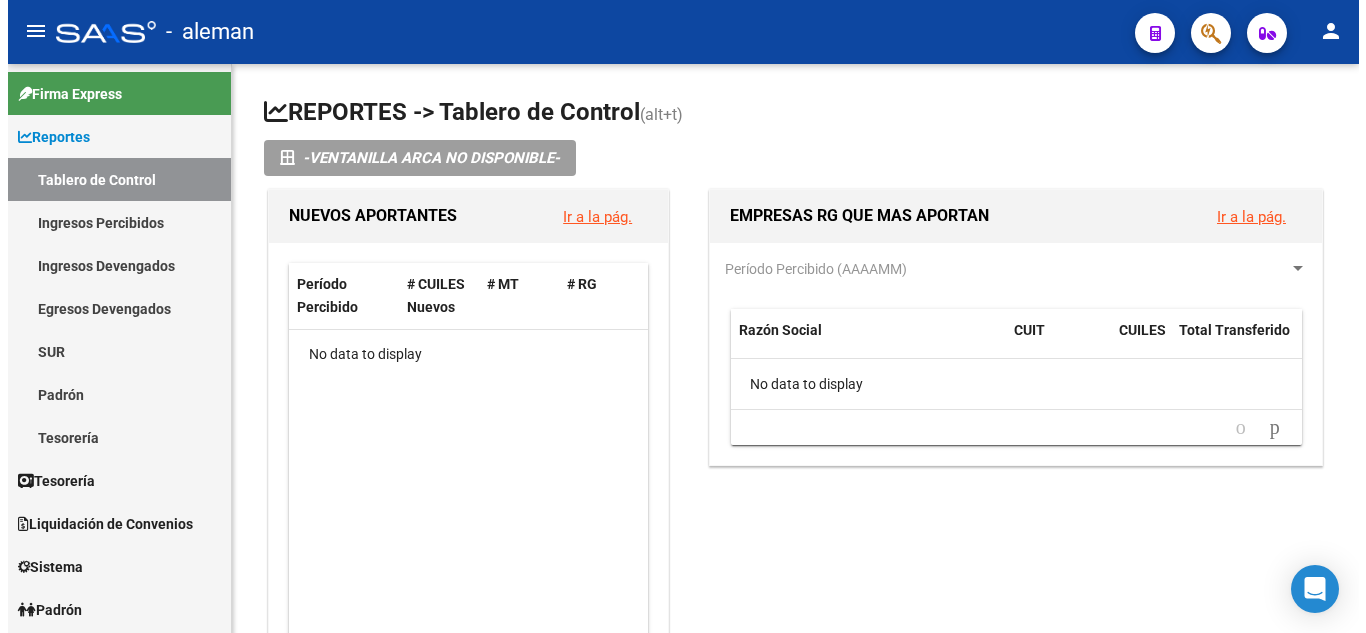 scroll, scrollTop: 0, scrollLeft: 0, axis: both 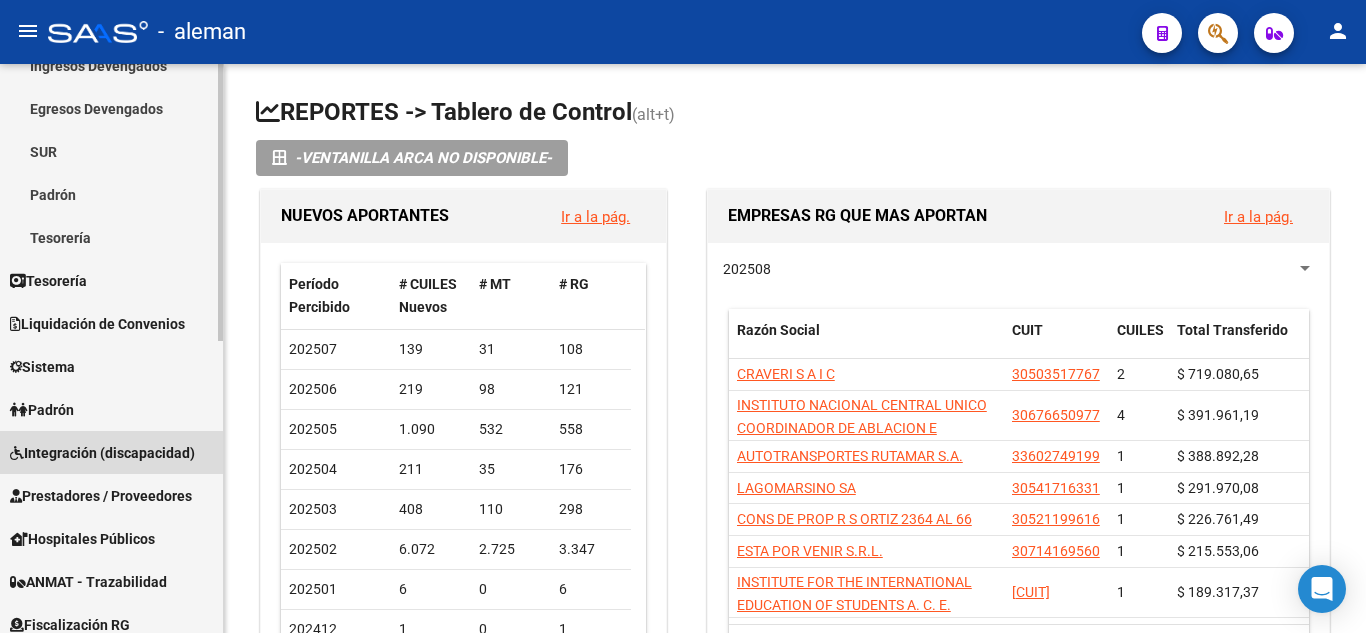 click on "Integración (discapacidad)" at bounding box center (102, 453) 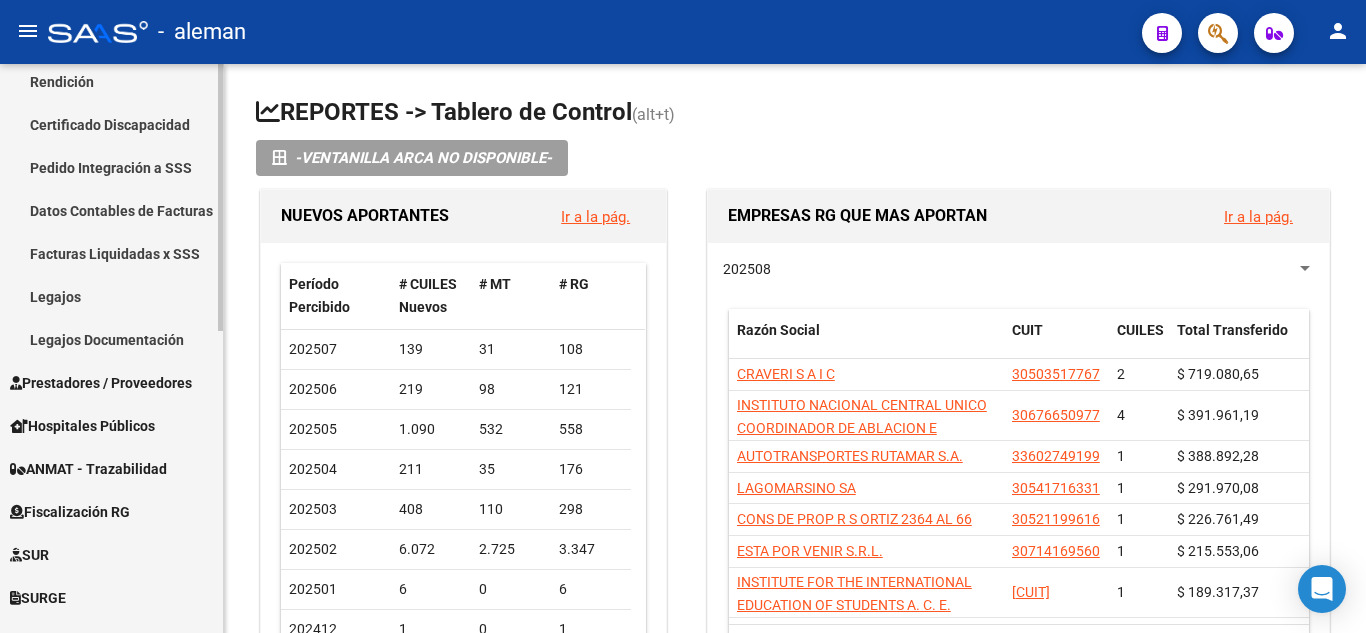 scroll, scrollTop: 400, scrollLeft: 0, axis: vertical 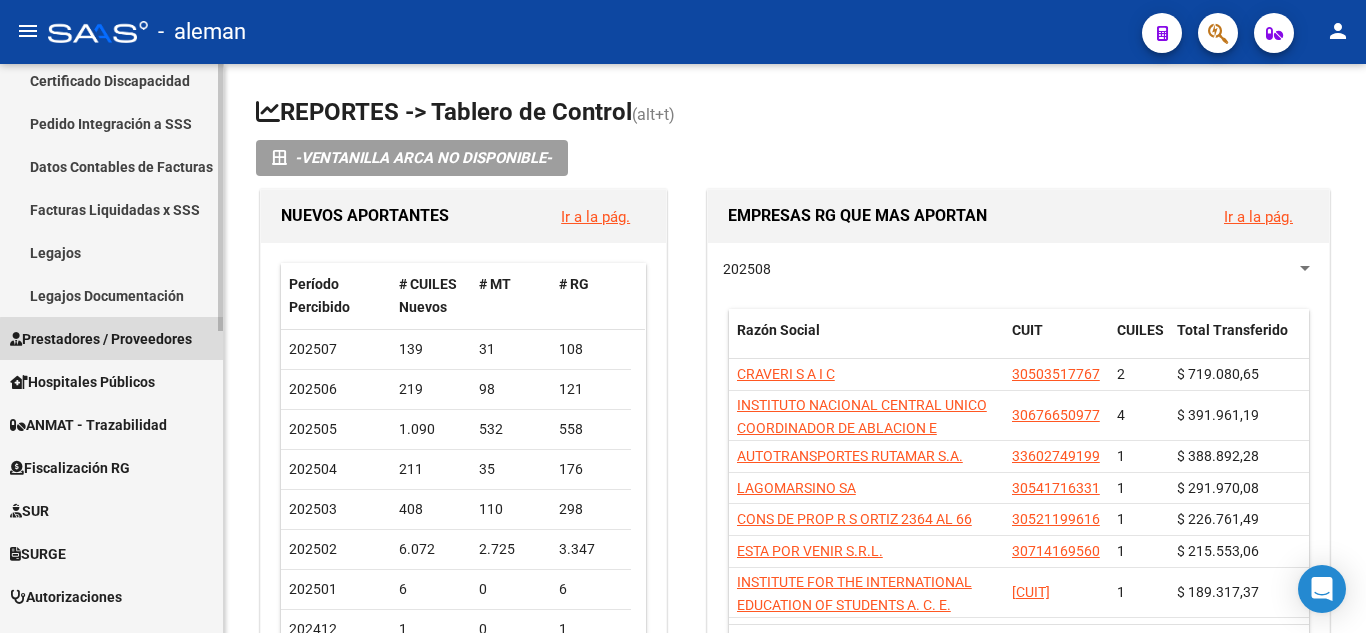 click on "Prestadores / Proveedores" at bounding box center (101, 339) 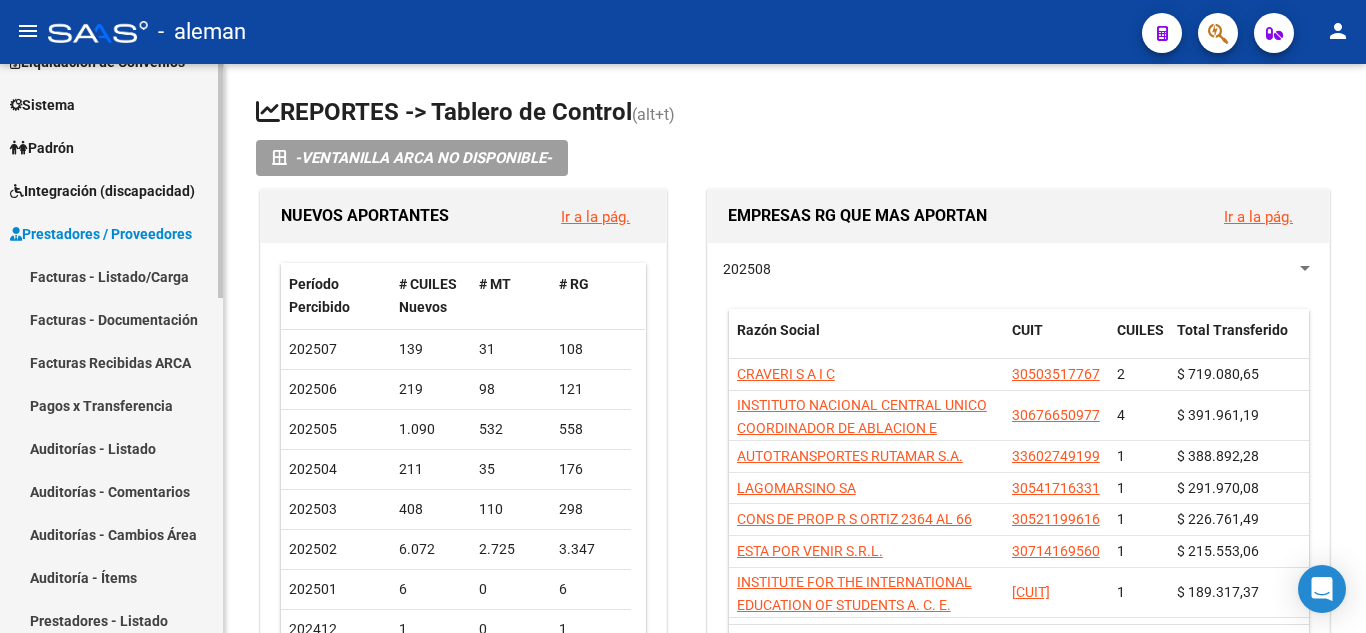 scroll, scrollTop: 100, scrollLeft: 0, axis: vertical 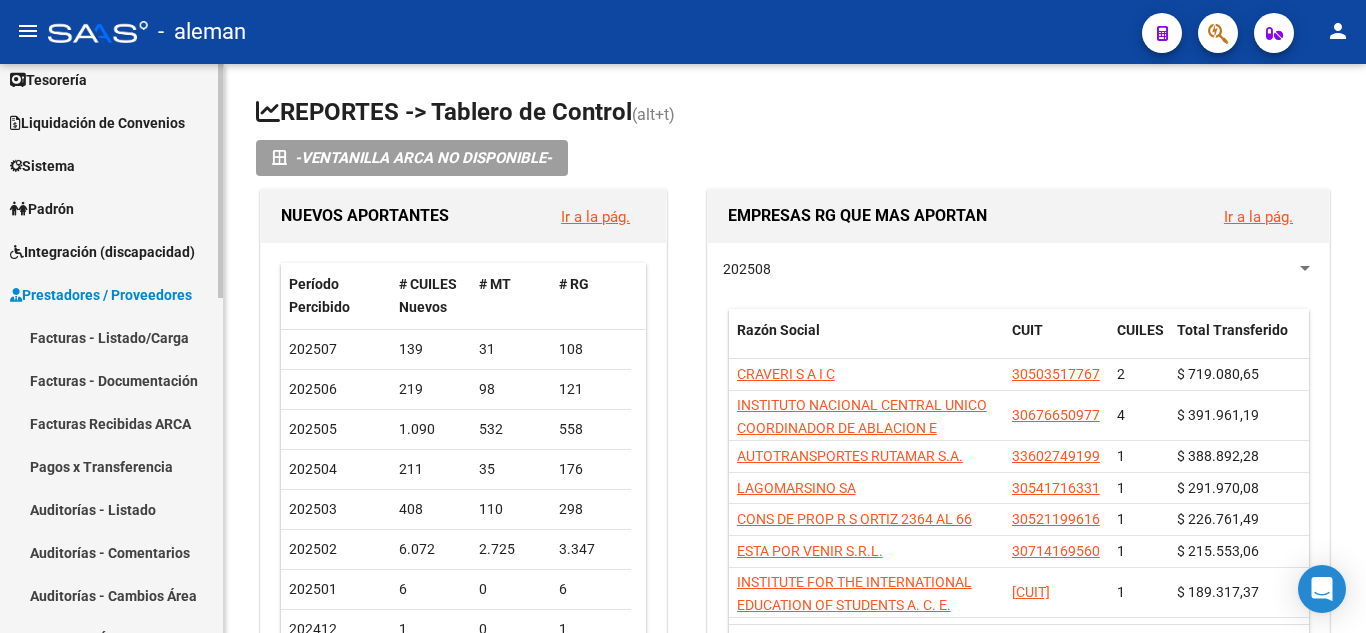 click on "Facturas - Listado/Carga" at bounding box center [111, 337] 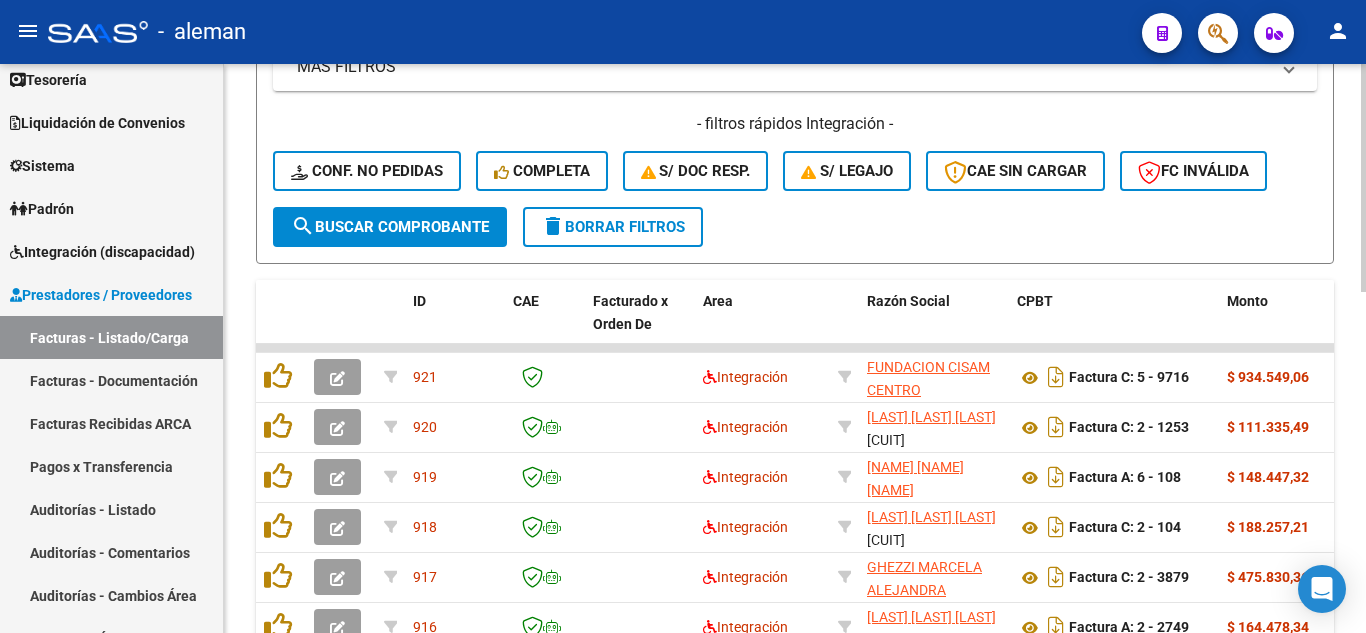 scroll, scrollTop: 451, scrollLeft: 0, axis: vertical 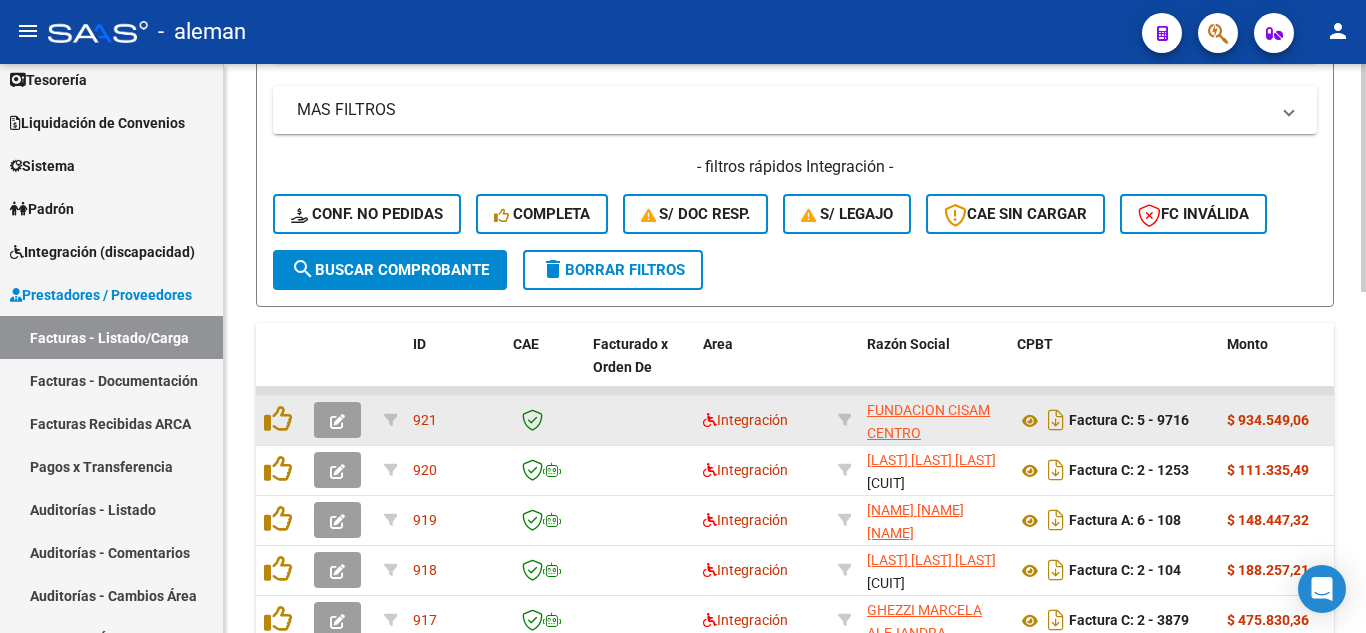 click 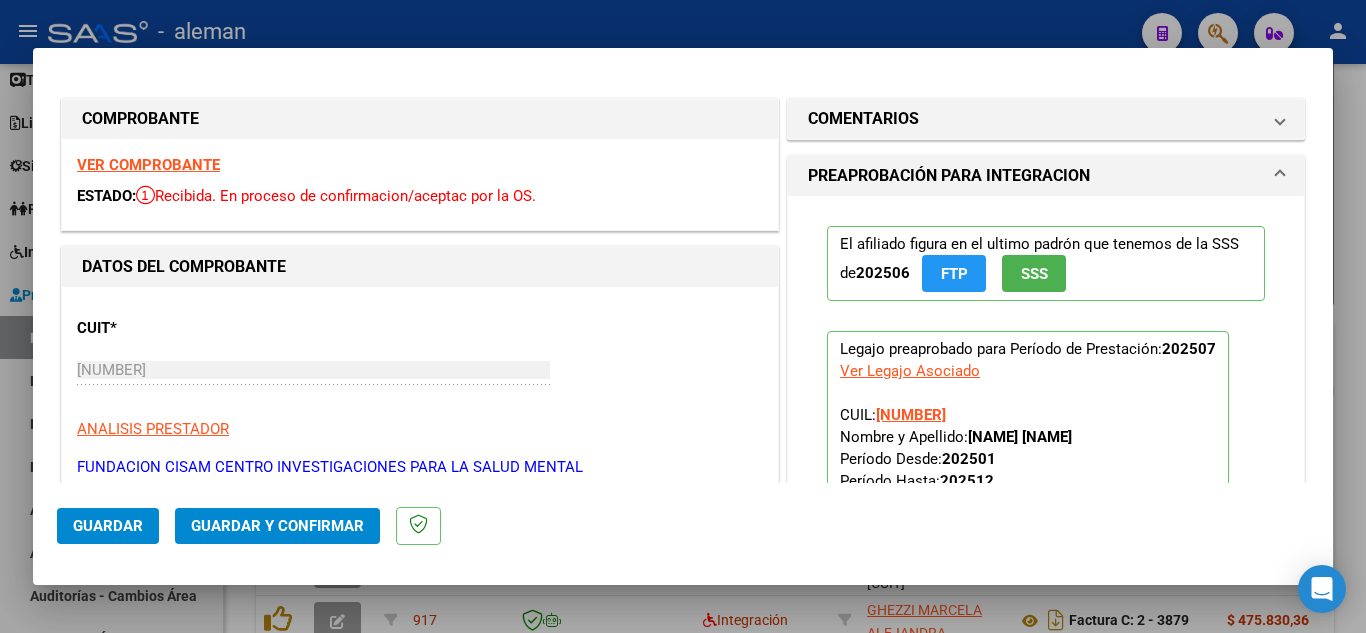 click on "VER COMPROBANTE" at bounding box center [148, 165] 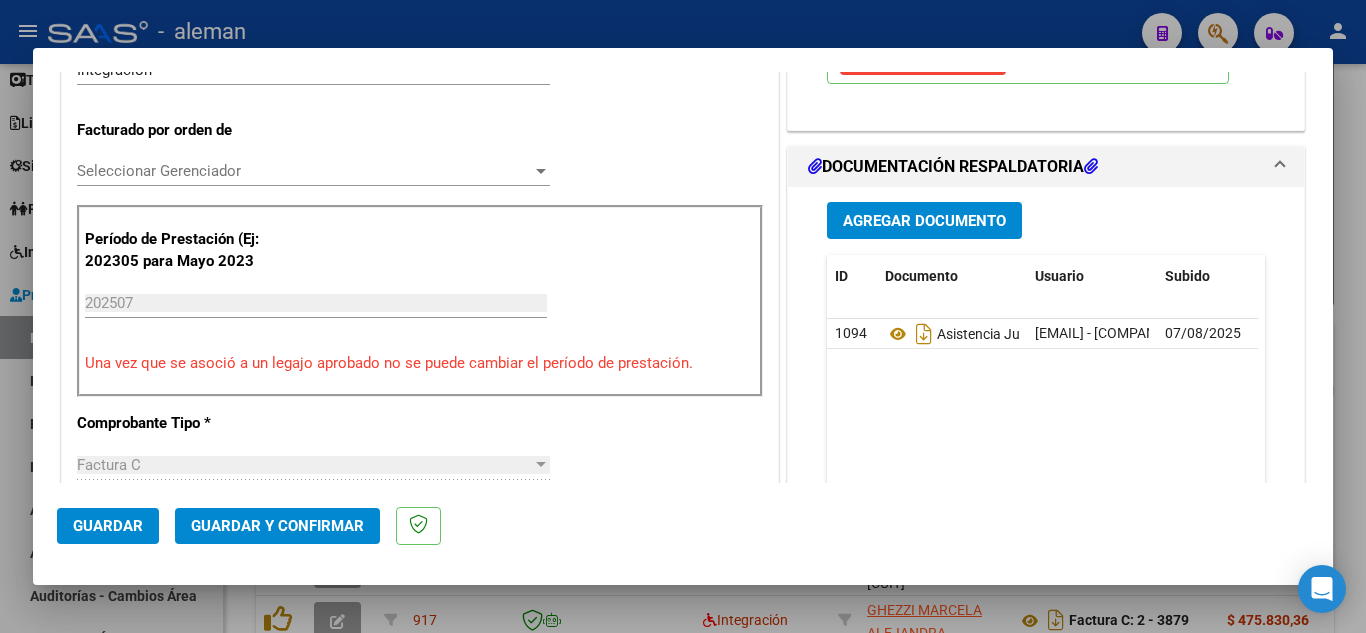 scroll, scrollTop: 500, scrollLeft: 0, axis: vertical 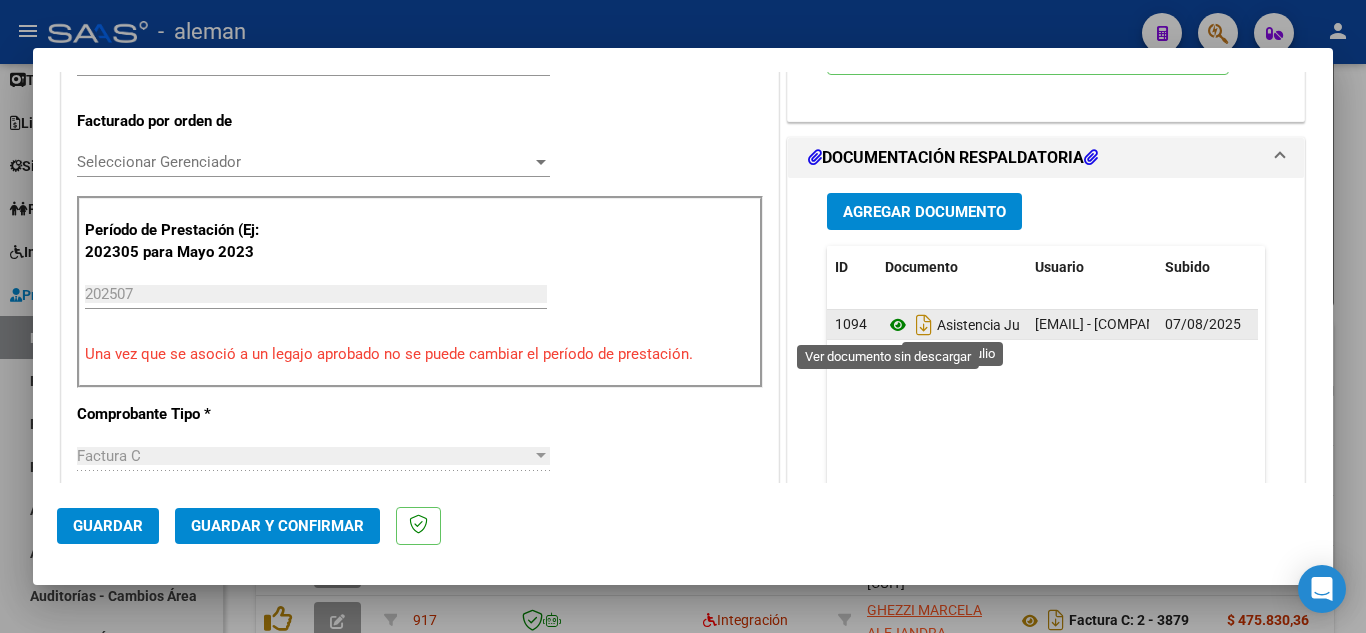 click 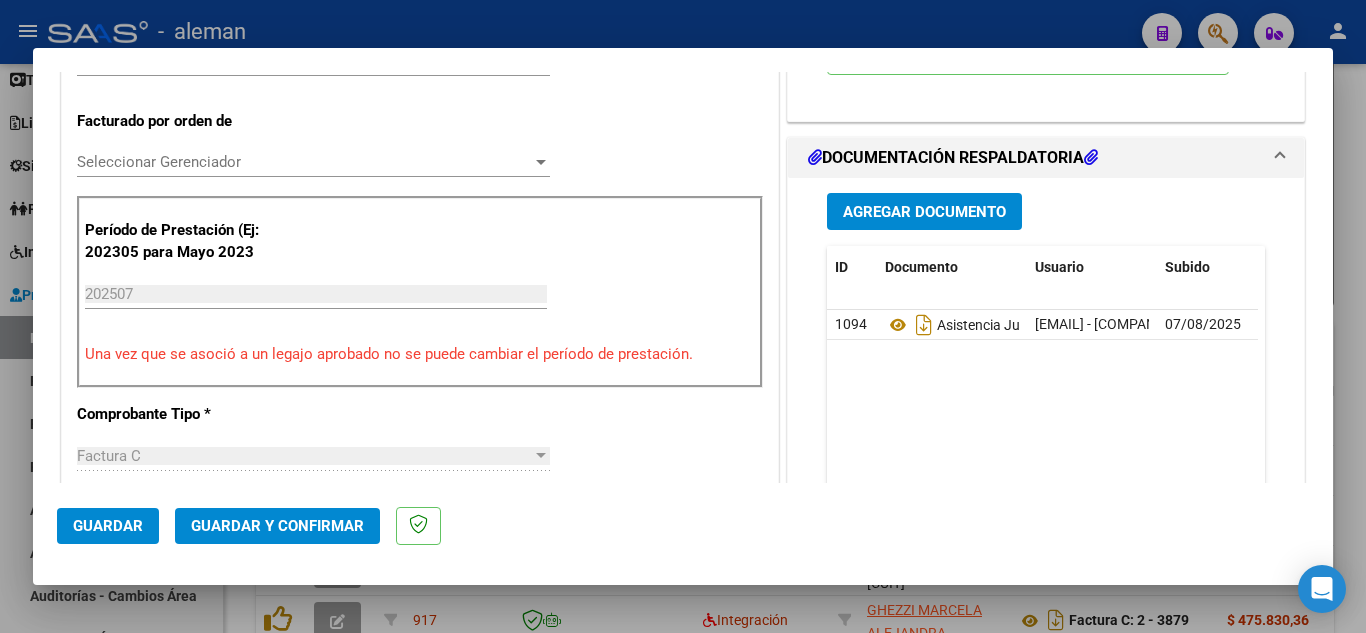 click on "Guardar y Confirmar" 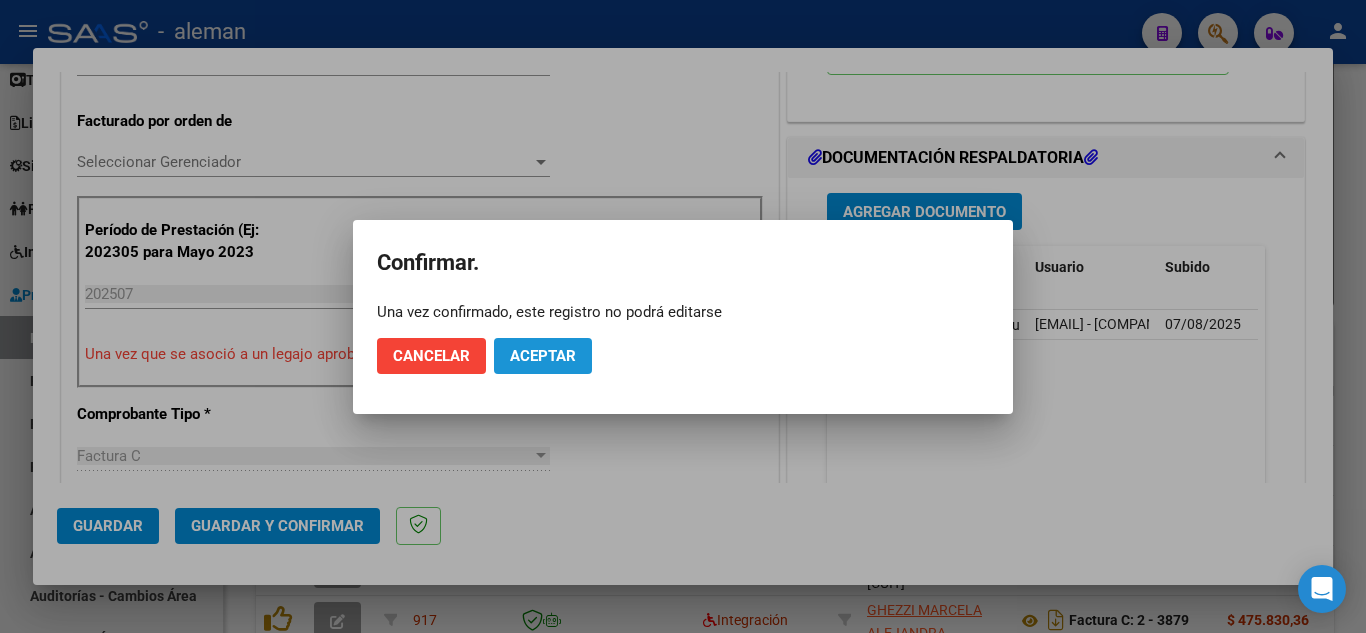 click on "Aceptar" 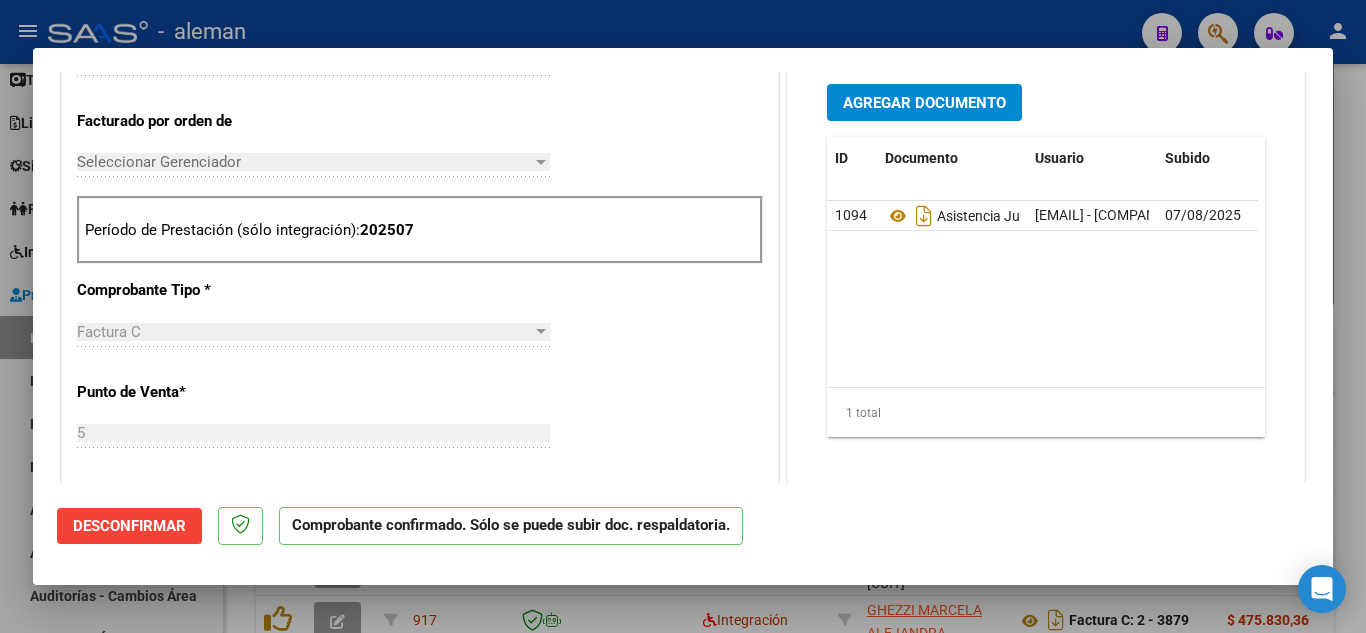 click on "CUIT * [CUIT] Ingresar CUIT ANALISIS PRESTADOR FUNDACION CISAM CENTRO INVESTIGACIONES PARA LA SALUD MENTAL ARCA Padrón Area destinado * Integración Seleccionar Area Facturado por orden de Seleccionar Gerenciador Seleccionar Gerenciador Período de Prestación (sólo integración): [YEAR][MONTH] Comprobante Tipo * Factura C Seleccionar Tipo Punto de Venta * 5 Ingresar el Nro. Número * 9716 Ingresar el Nro. Monto * $ 934.549,06 Ingresar el monto Fecha del Cpbt. * [YEAR]-[MONTH]-[DAY] Ingresar la fecha CAE / CAEA (no ingrese CAI) 75314643301039 Ingresar el CAE o CAEA (no ingrese CAI) Fecha Recibido * [YEAR]-[MONTH]-[DAY] Ingresar la fecha Fecha de Vencimiento [YEAR]-[MONTH]-[DAY] Ingresar la fecha Ref. Externa Ingresar la ref. N° Liquidación Ingresar el N° Liquidación" at bounding box center [420, 580] 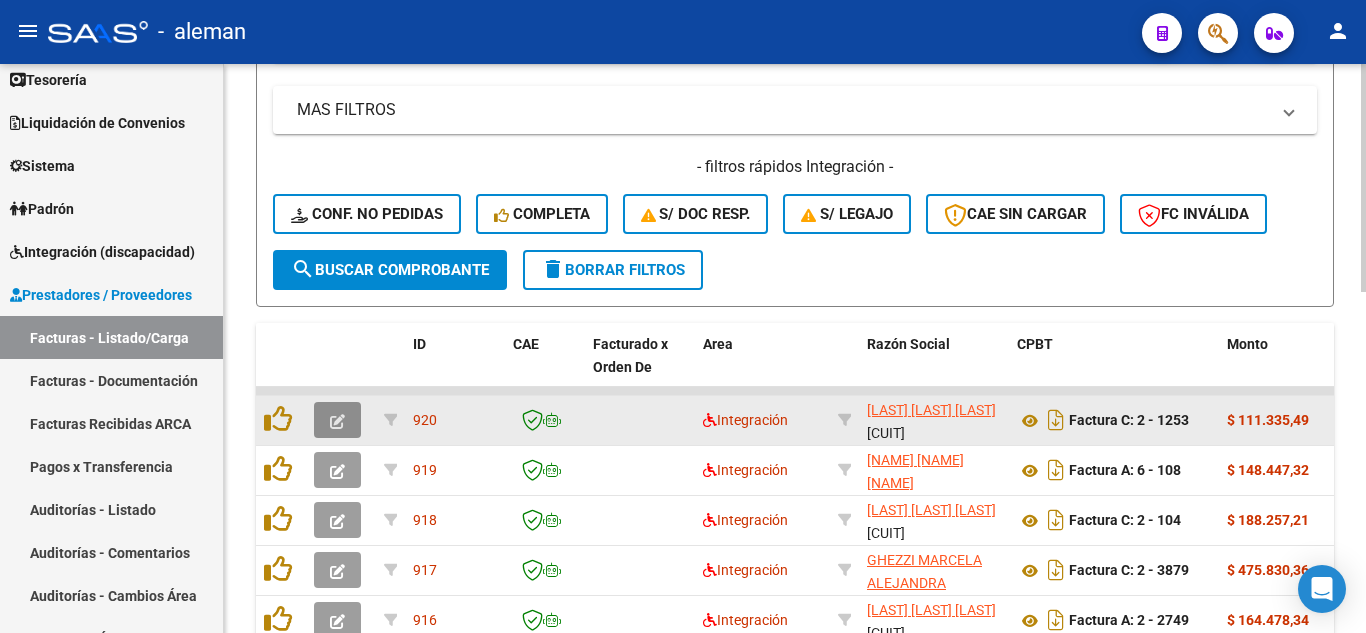 click 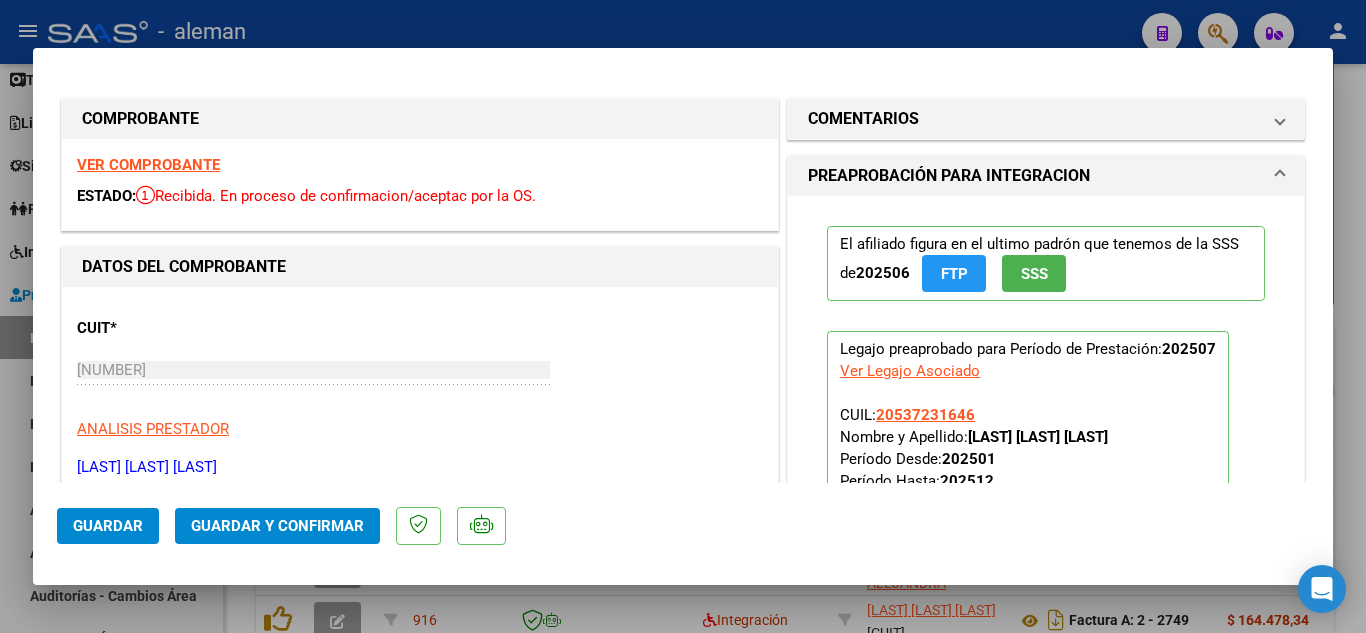 click on "VER COMPROBANTE" at bounding box center (148, 165) 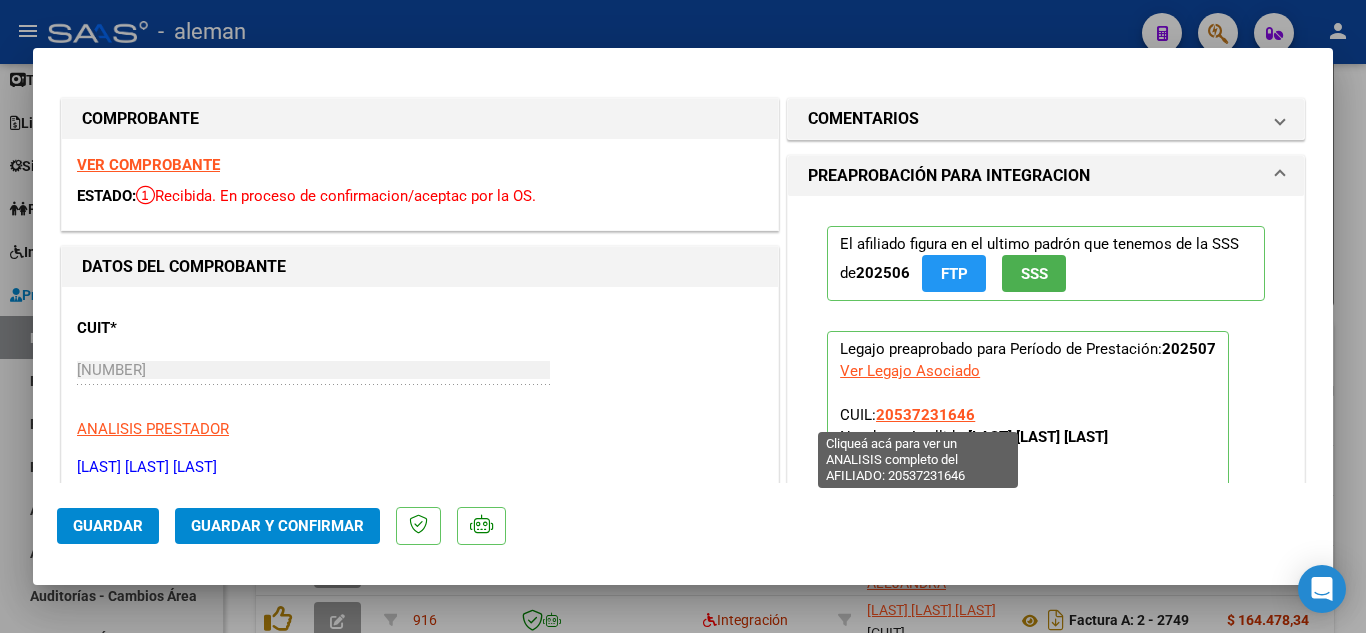 scroll, scrollTop: 400, scrollLeft: 0, axis: vertical 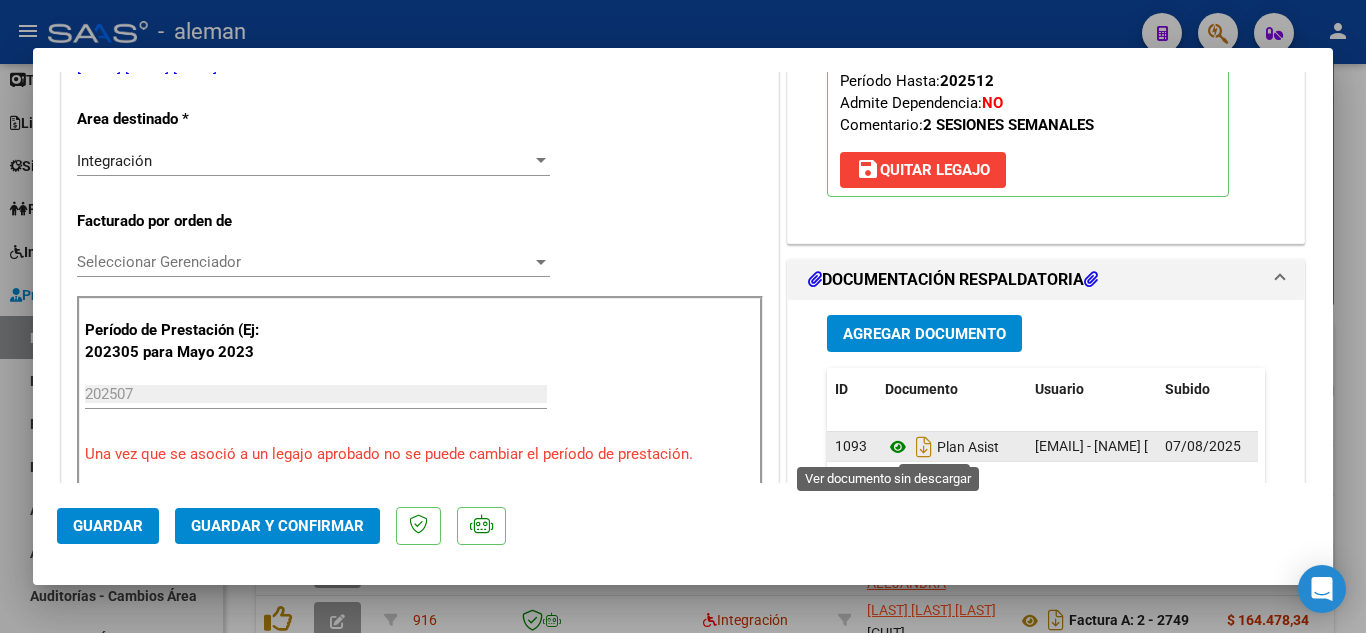 click 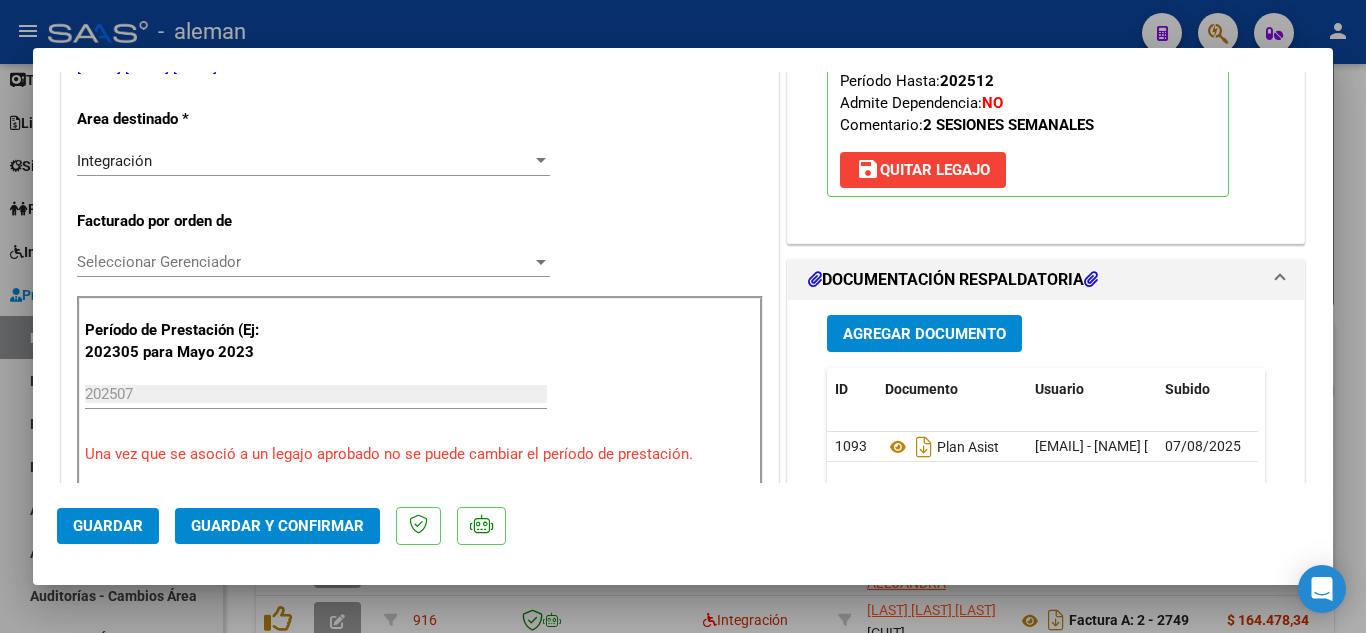 click on "Guardar y Confirmar" 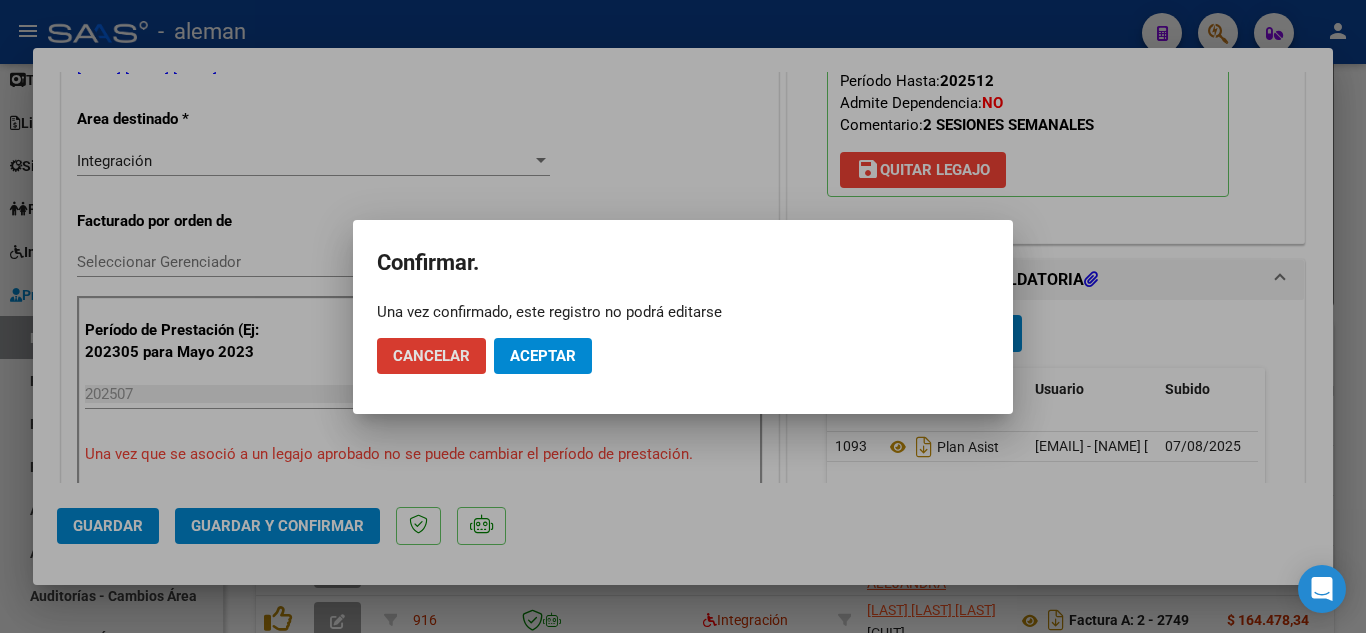 click on "Aceptar" 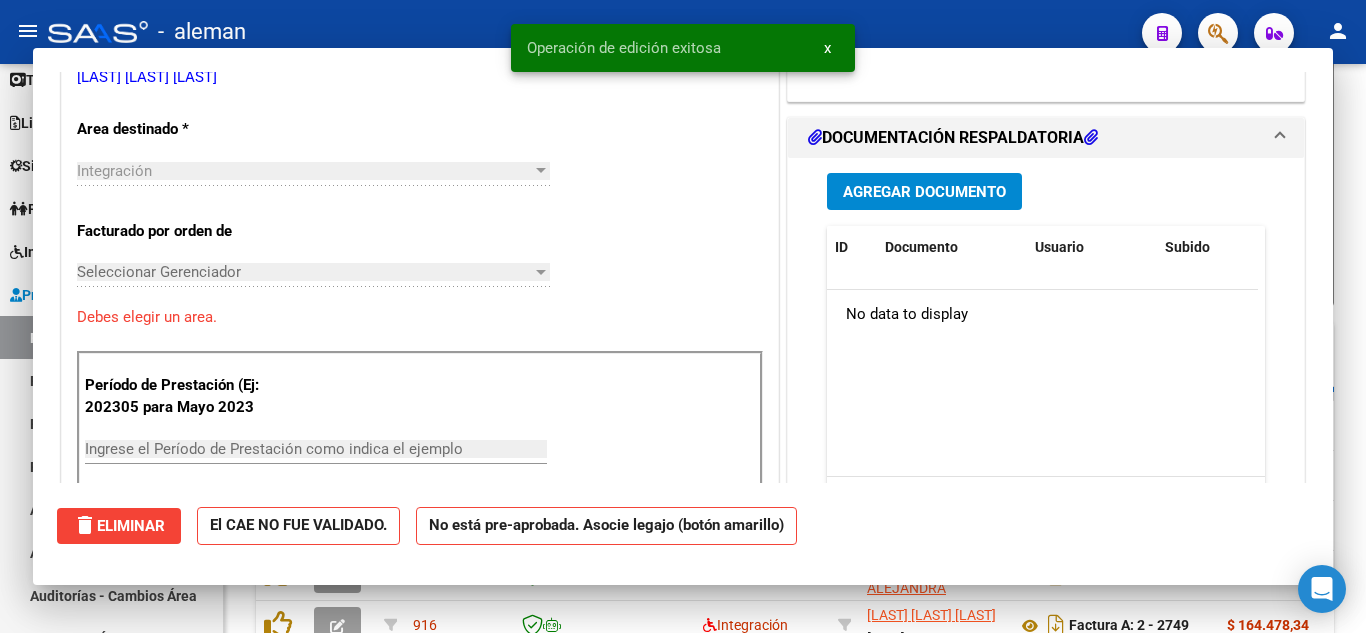 scroll, scrollTop: 0, scrollLeft: 0, axis: both 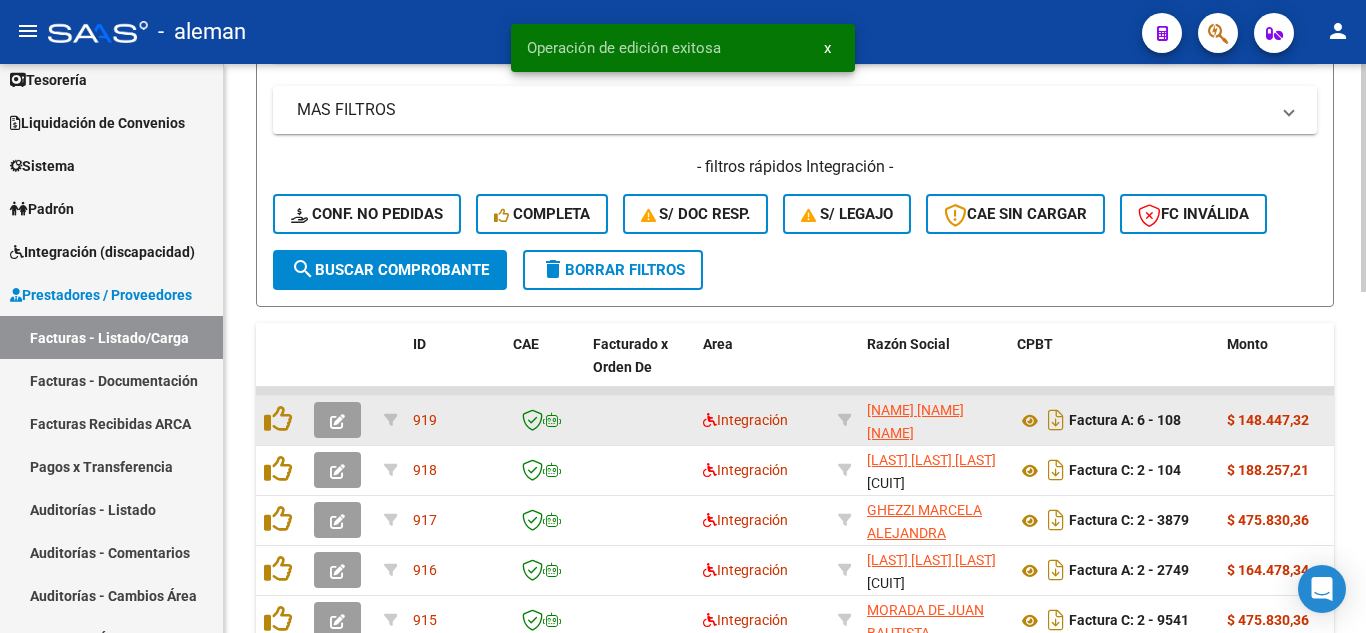click 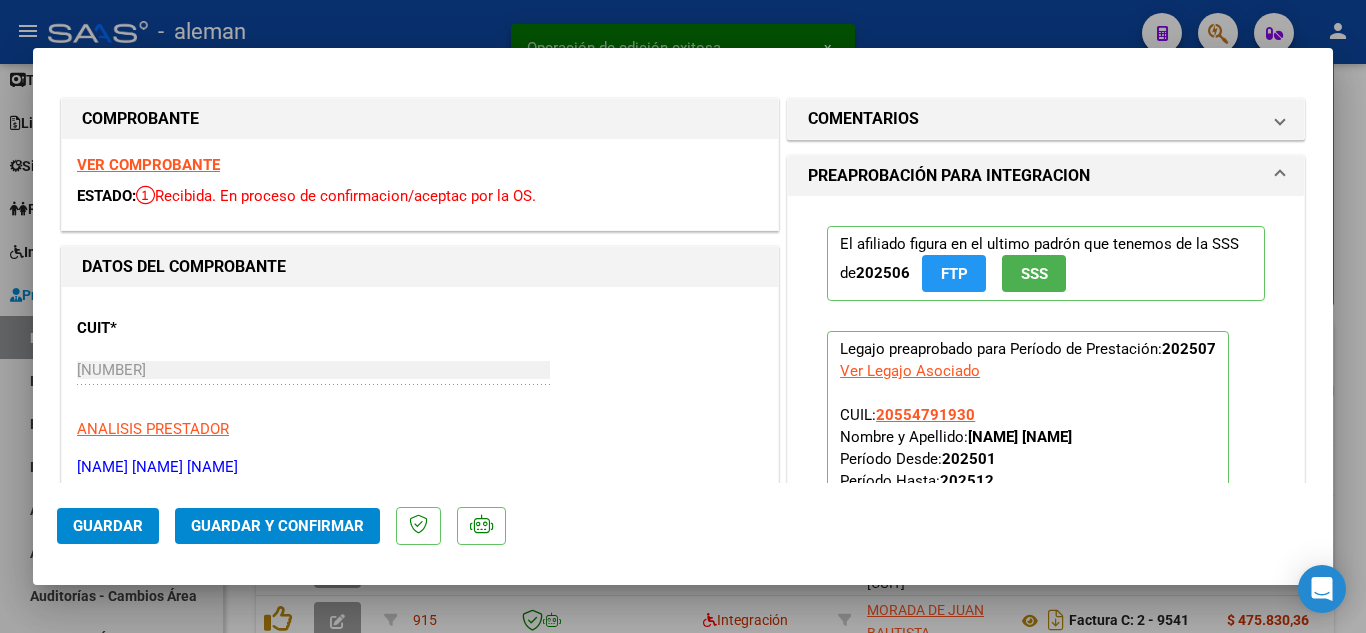 click on "VER COMPROBANTE" at bounding box center [148, 165] 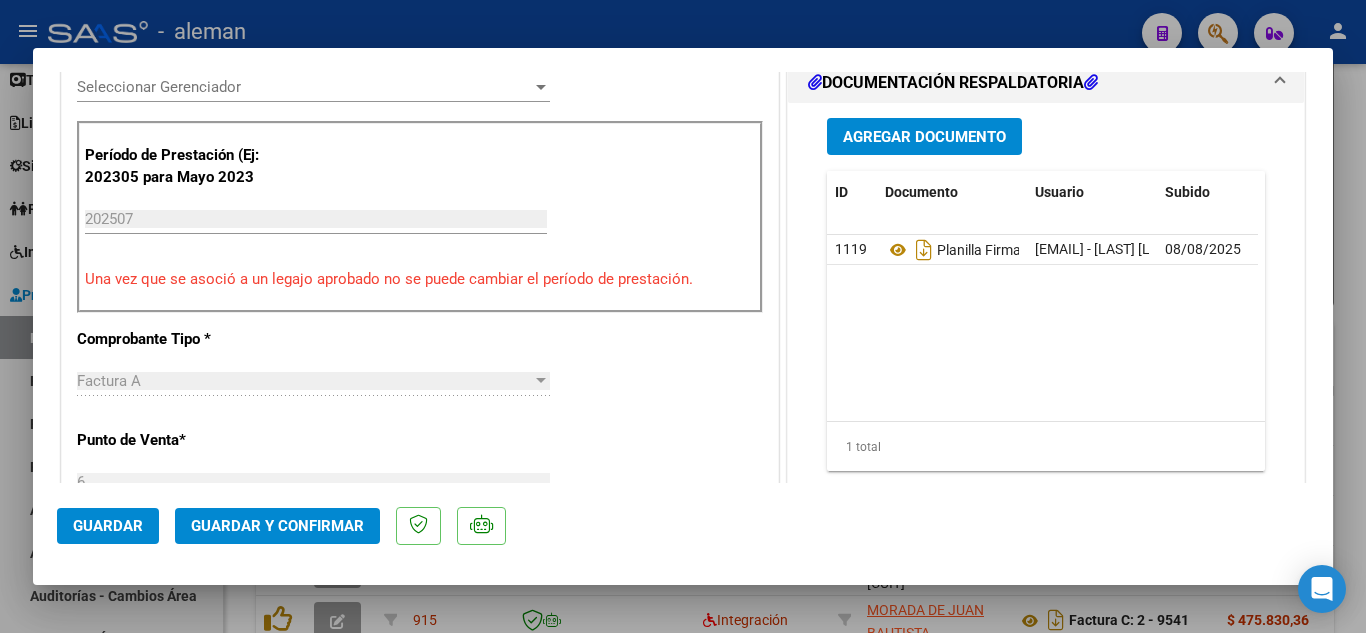 scroll, scrollTop: 600, scrollLeft: 0, axis: vertical 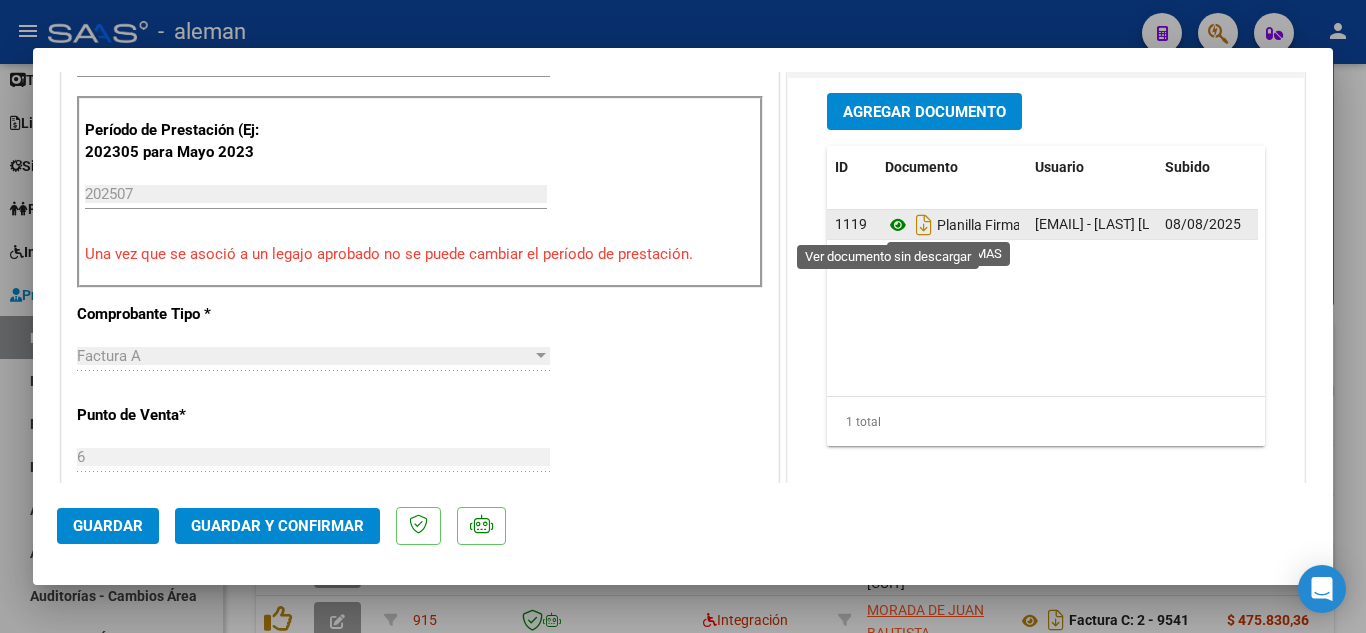 click 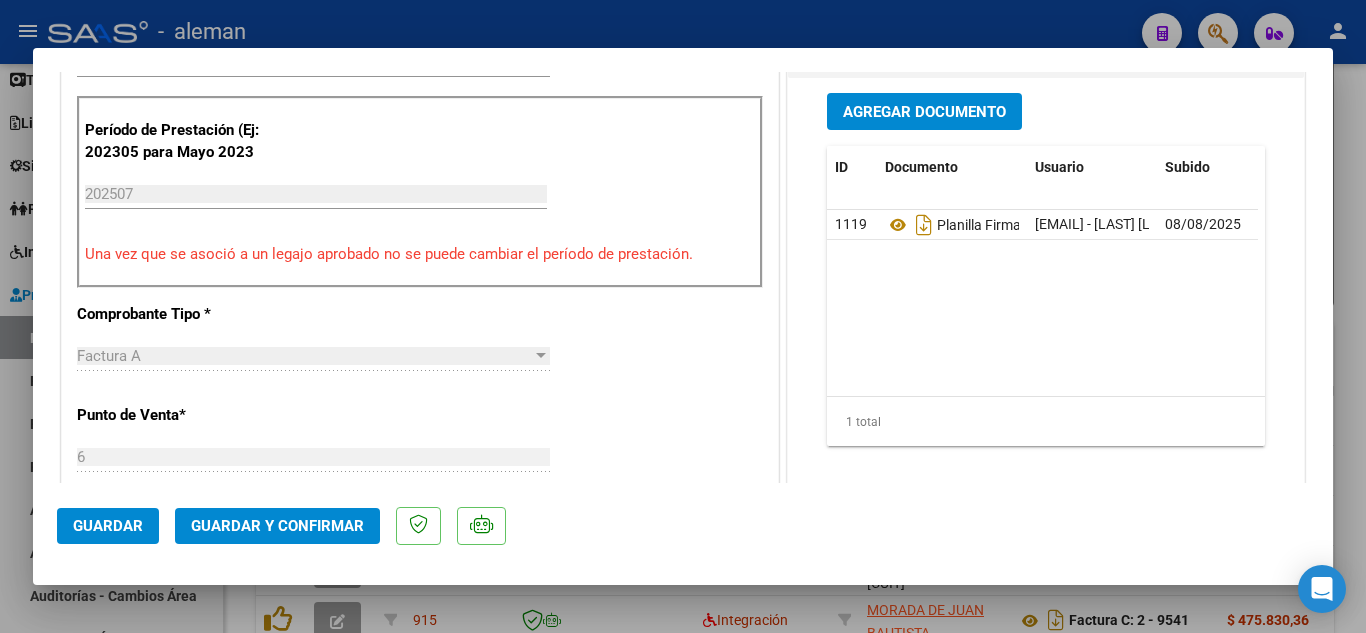 click on "Guardar y Confirmar" 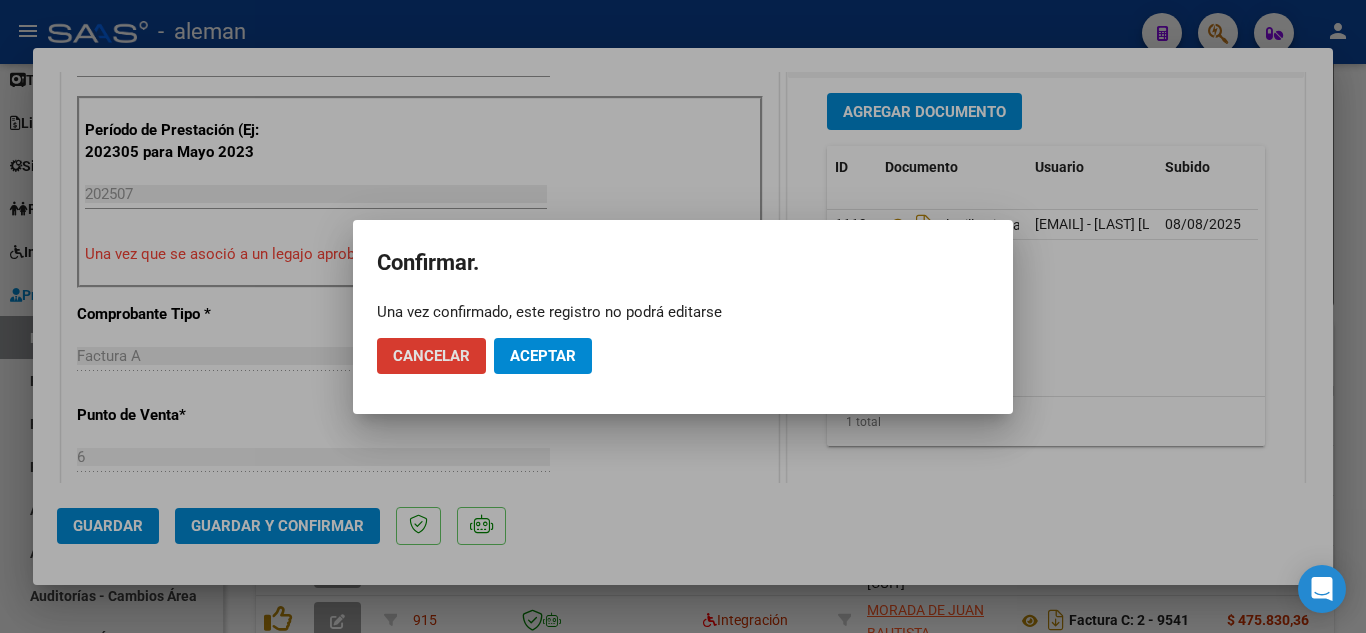 click on "Aceptar" 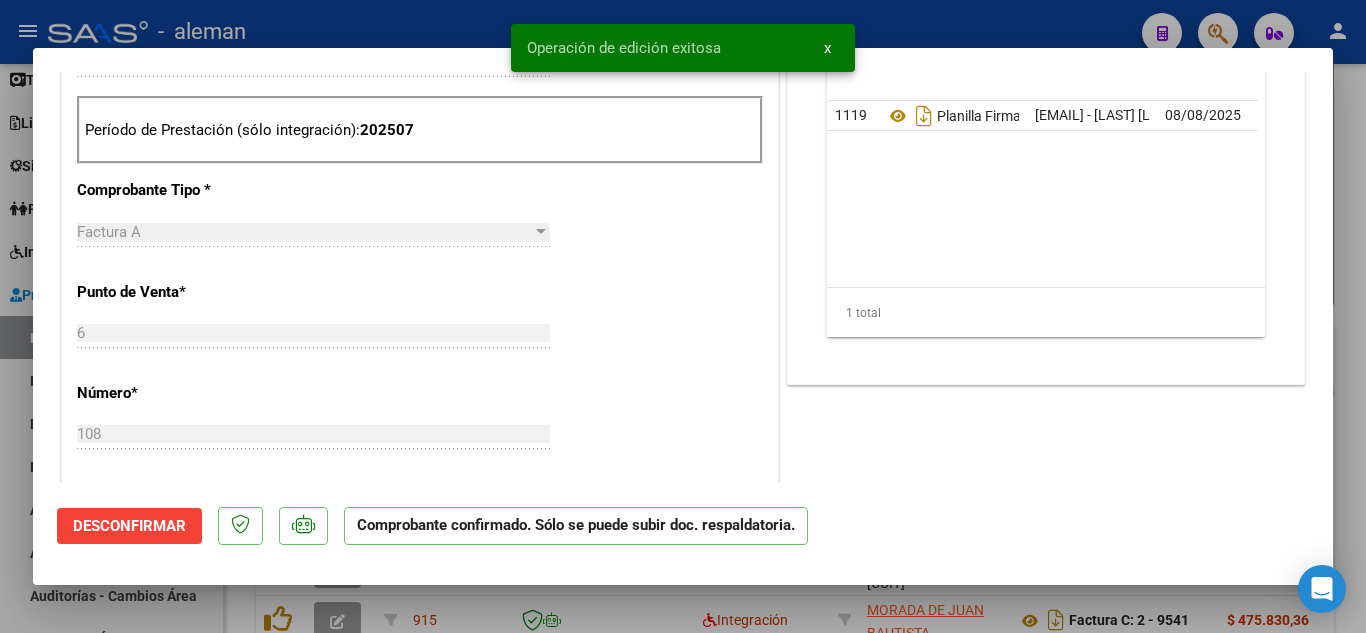 type 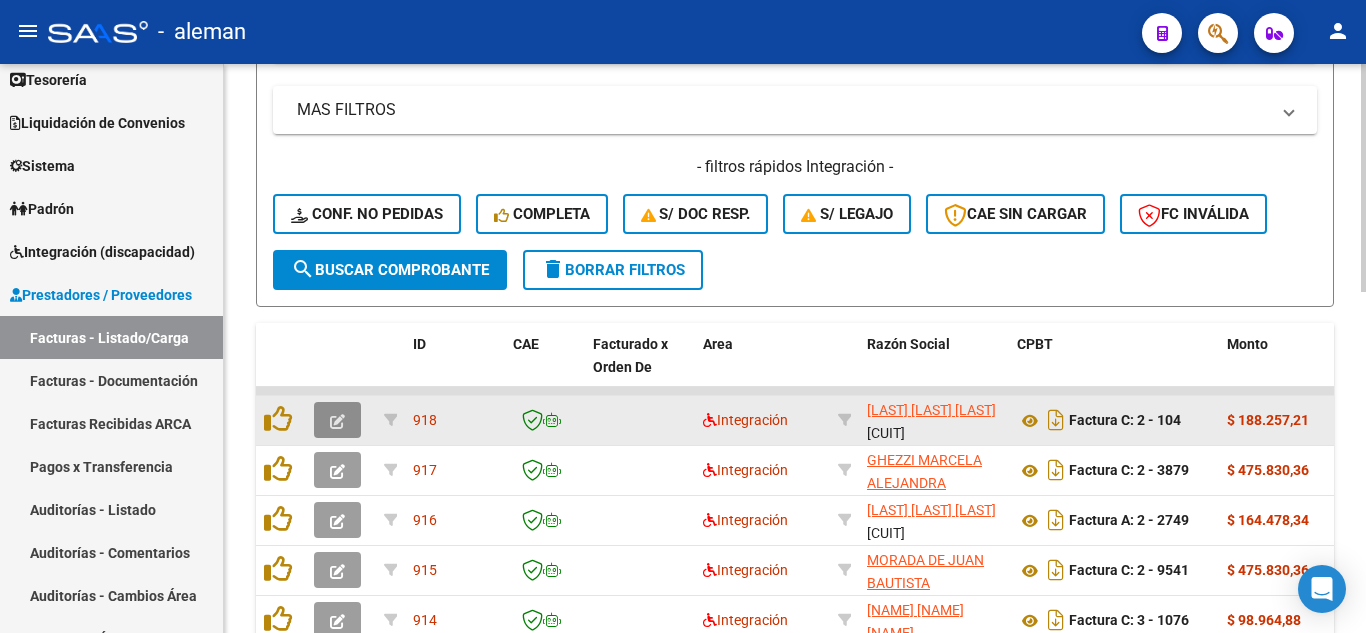 click 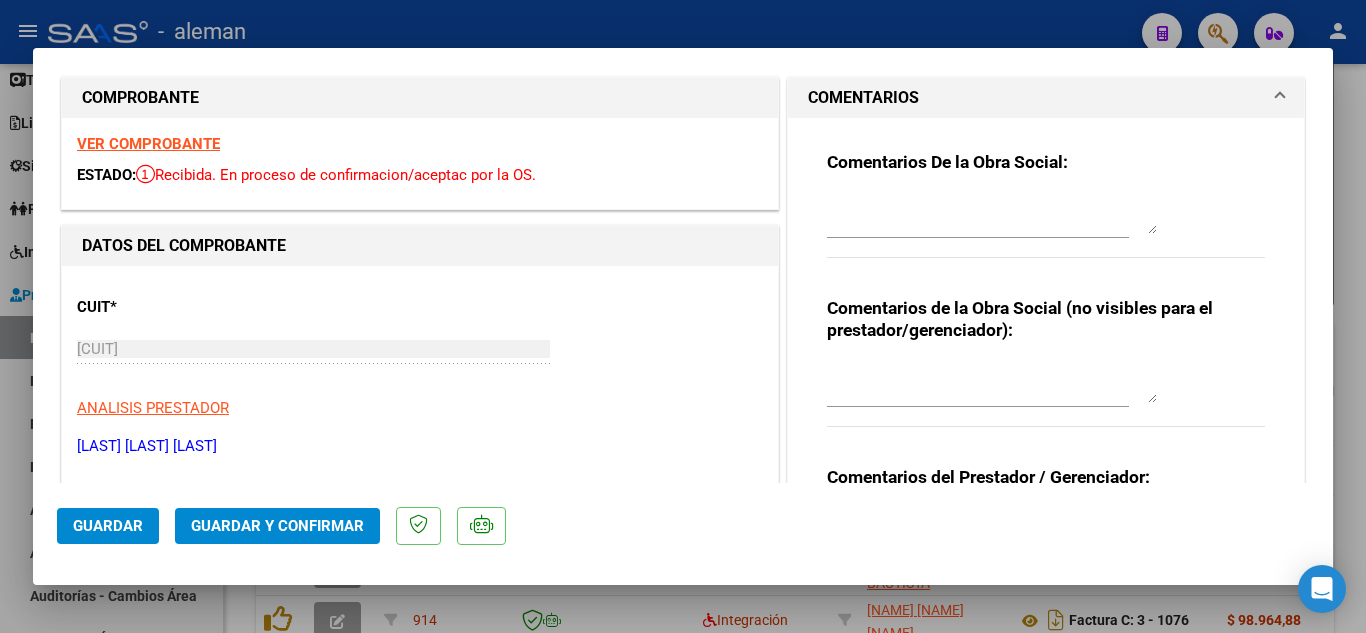 scroll, scrollTop: 0, scrollLeft: 0, axis: both 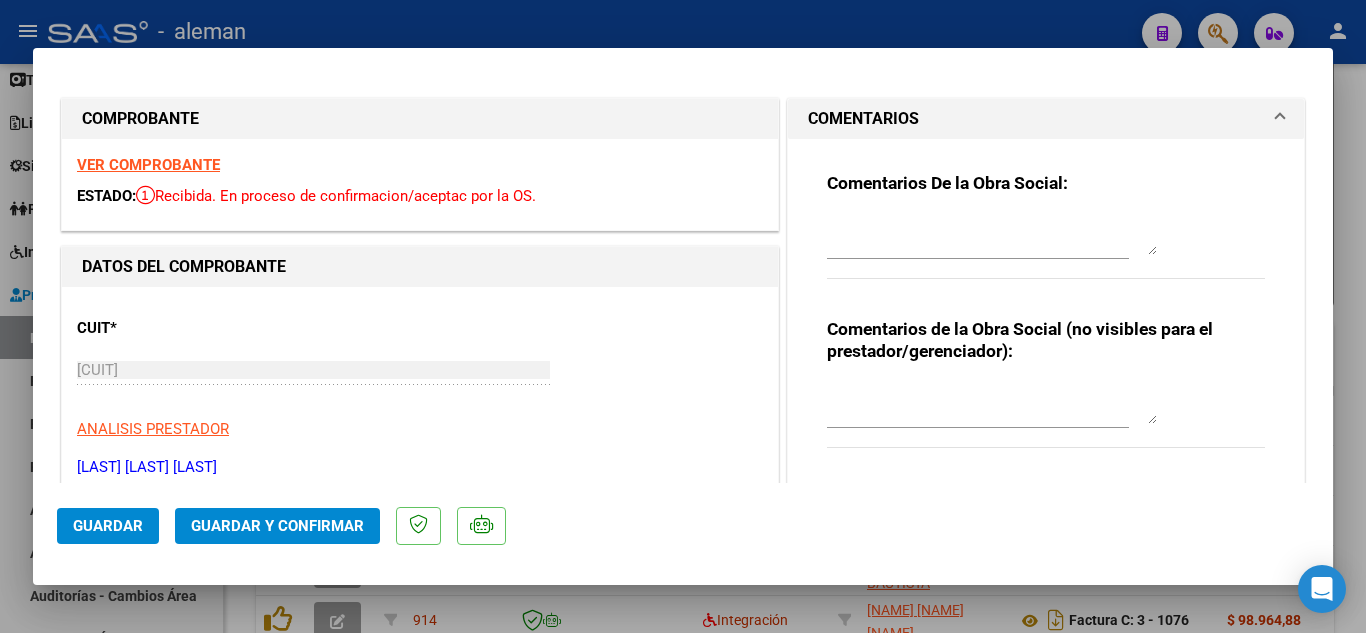 click on "VER COMPROBANTE" at bounding box center [148, 165] 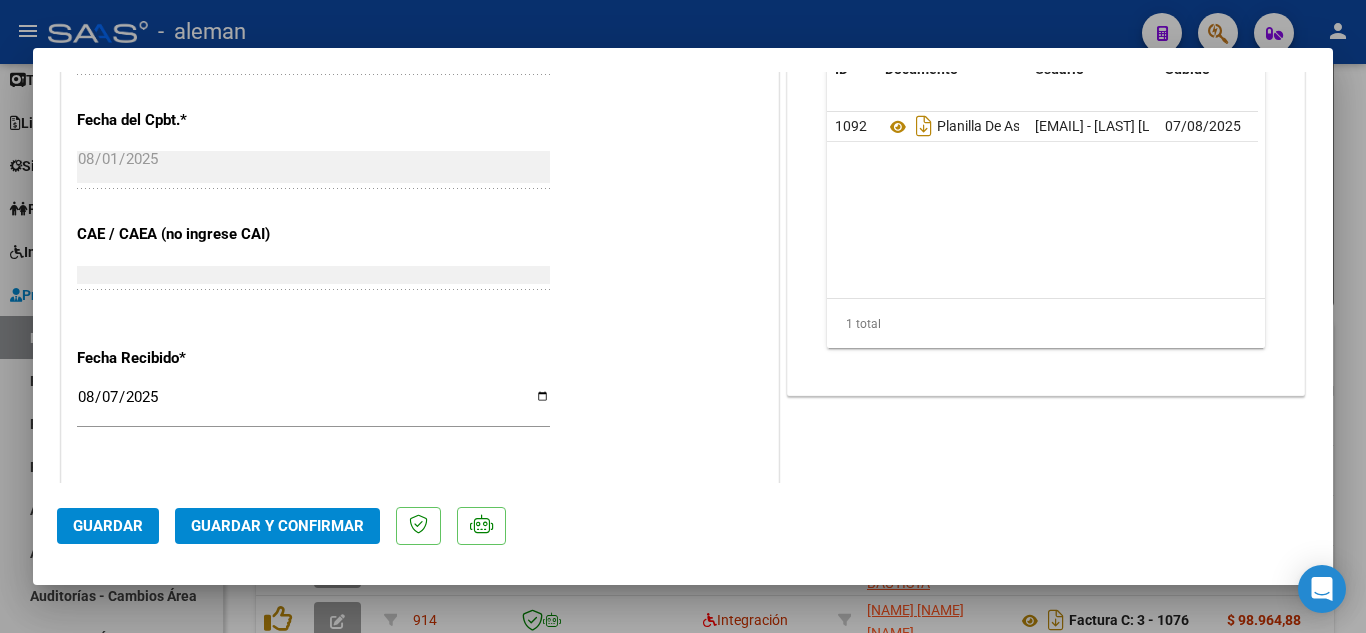 scroll, scrollTop: 1200, scrollLeft: 0, axis: vertical 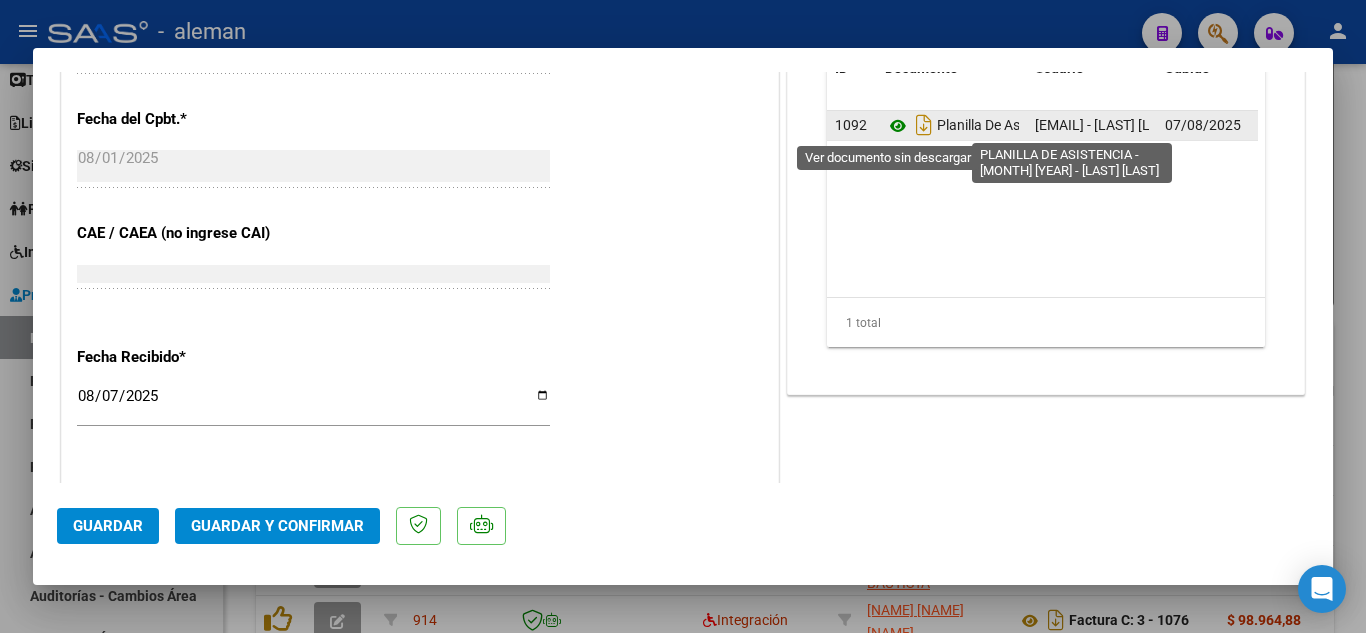 click 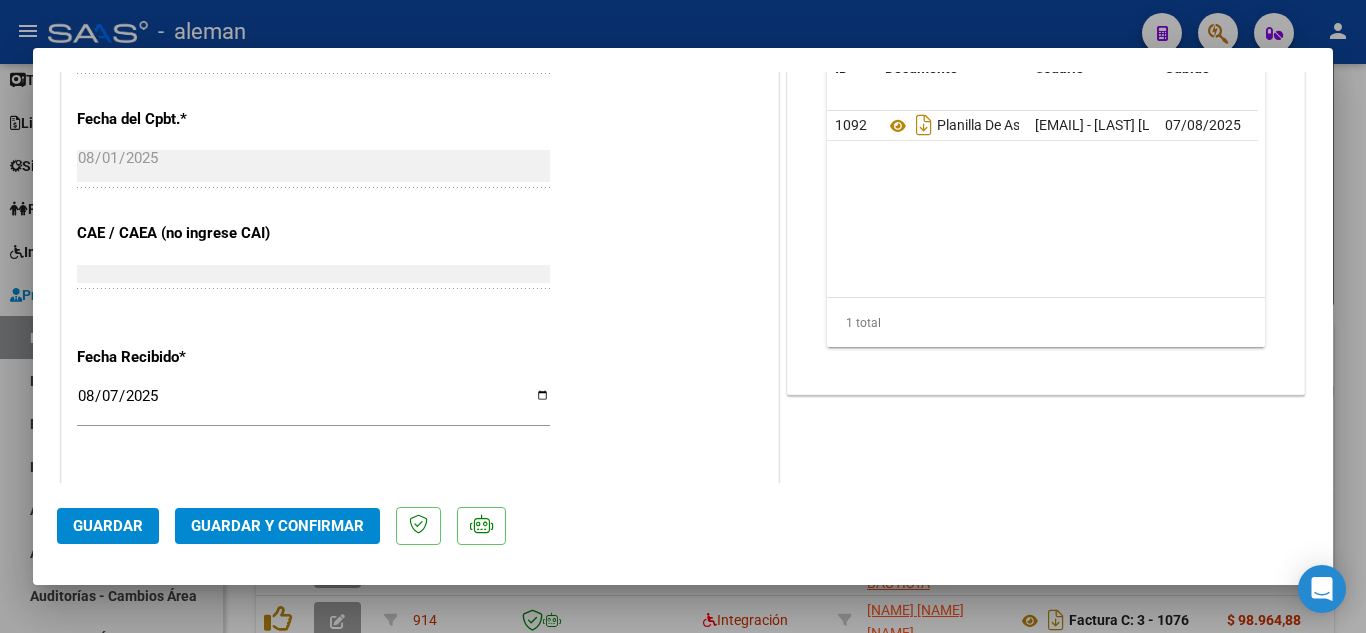 click on "Guardar y Confirmar" 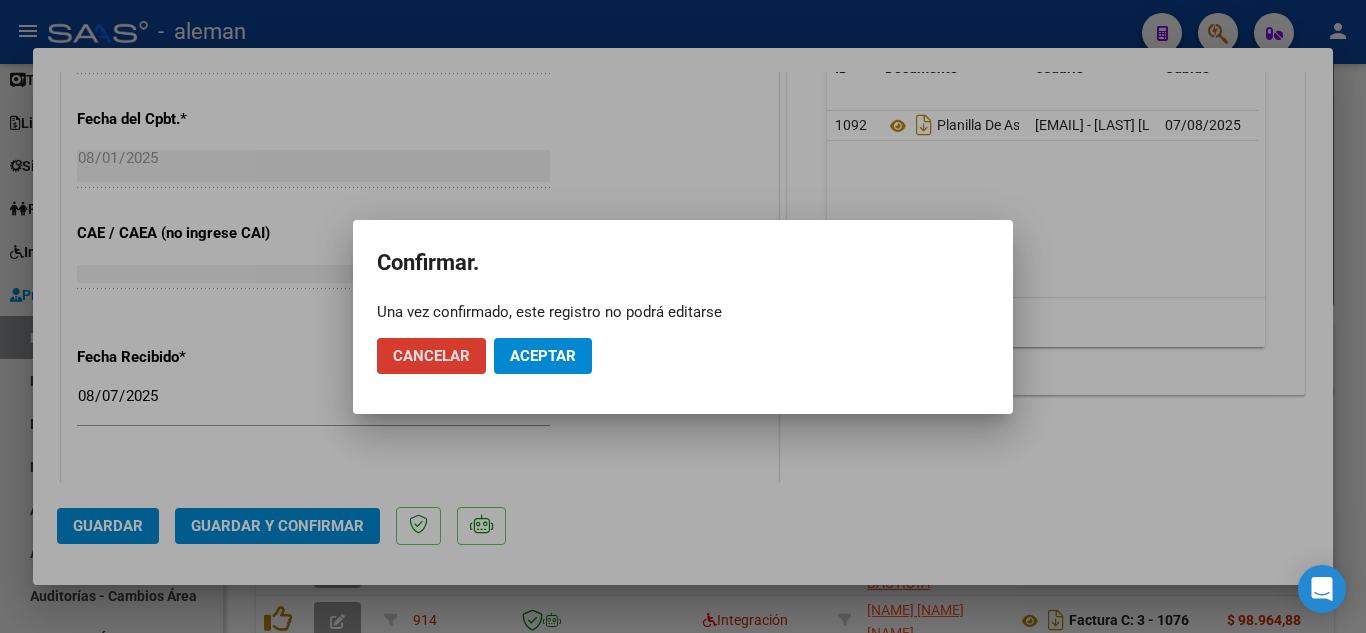 click on "Aceptar" 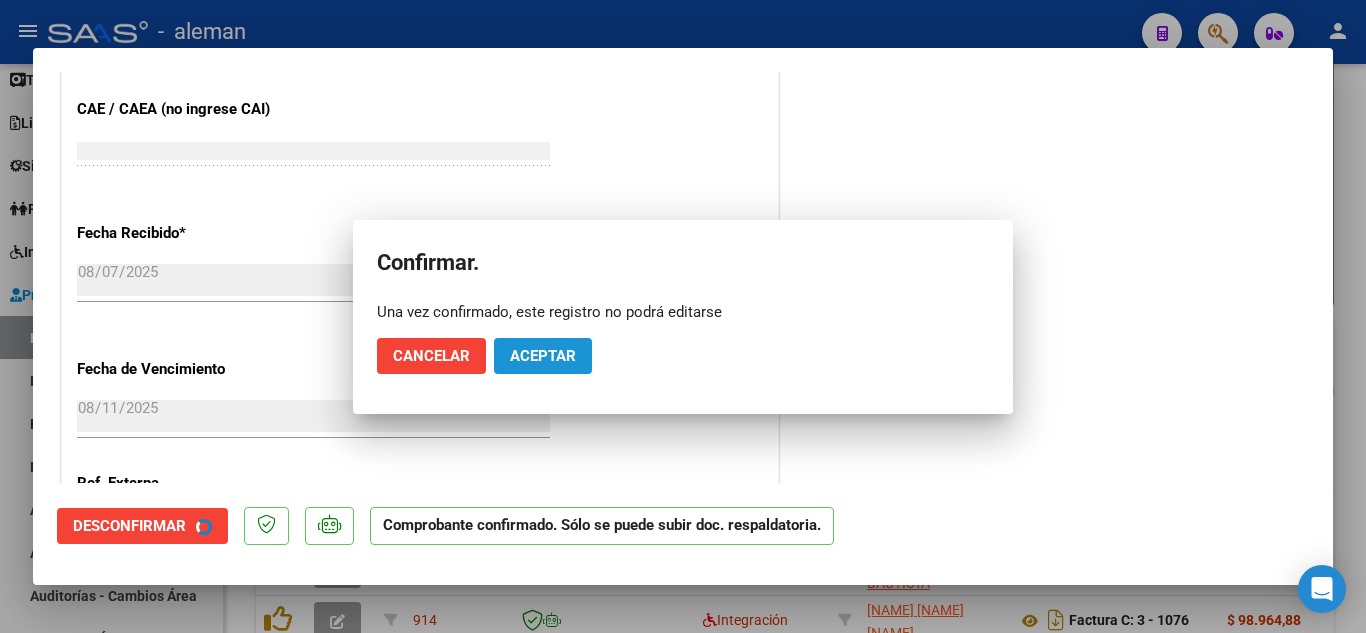 scroll, scrollTop: 1076, scrollLeft: 0, axis: vertical 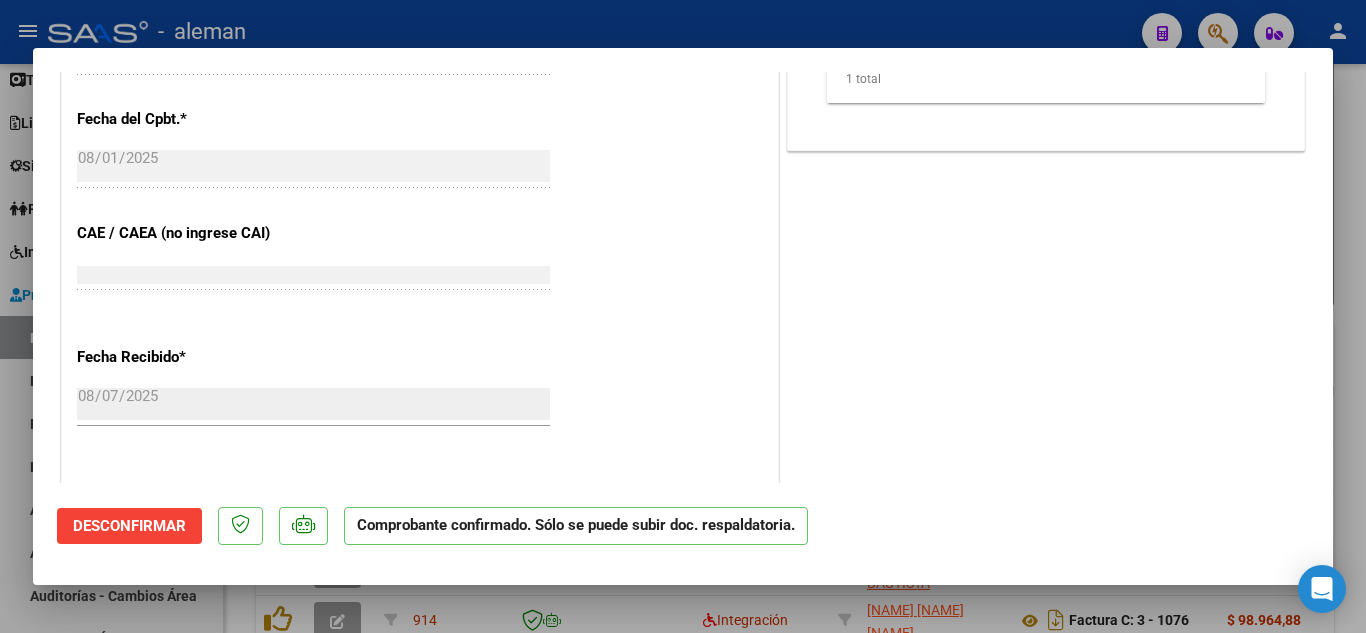 click on "COMENTARIOS Comentarios del Prestador / Gerenciador: Factura N° 0104 - [MONTH] [YEAR] - [LAST] [LAST]  PREAPROBACIÓN PARA INTEGRACION  El afiliado figura en el ultimo padrón que tenemos de la SSS de  202506     FTP SSS  Legajo preaprobado para Período de Prestación:  202507 Ver Legajo Asociado  CUIL:  [NUMBER]  Nombre y Apellido:  [LAST] [LAST] [LAST]  Período Desde:  202501  Período Hasta:  202512  Admite Dependencia:   SI  DOCUMENTACIÓN RESPALDATORIA  Agregar Documento ID Documento Usuario Subido Acción 1092  Planilla De Asistencia - [MONTH] [YEAR] - [LAST] [LAST]   [EMAIL] - [LAST] [LAST] [LAST]   07/08/2025   1 total   1" at bounding box center [1046, -90] 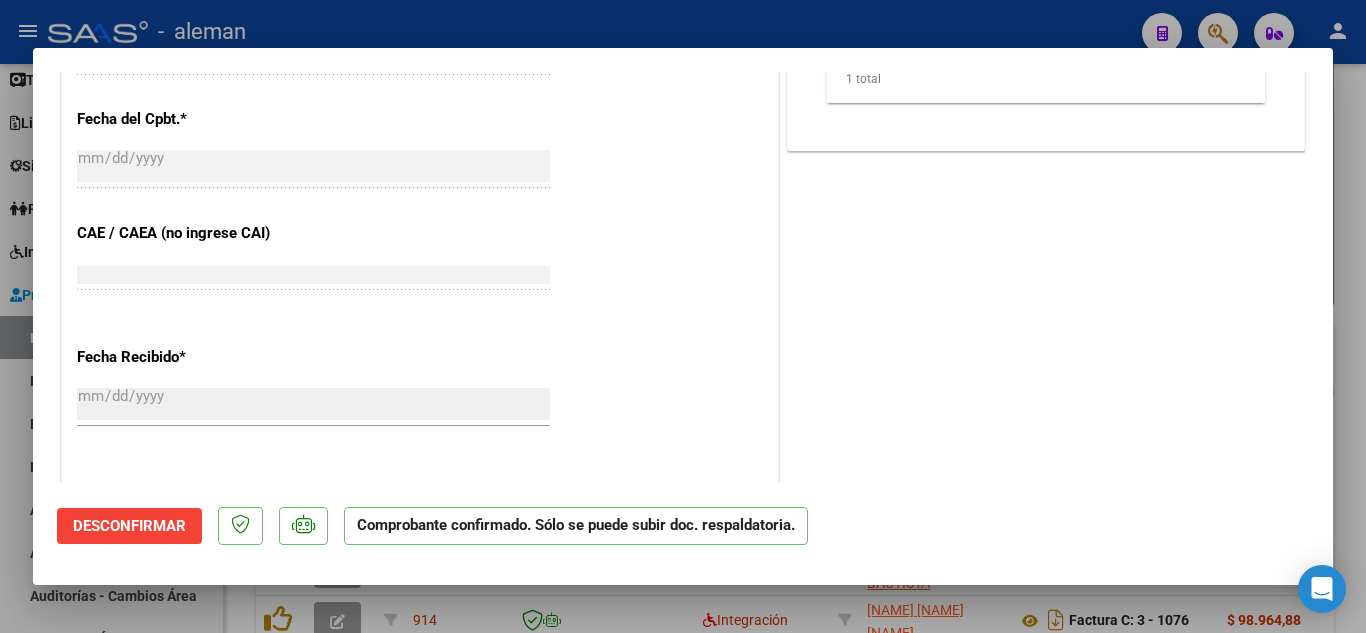 scroll, scrollTop: 1448, scrollLeft: 0, axis: vertical 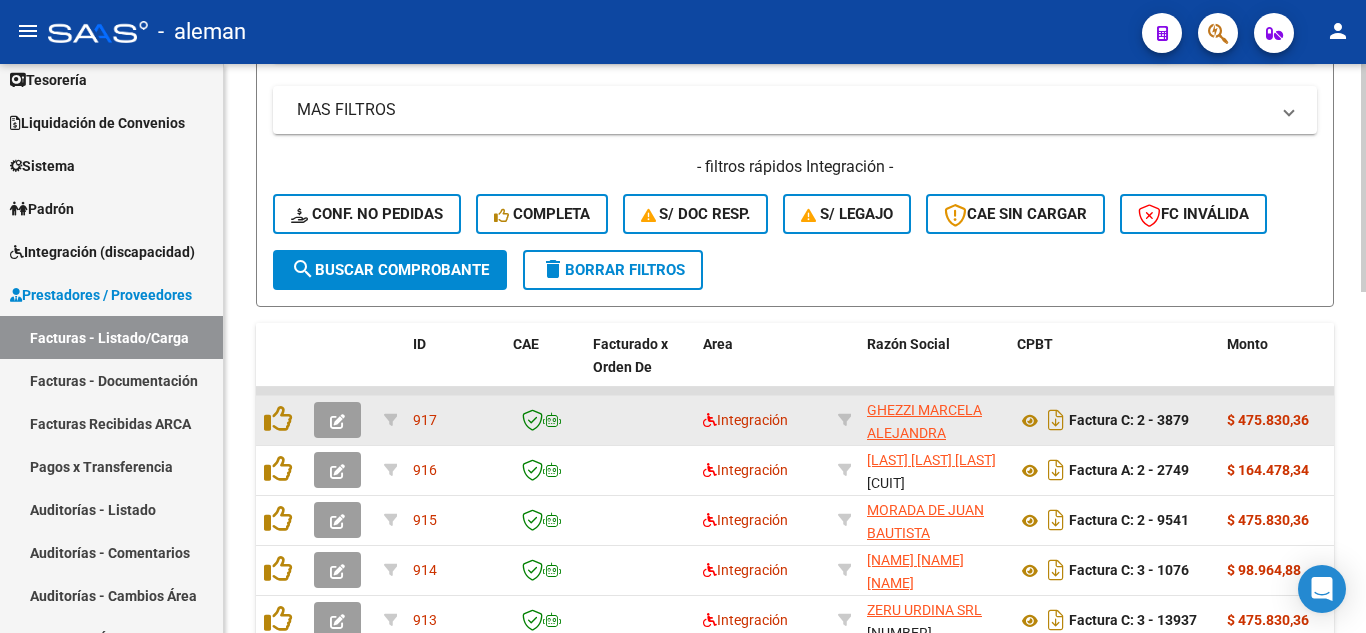 click 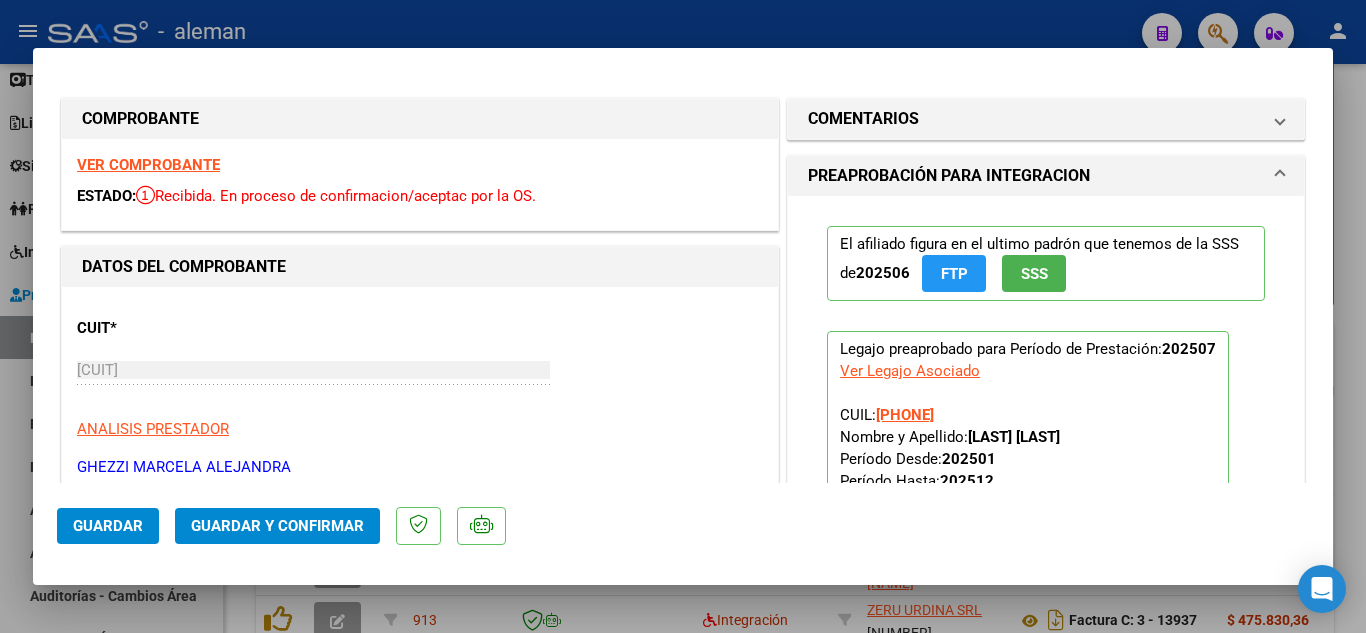 click on "VER COMPROBANTE" at bounding box center (148, 165) 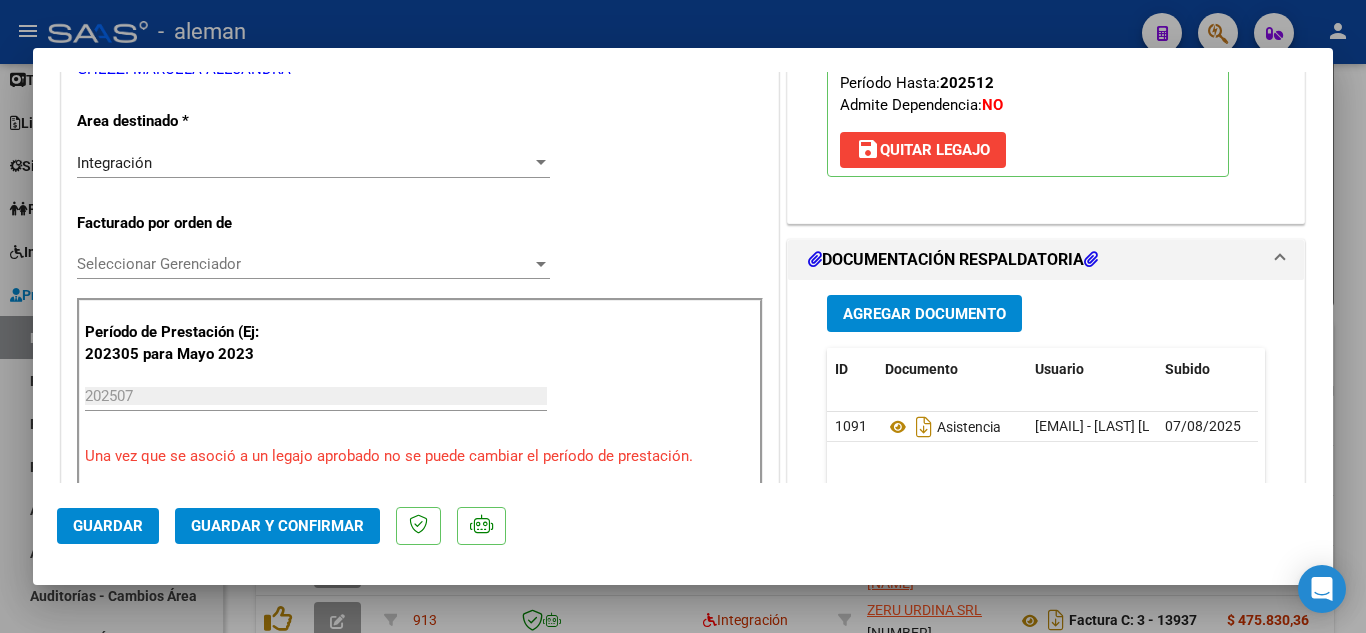 scroll, scrollTop: 400, scrollLeft: 0, axis: vertical 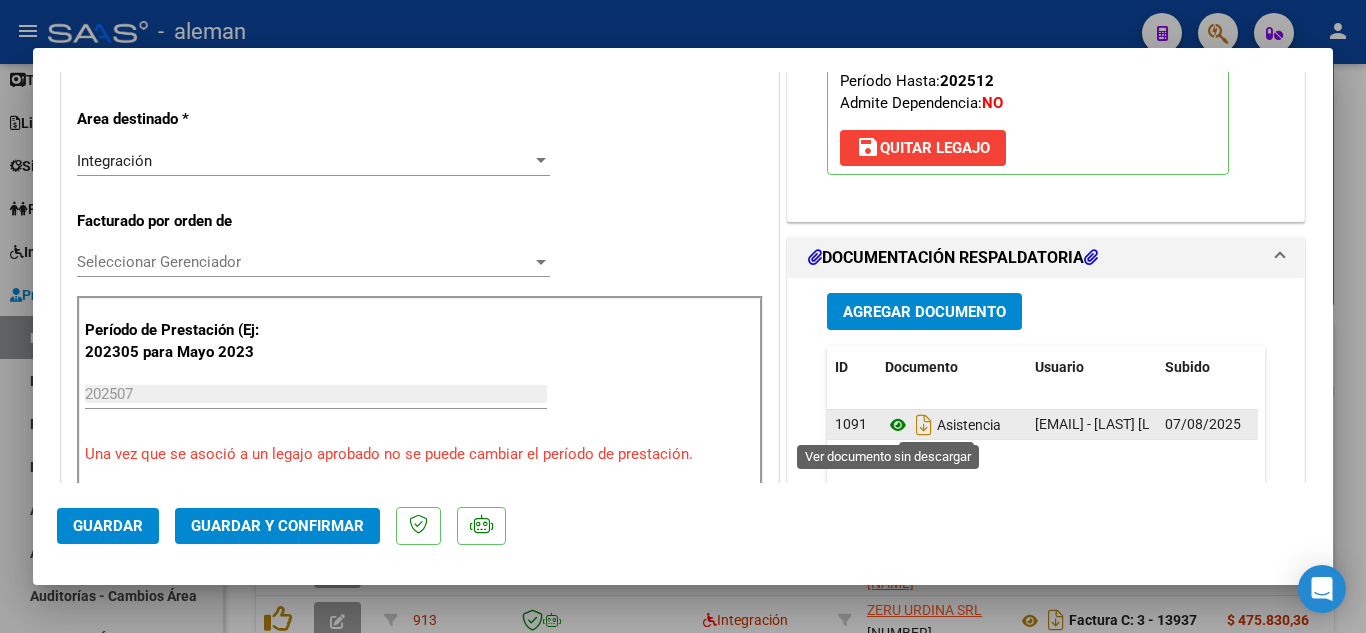 click 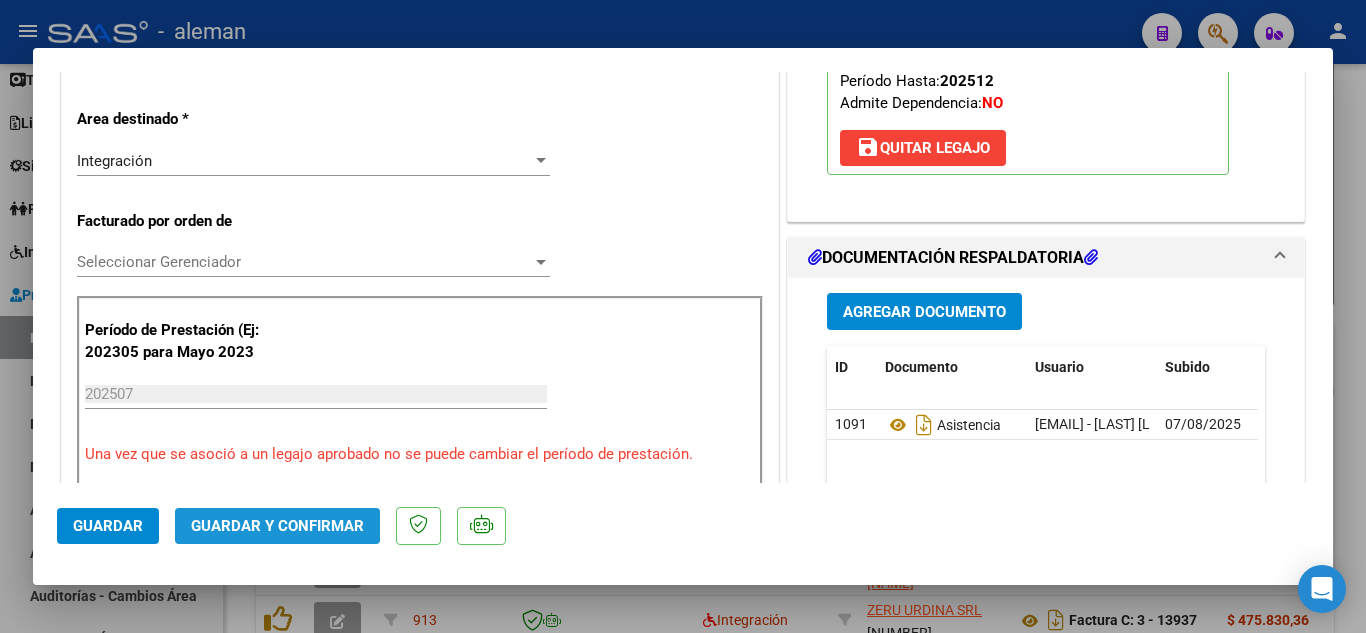 click on "Guardar y Confirmar" 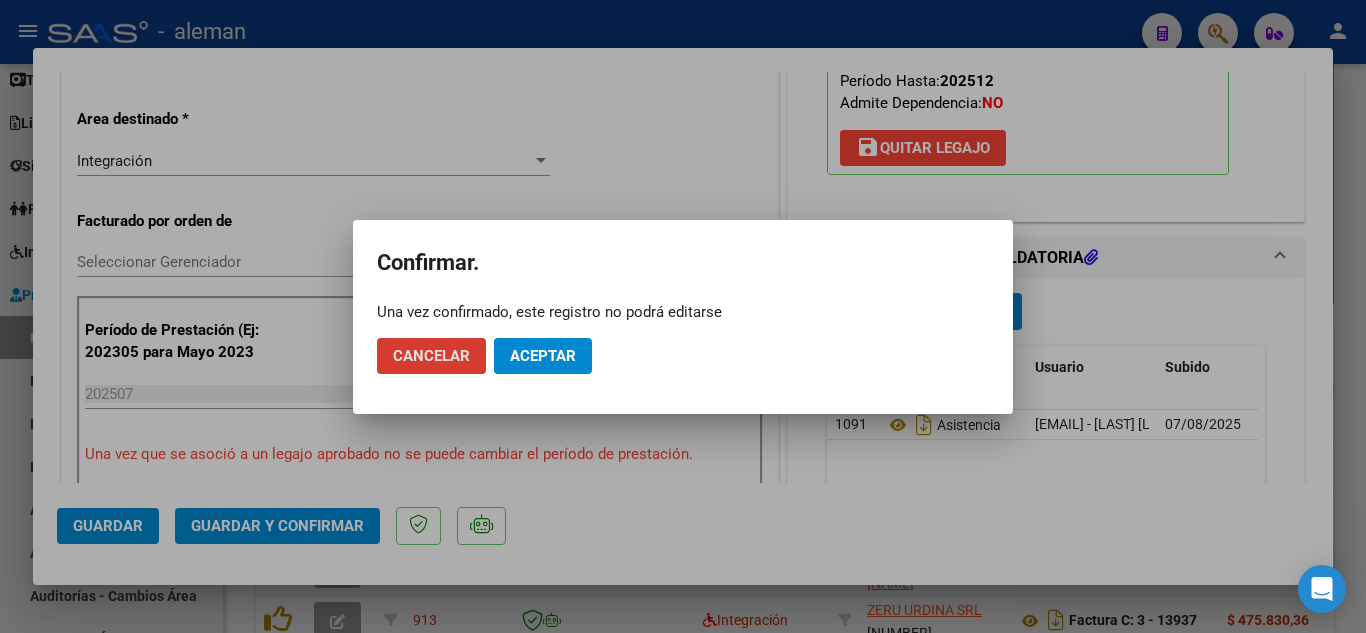 click on "Aceptar" 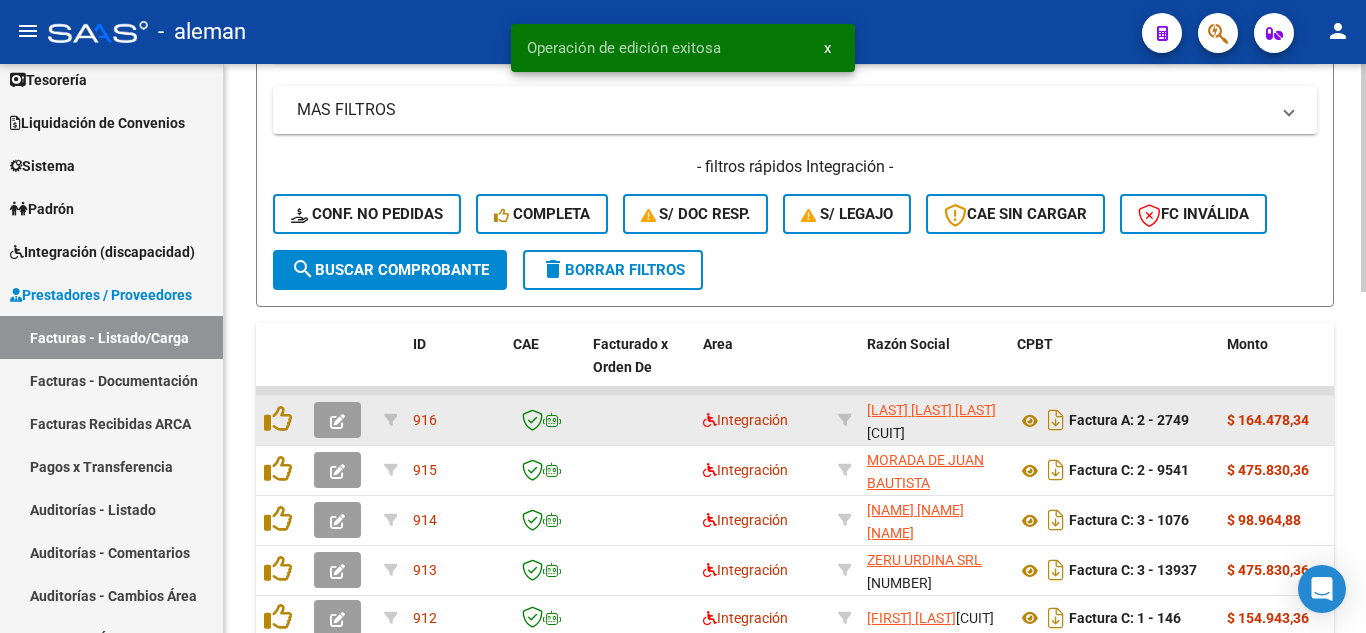 click 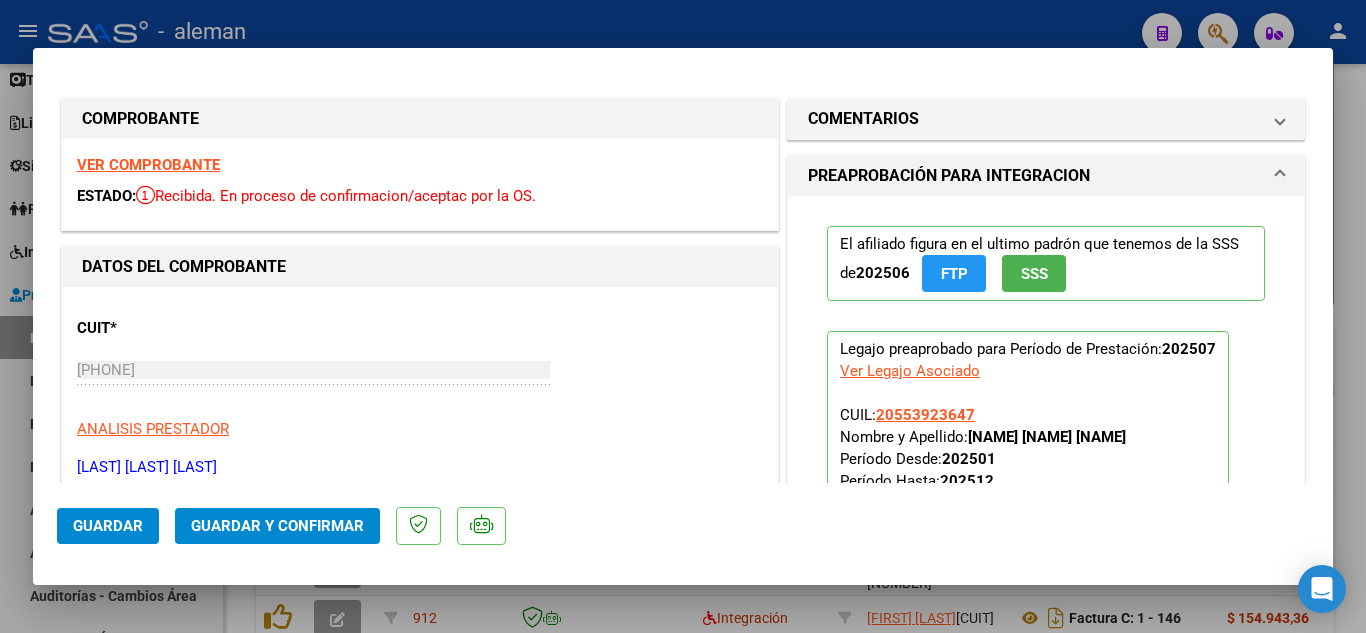 click on "VER COMPROBANTE" at bounding box center (148, 165) 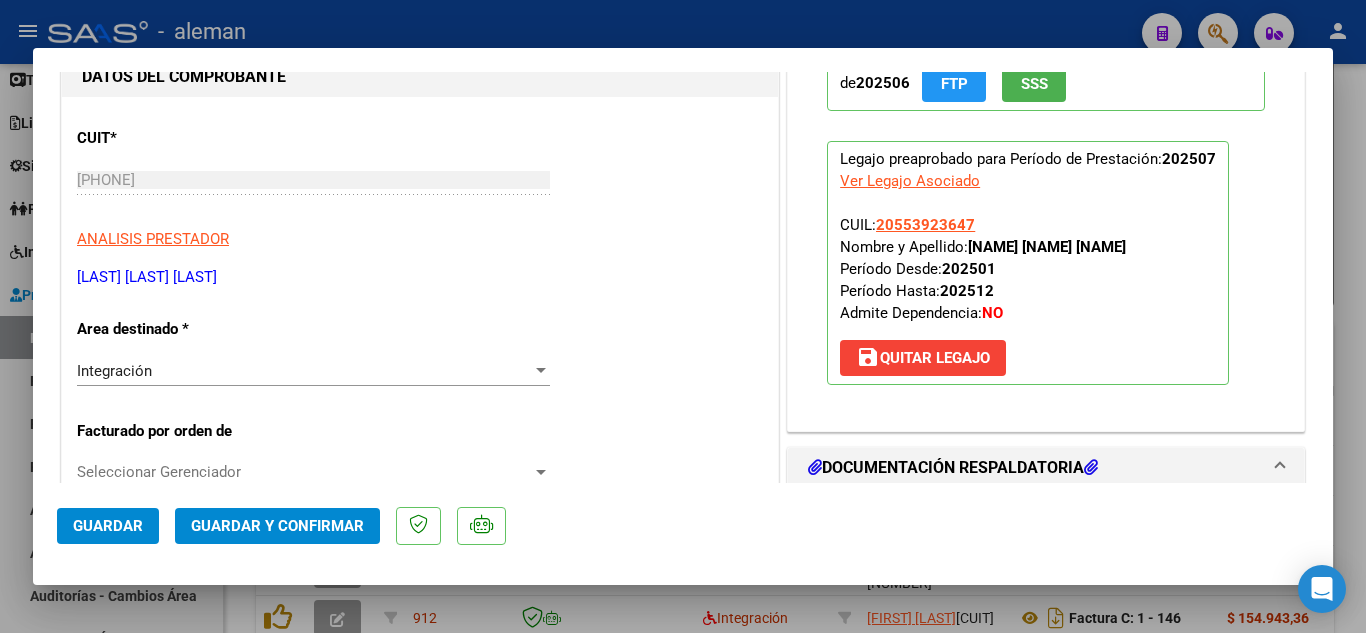 scroll, scrollTop: 400, scrollLeft: 0, axis: vertical 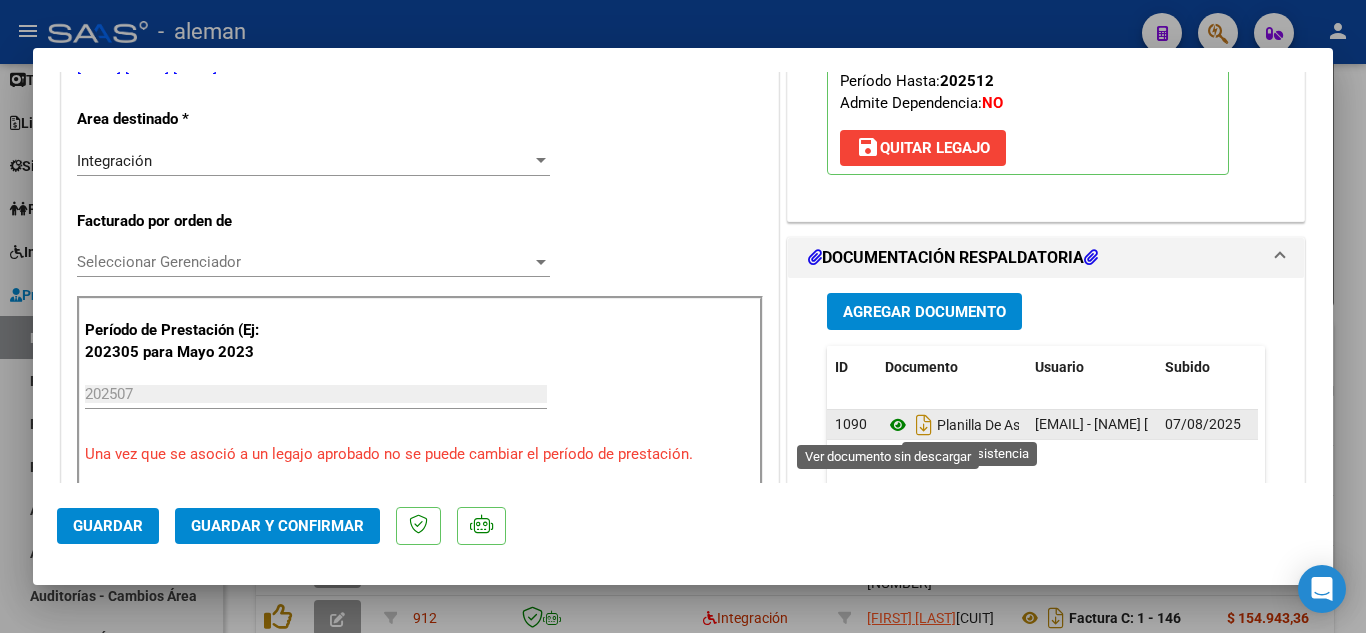 click 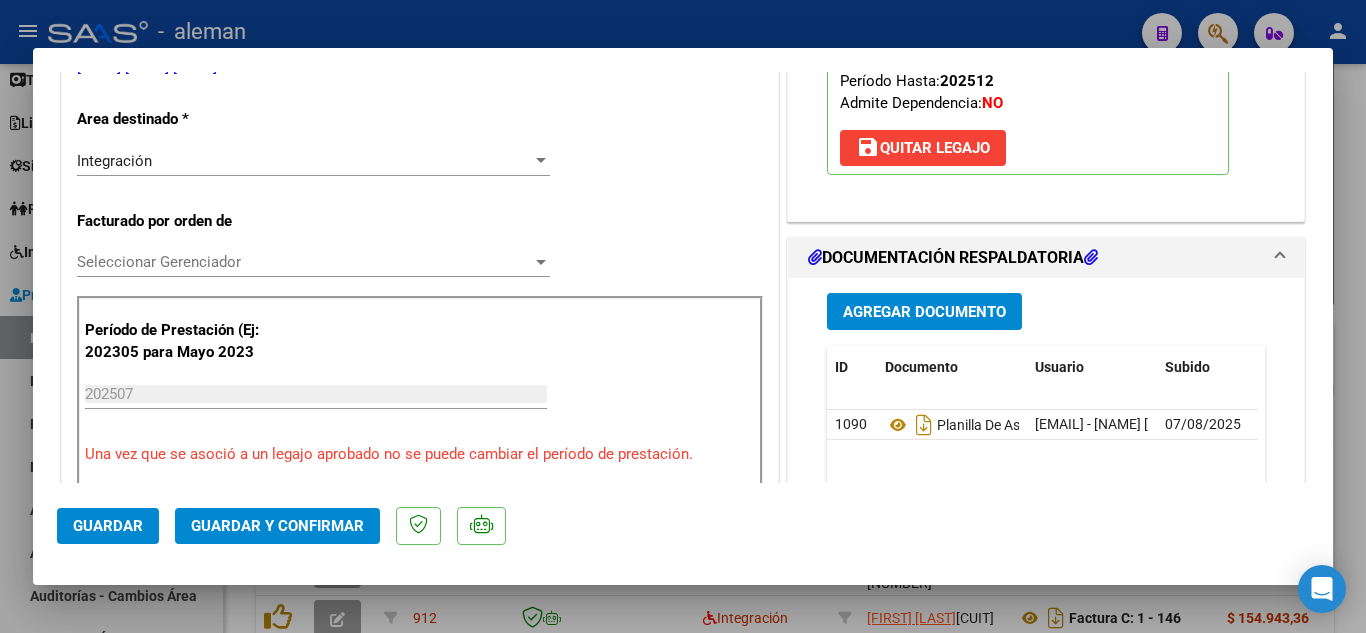 click on "Guardar y Confirmar" 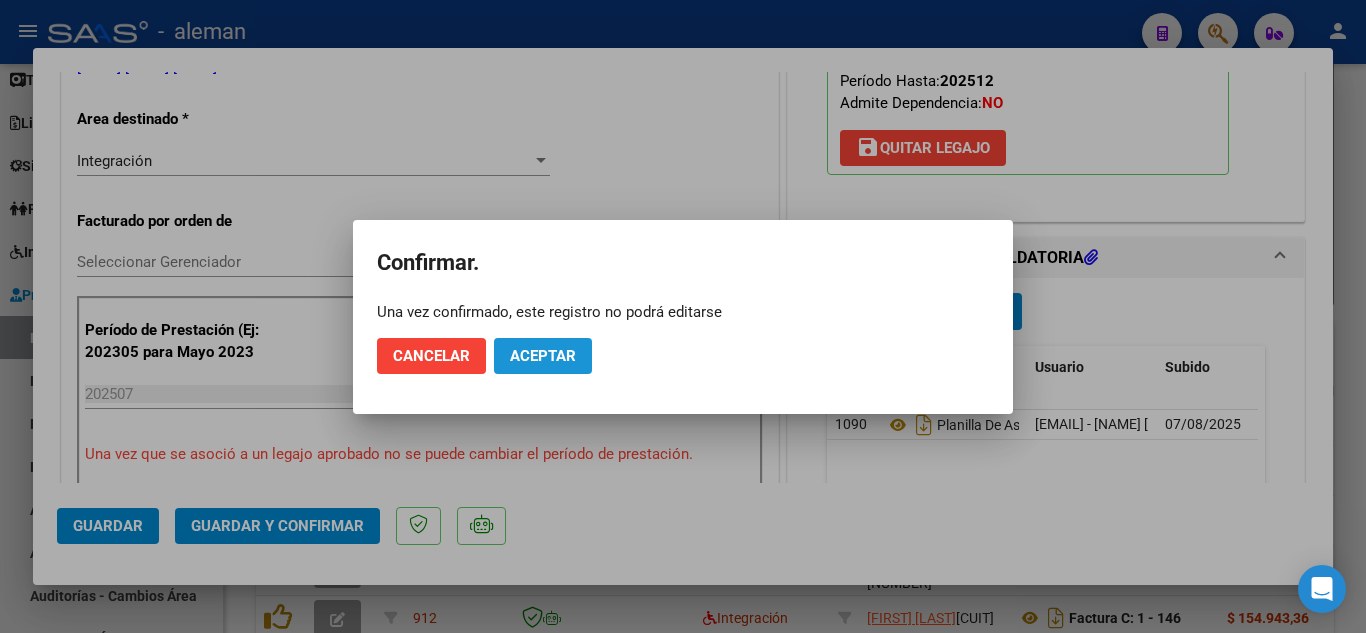 click on "Aceptar" 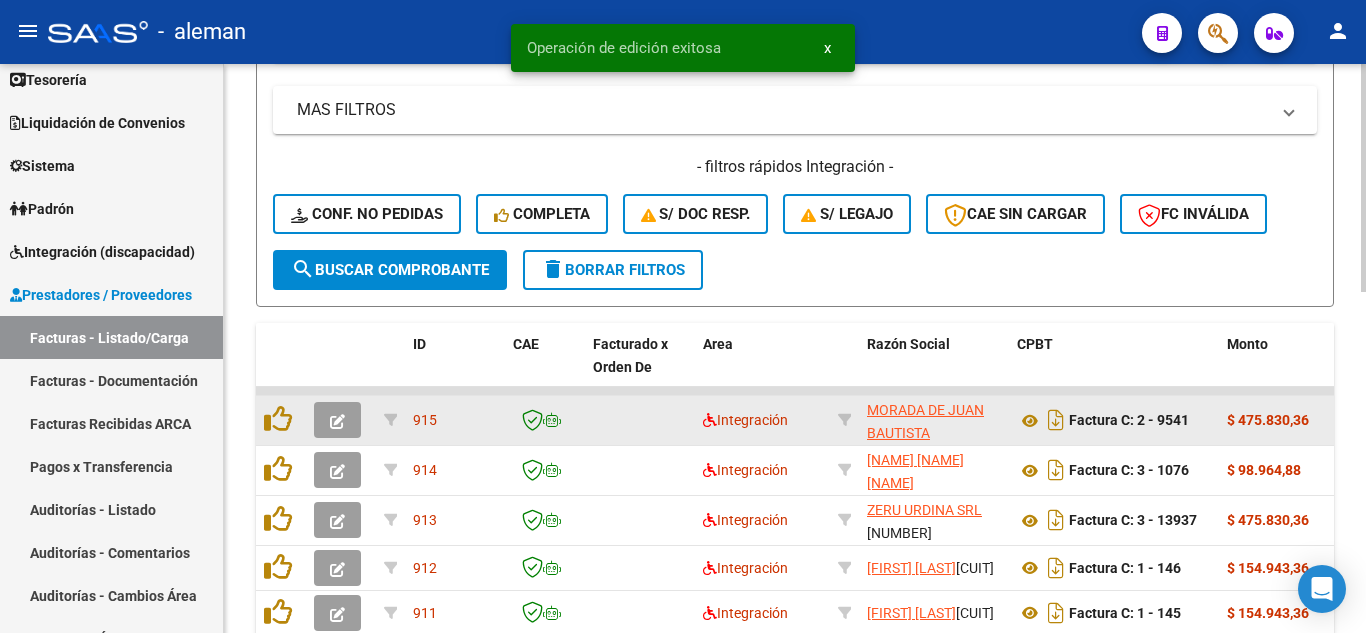 click 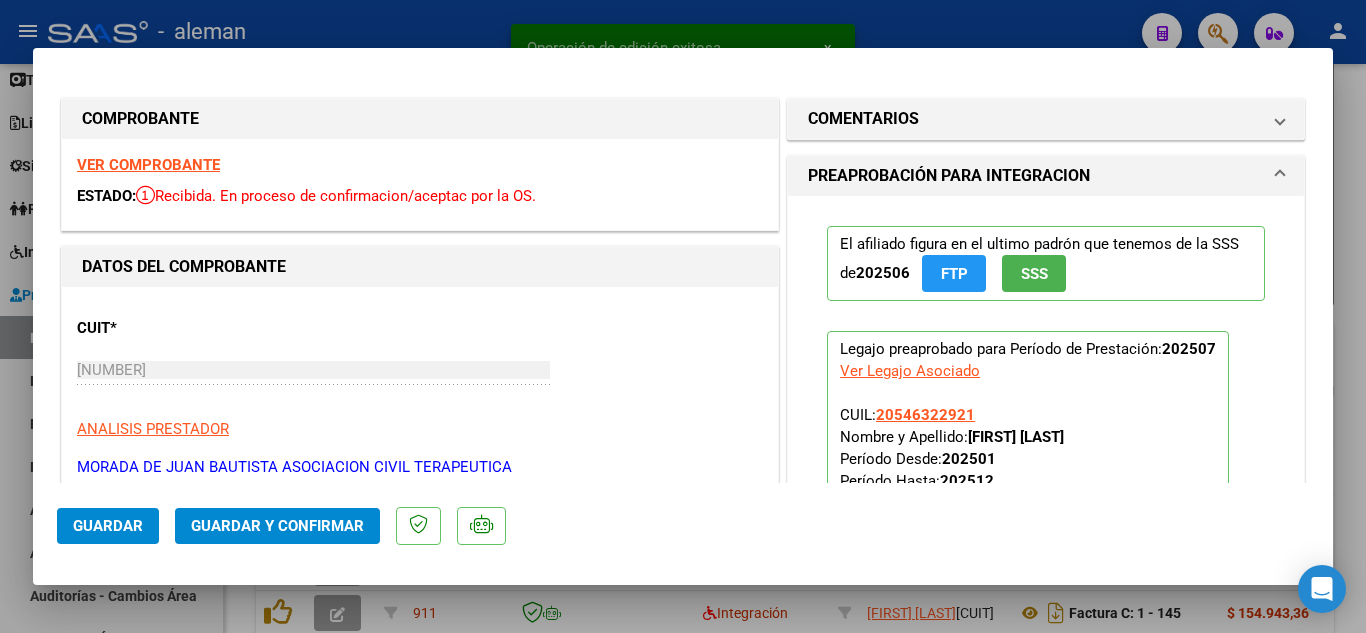 click on "VER COMPROBANTE" at bounding box center [148, 165] 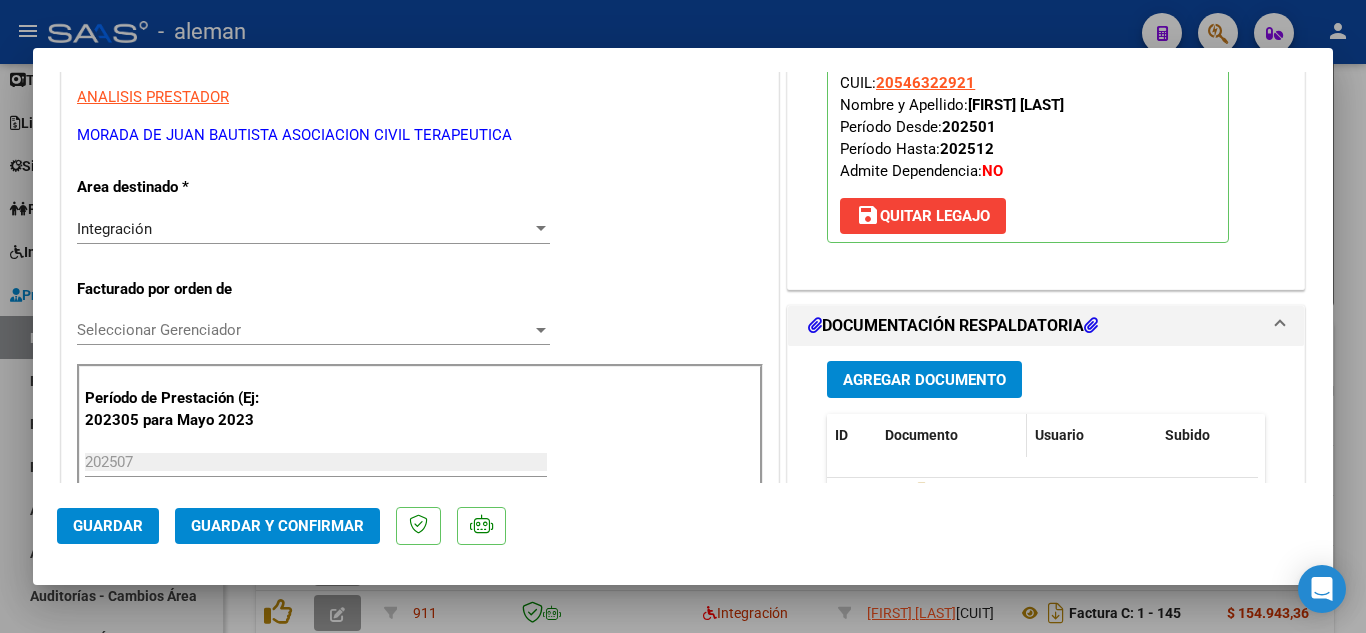 scroll, scrollTop: 400, scrollLeft: 0, axis: vertical 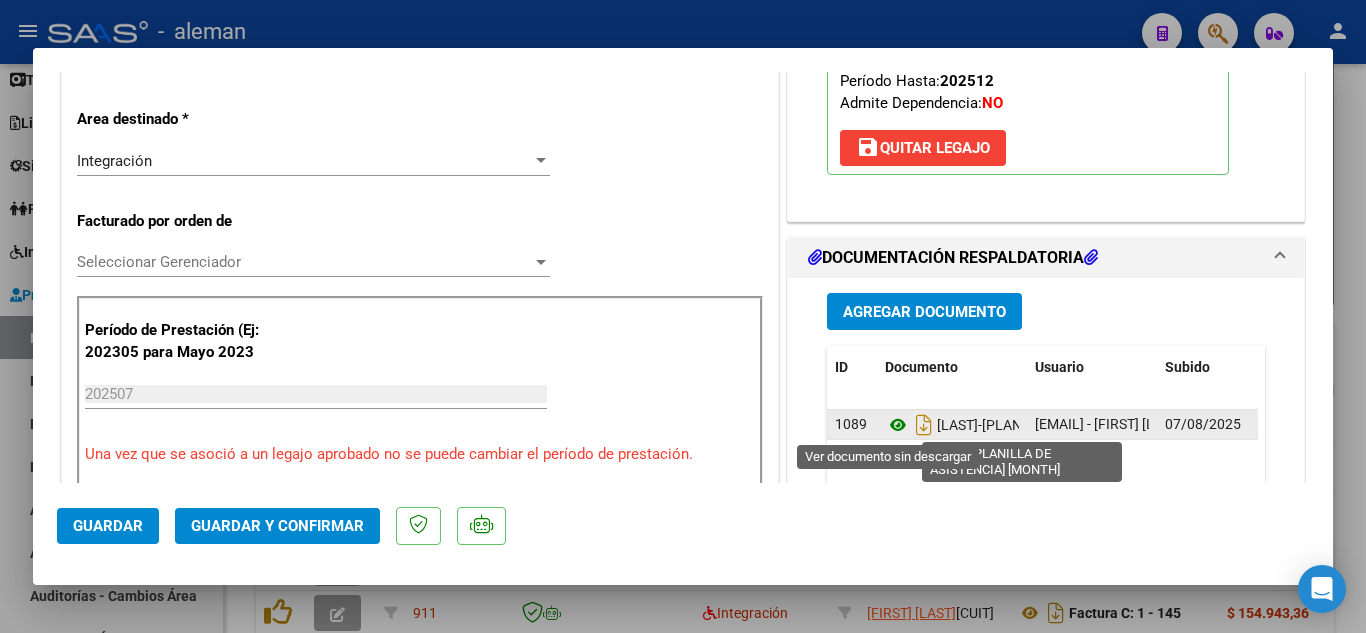 click 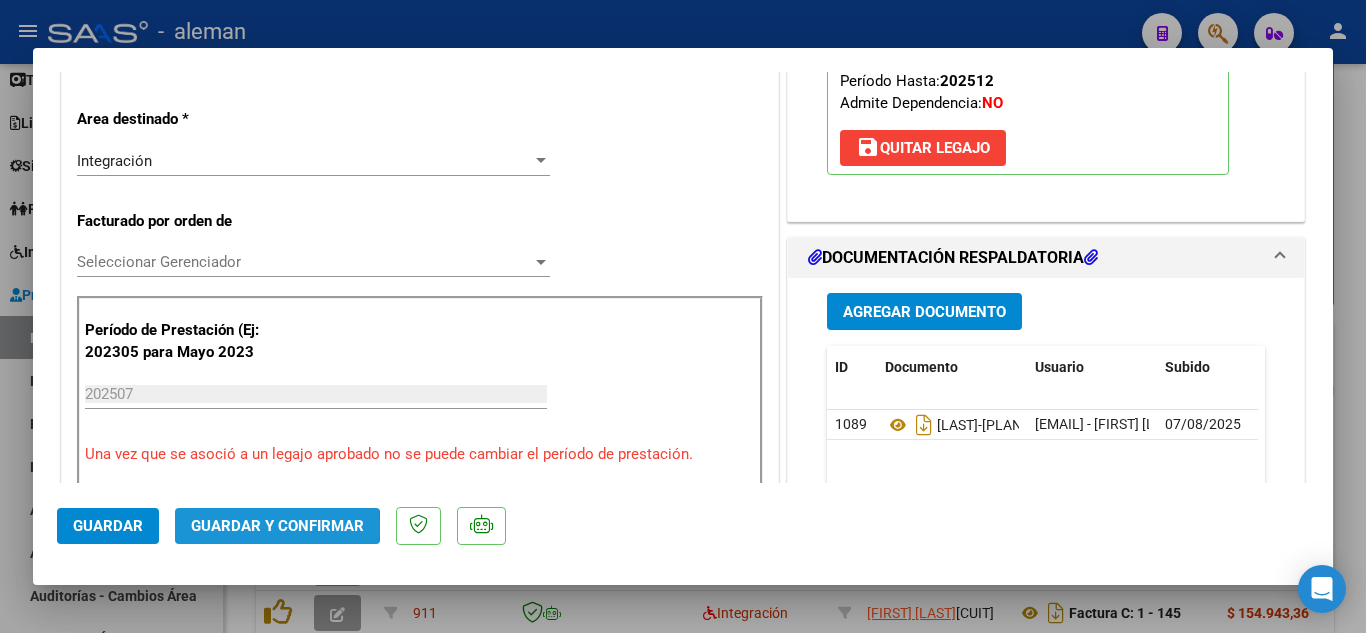 click on "Guardar y Confirmar" 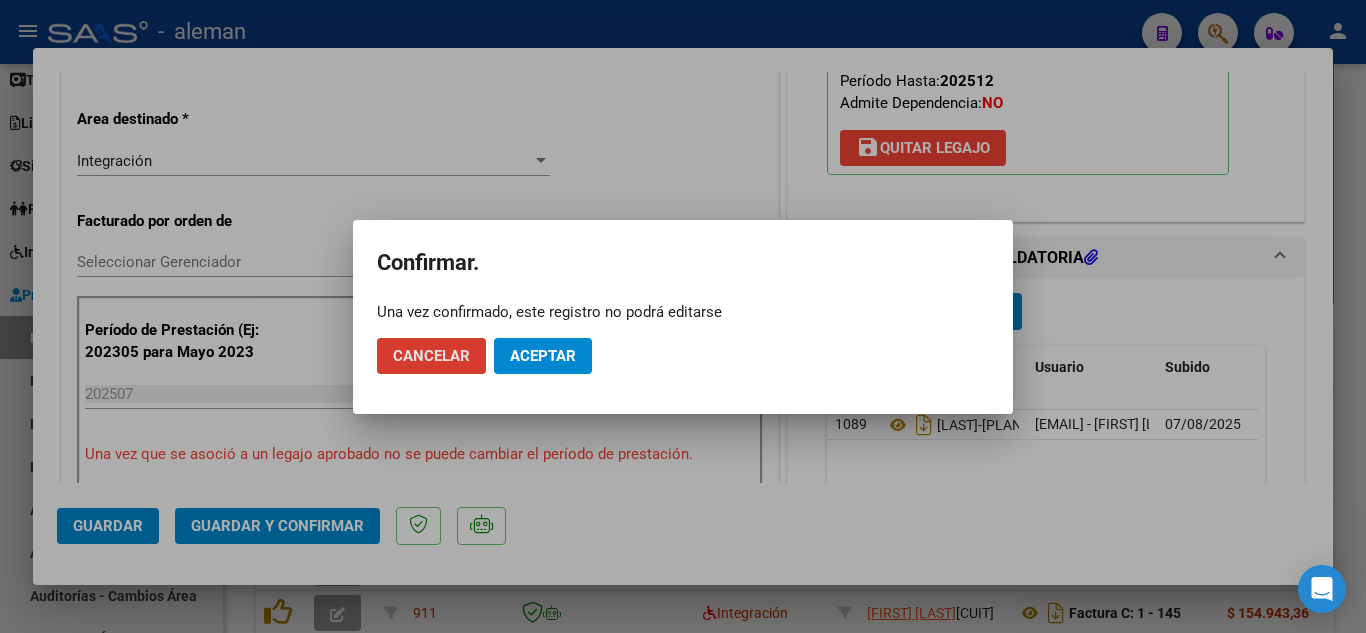 click on "Aceptar" 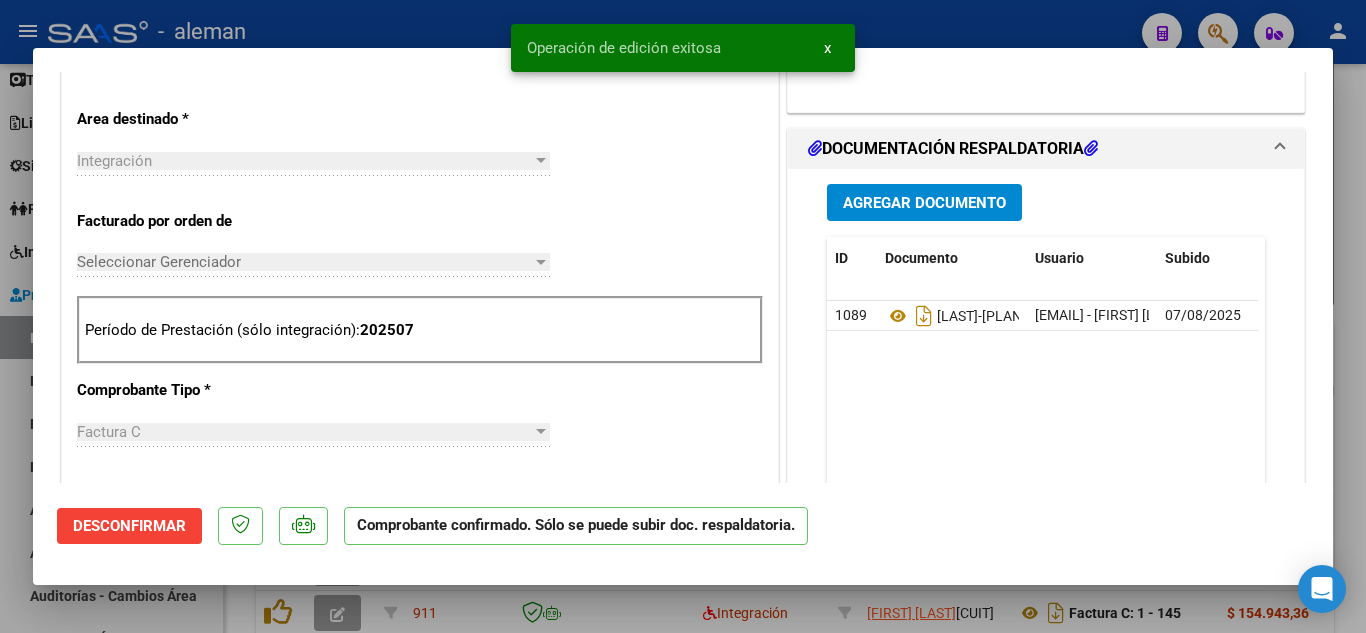 scroll, scrollTop: 0, scrollLeft: 0, axis: both 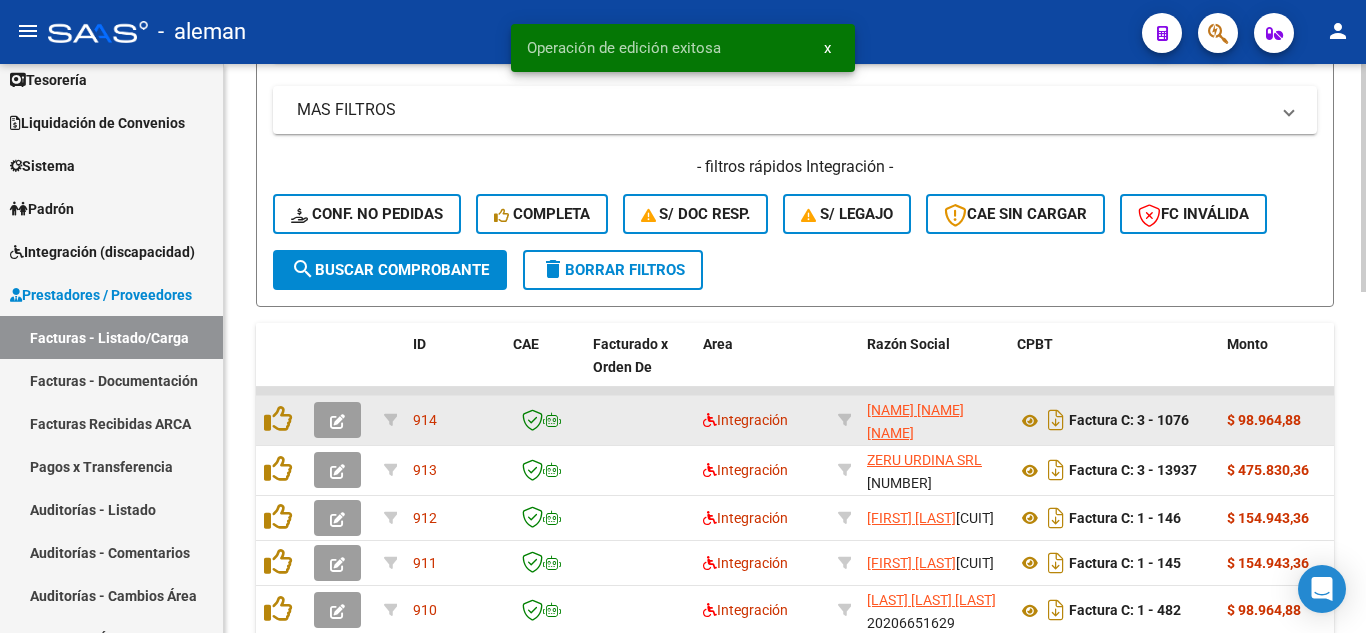 click 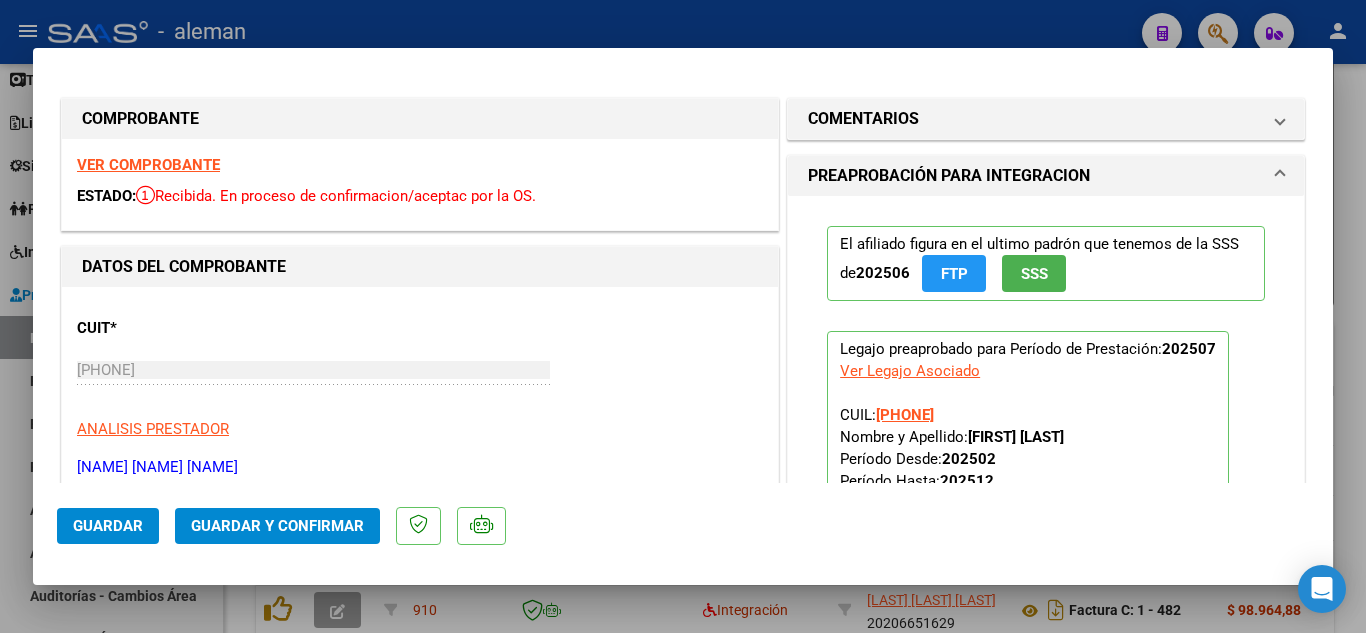 click on "VER COMPROBANTE" at bounding box center [148, 165] 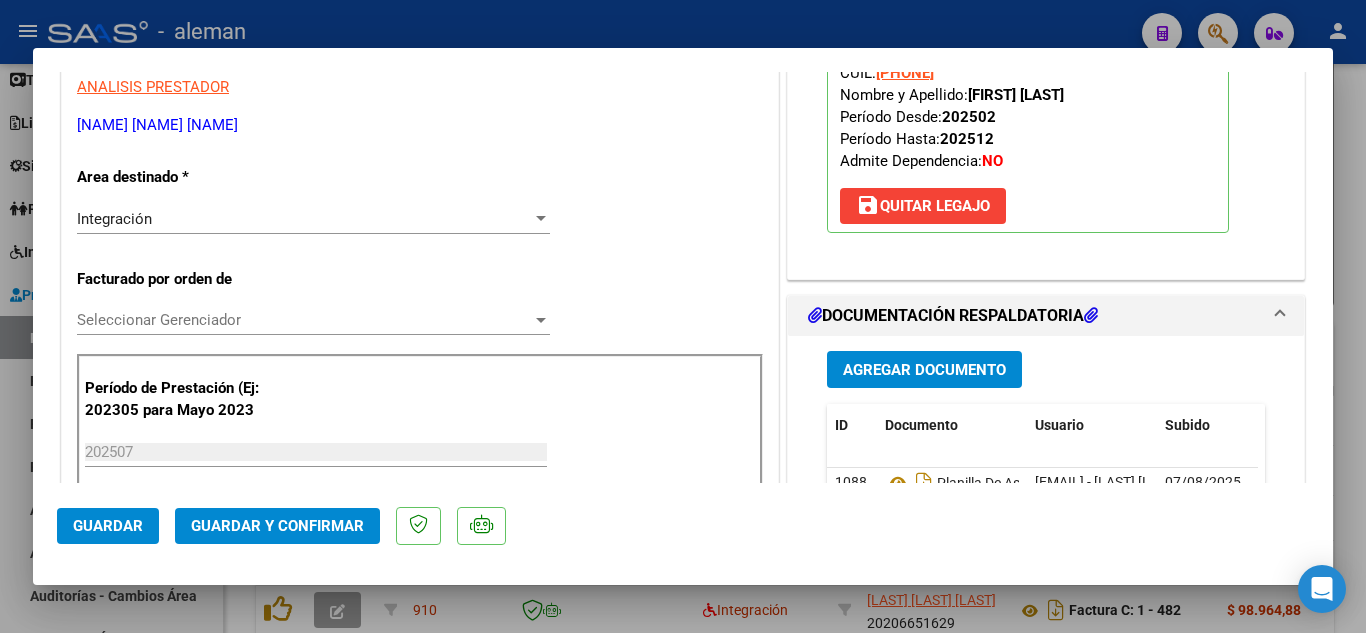 scroll, scrollTop: 400, scrollLeft: 0, axis: vertical 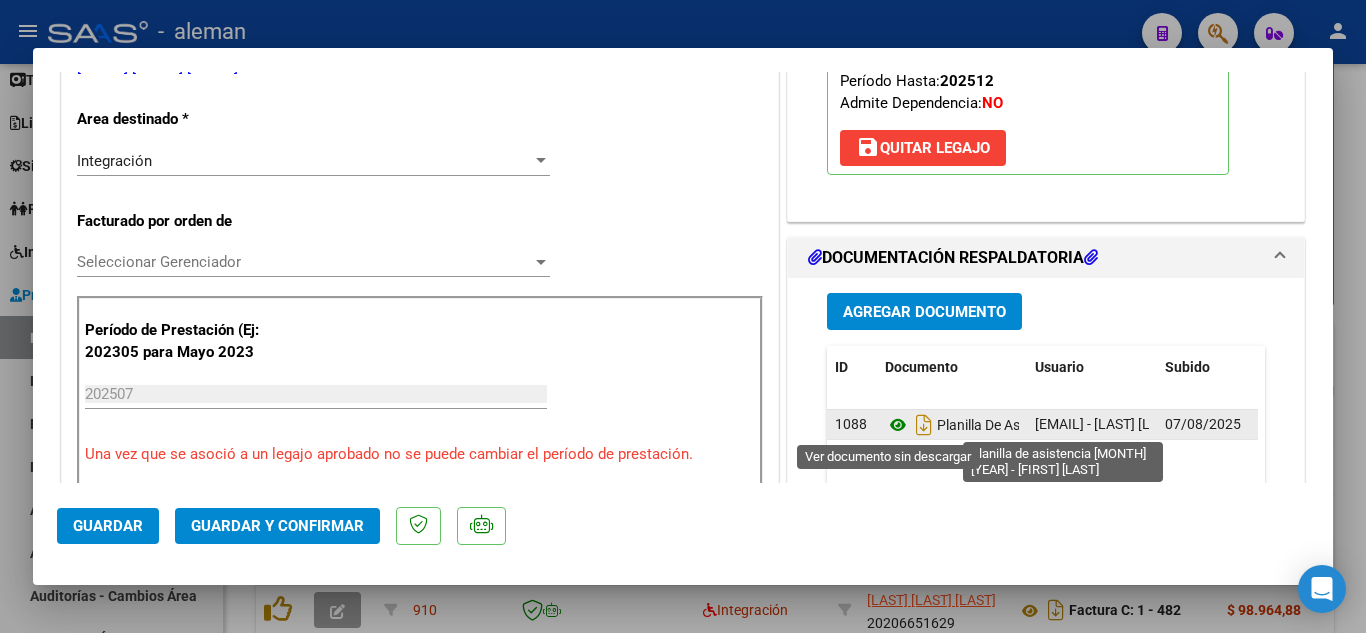 click 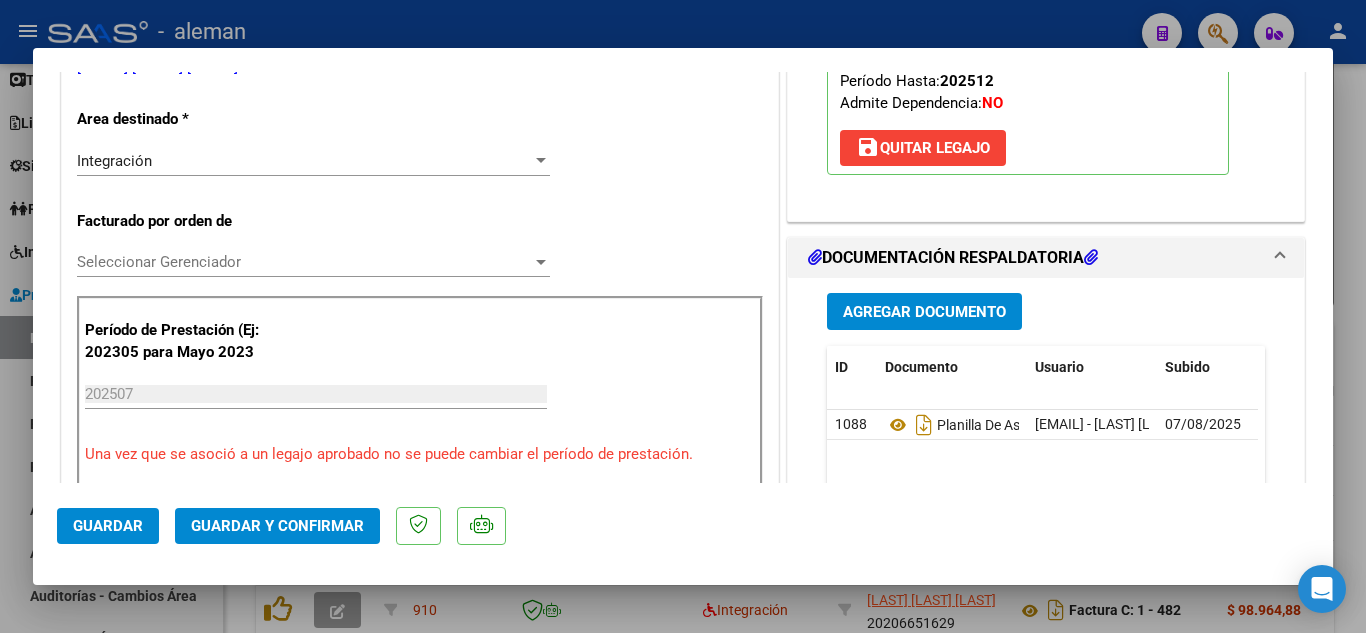 click on "Guardar y Confirmar" 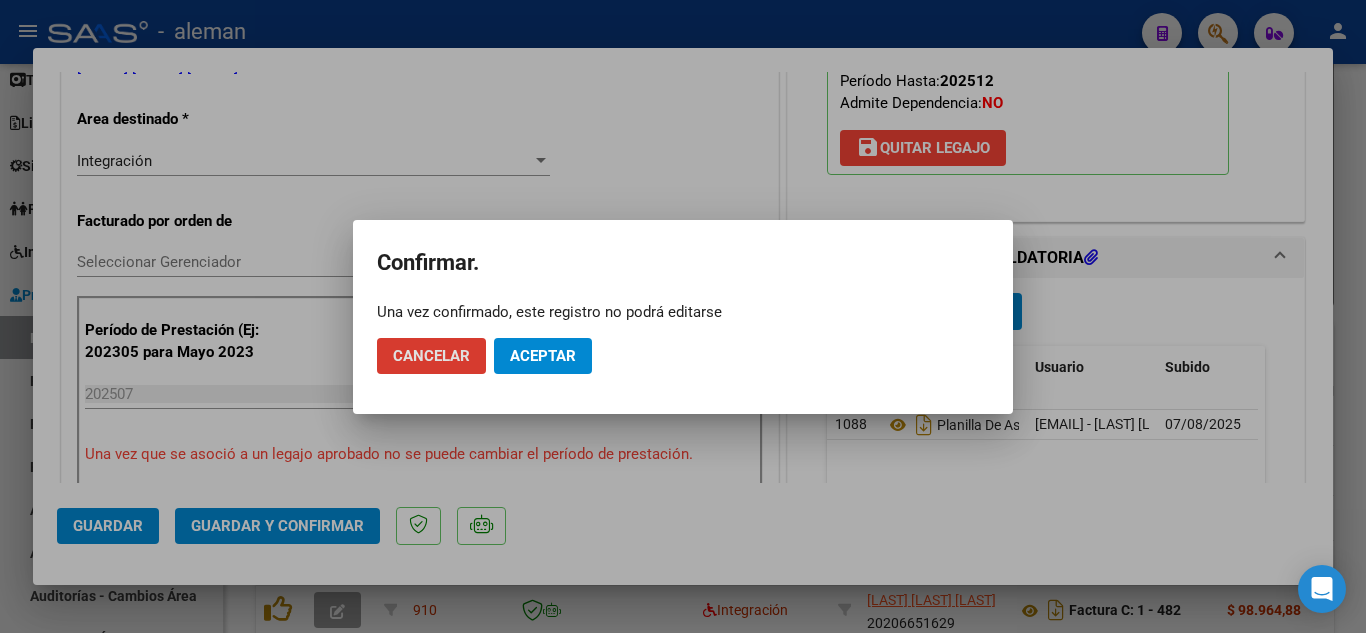 click on "Aceptar" 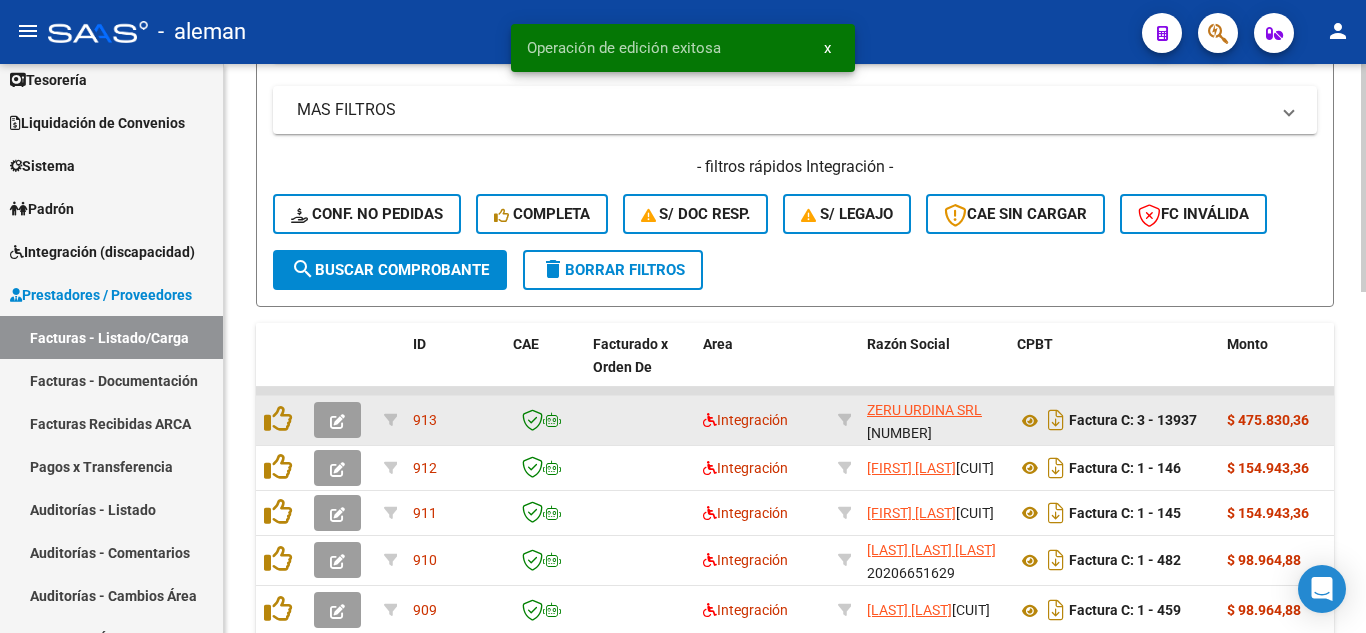 click 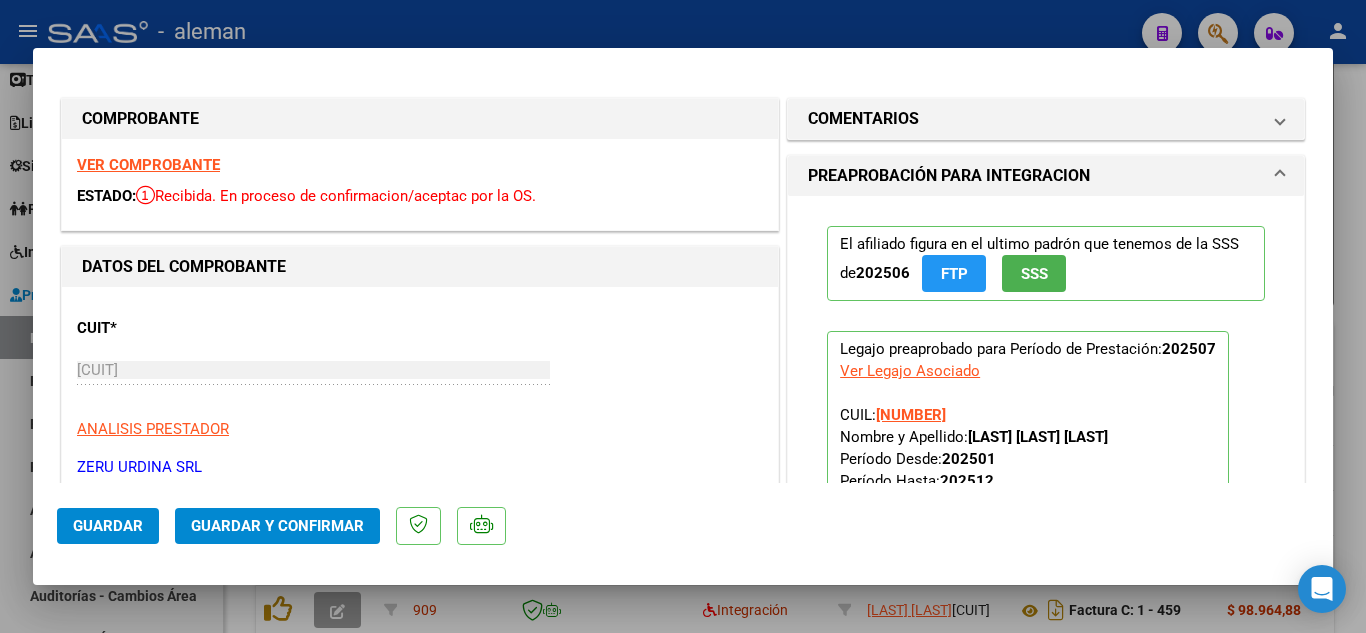 click on "VER COMPROBANTE" at bounding box center [148, 165] 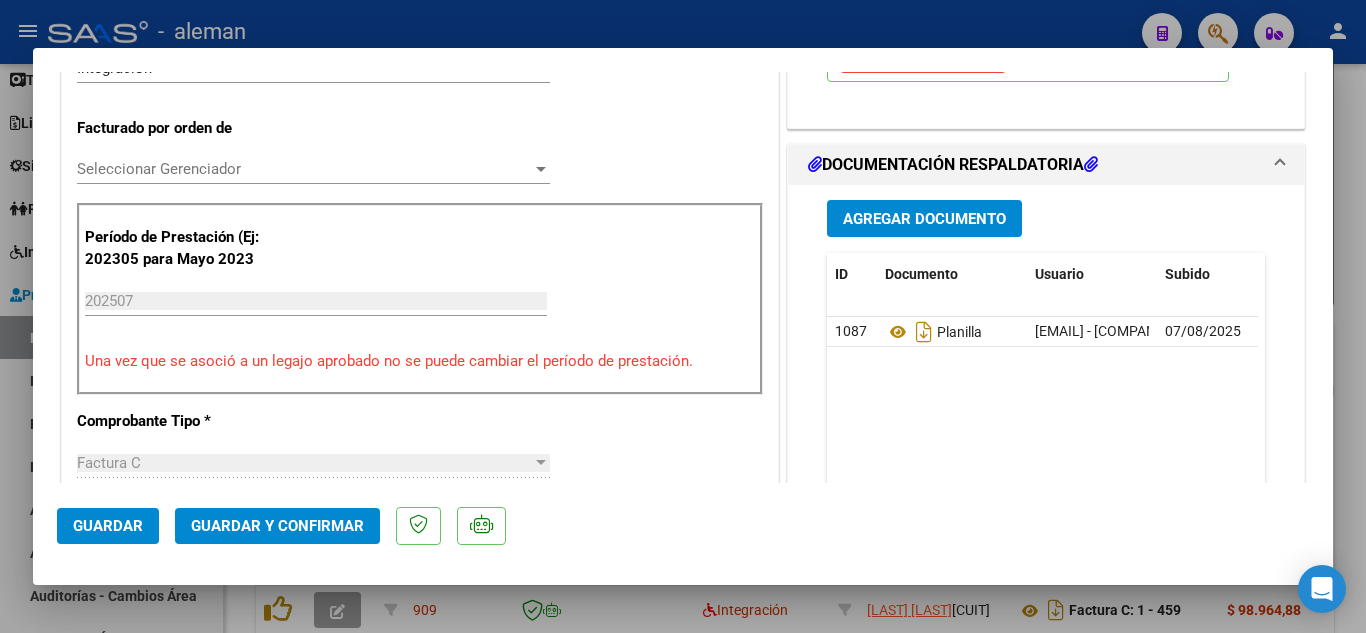 scroll, scrollTop: 500, scrollLeft: 0, axis: vertical 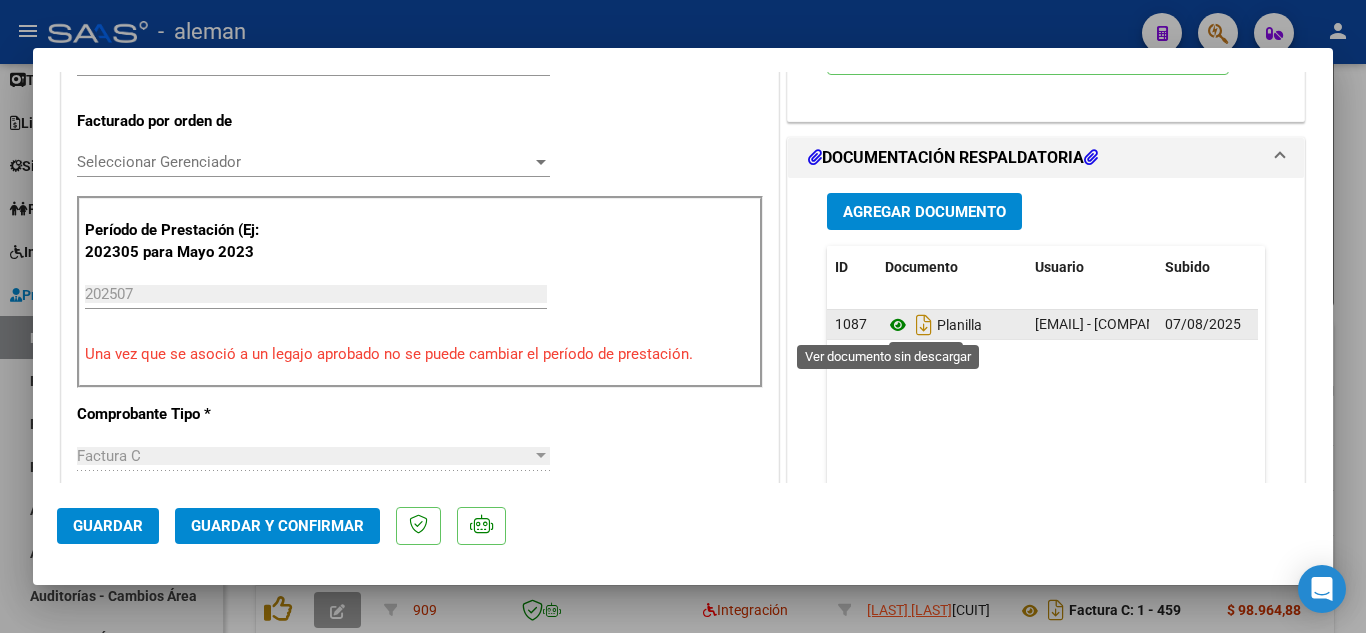 click 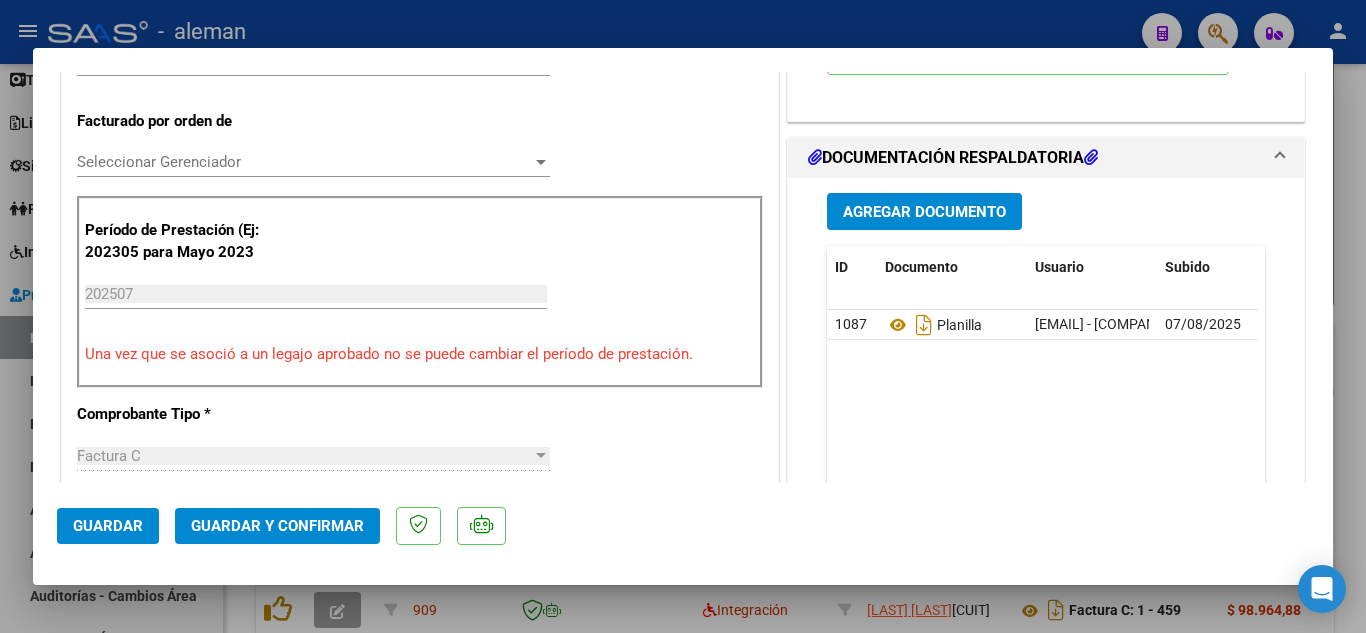 click on "Guardar y Confirmar" 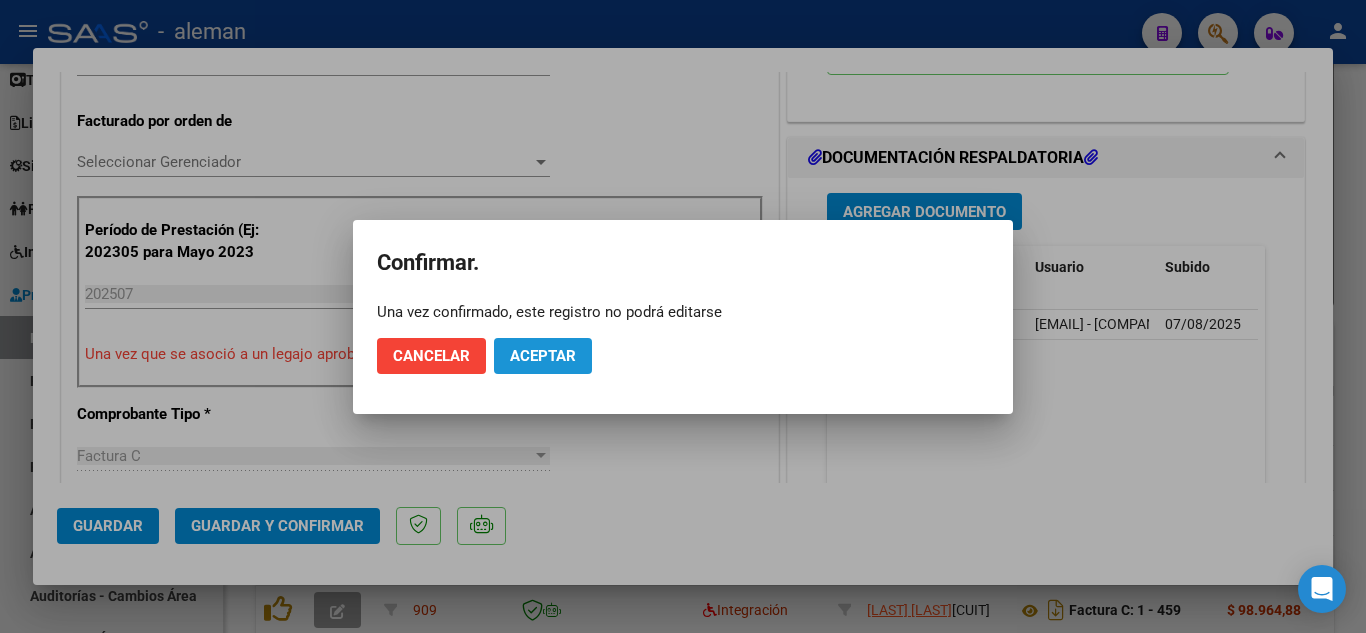 click on "Aceptar" 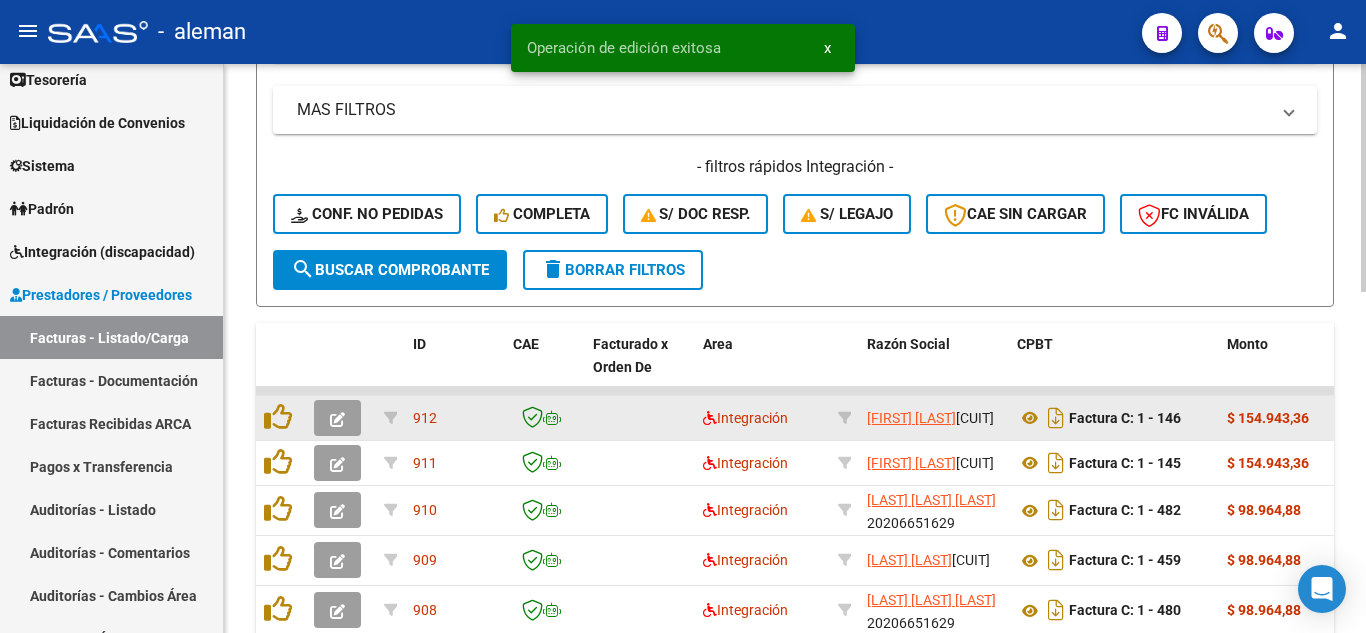 click 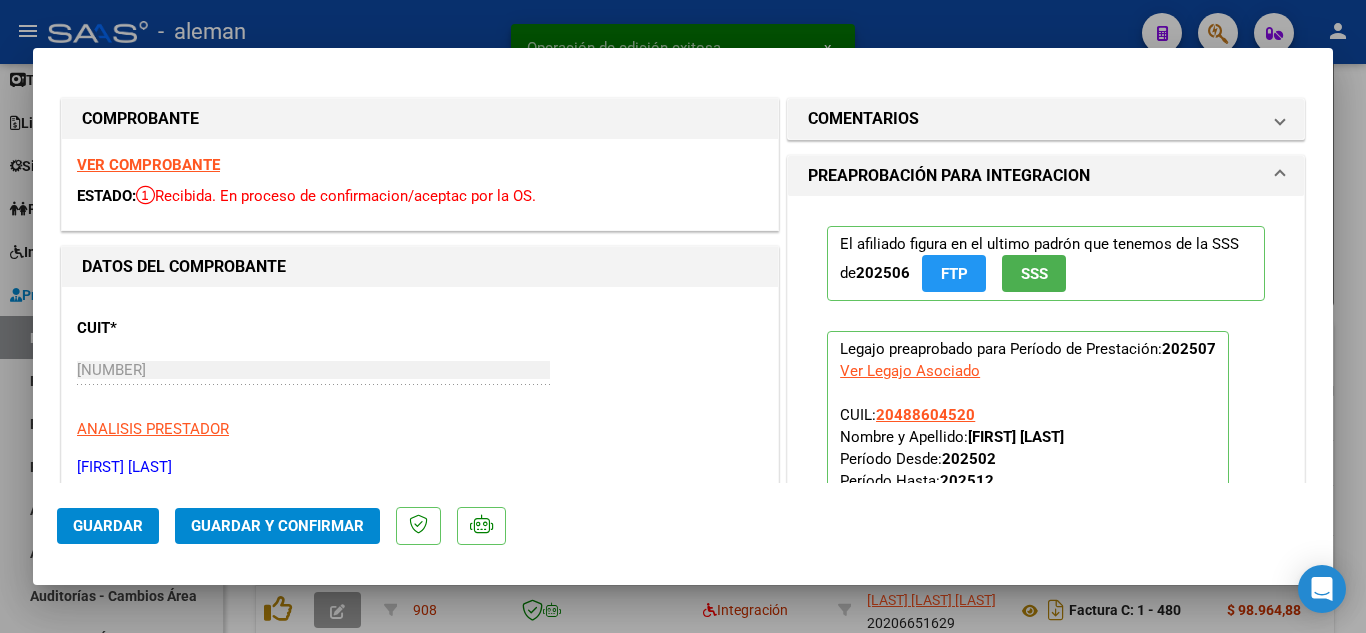 click on "VER COMPROBANTE" at bounding box center [148, 165] 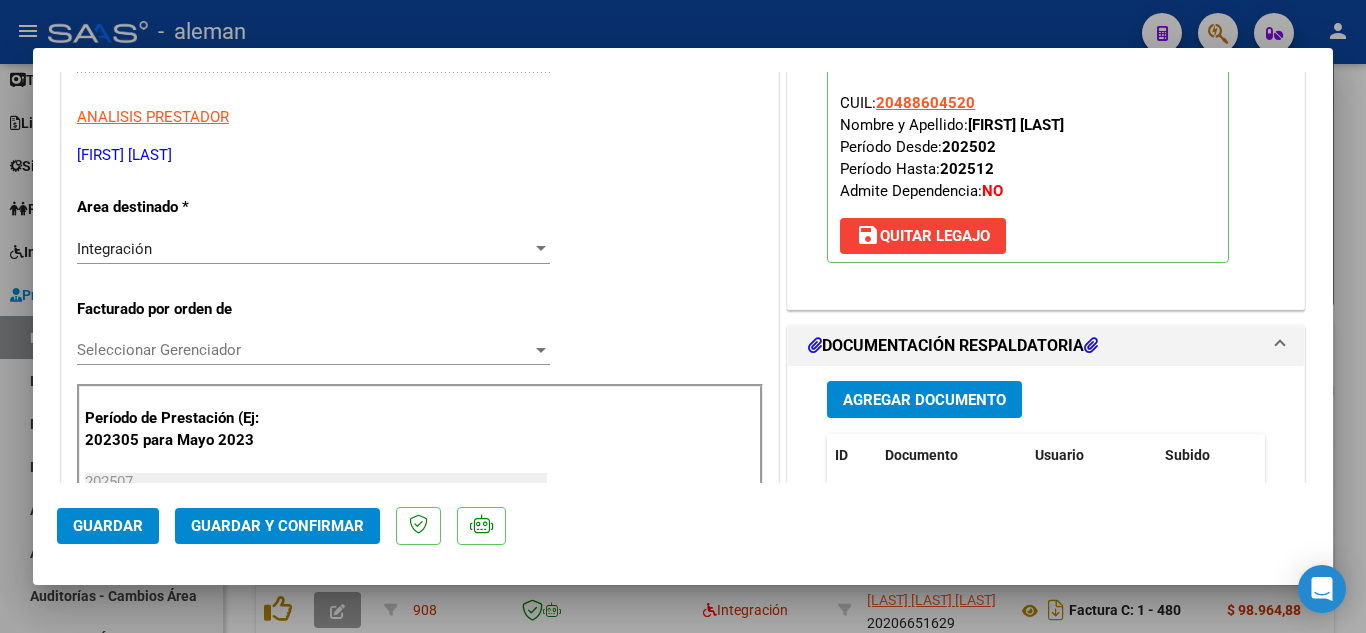 scroll, scrollTop: 500, scrollLeft: 0, axis: vertical 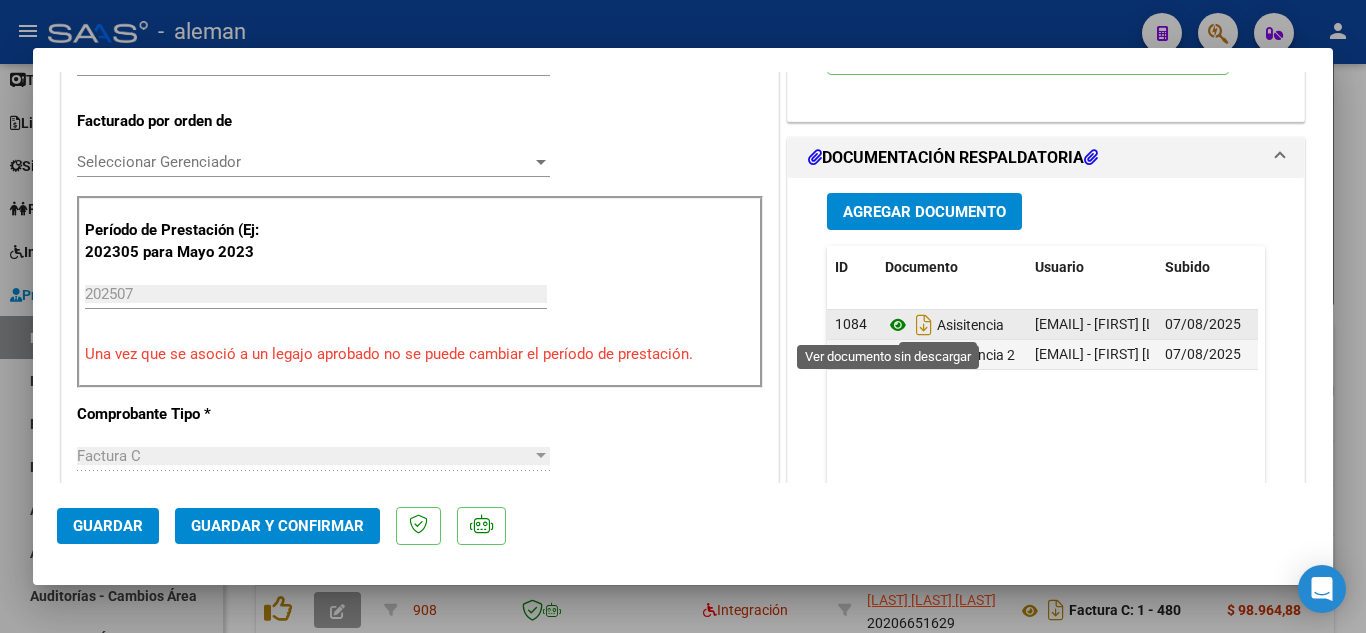 click 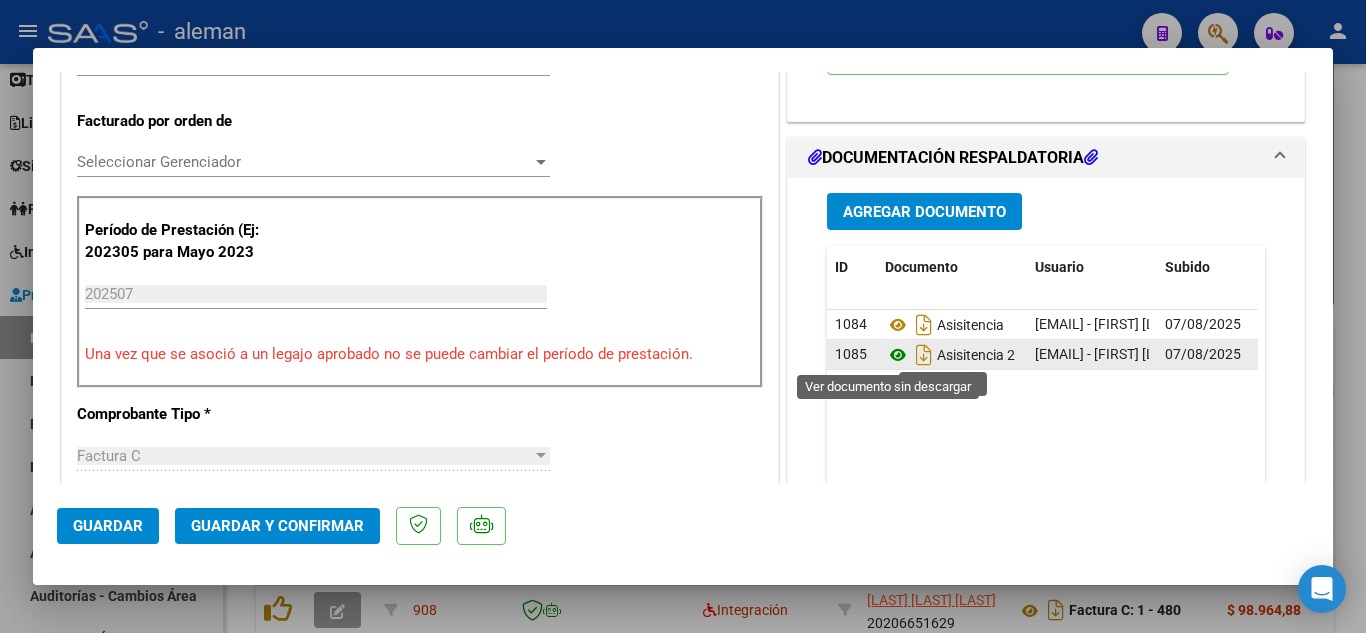 click 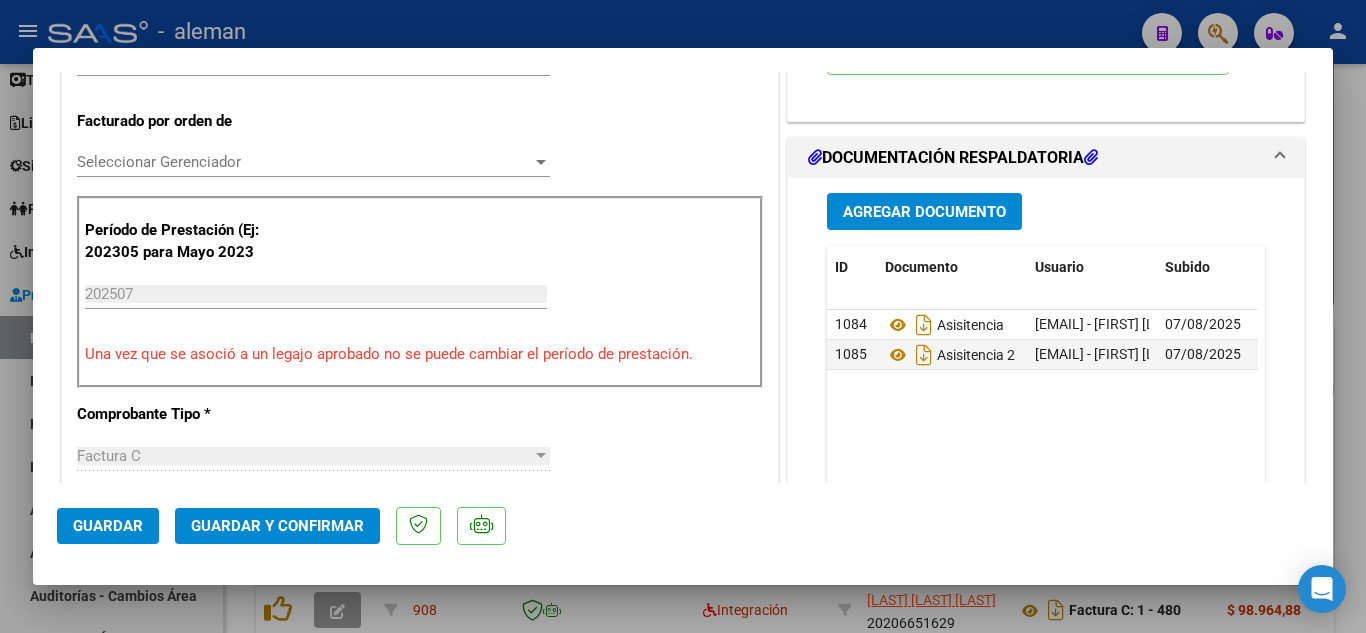 click on "Guardar y Confirmar" 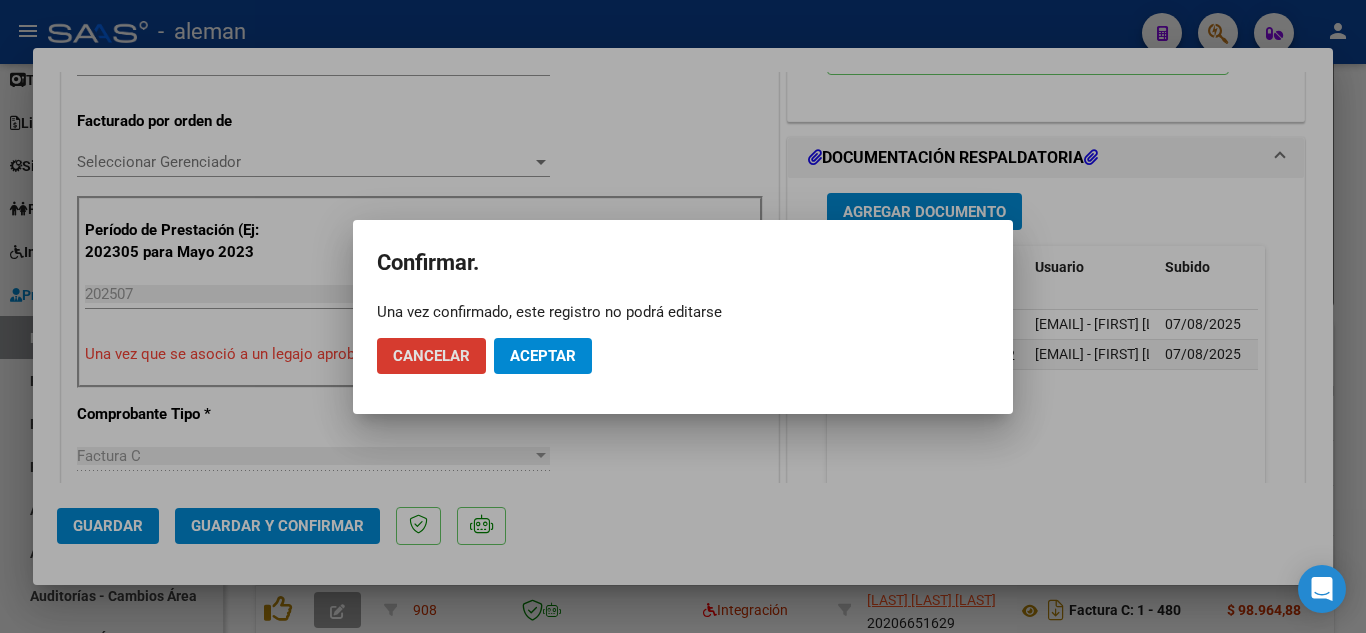 click on "Aceptar" 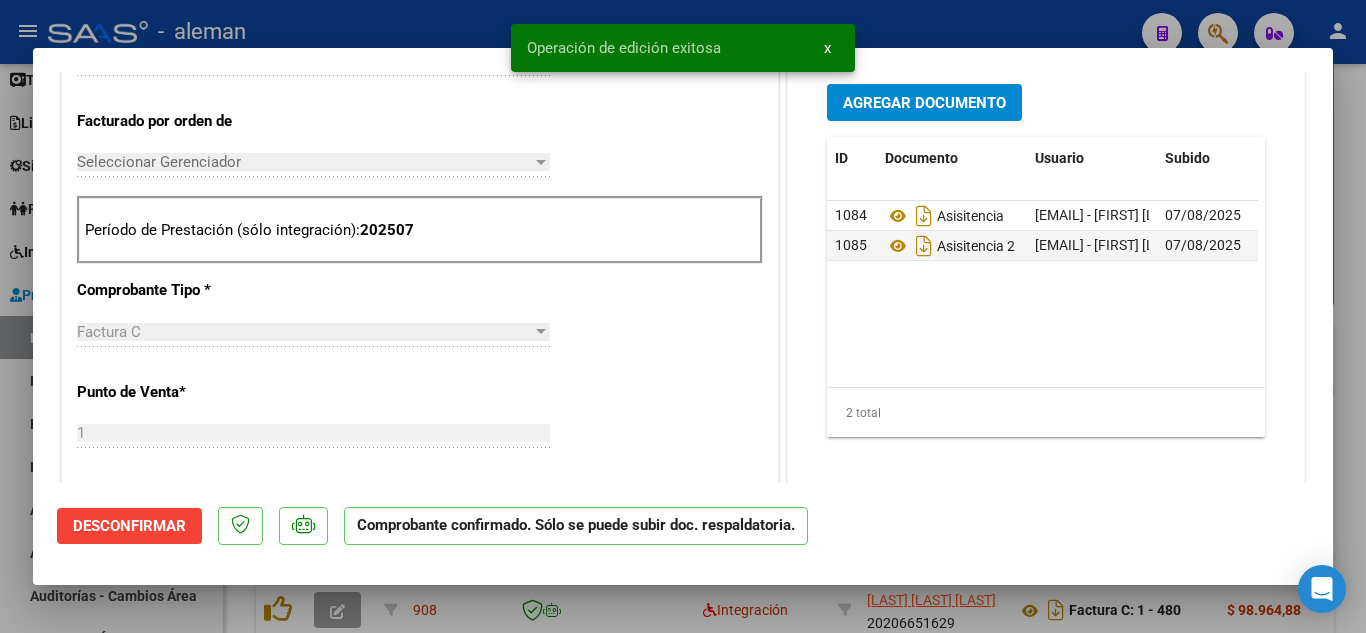 type 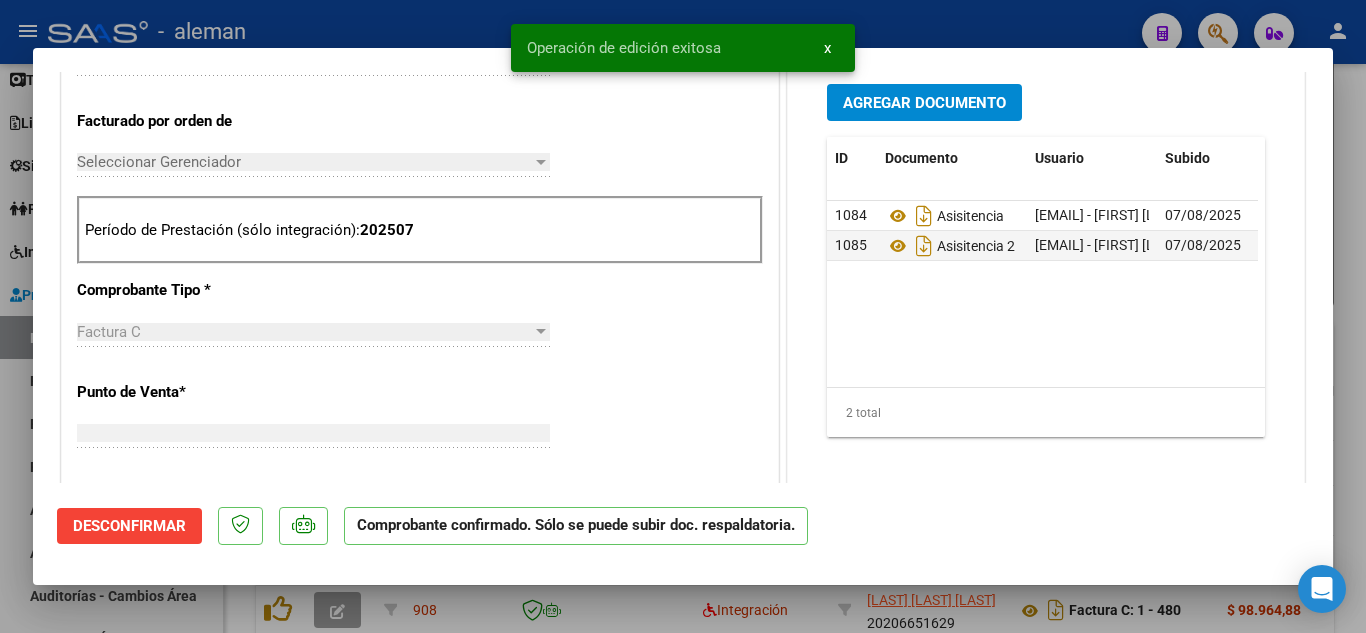 scroll, scrollTop: 535, scrollLeft: 0, axis: vertical 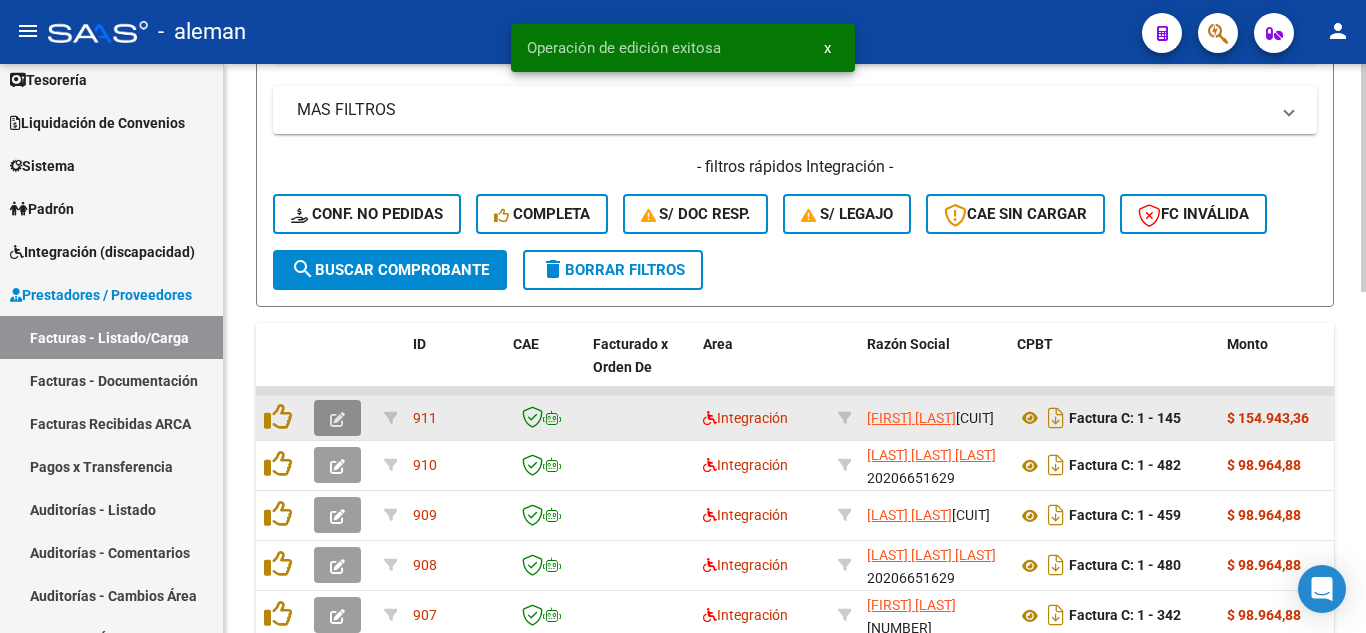 click 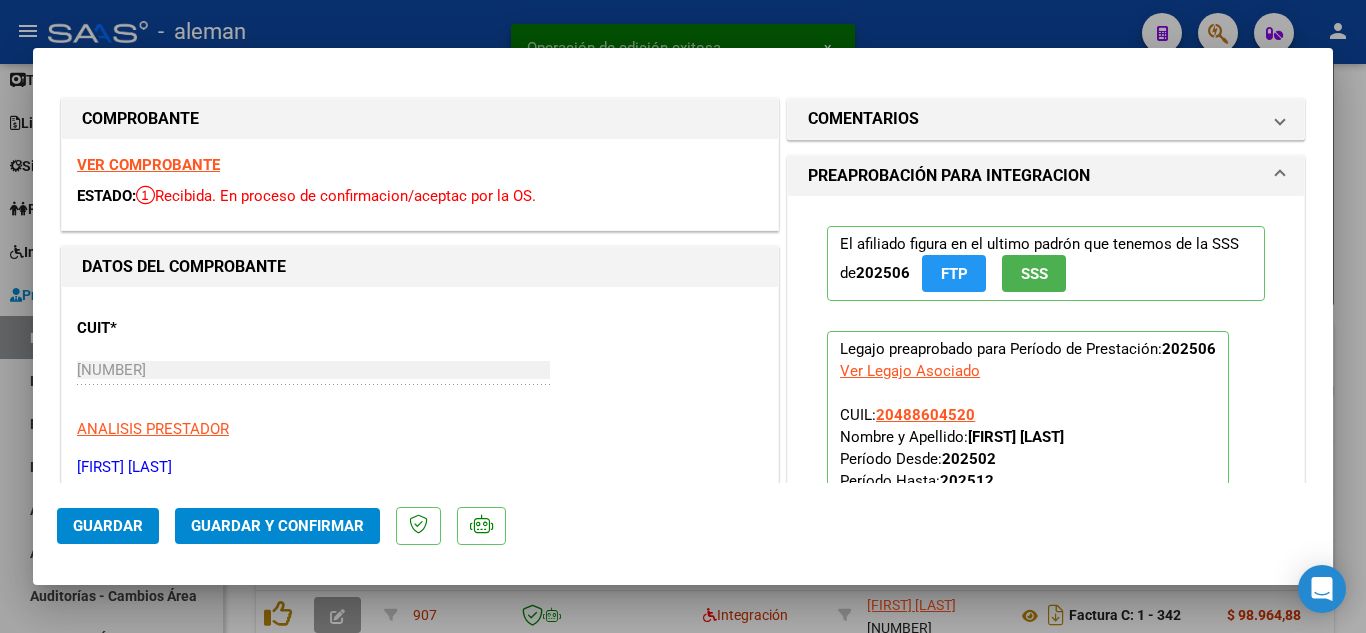 click on "VER COMPROBANTE" at bounding box center (148, 165) 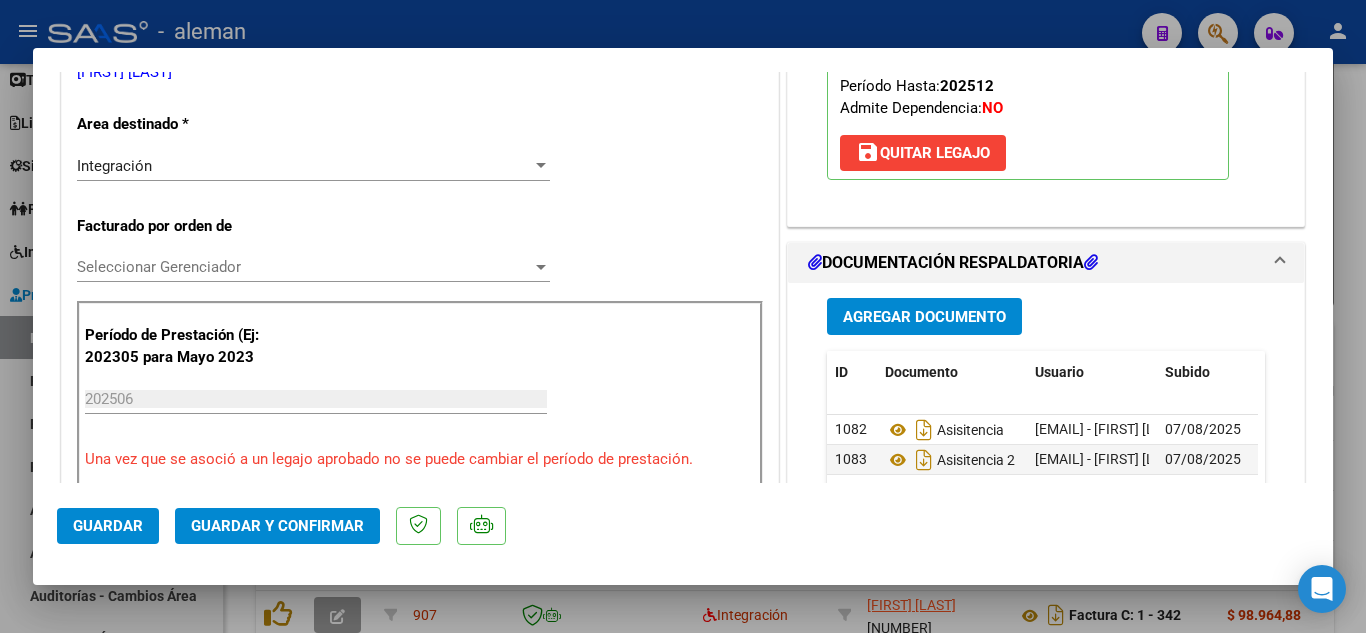 scroll, scrollTop: 400, scrollLeft: 0, axis: vertical 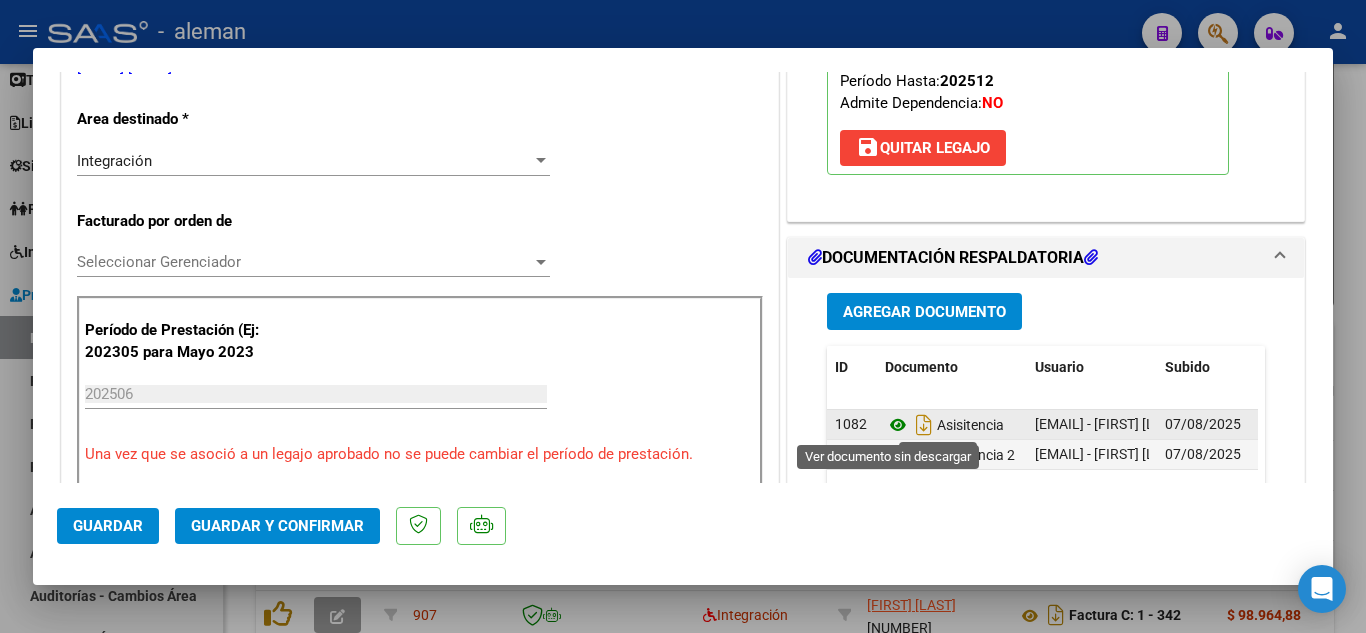 click 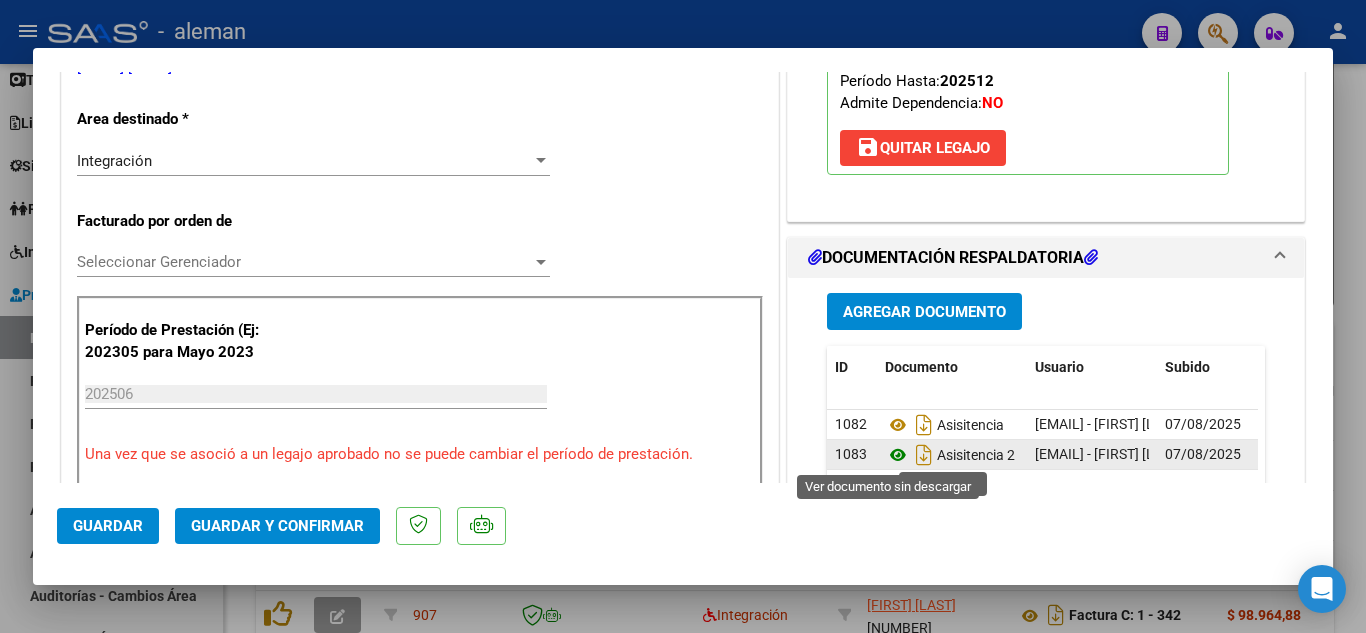 click 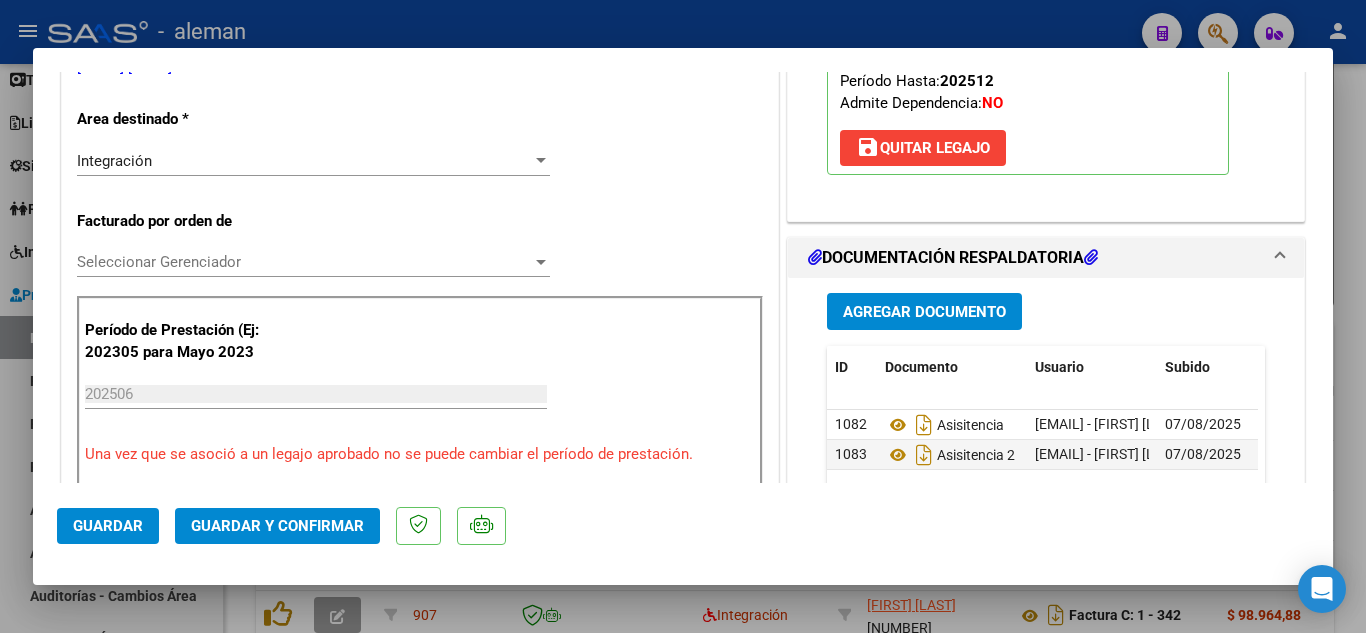 click on "Guardar y Confirmar" 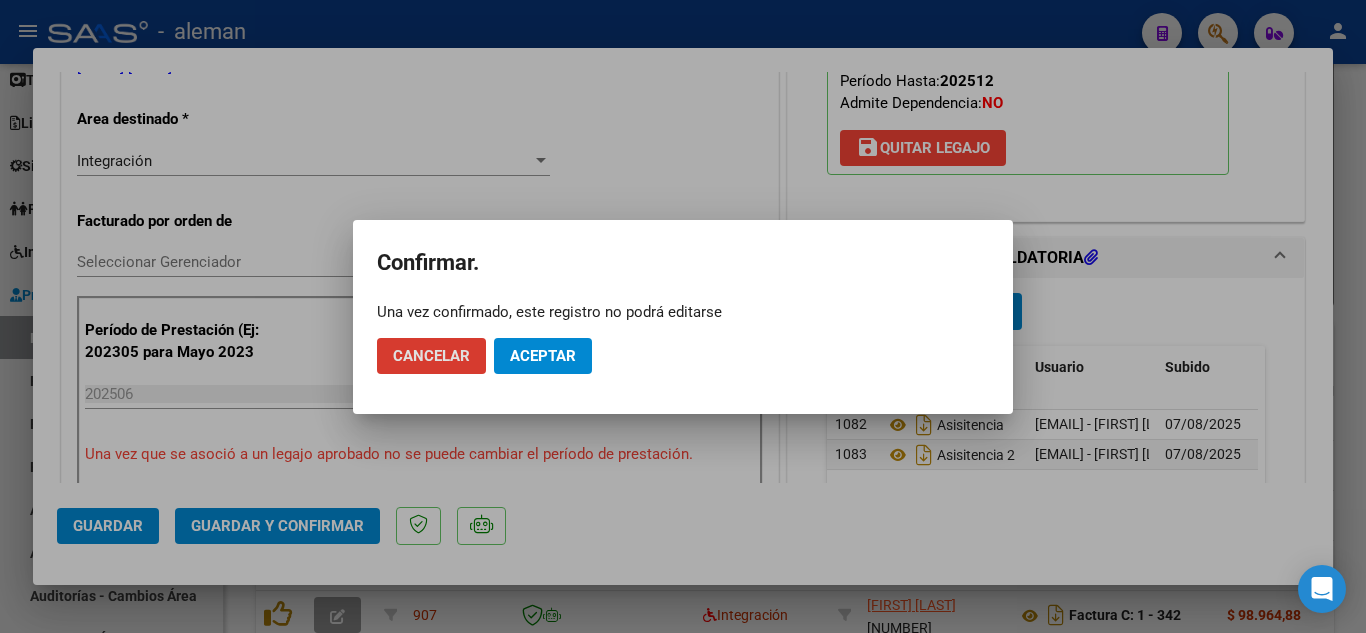 click on "Aceptar" 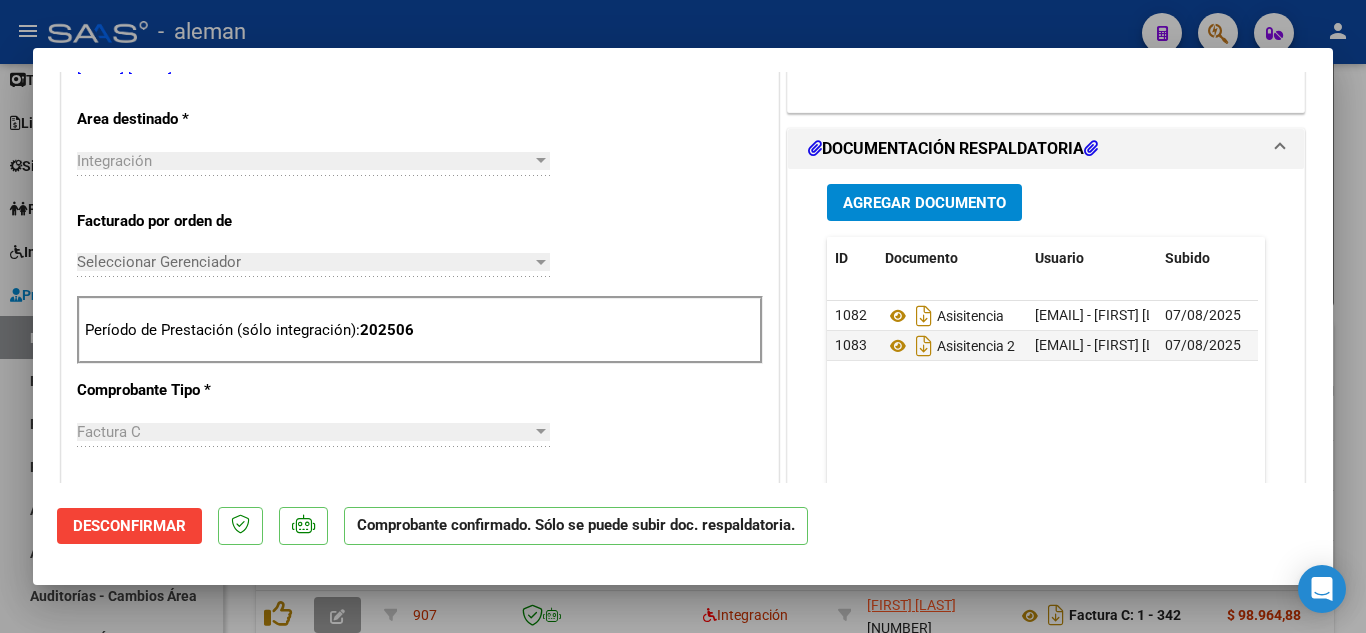 type 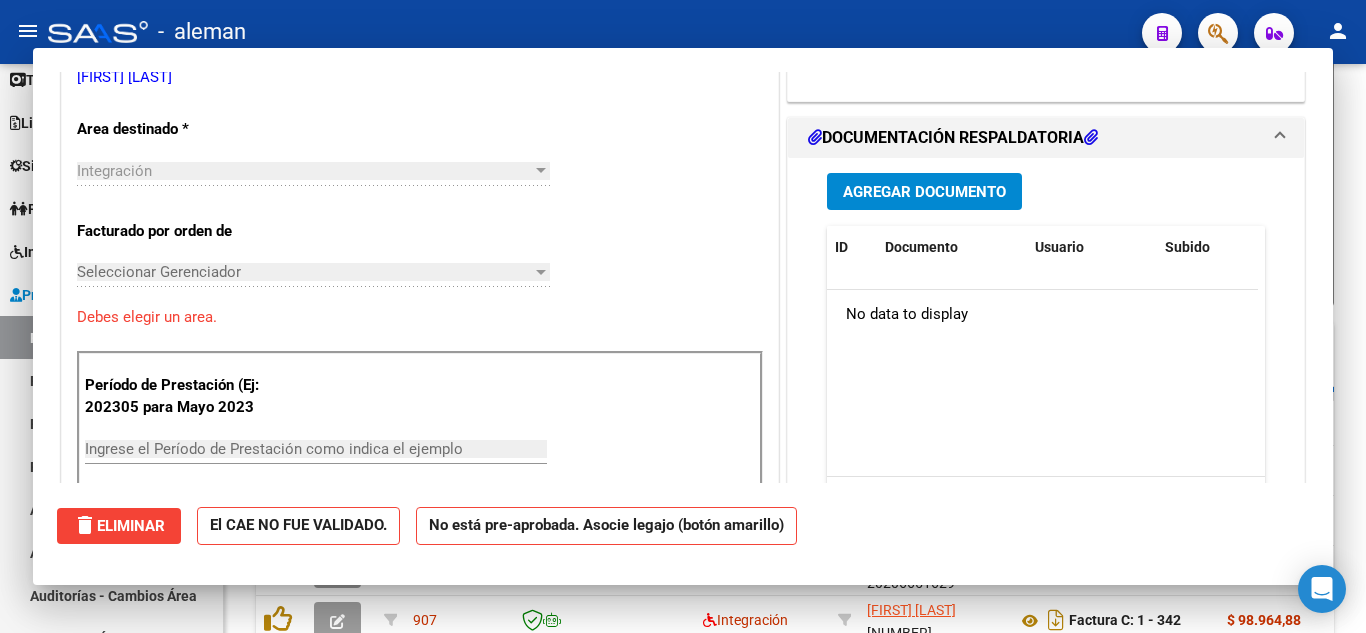 scroll, scrollTop: 0, scrollLeft: 0, axis: both 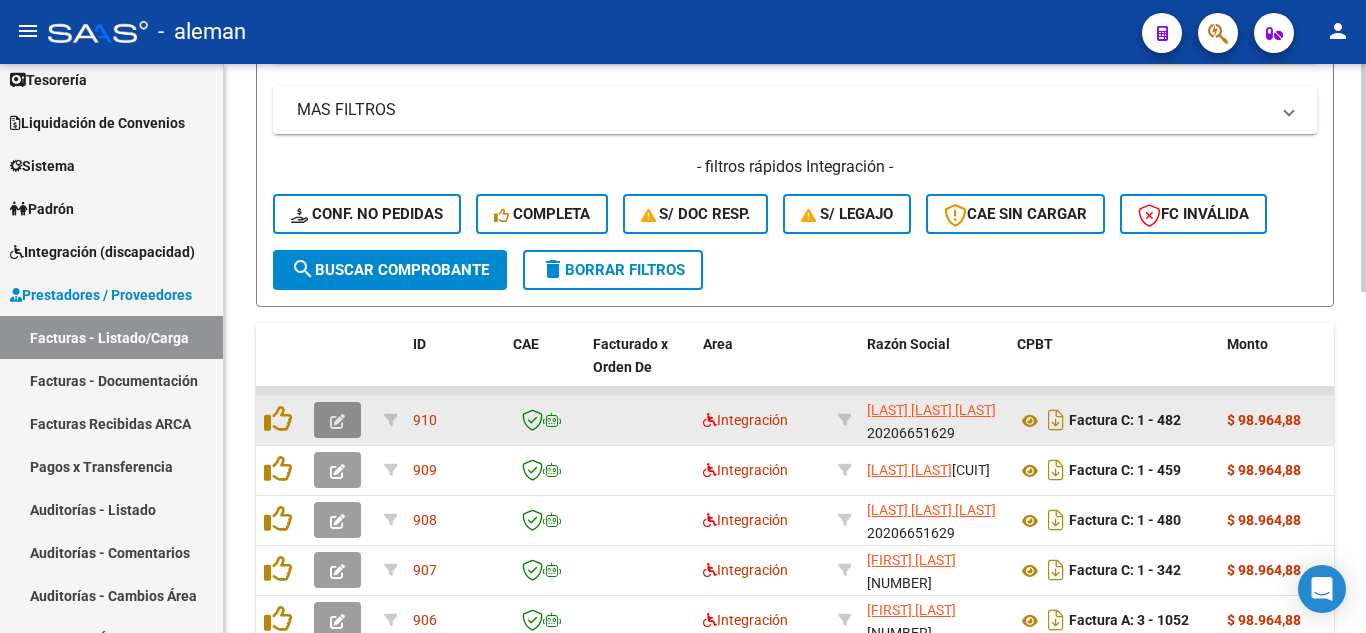 click 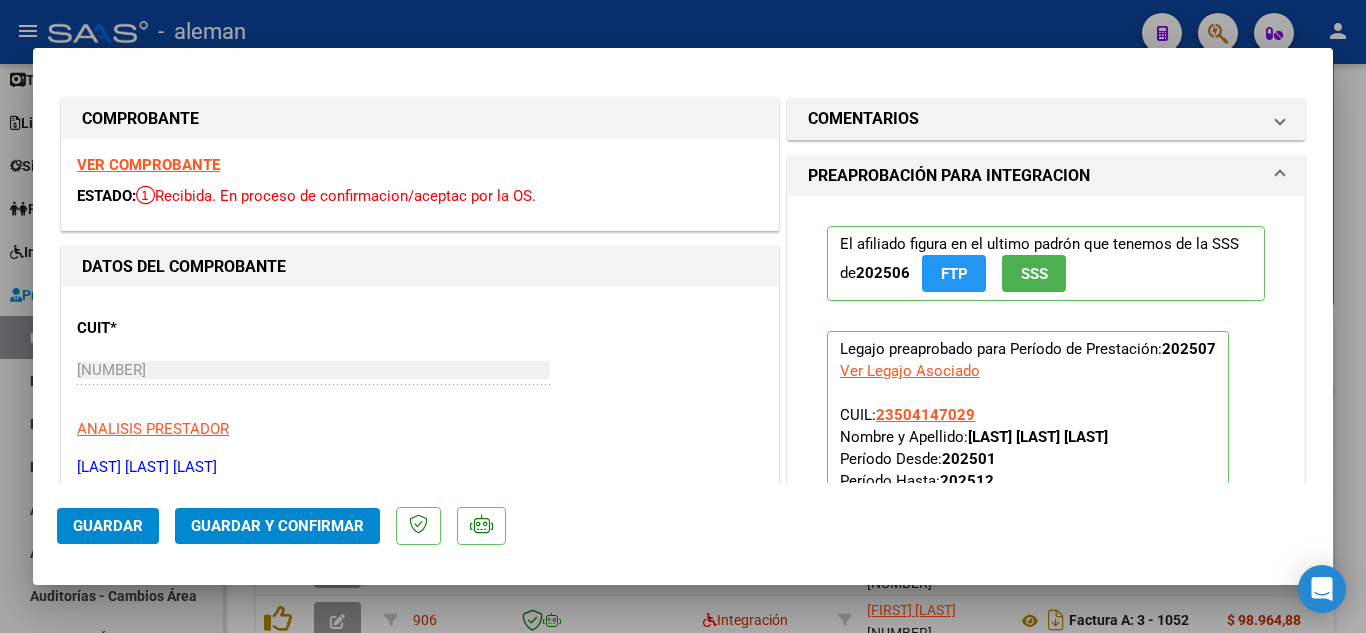 click on "VER COMPROBANTE" at bounding box center (148, 165) 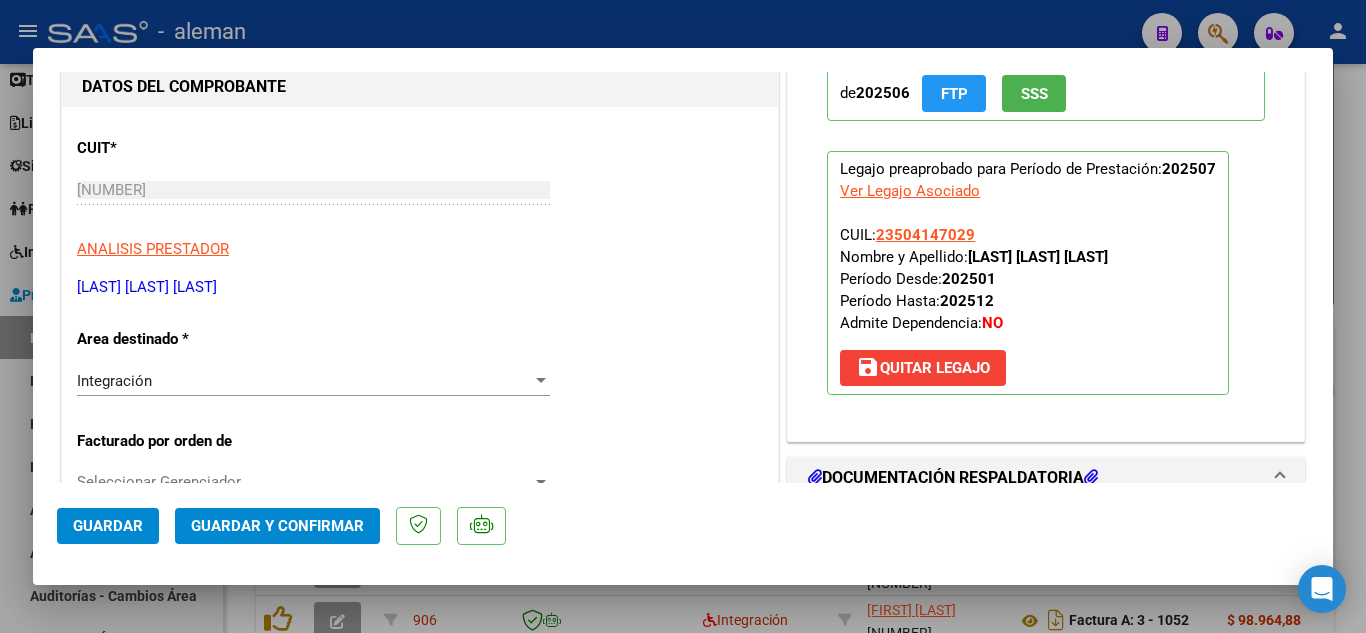 scroll, scrollTop: 400, scrollLeft: 0, axis: vertical 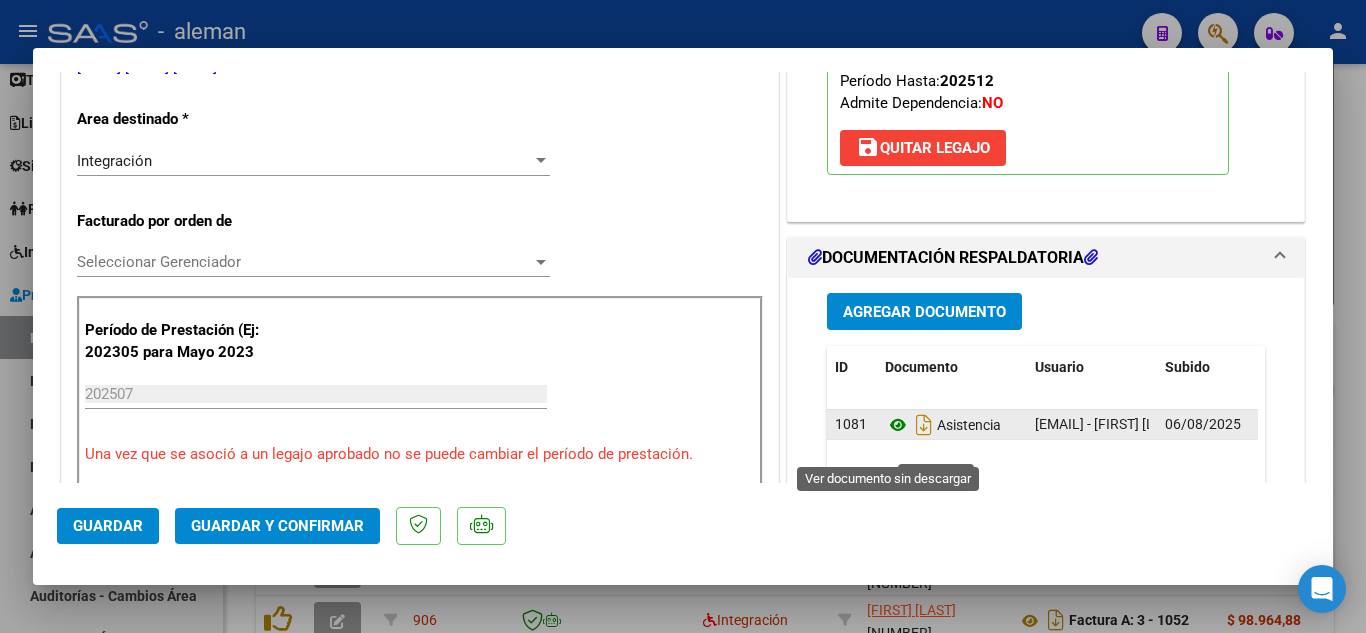 click 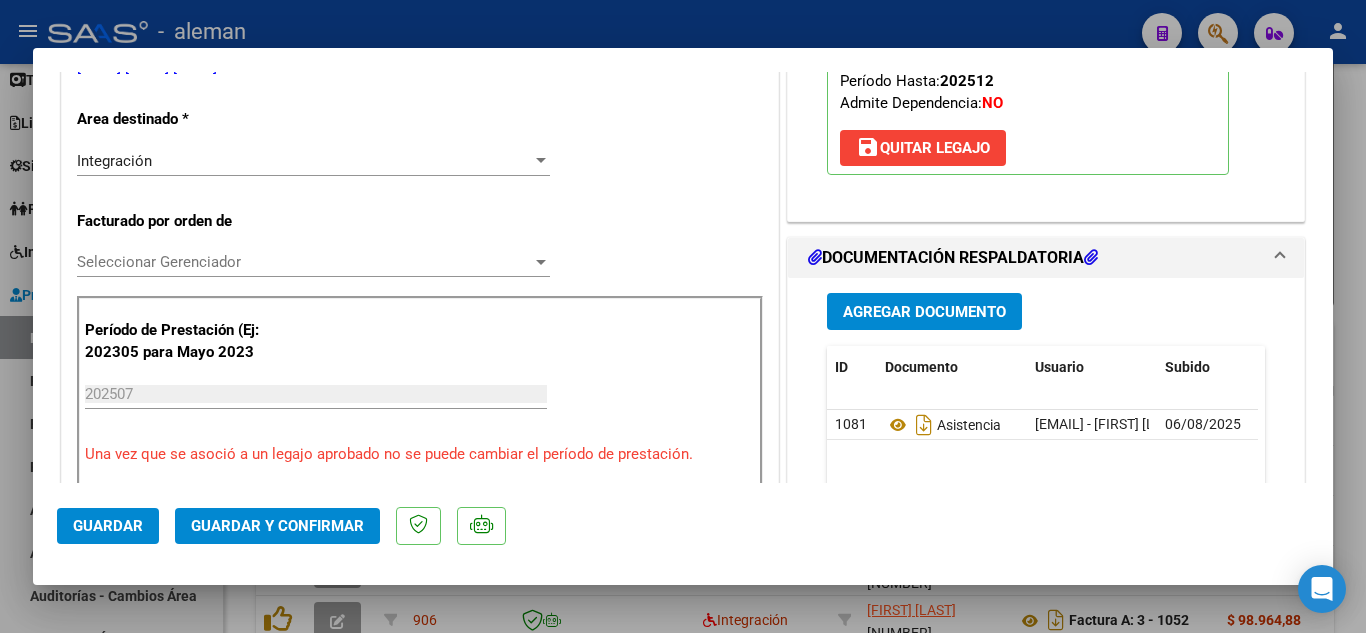 click on "Guardar y Confirmar" 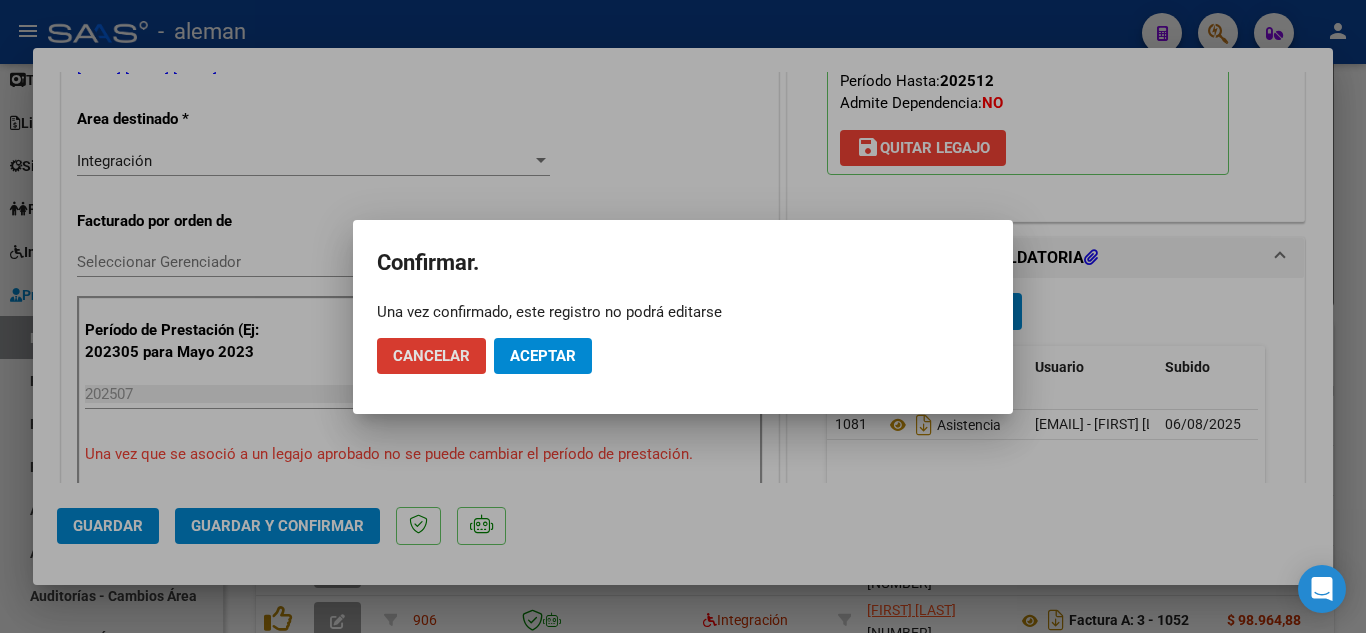click on "Aceptar" 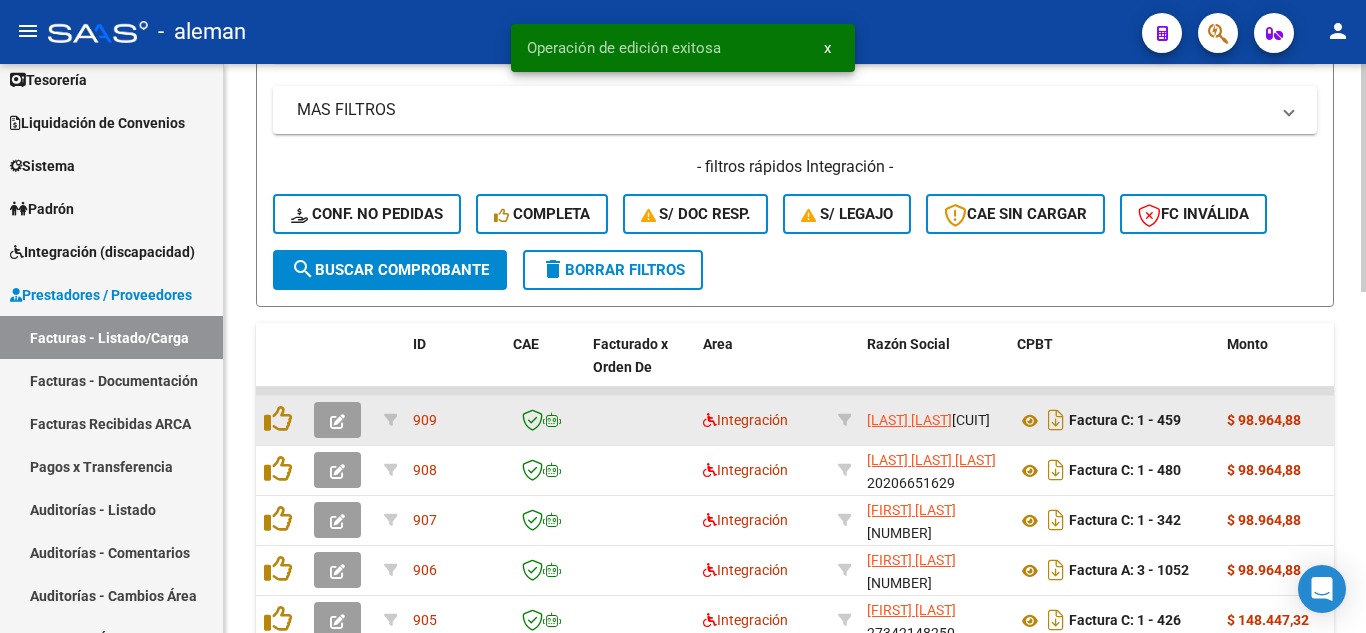 click 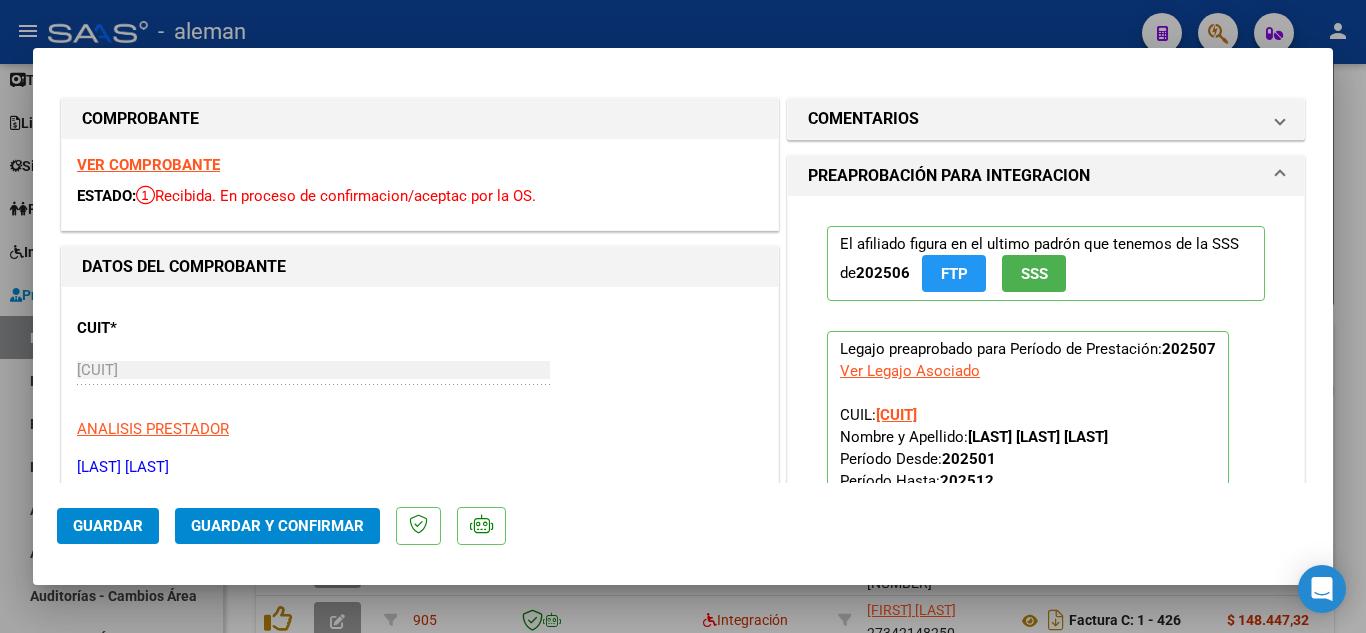 click on "VER COMPROBANTE" at bounding box center (148, 165) 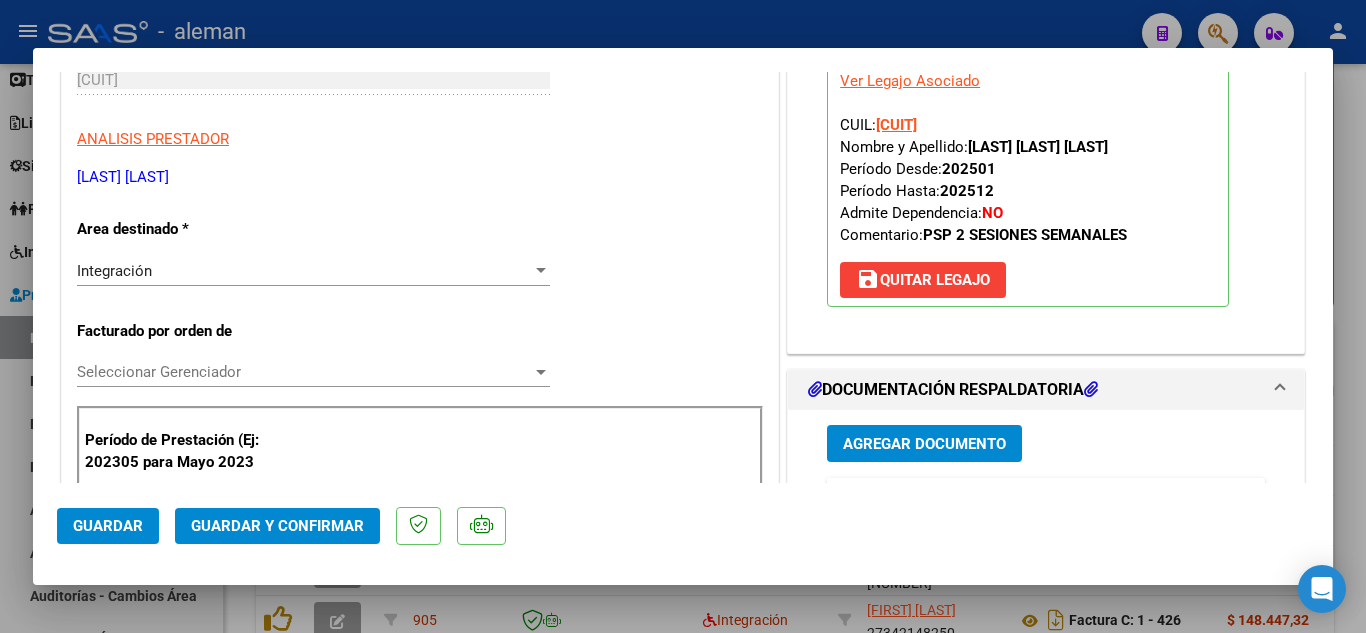 scroll, scrollTop: 400, scrollLeft: 0, axis: vertical 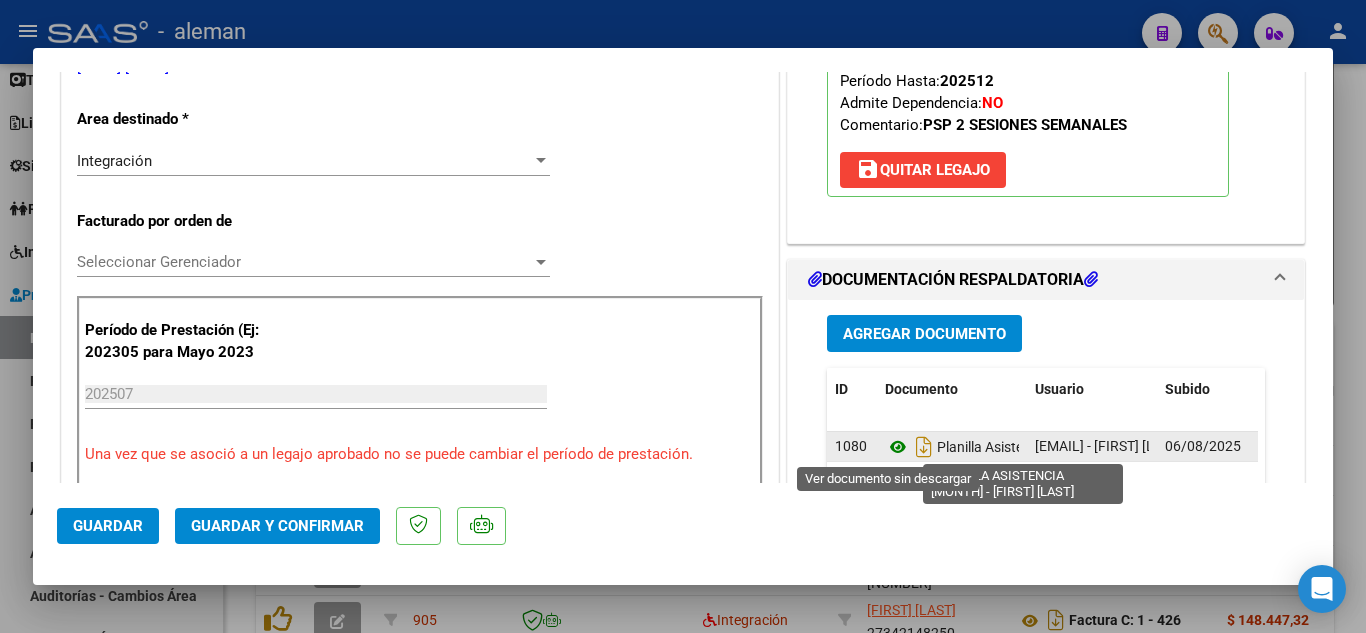 click 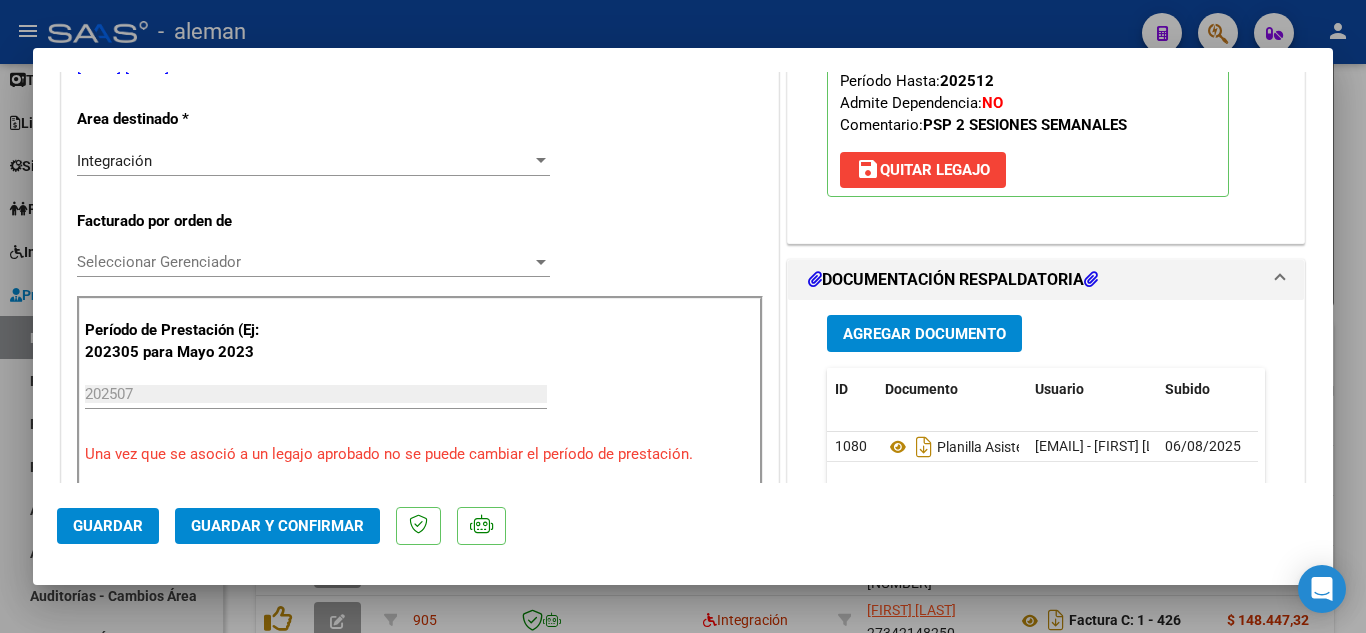 click on "Guardar y Confirmar" 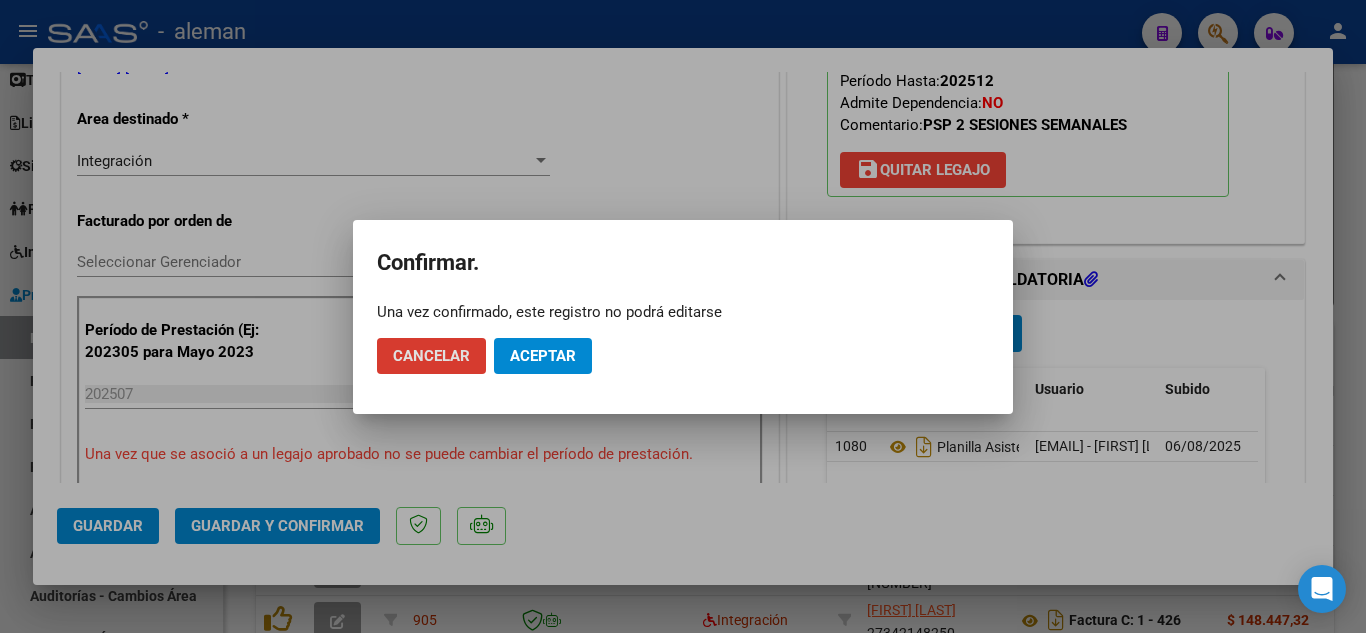 click on "Aceptar" 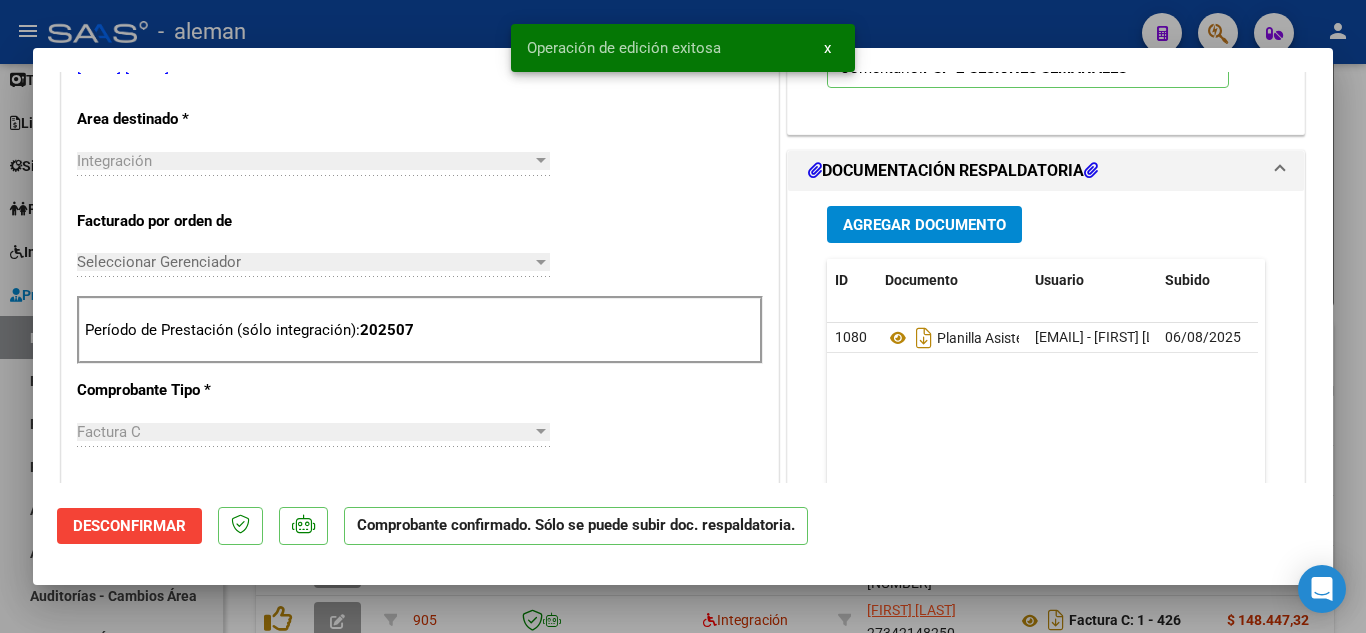 type 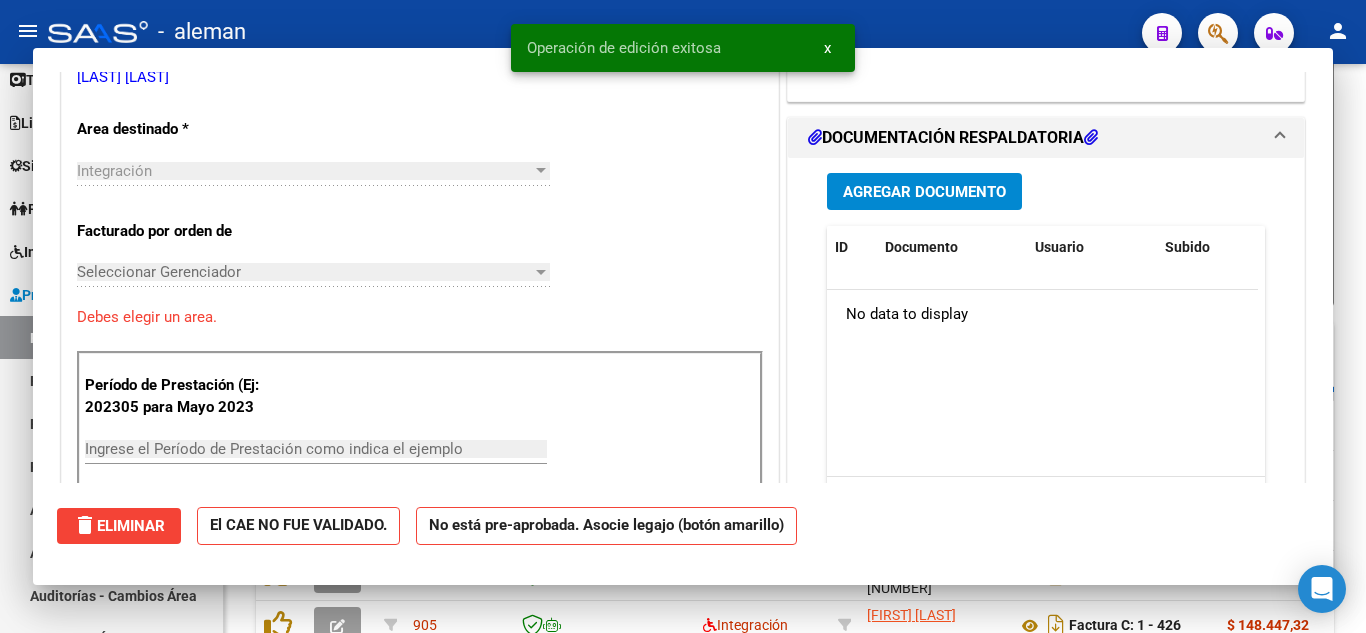 scroll, scrollTop: 410, scrollLeft: 0, axis: vertical 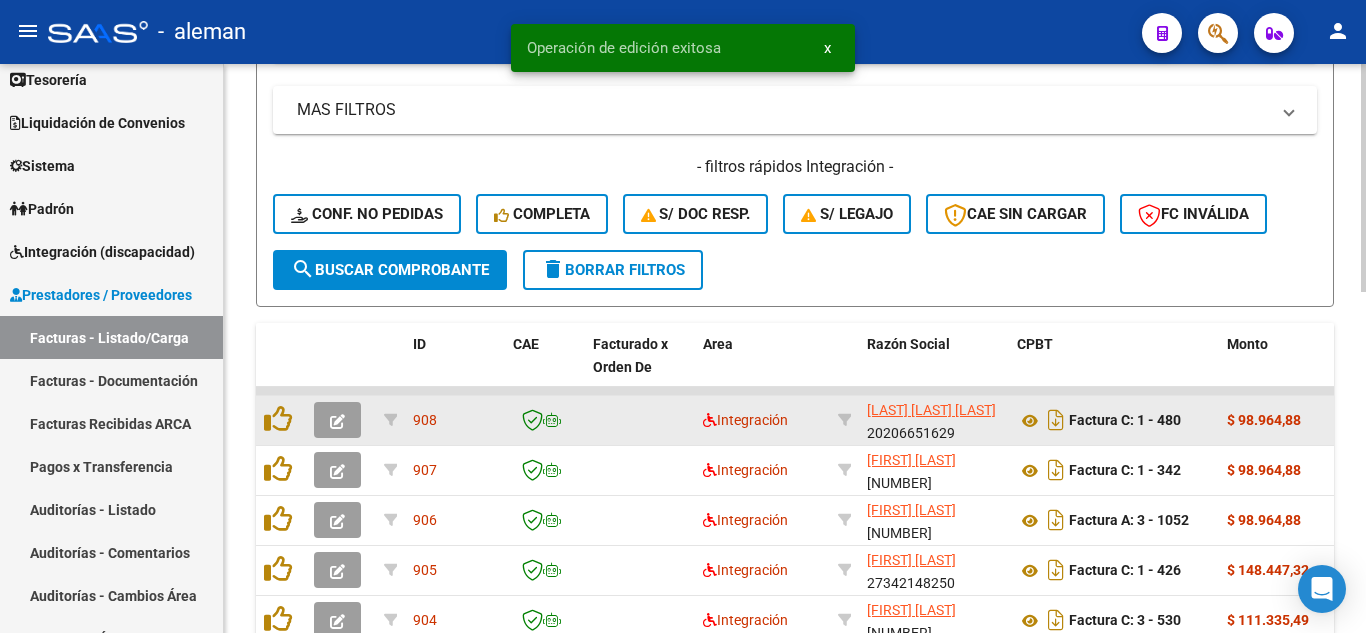click 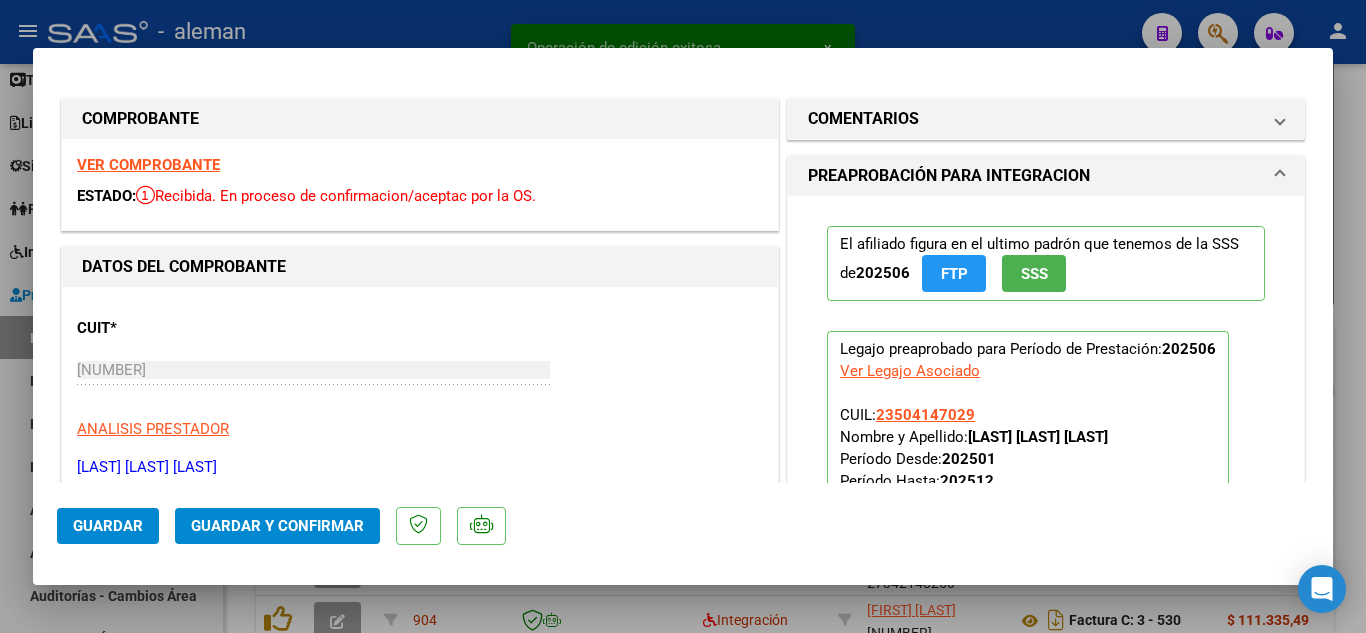 click on "VER COMPROBANTE" at bounding box center [148, 165] 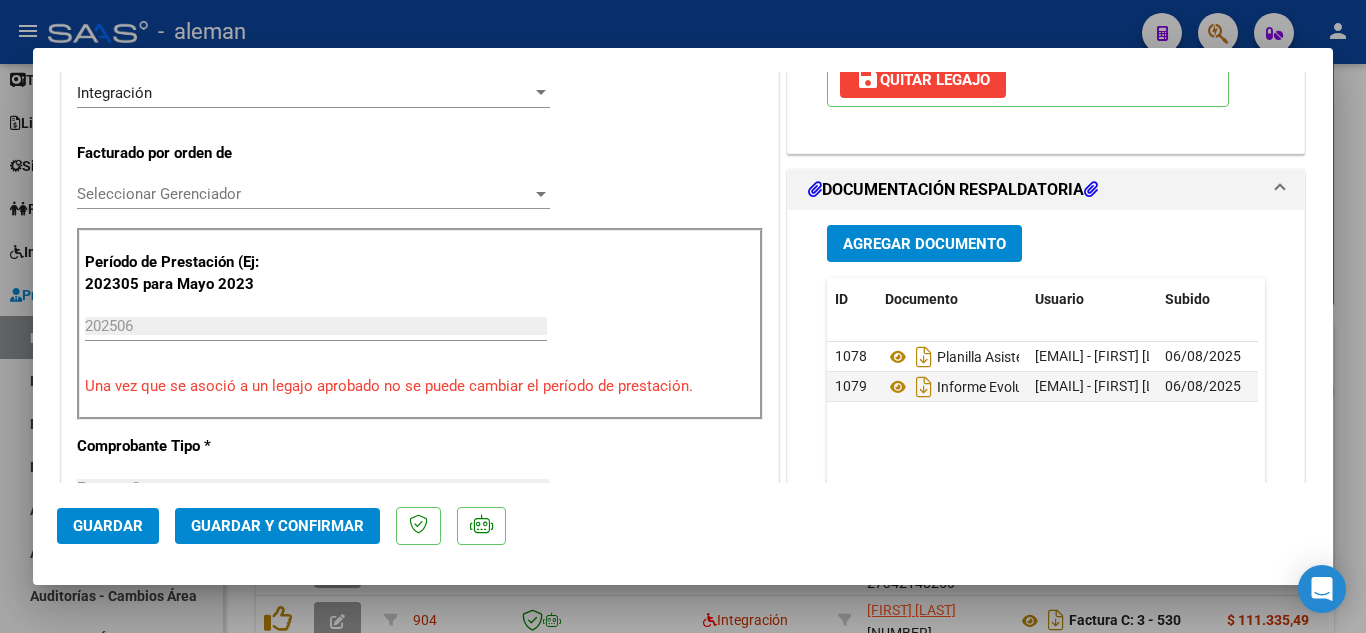 scroll, scrollTop: 600, scrollLeft: 0, axis: vertical 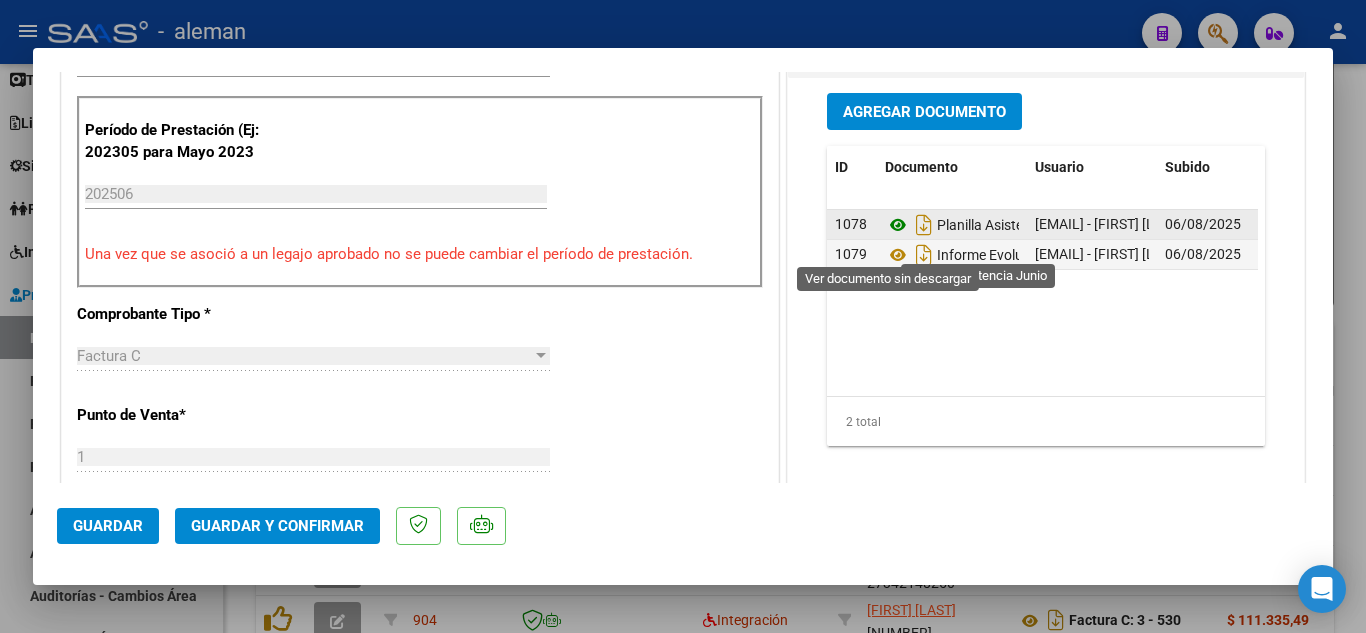 click 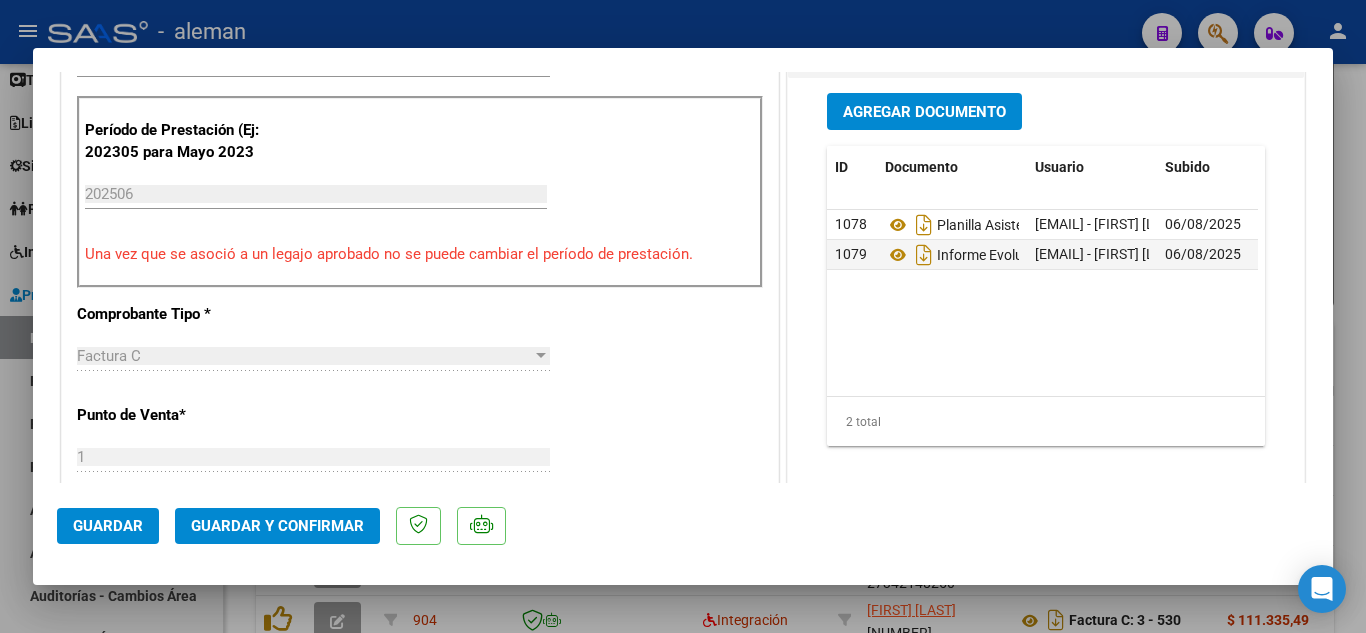 click on "Guardar y Confirmar" 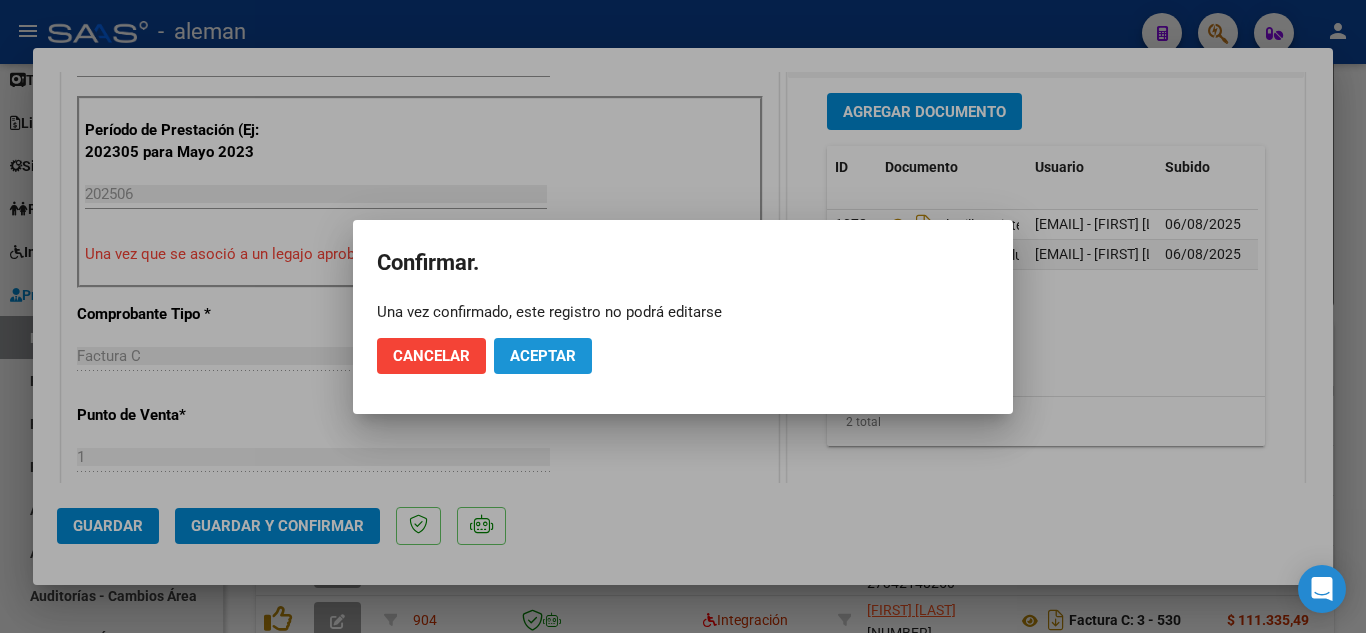 click on "Aceptar" 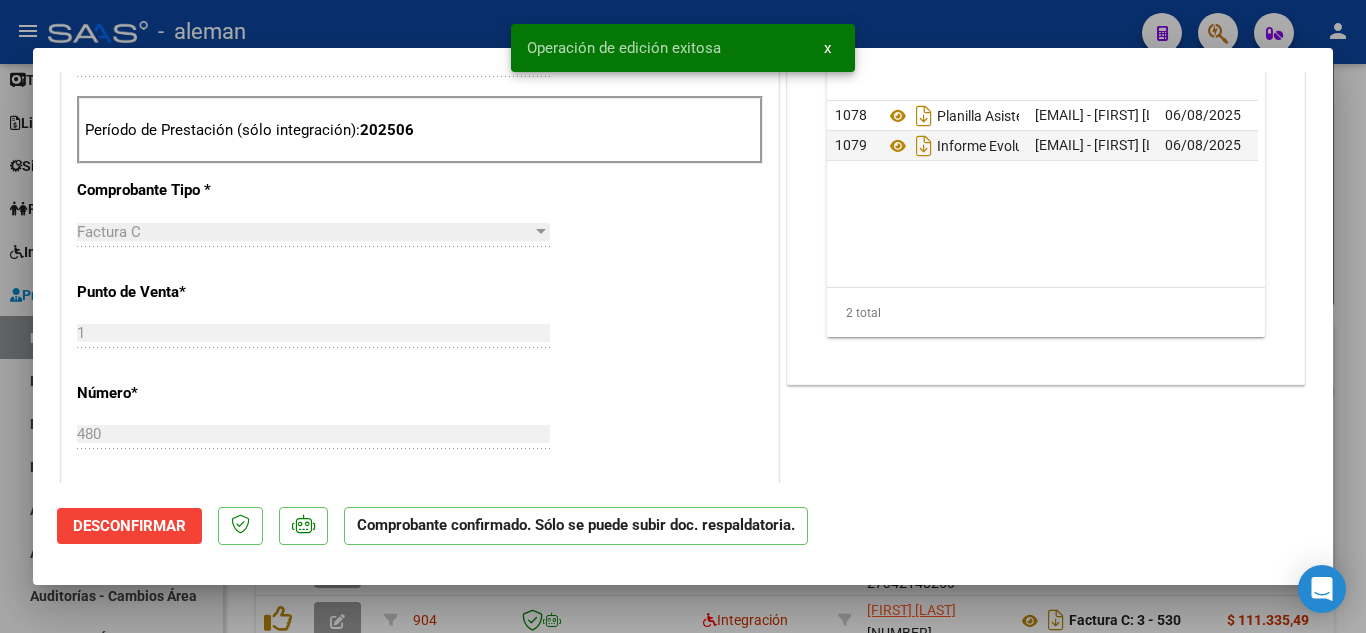 type 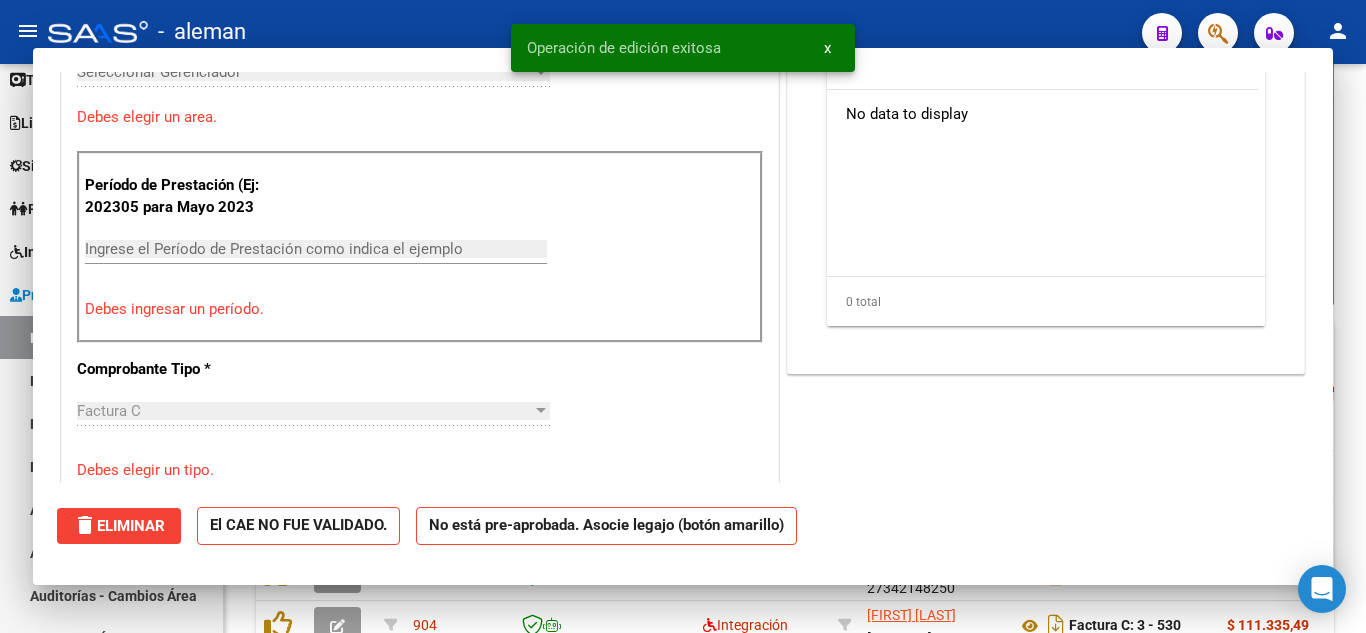 scroll, scrollTop: 635, scrollLeft: 0, axis: vertical 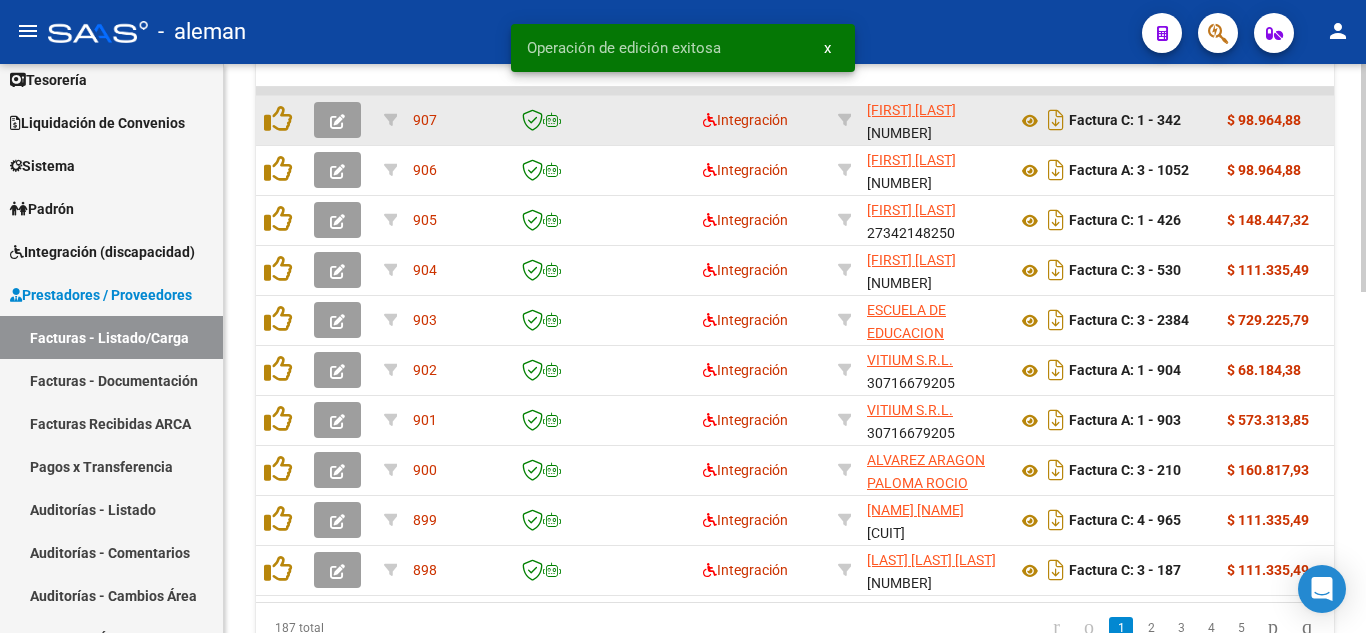 click 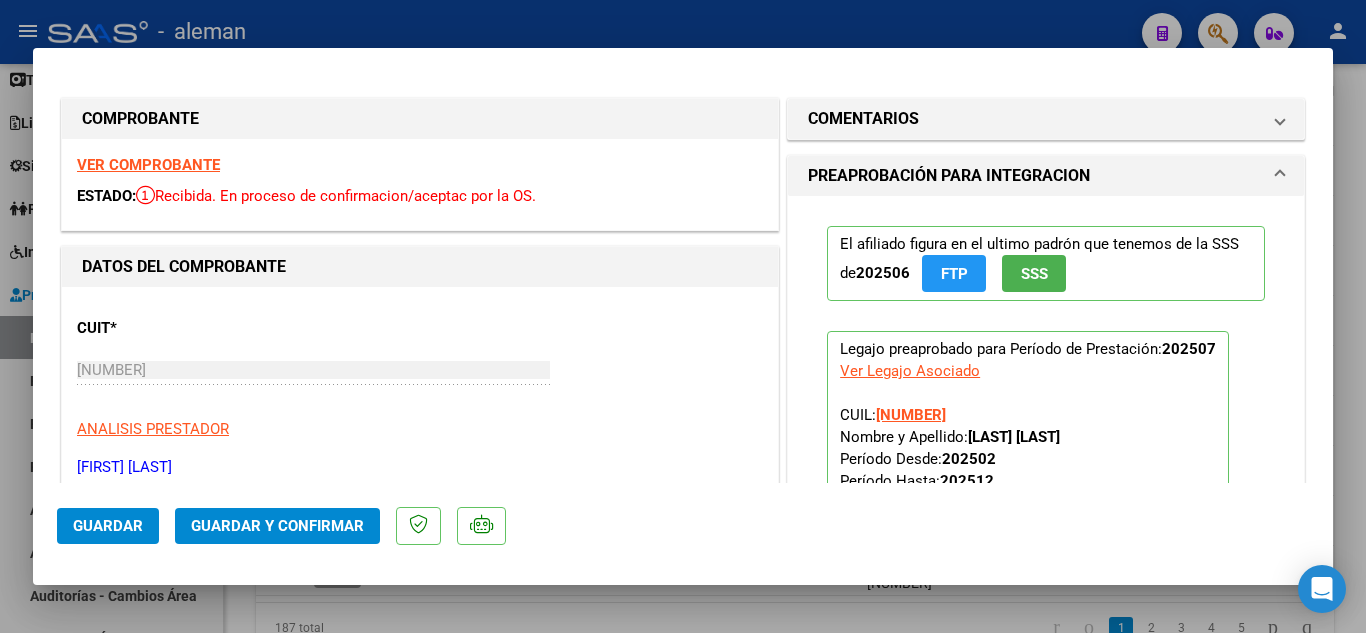 click on "VER COMPROBANTE" at bounding box center (148, 165) 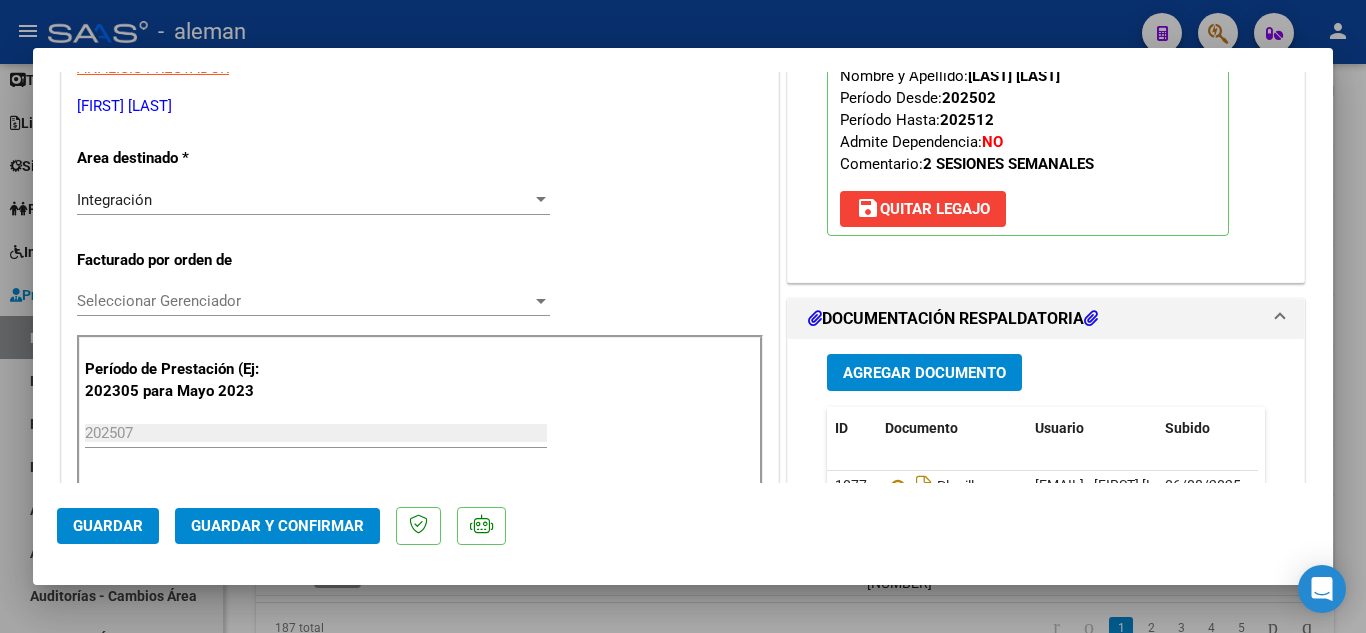 scroll, scrollTop: 400, scrollLeft: 0, axis: vertical 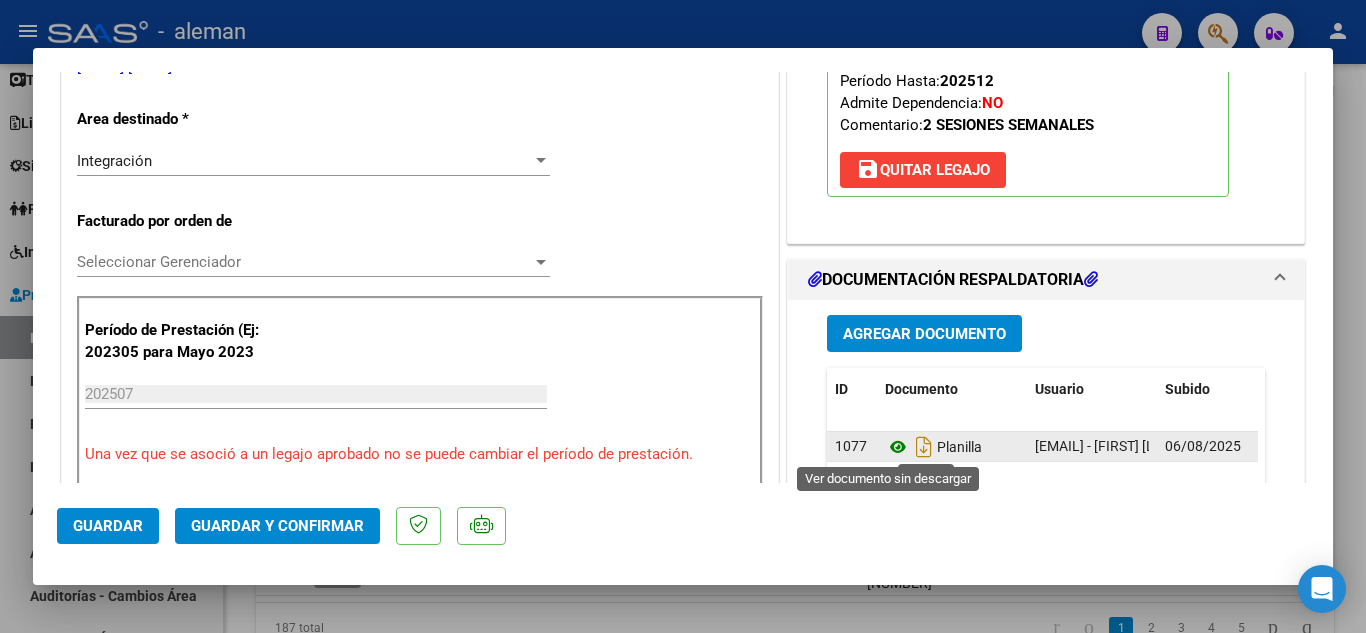 click 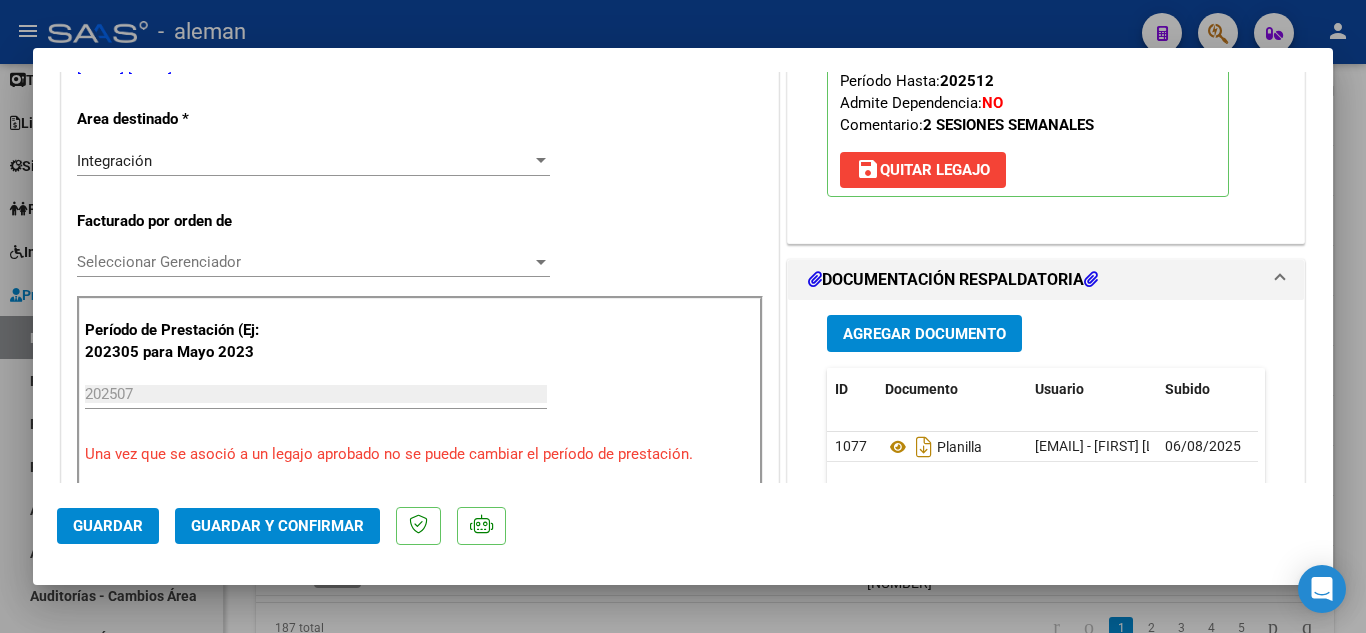 click on "Guardar y Confirmar" 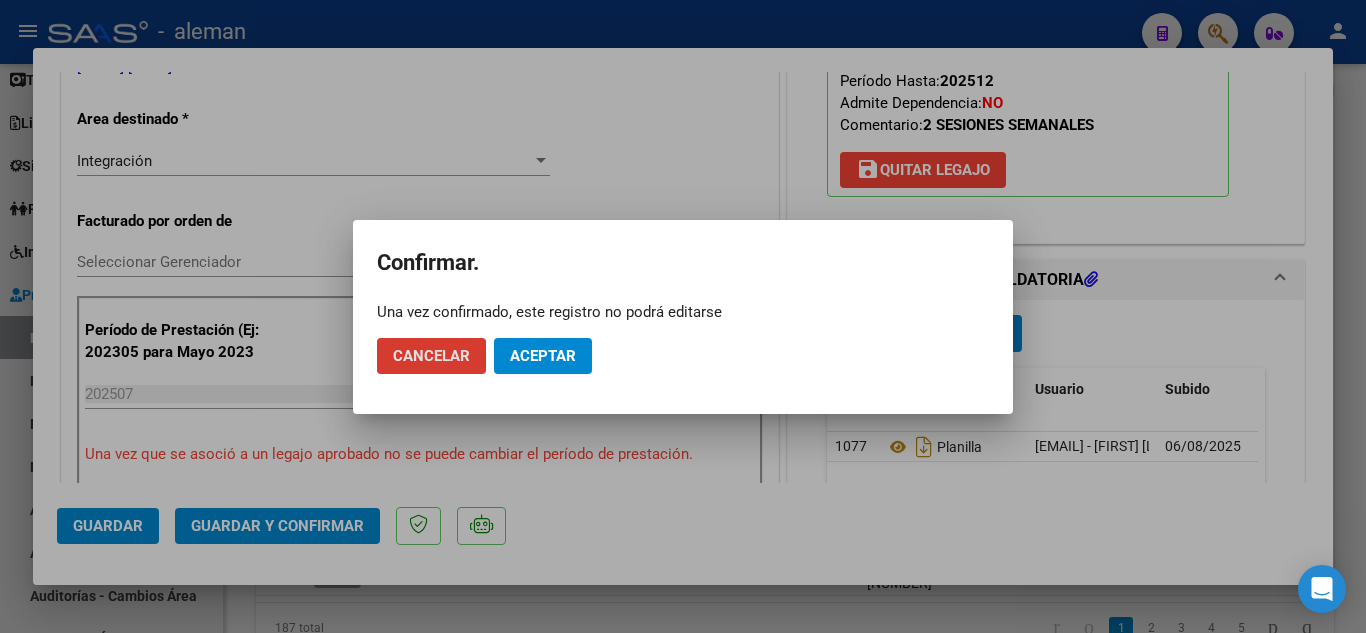 click on "Aceptar" 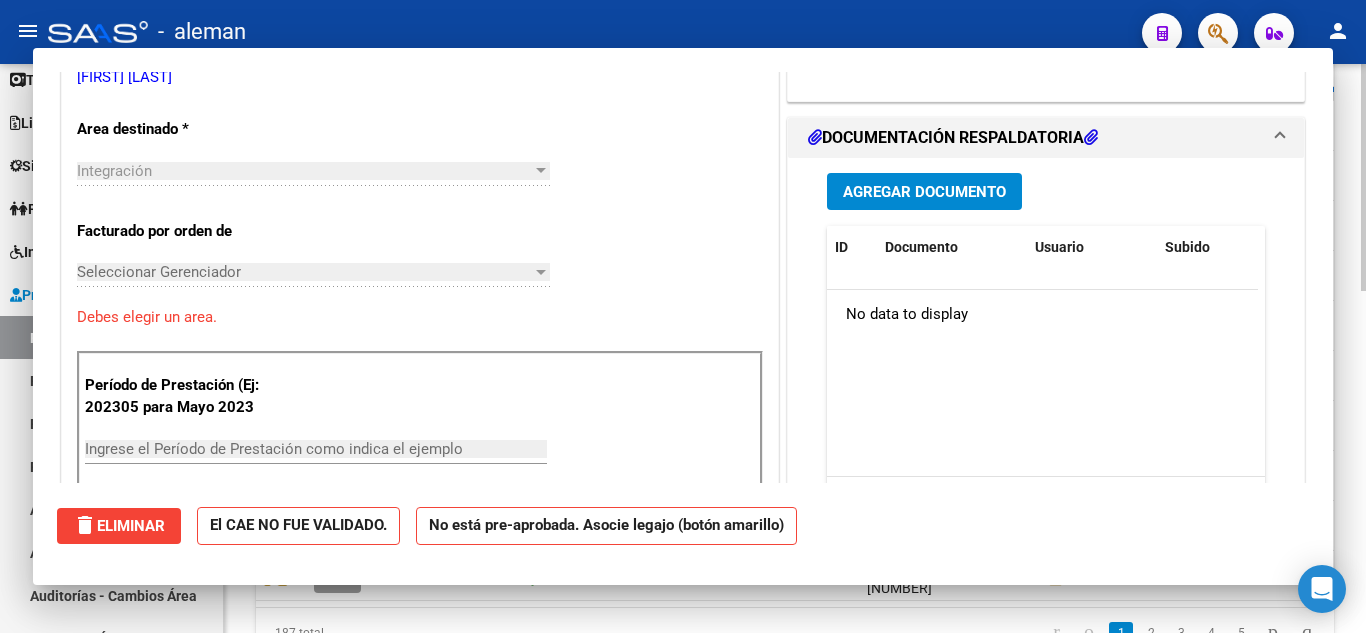 scroll, scrollTop: 0, scrollLeft: 0, axis: both 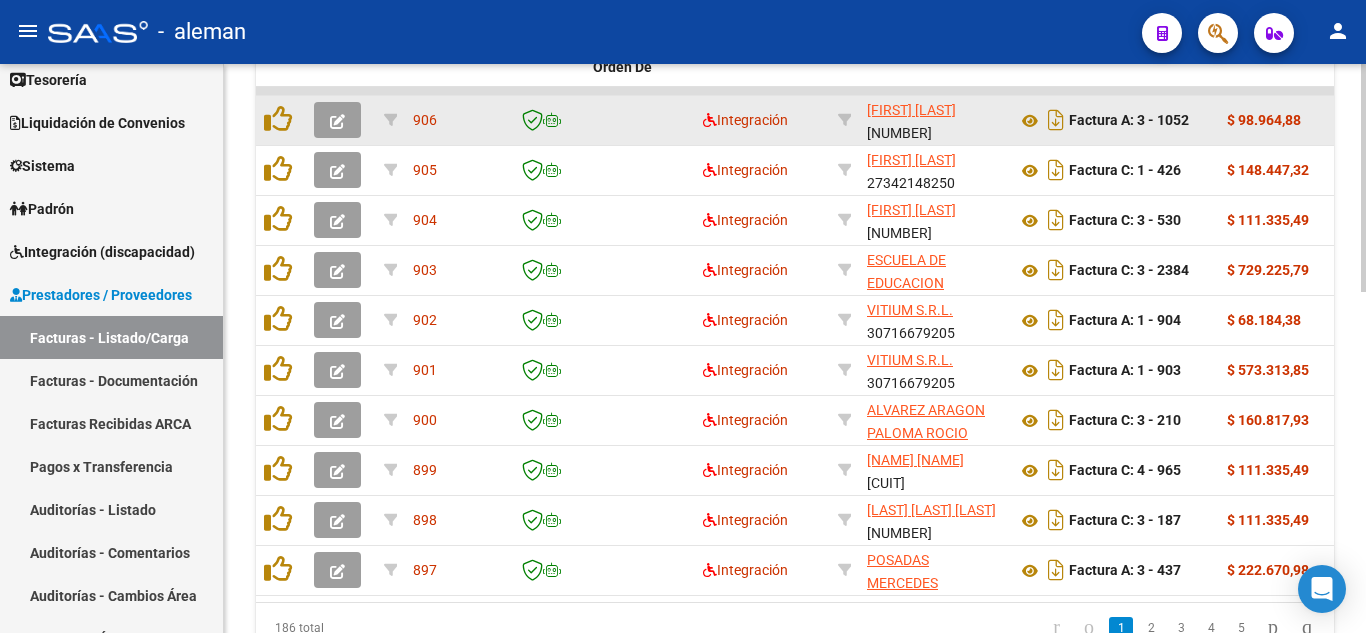 click 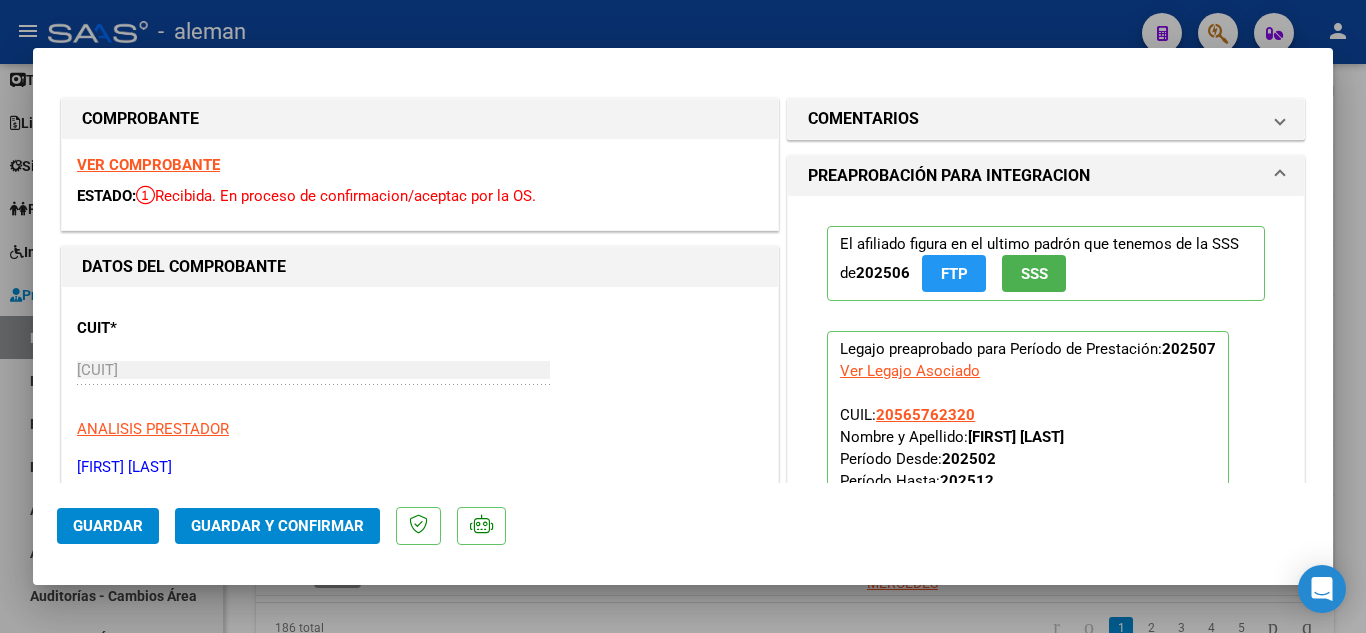 click on "VER COMPROBANTE" at bounding box center [148, 165] 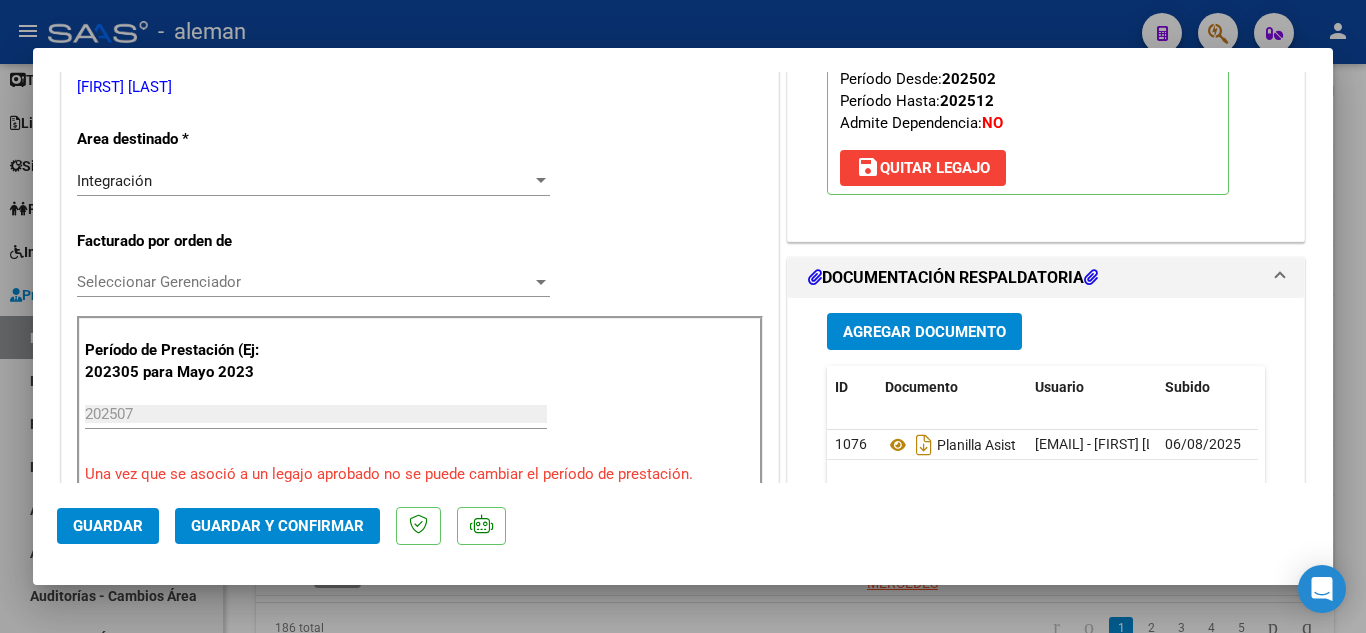 scroll, scrollTop: 400, scrollLeft: 0, axis: vertical 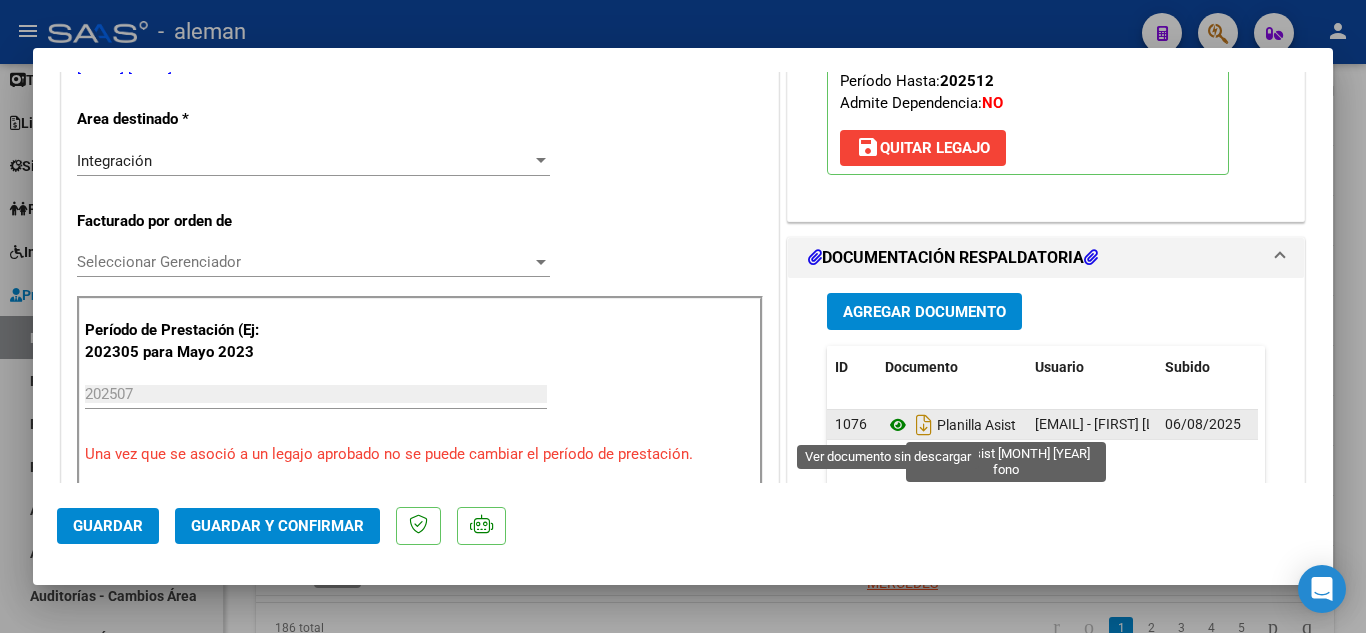 click 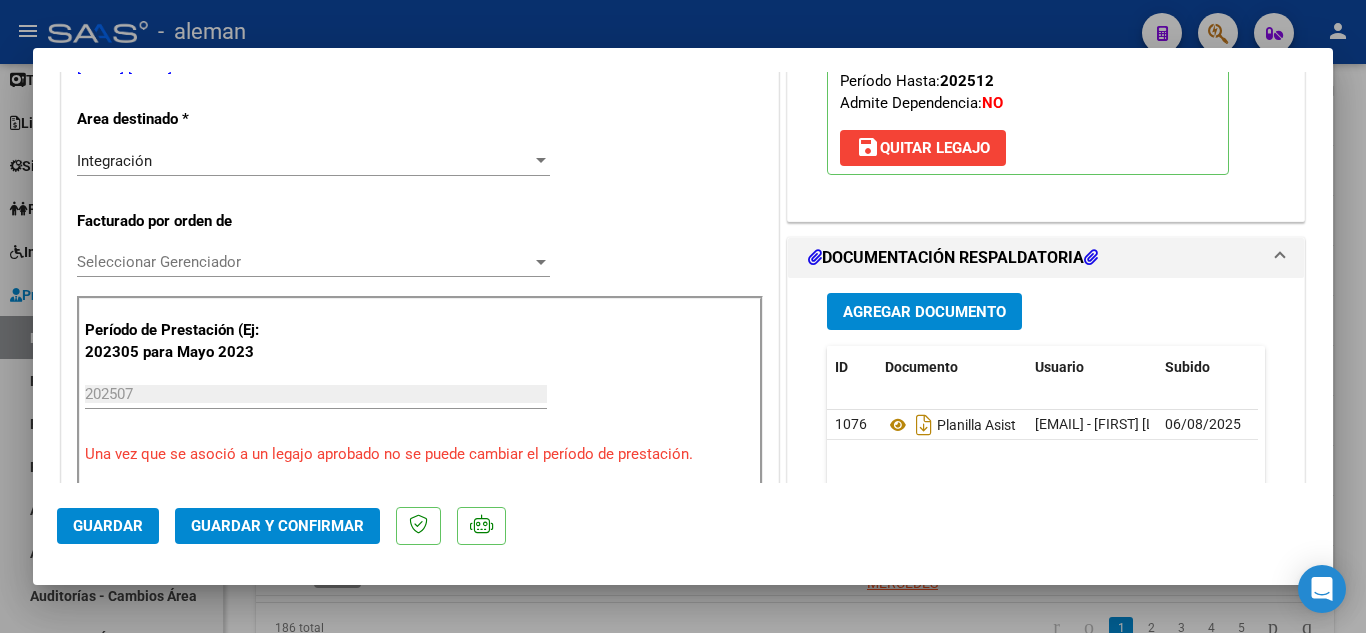 click on "Guardar Guardar y Confirmar" 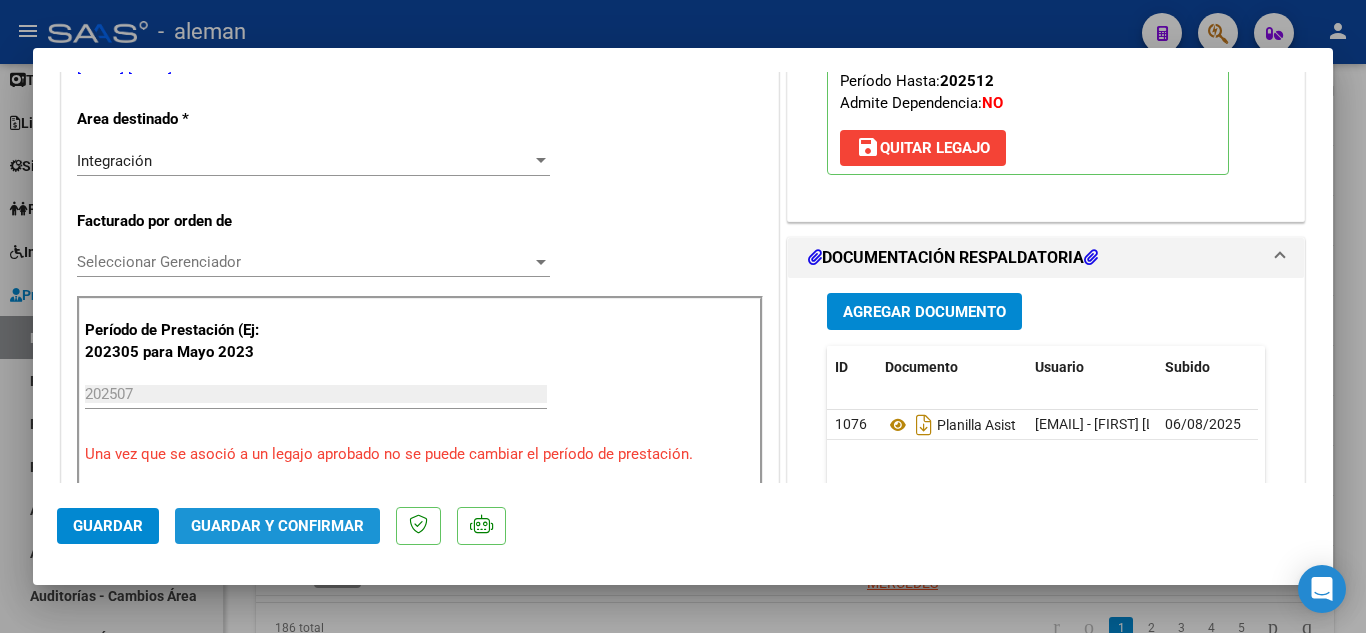 click on "Guardar y Confirmar" 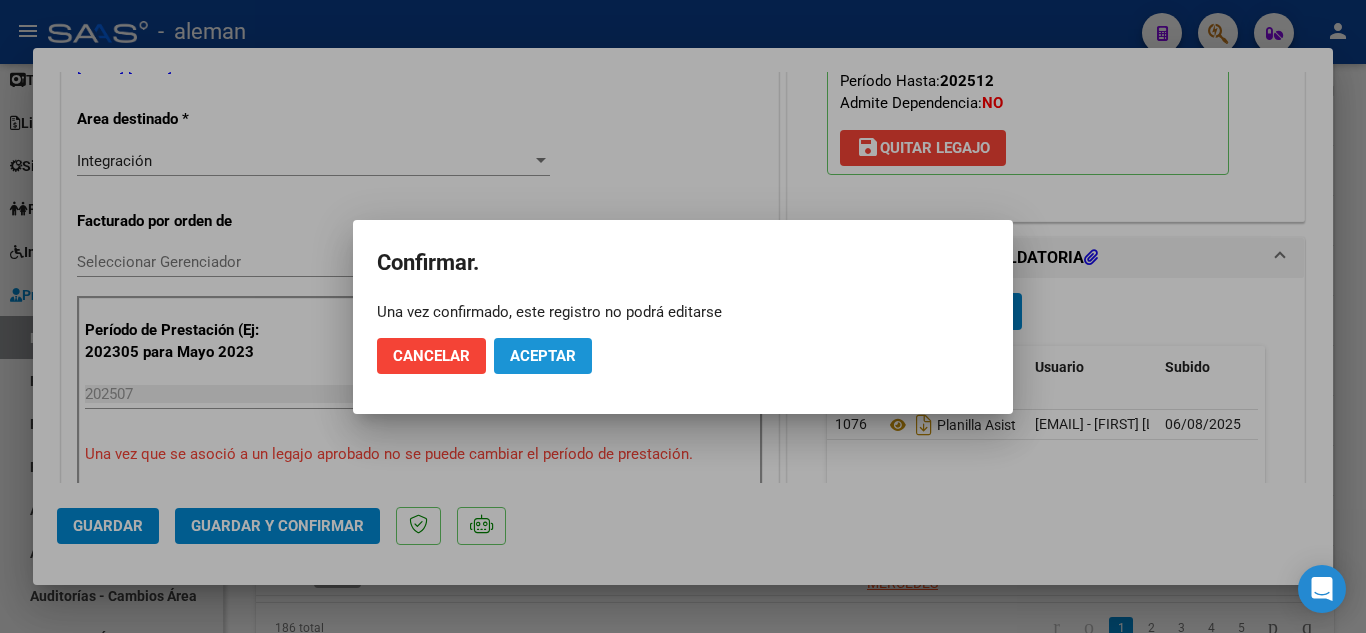 click on "Aceptar" 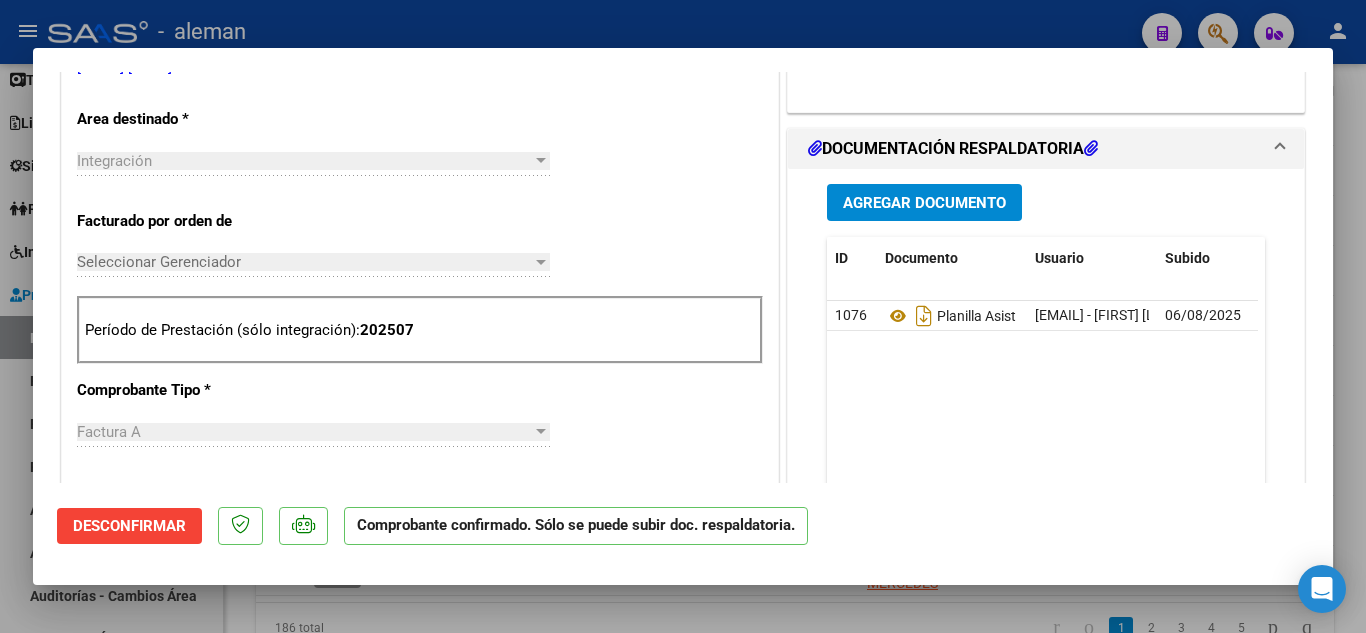 type 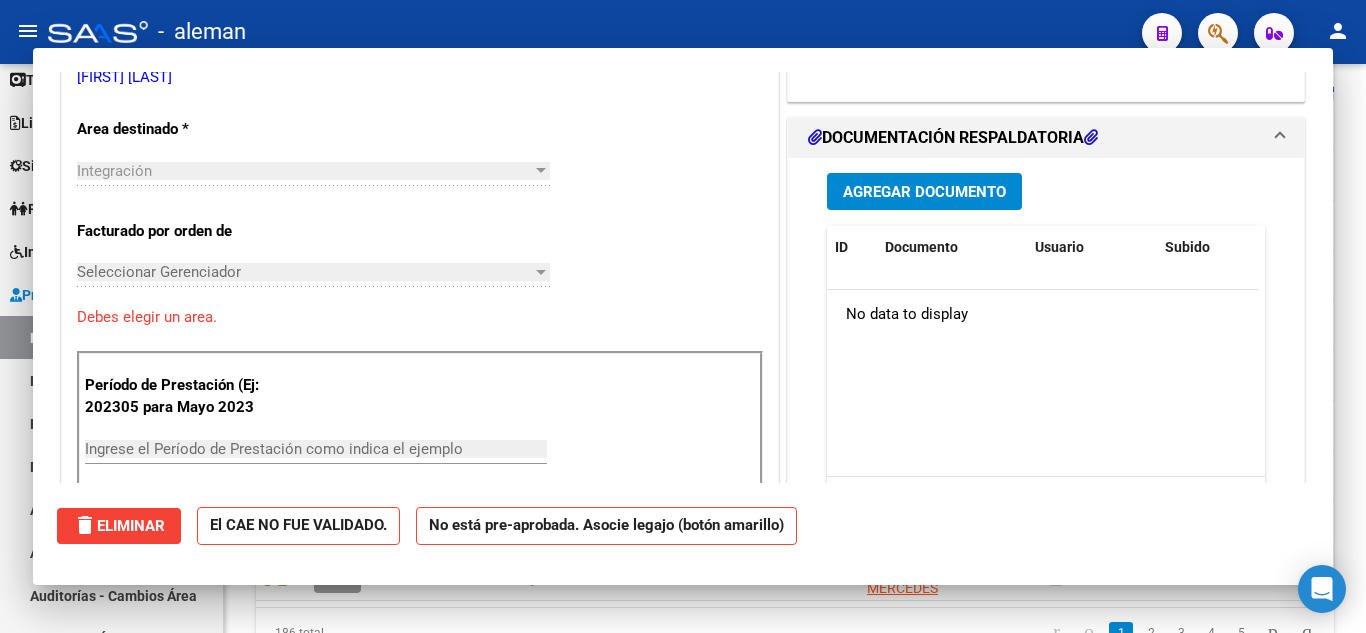 scroll, scrollTop: 410, scrollLeft: 0, axis: vertical 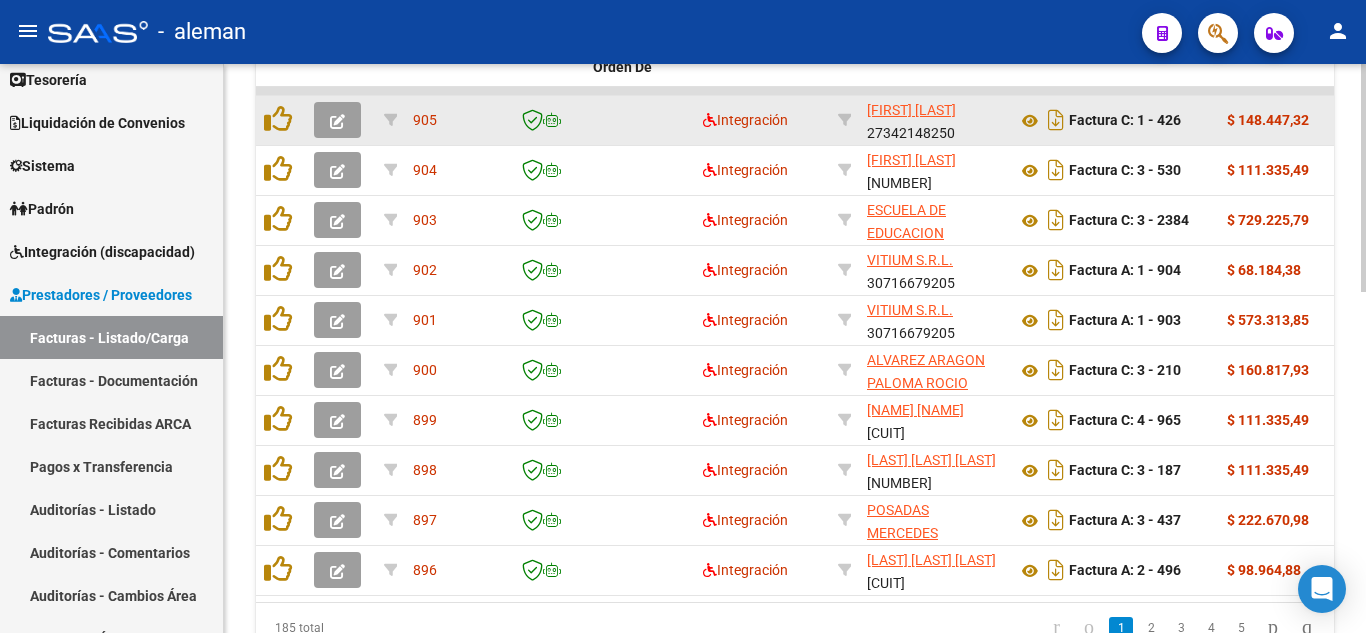 click 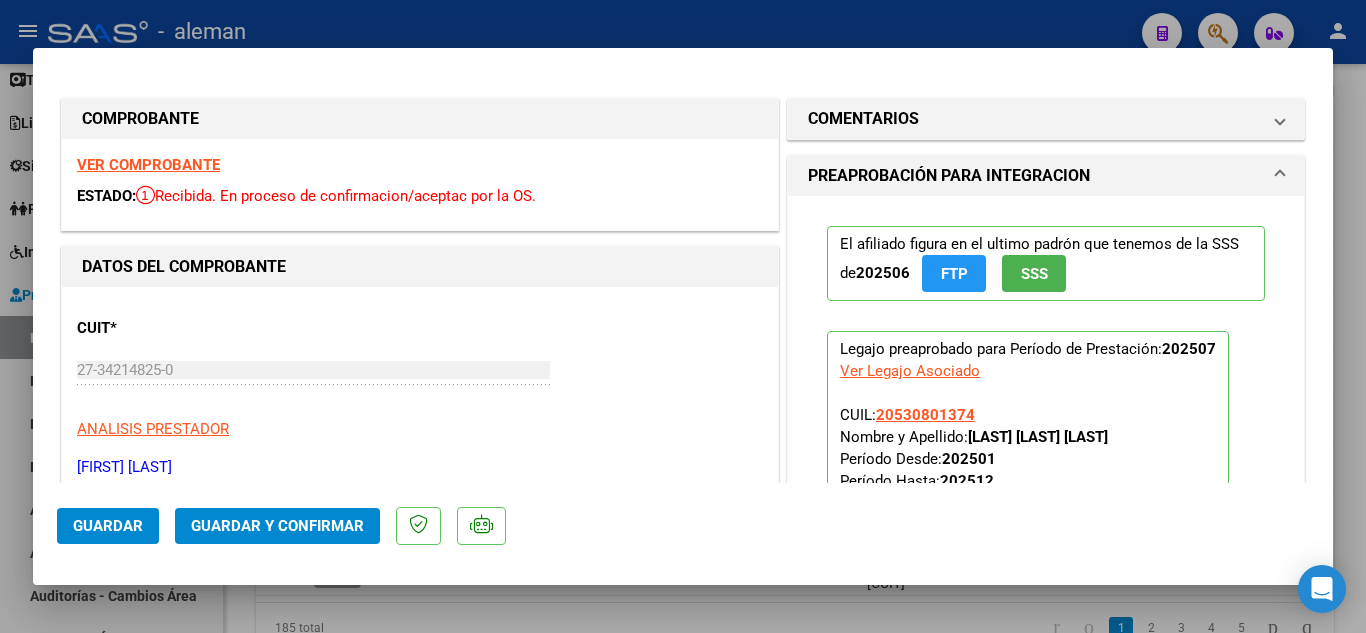 click on "VER COMPROBANTE" at bounding box center [148, 165] 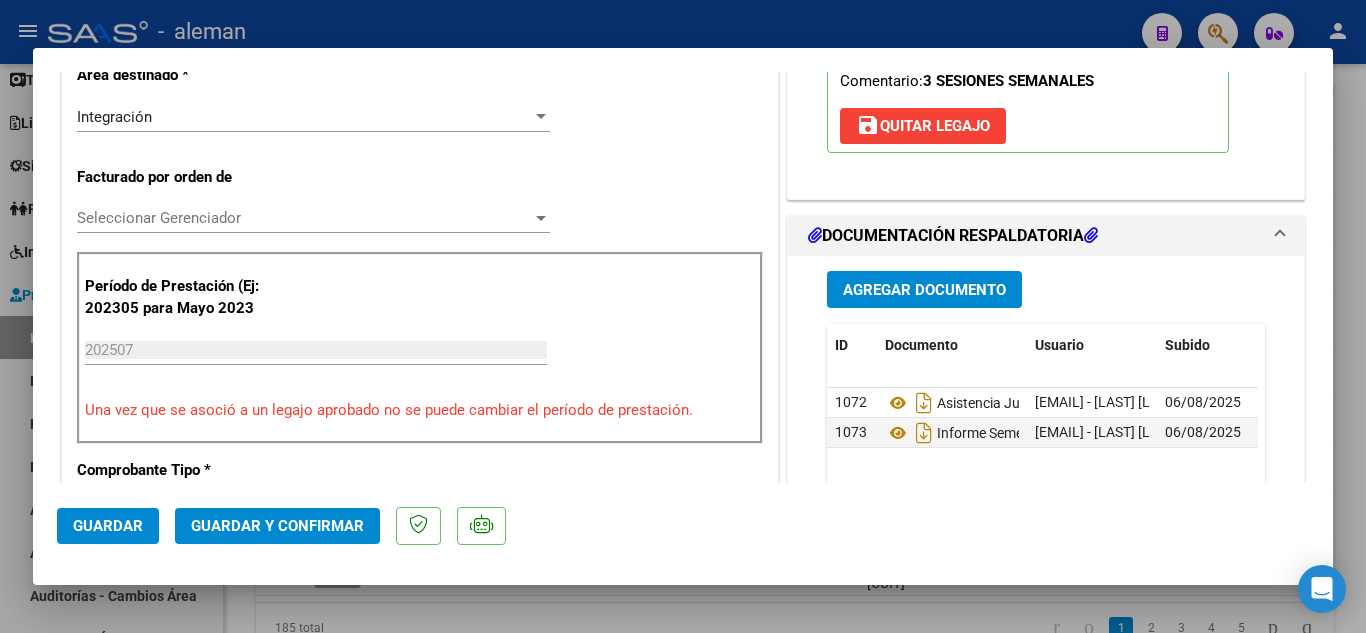 scroll, scrollTop: 600, scrollLeft: 0, axis: vertical 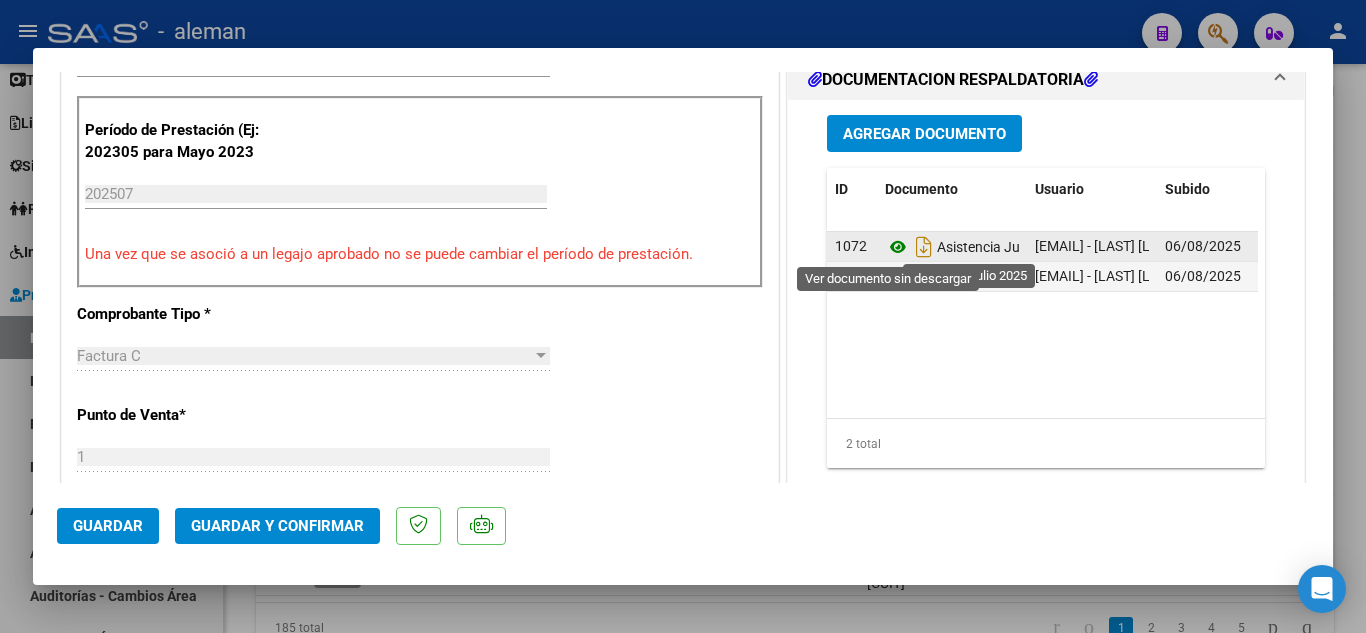 click 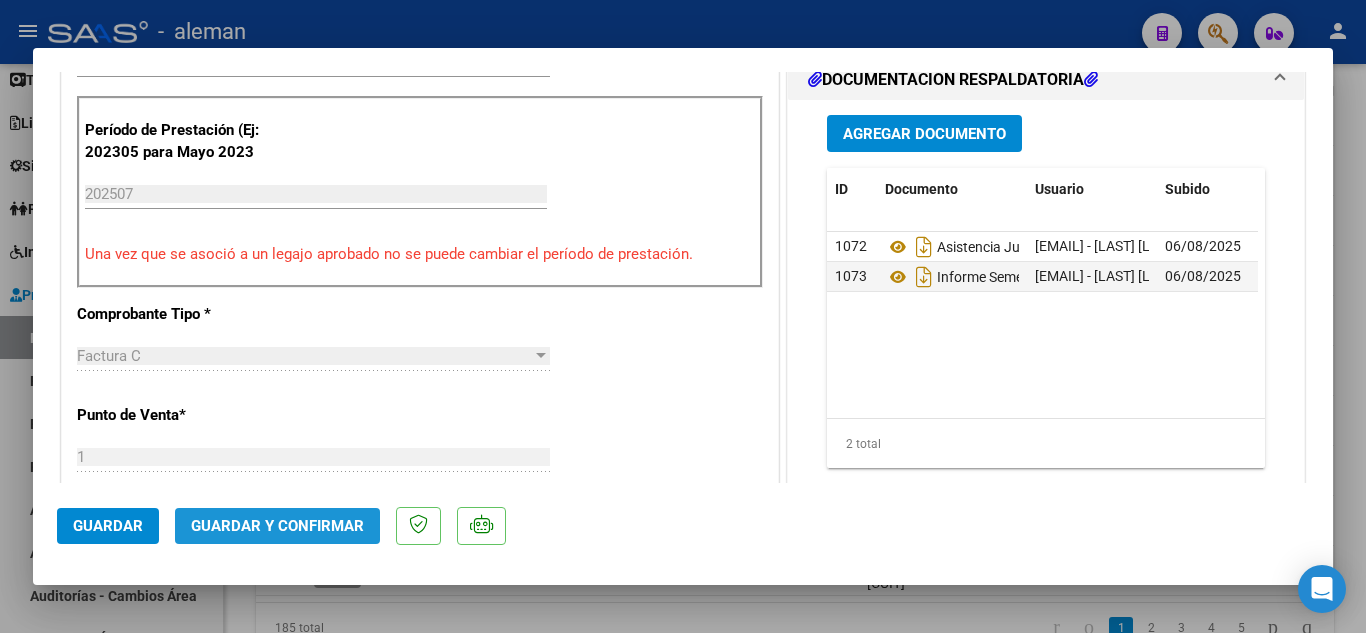 click on "Guardar y Confirmar" 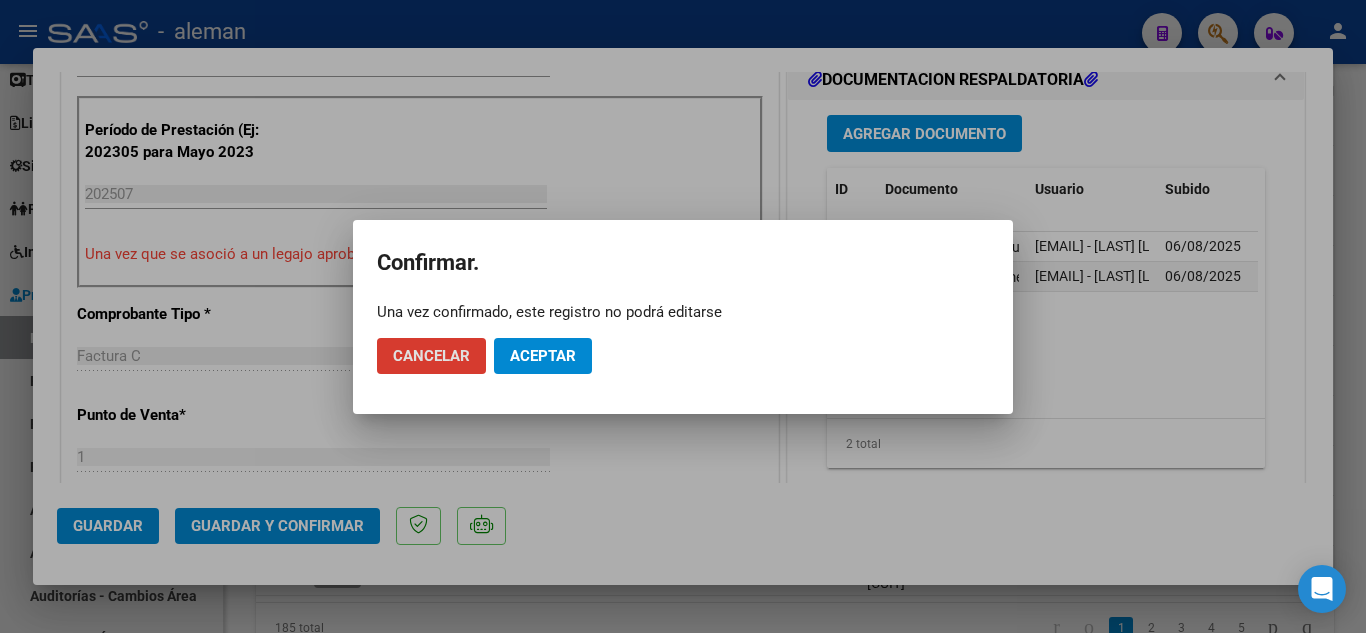 click on "Aceptar" 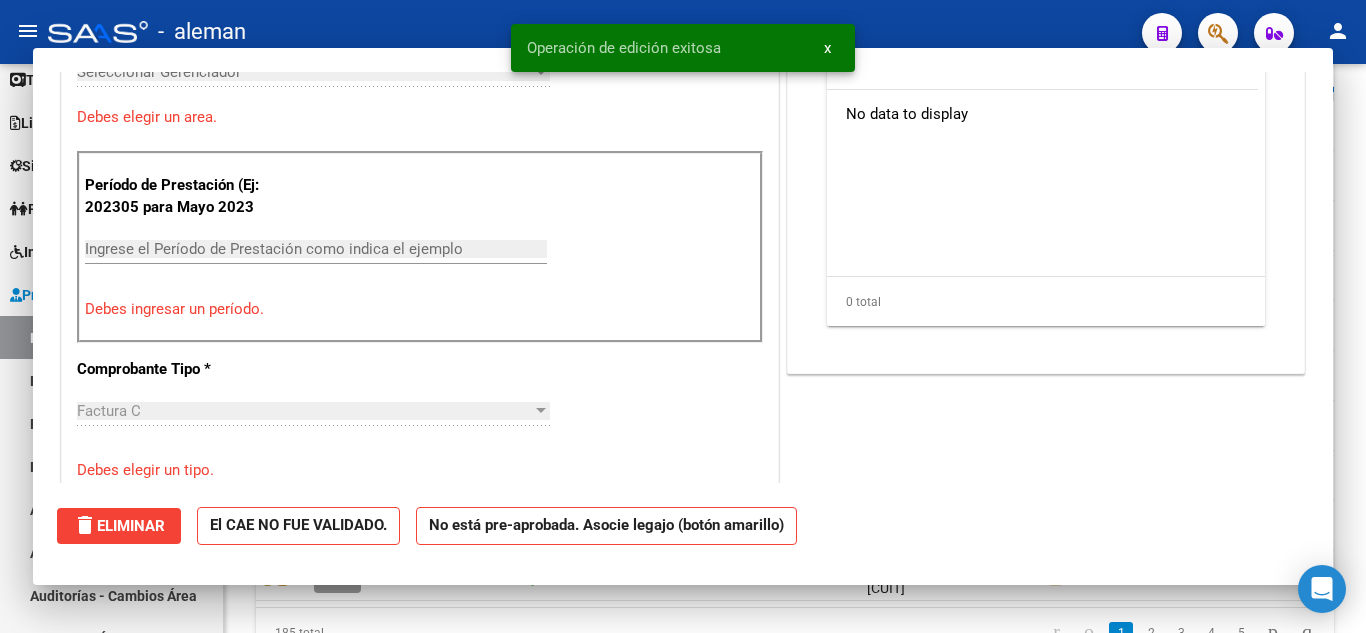 scroll, scrollTop: 0, scrollLeft: 0, axis: both 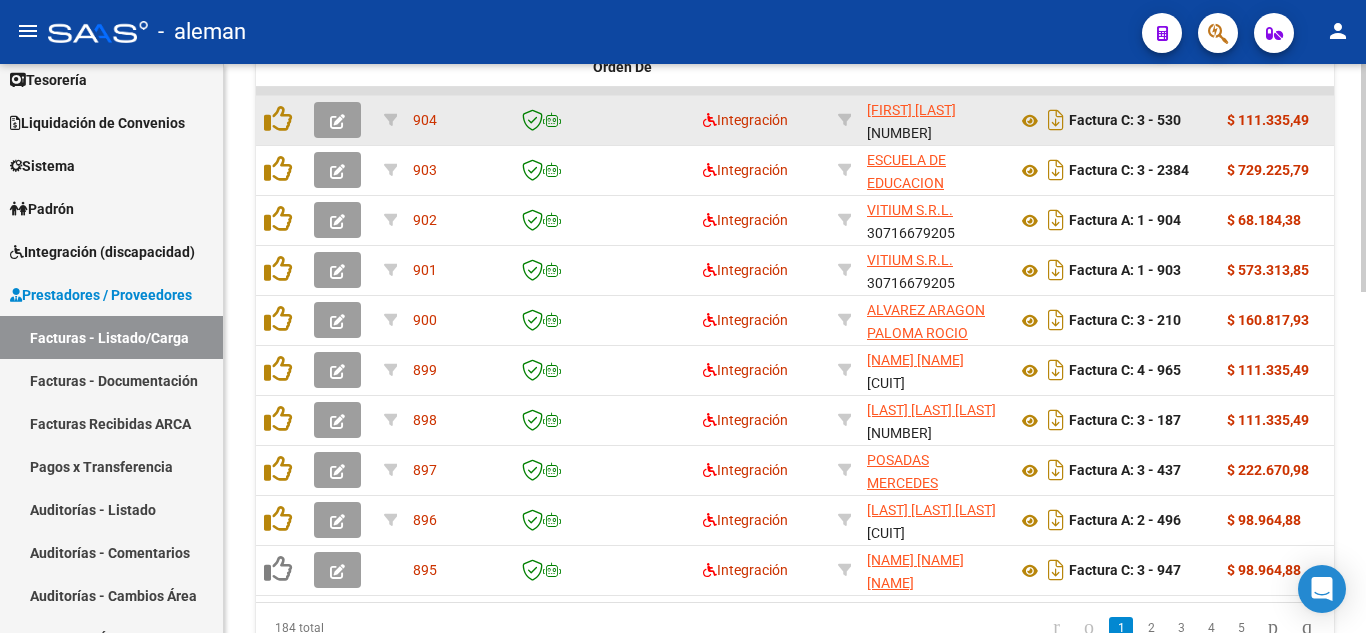 click 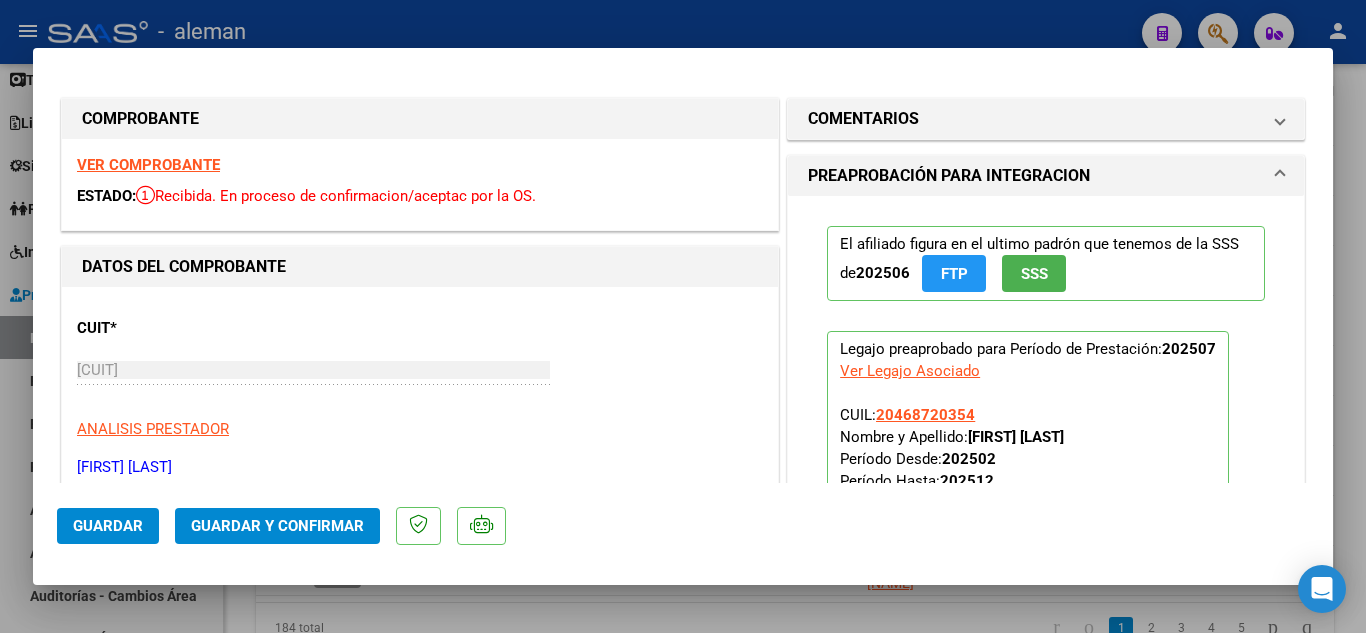 click on "VER COMPROBANTE" at bounding box center (148, 165) 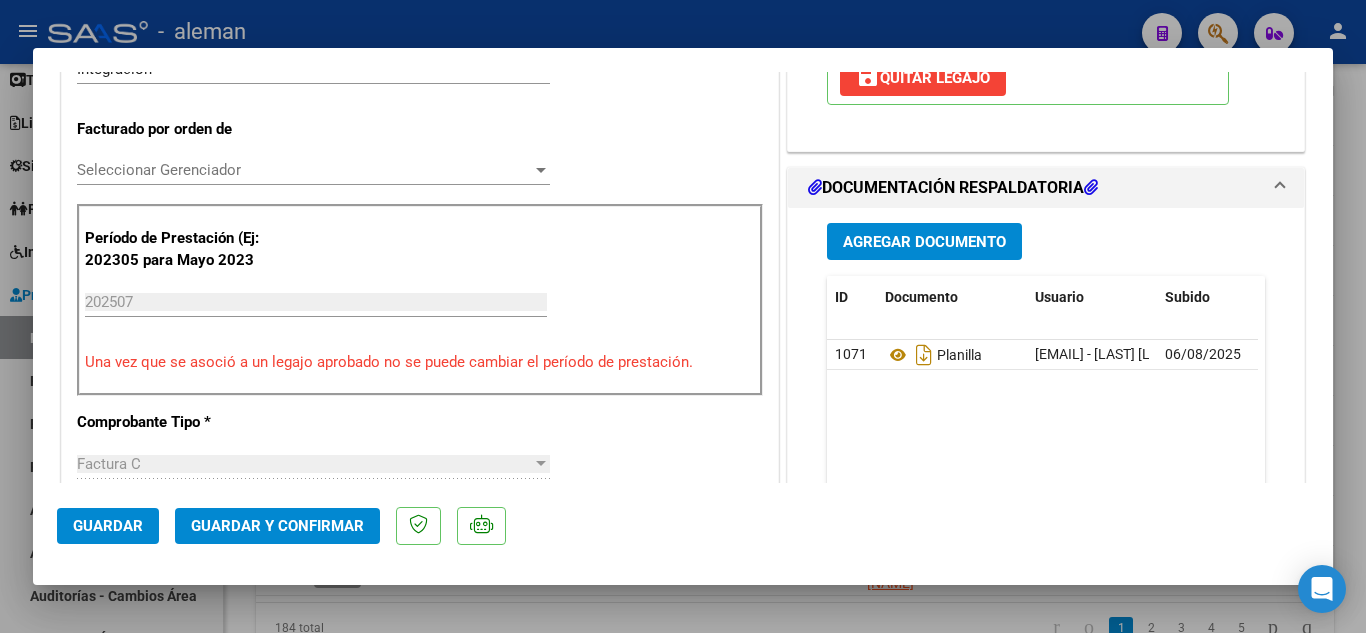 scroll, scrollTop: 500, scrollLeft: 0, axis: vertical 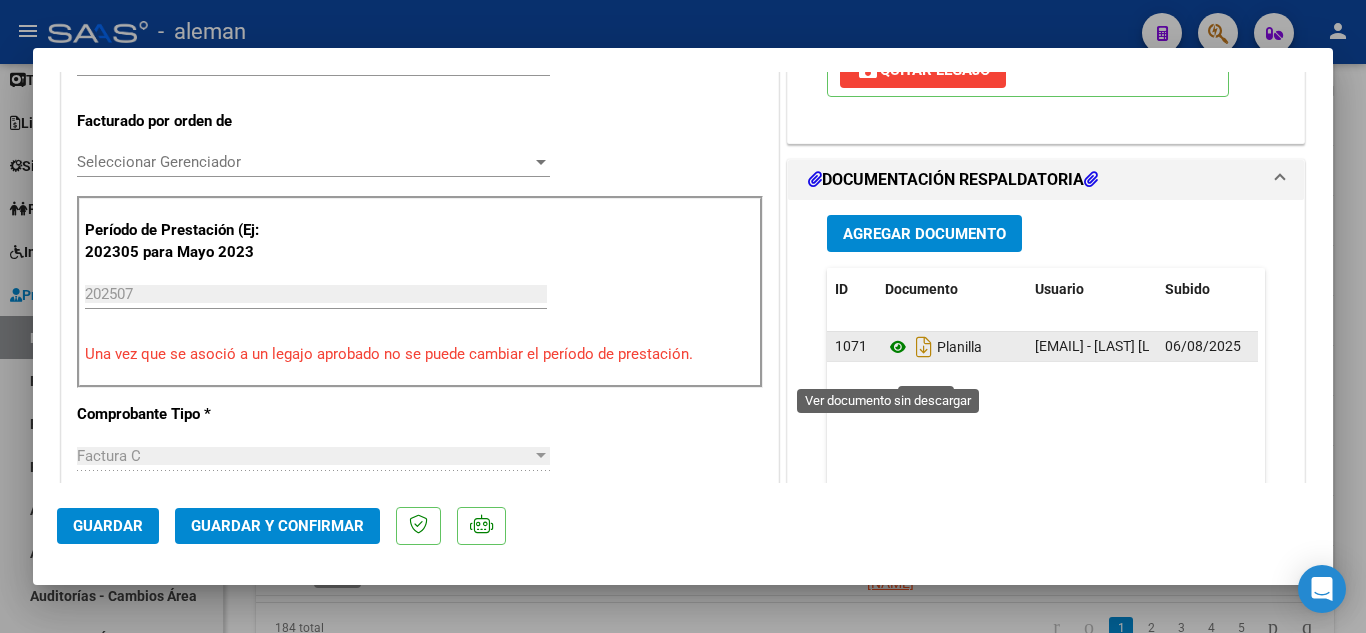 click 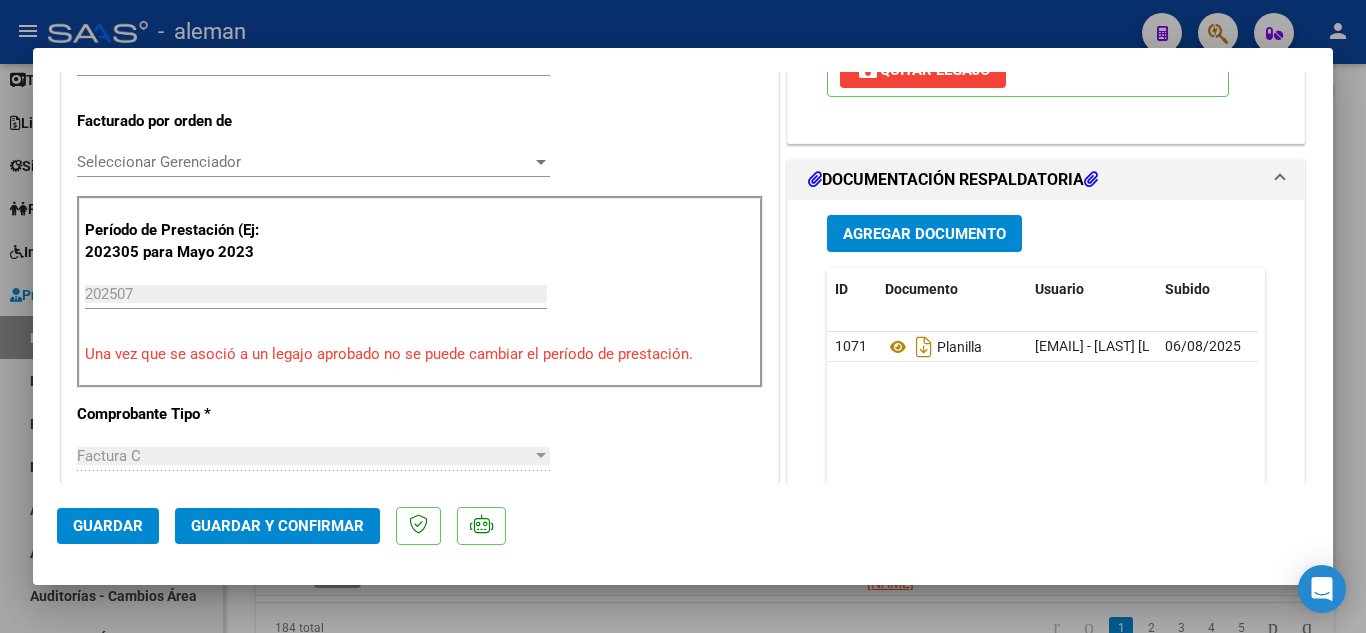 click on "Guardar y Confirmar" 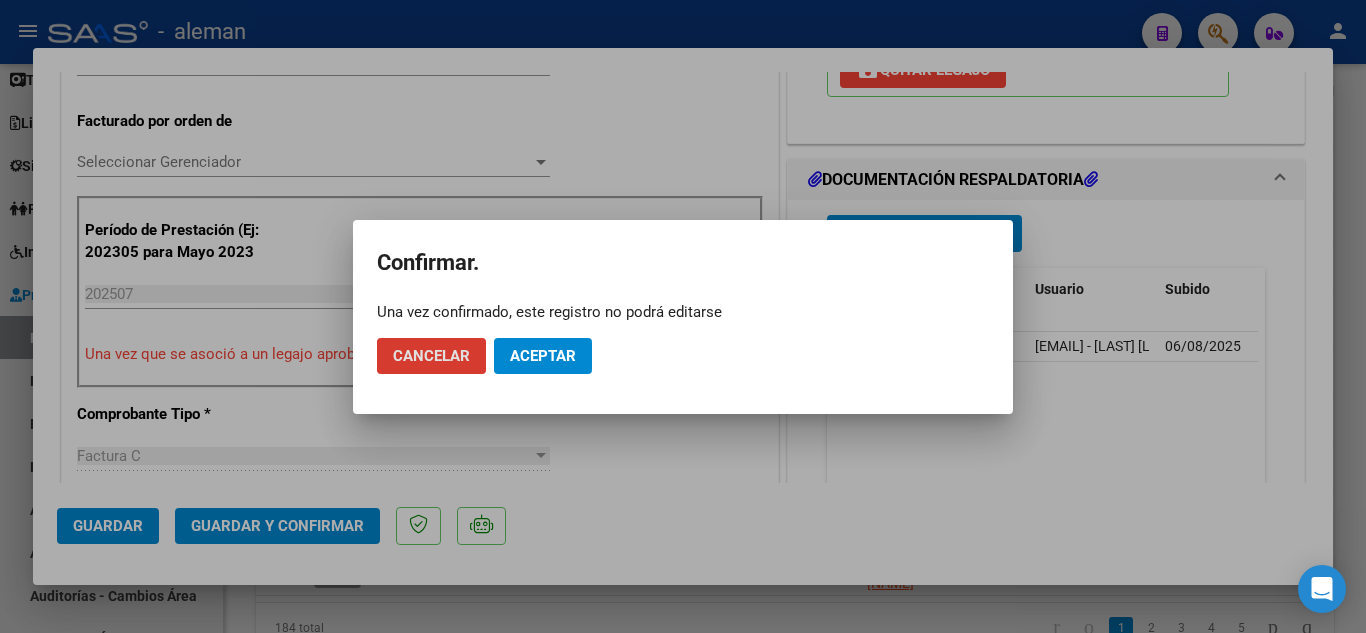 click on "Cancelar Aceptar" 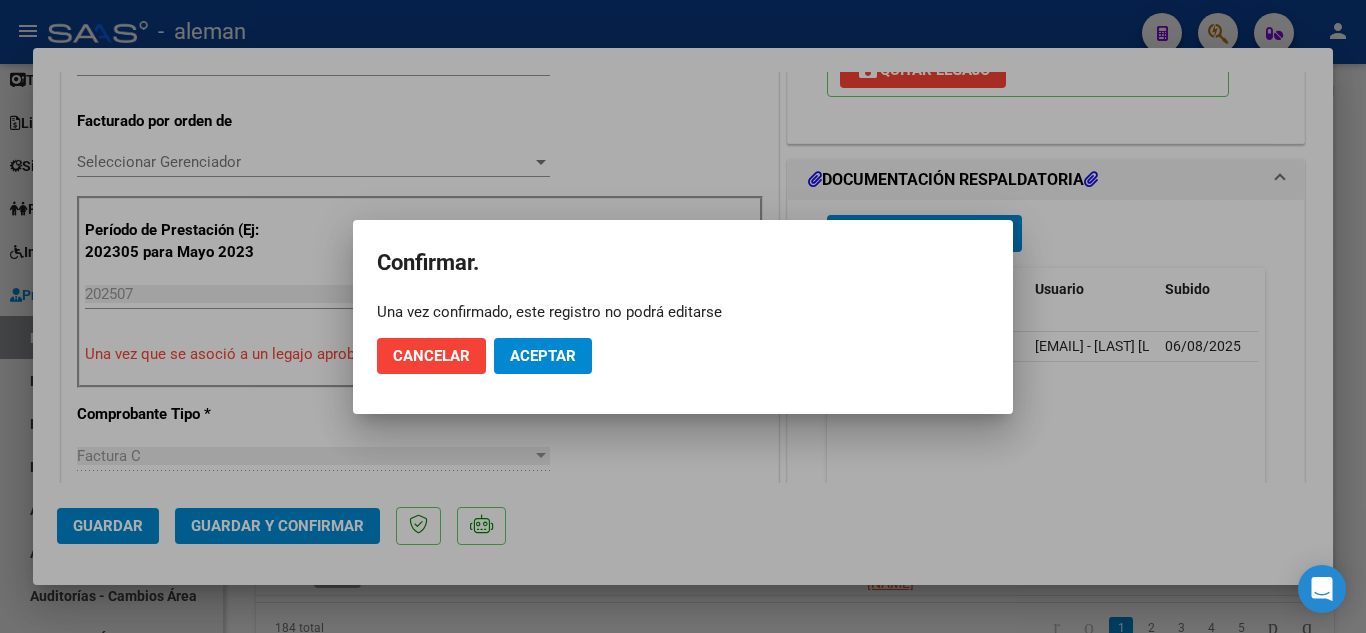 click on "Aceptar" 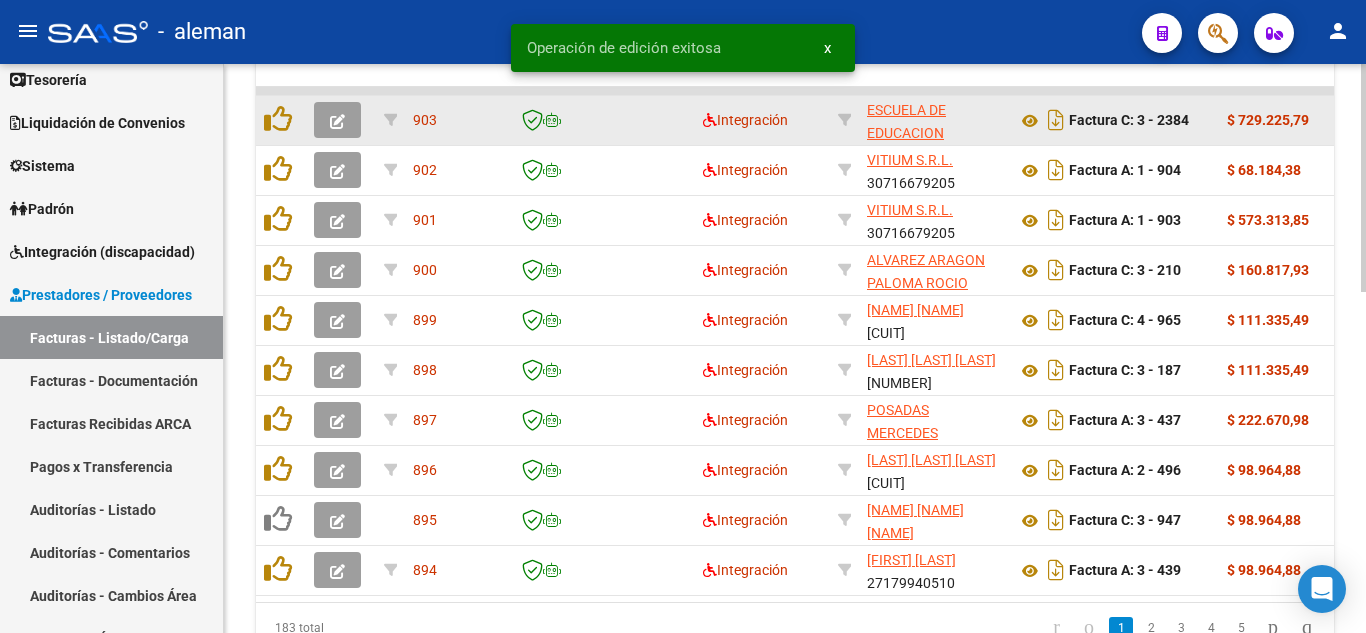 click 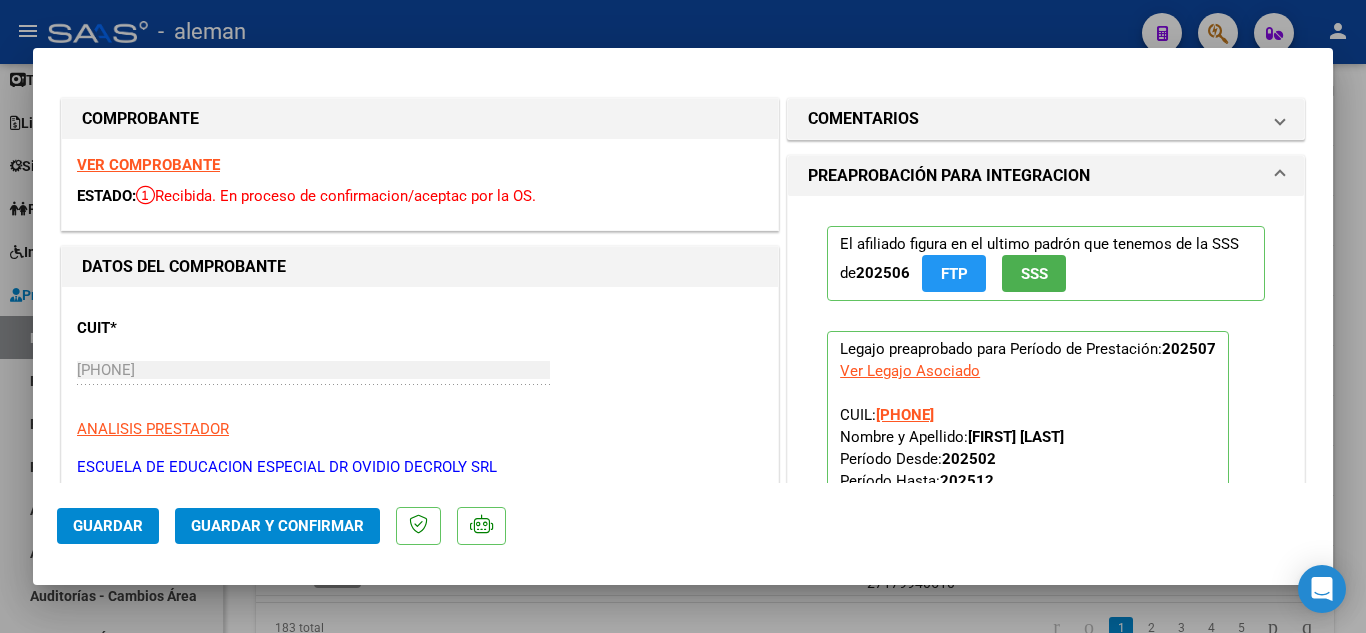 click on "VER COMPROBANTE" at bounding box center [148, 165] 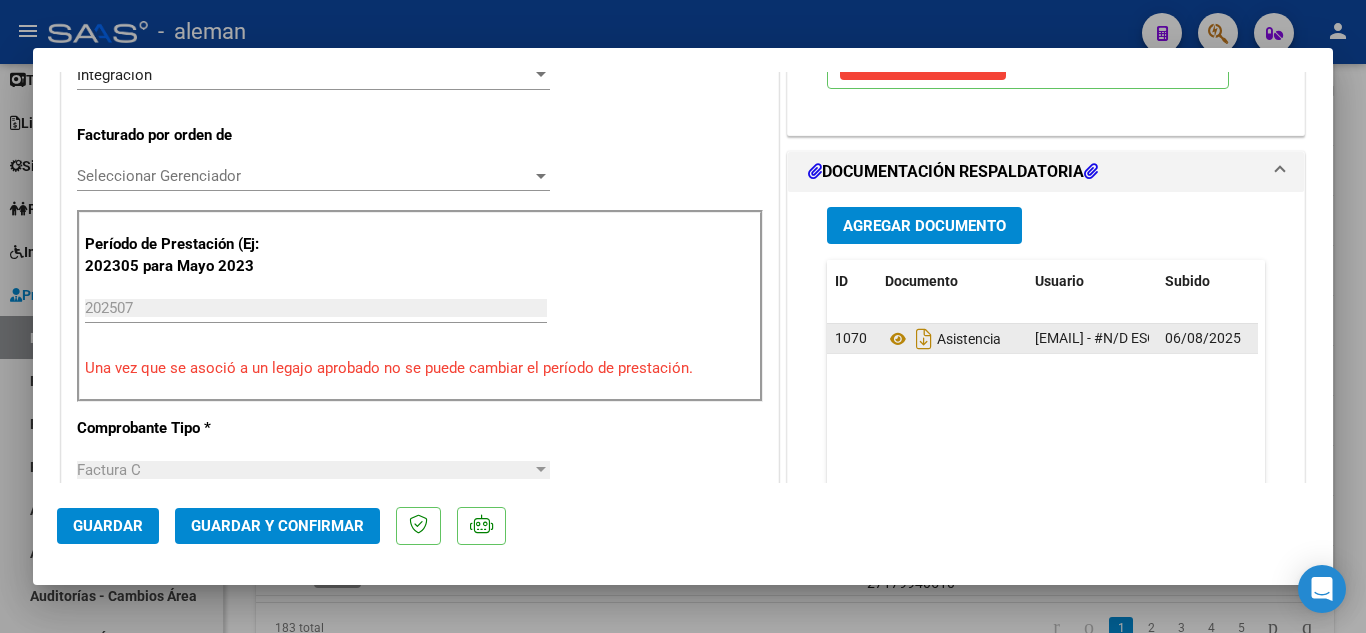 scroll, scrollTop: 500, scrollLeft: 0, axis: vertical 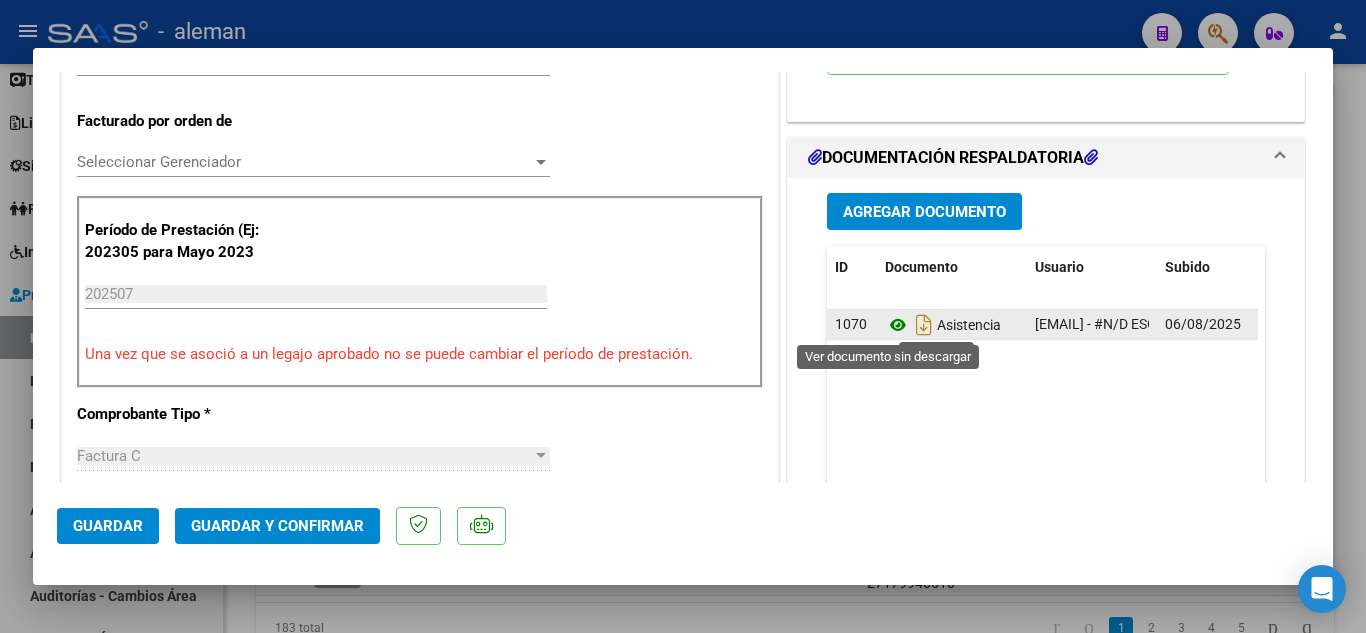 click 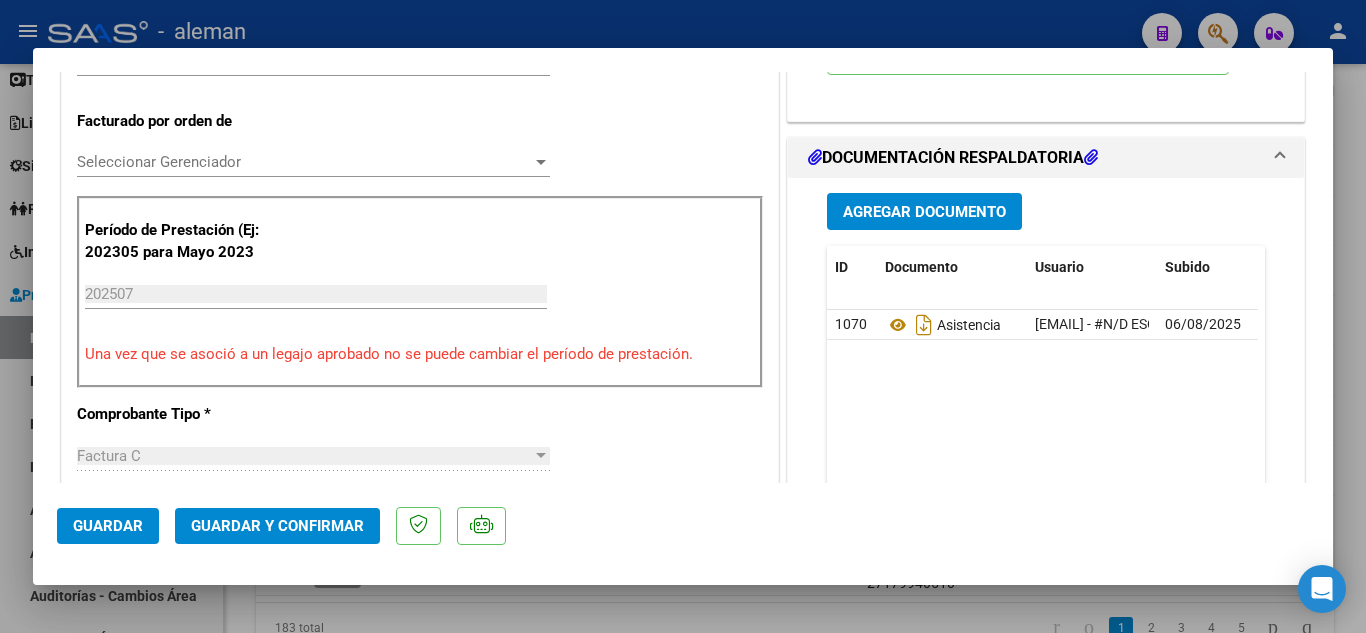 click on "Guardar y Confirmar" 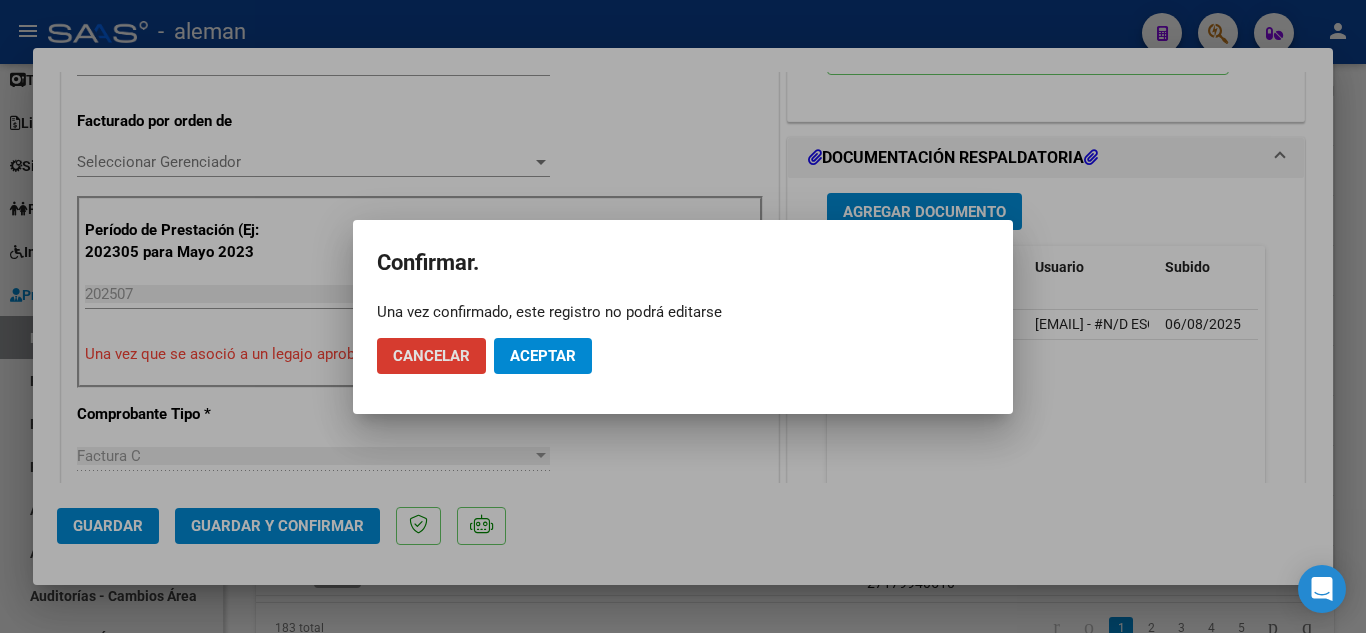 click on "Aceptar" 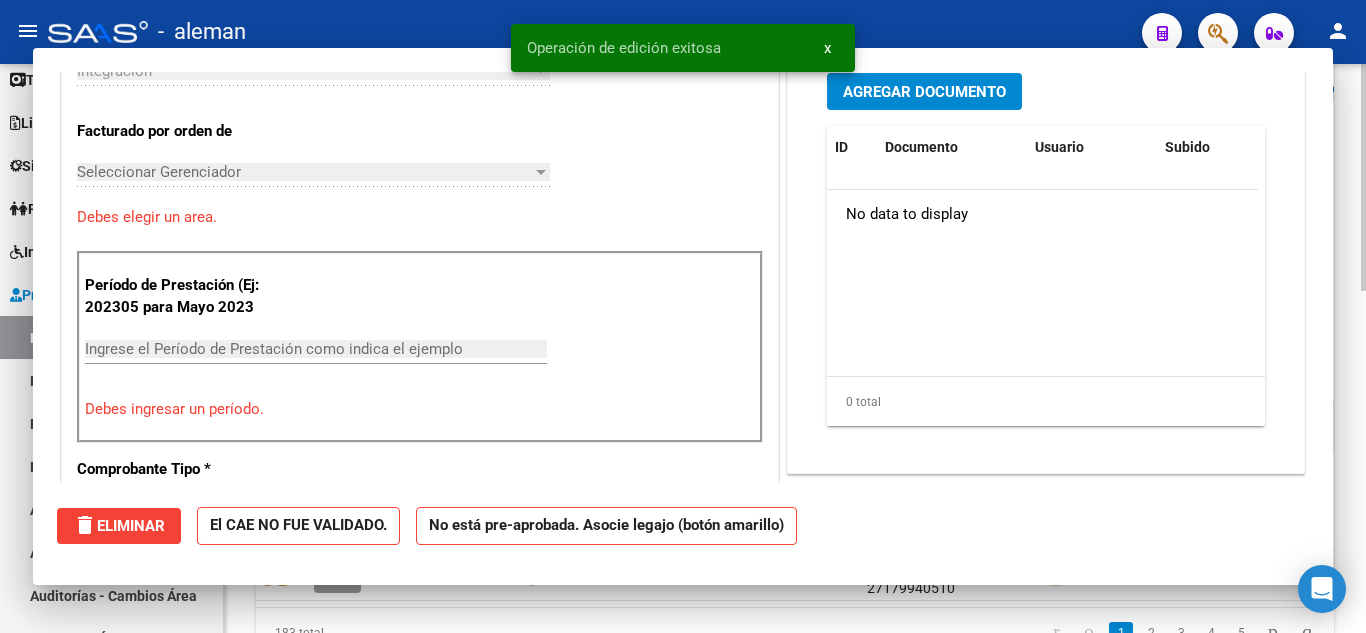 scroll, scrollTop: 0, scrollLeft: 0, axis: both 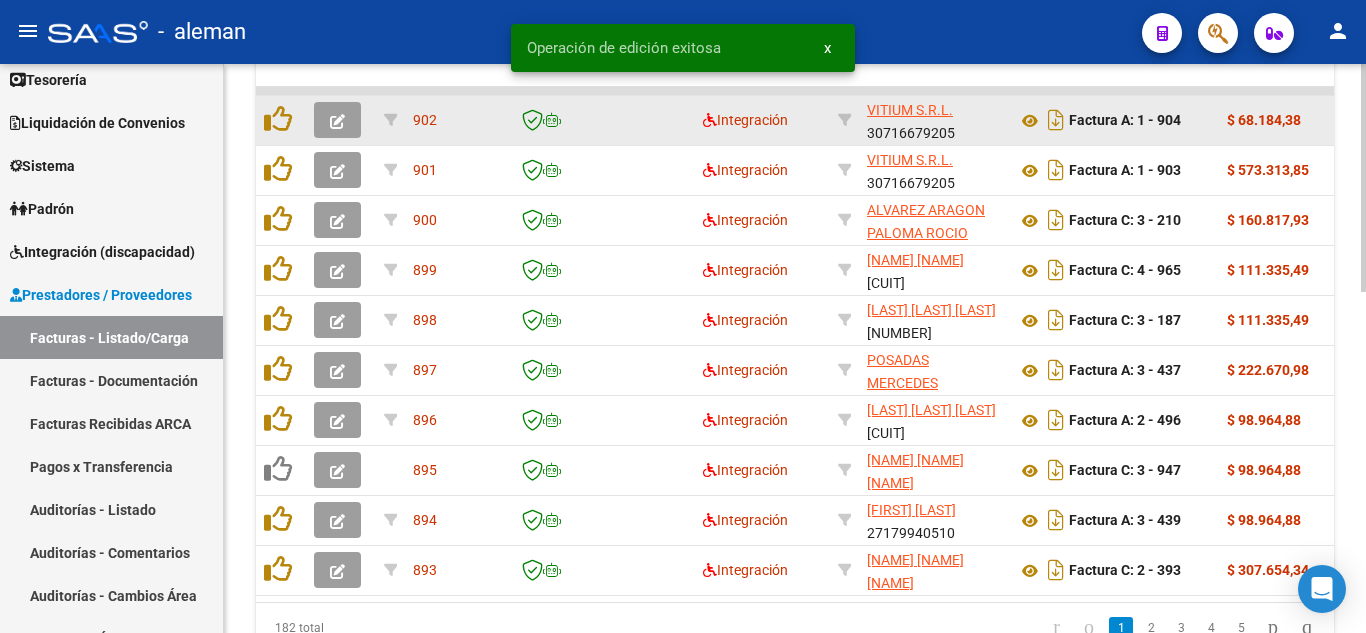 click 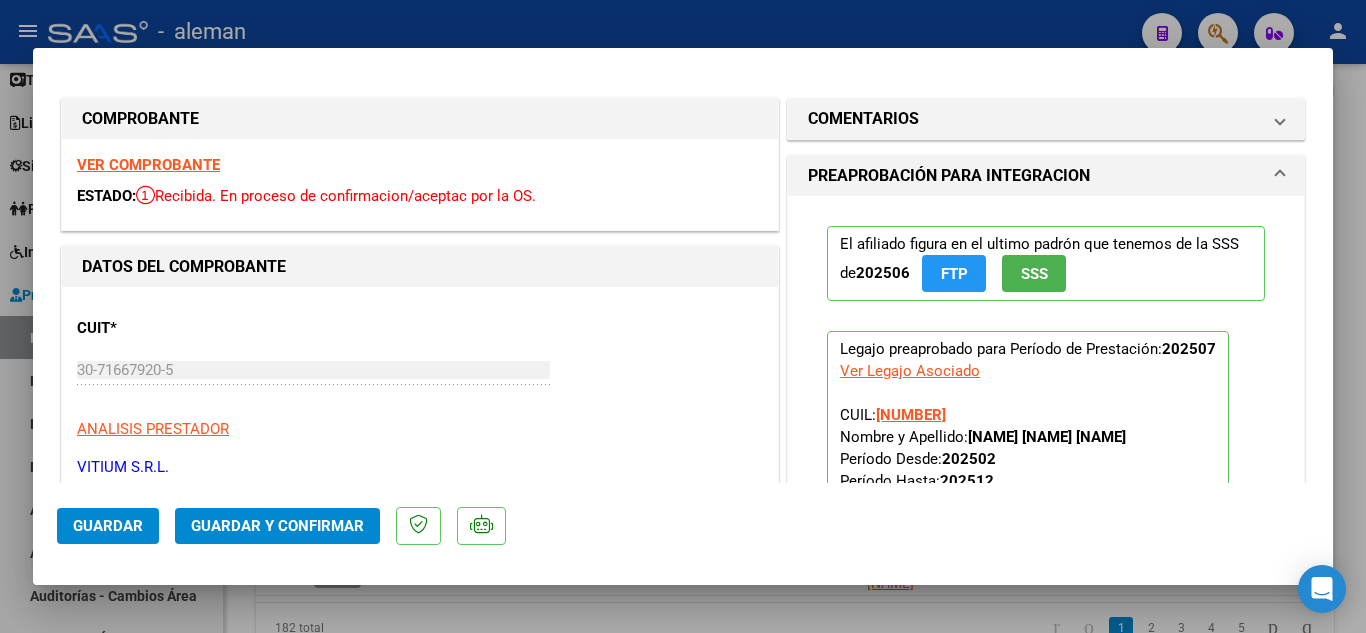 click on "VER COMPROBANTE" at bounding box center [148, 165] 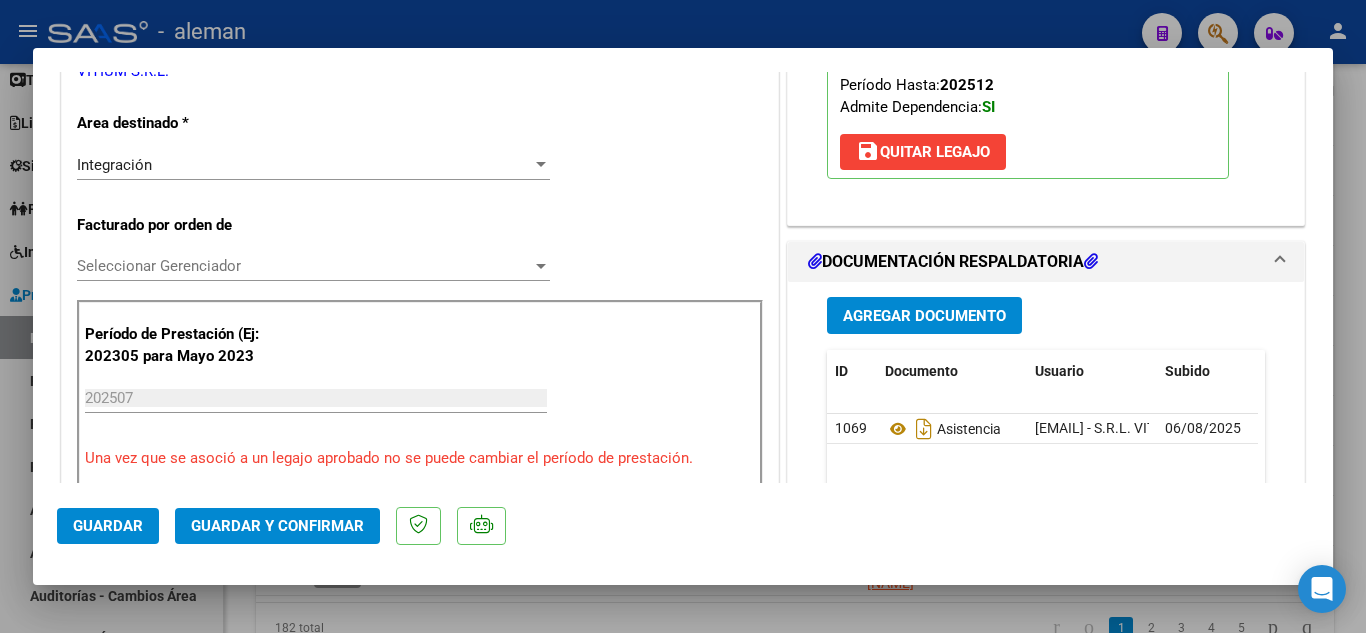 scroll, scrollTop: 400, scrollLeft: 0, axis: vertical 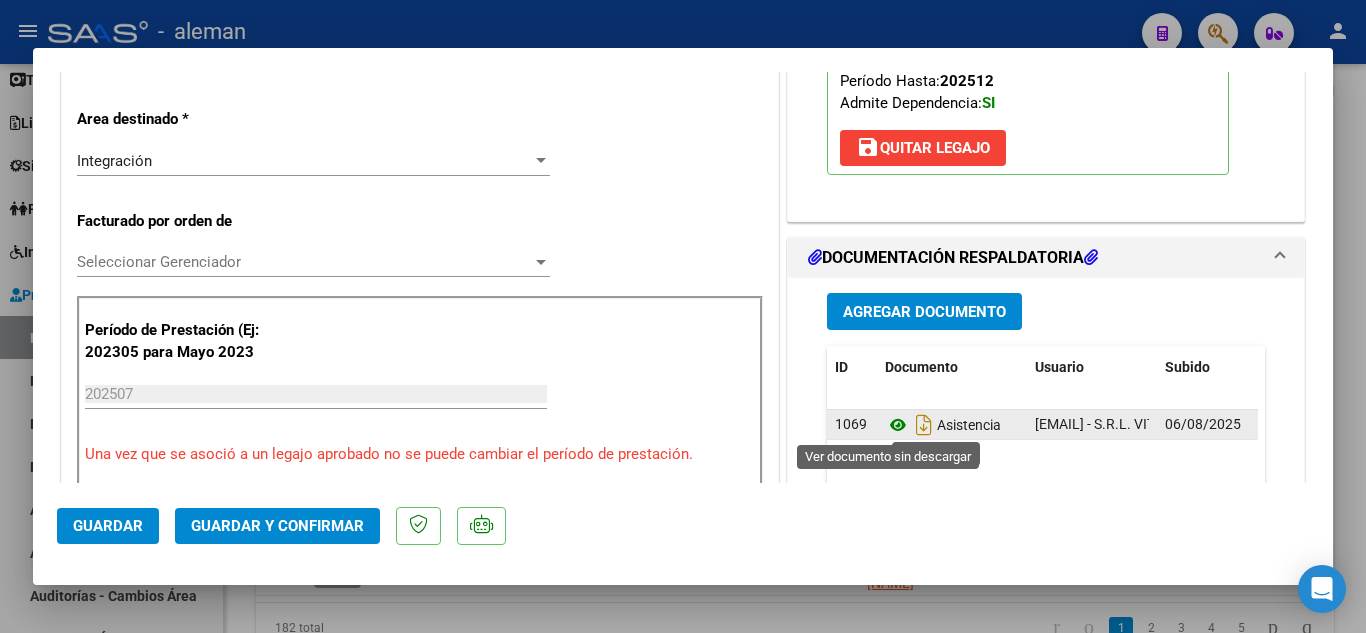 click 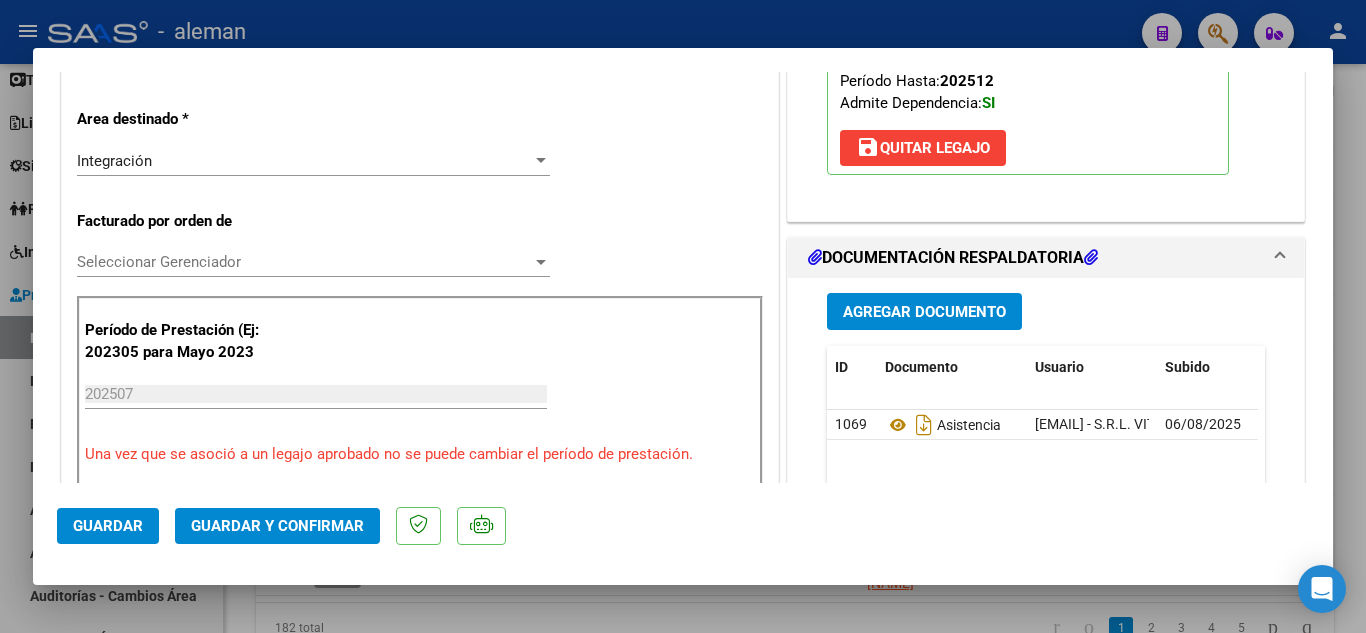 click on "Guardar y Confirmar" 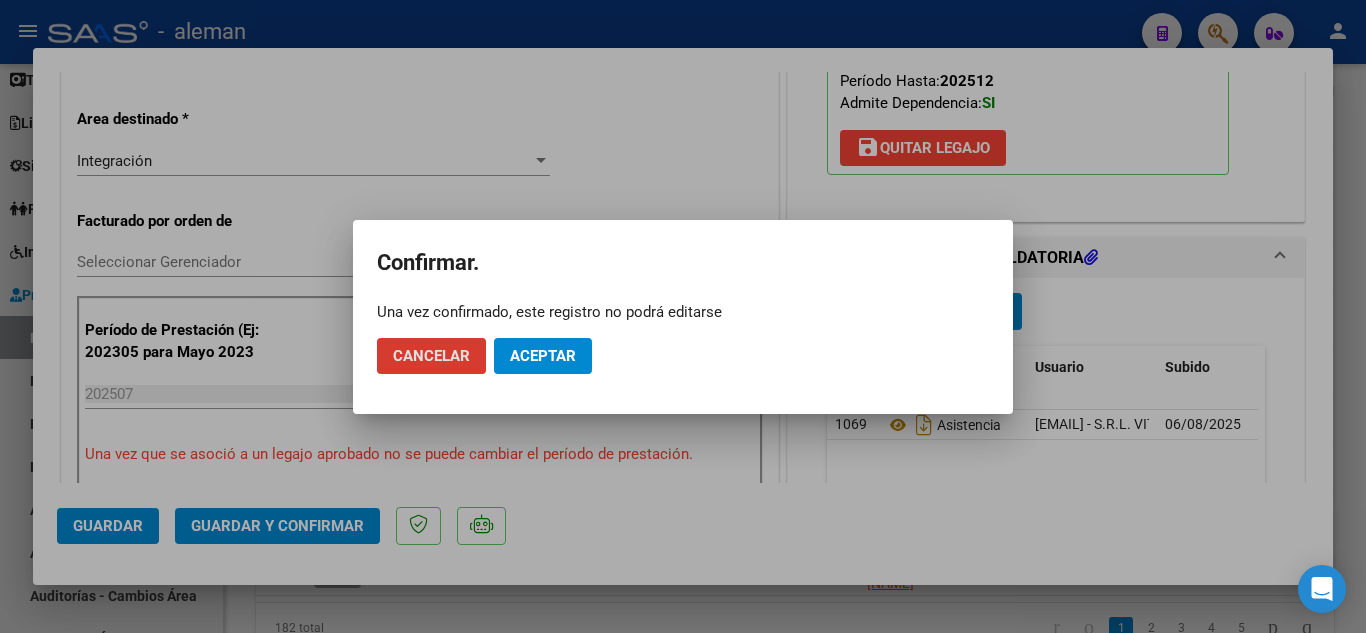 click on "Aceptar" 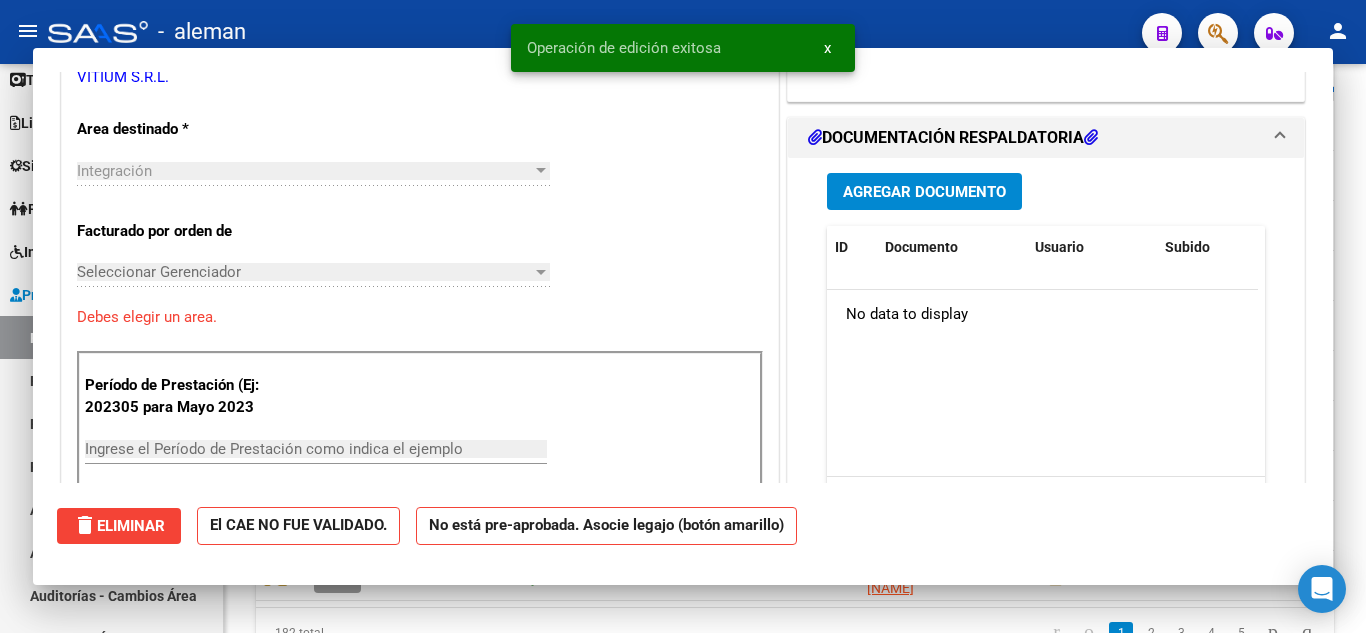 scroll, scrollTop: 0, scrollLeft: 0, axis: both 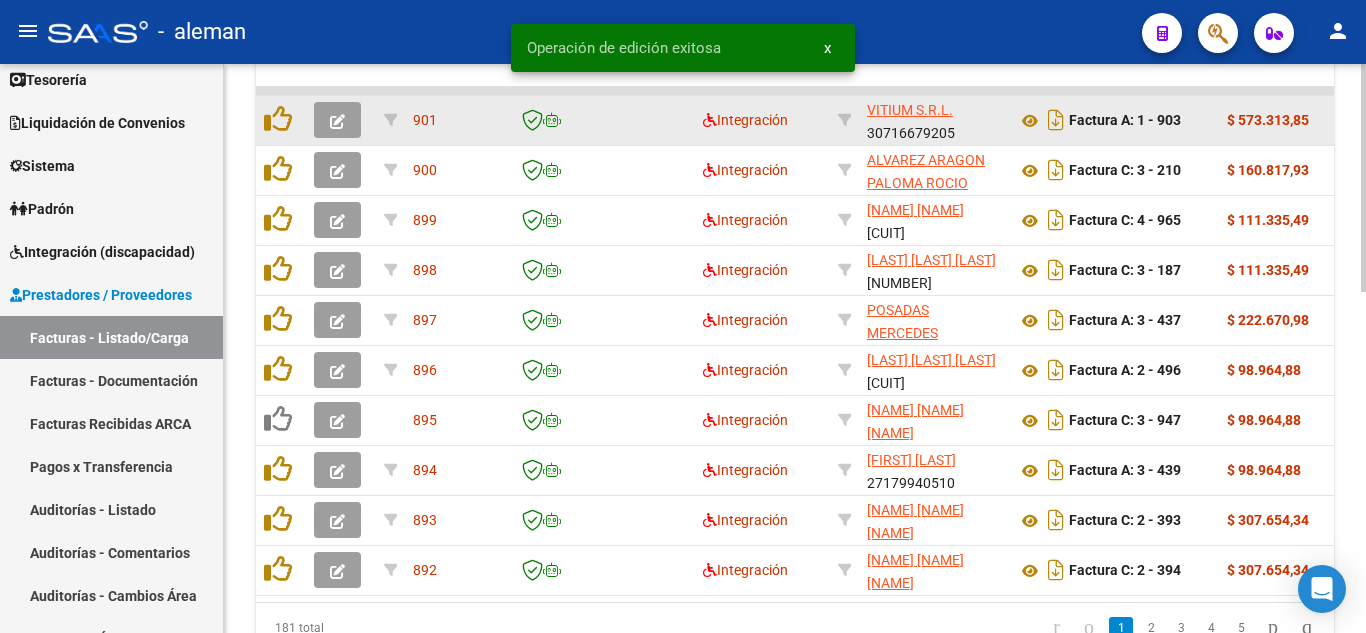 click 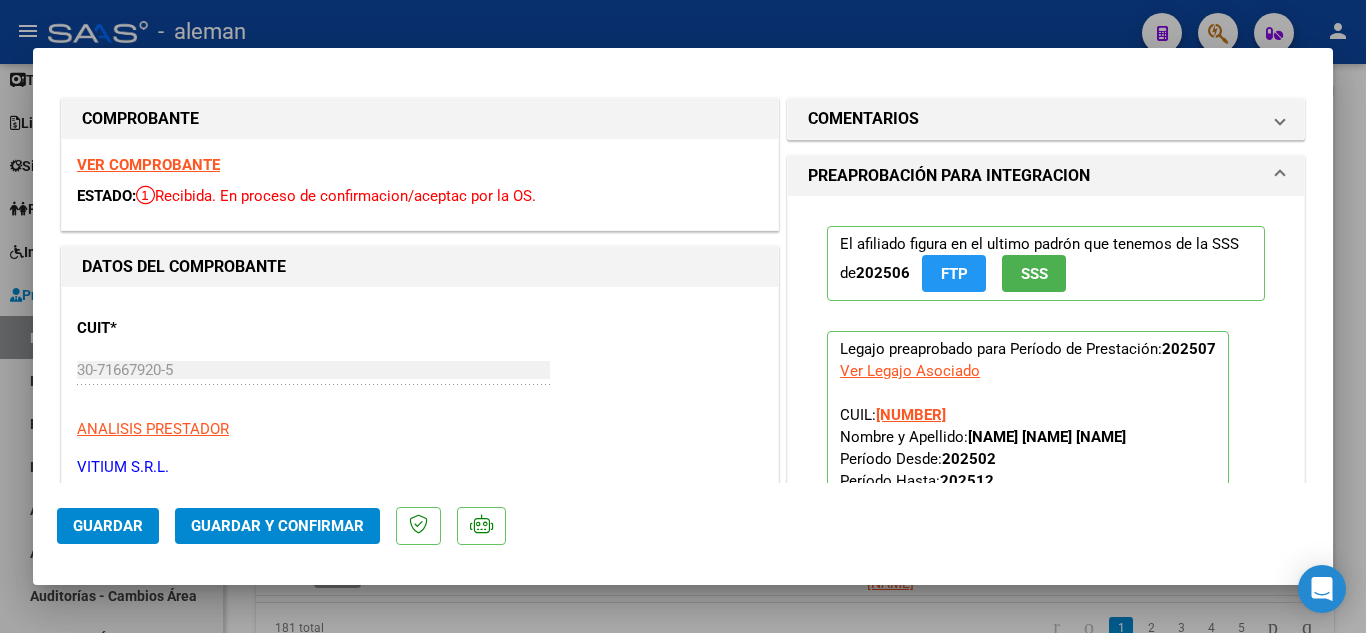 click on "VER COMPROBANTE" at bounding box center [148, 165] 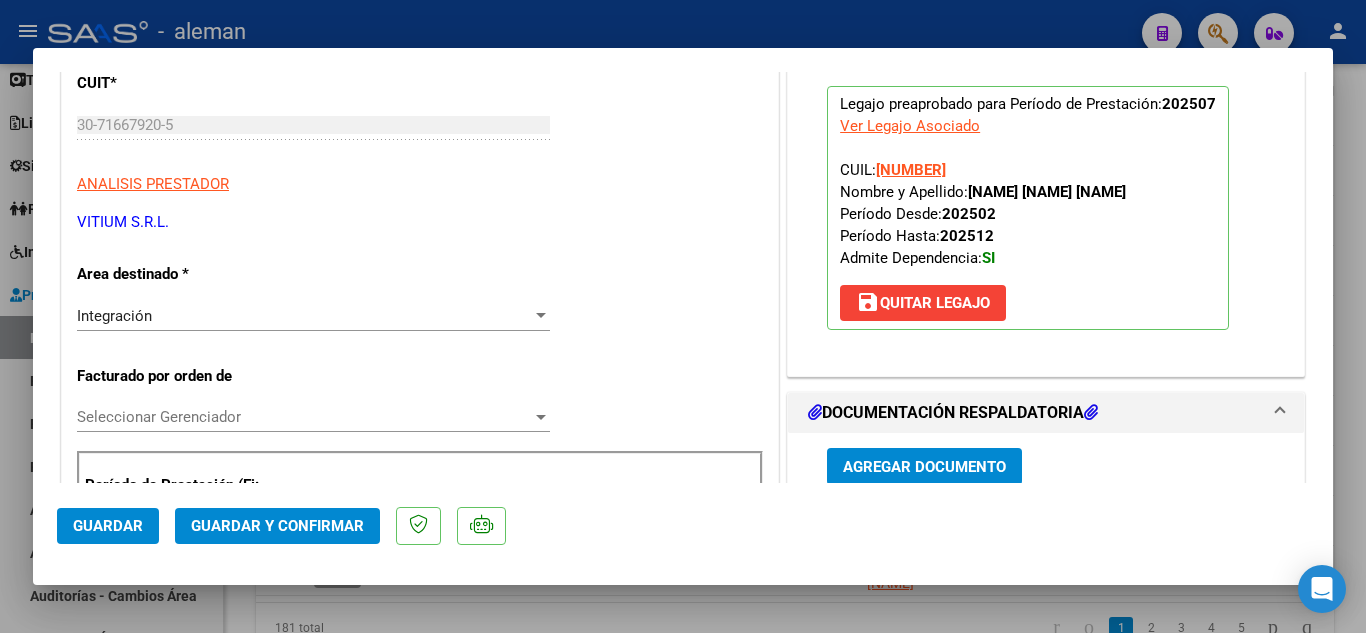 scroll, scrollTop: 500, scrollLeft: 0, axis: vertical 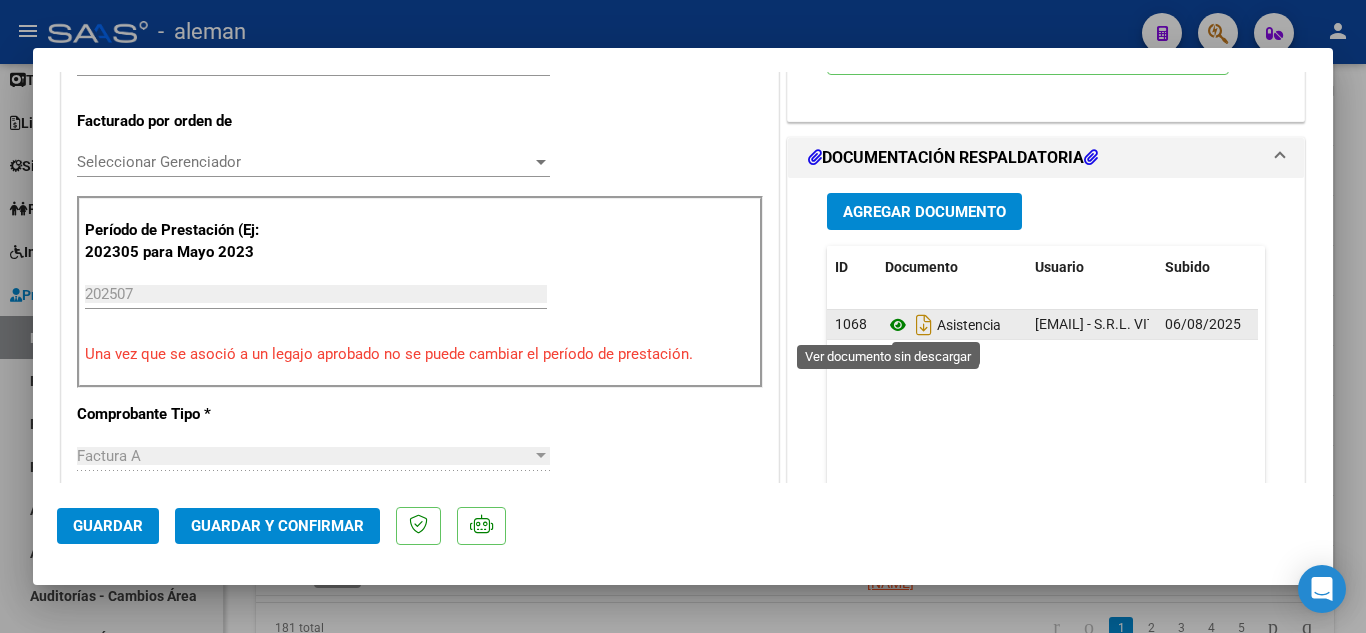 click 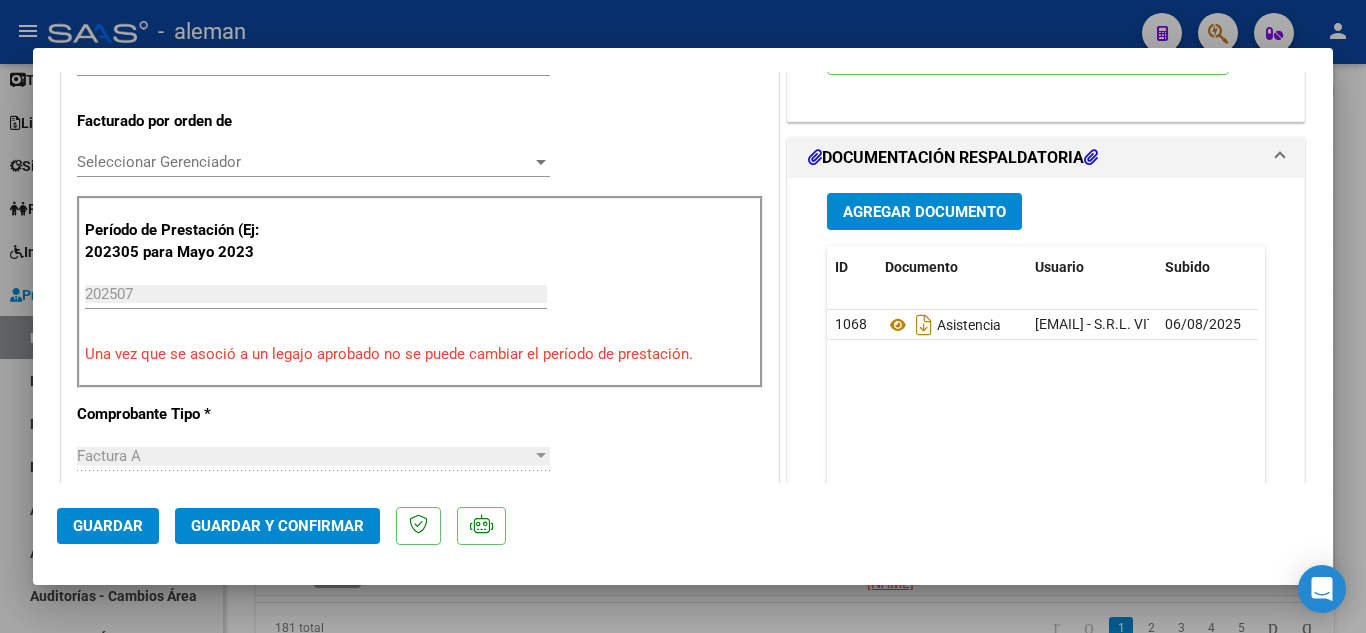 click on "Guardar y Confirmar" 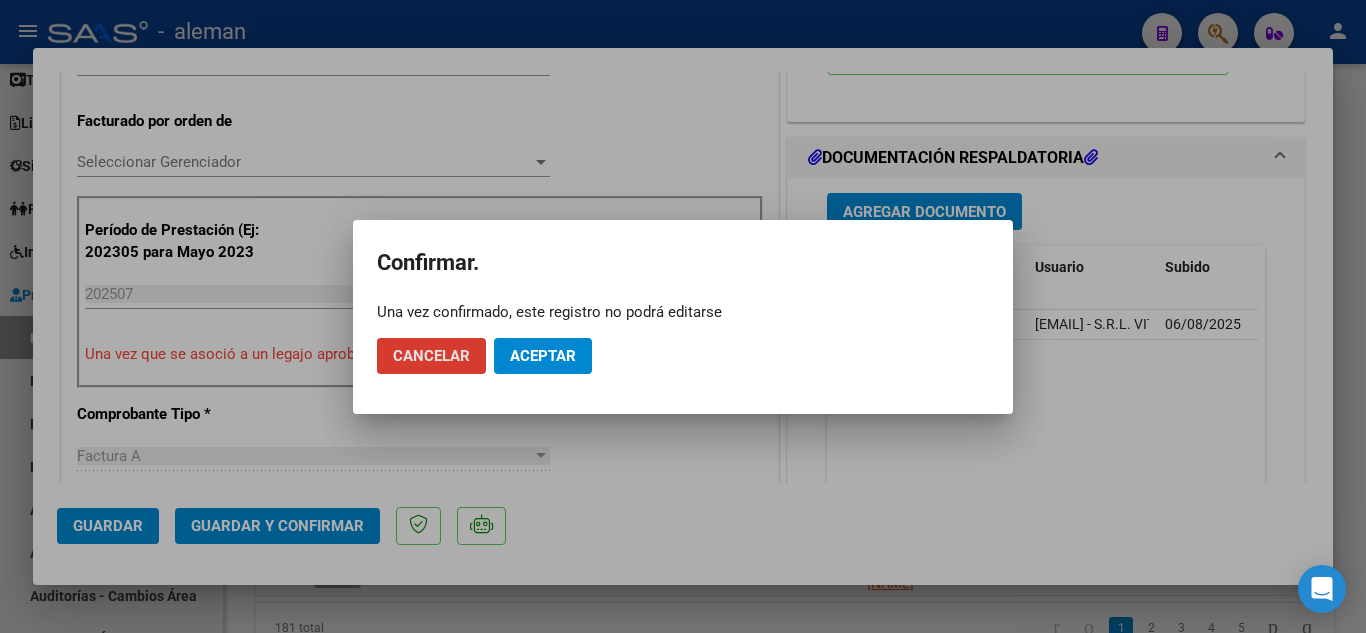 click on "Aceptar" 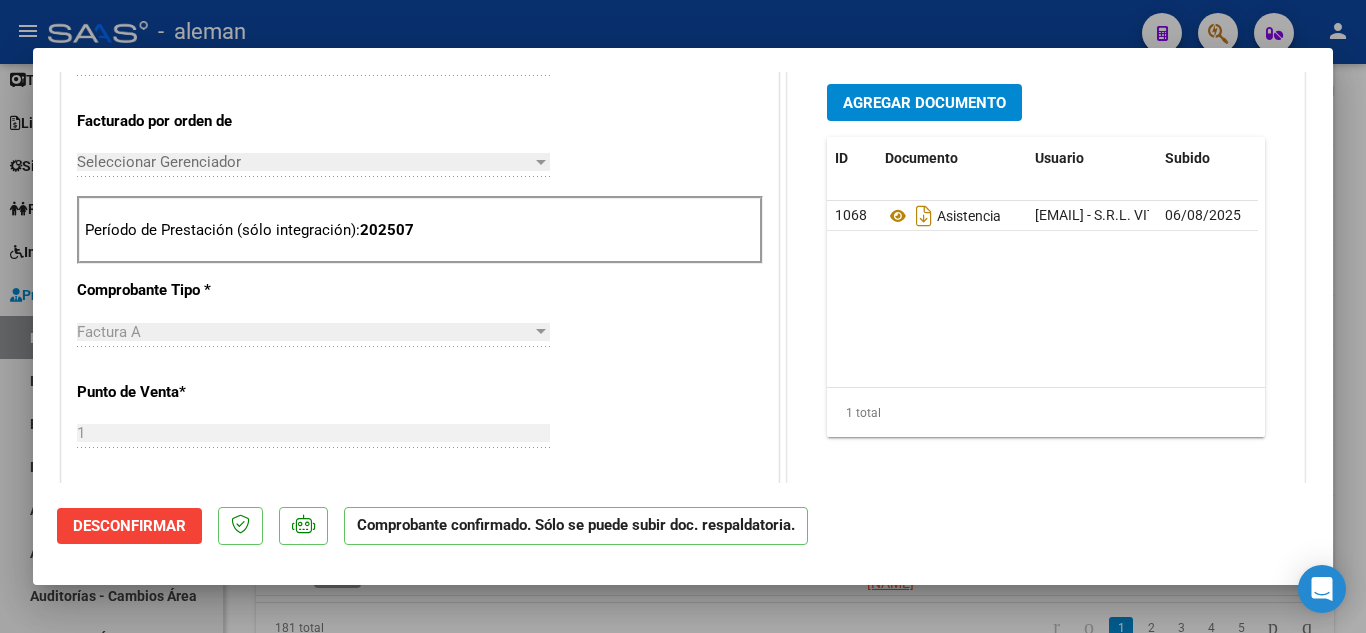 click on "COMPROBANTE VER COMPROBANTE       ESTADO:   El comprobante fue aceptado por la obra social. No fue codificado para enviar a SSS.  DATOS DEL COMPROBANTE CUIT  *   [NUMBER] Ingresar CUIT  ANALISIS PRESTADOR  VITIUM S.R.L.  ARCA Padrón  Area destinado * Integración Seleccionar Area  Facturado por orden de  Seleccionar Gerenciador Seleccionar Gerenciador Período de Prestación (sólo integración):  202507  Comprobante Tipo * Factura A Seleccionar Tipo Punto de Venta  *   1 Ingresar el Nro.  Número  *   903 Ingresar el Nro.  Monto  *   $ 573.313,85 Ingresar el monto  Fecha del Cpbt.  *   2025-08-05 Ingresar la fecha  CAE / CAEA (no ingrese CAI)    75315099207509 Ingresar el CAE o CAEA (no ingrese CAI)  Fecha Recibido  *   2025-08-06 Ingresar la fecha  Fecha de Vencimiento    2025-08-15 Ingresar la fecha  Ref. Externa    Ingresar la ref.  N° Liquidación    Ingresar el N° Liquidación  PREAPROBACIÓN PARA INTEGRACION  El afiliado figura en el ultimo padrón que tenemos de la SSS de  202506     FTP ID" at bounding box center [683, 317] 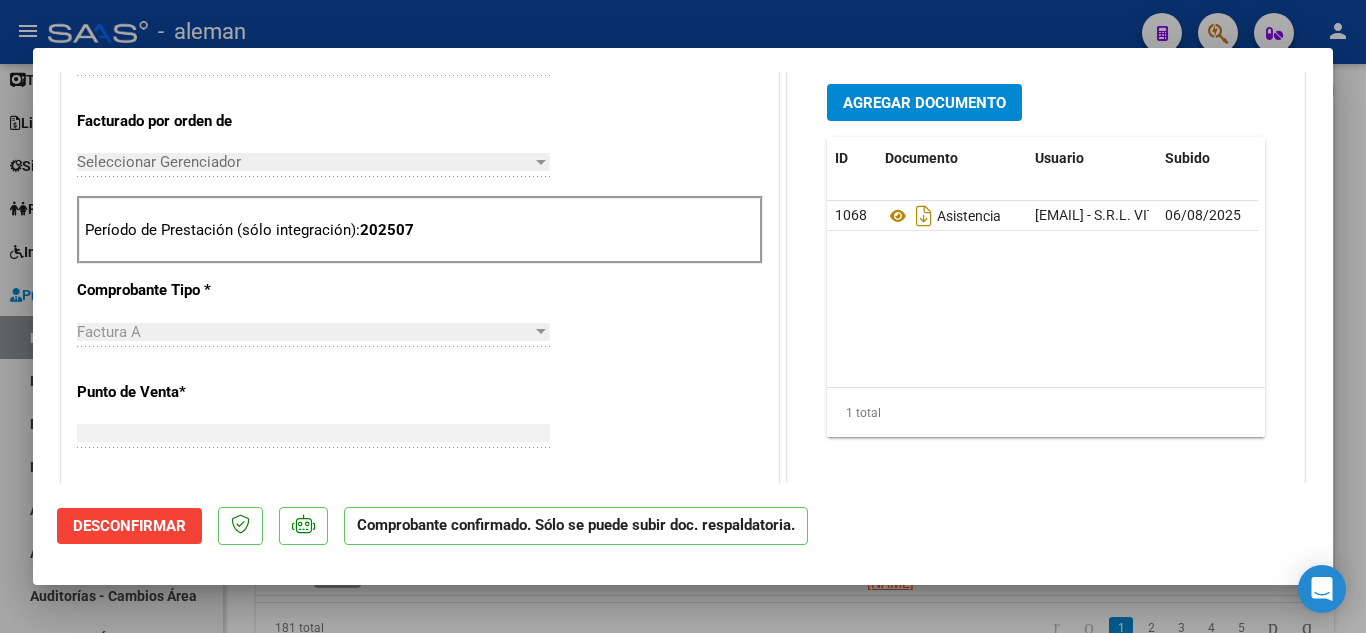 scroll, scrollTop: 0, scrollLeft: 0, axis: both 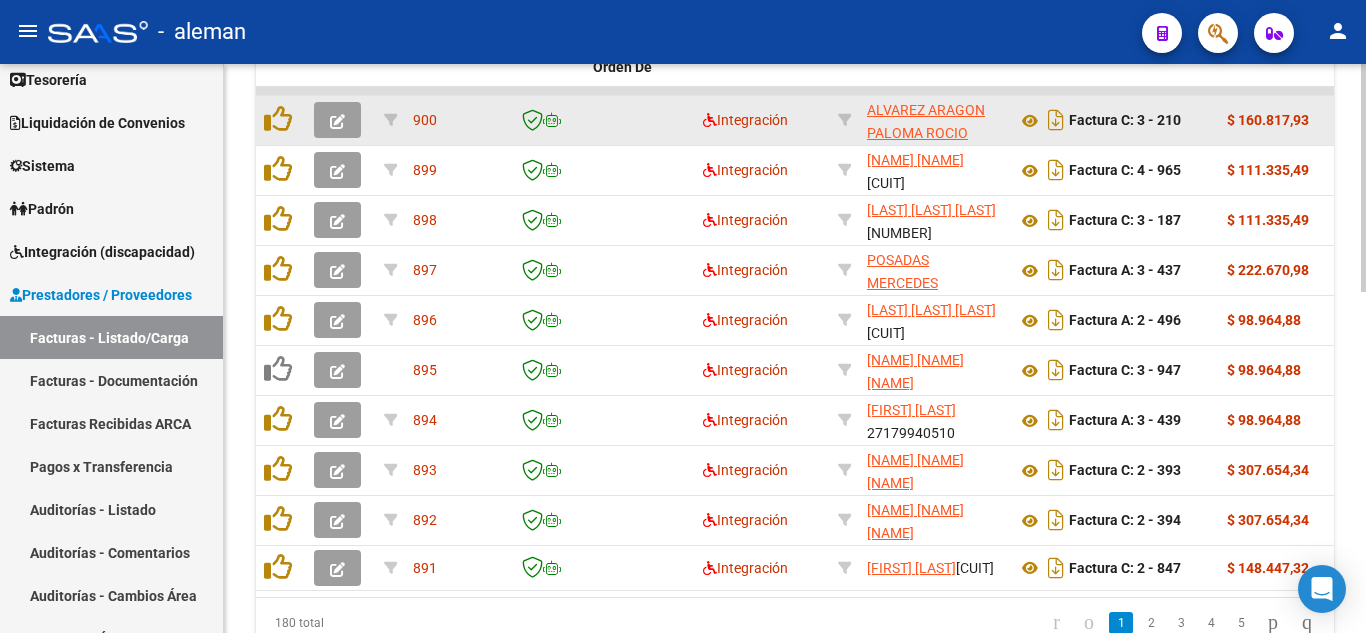 click 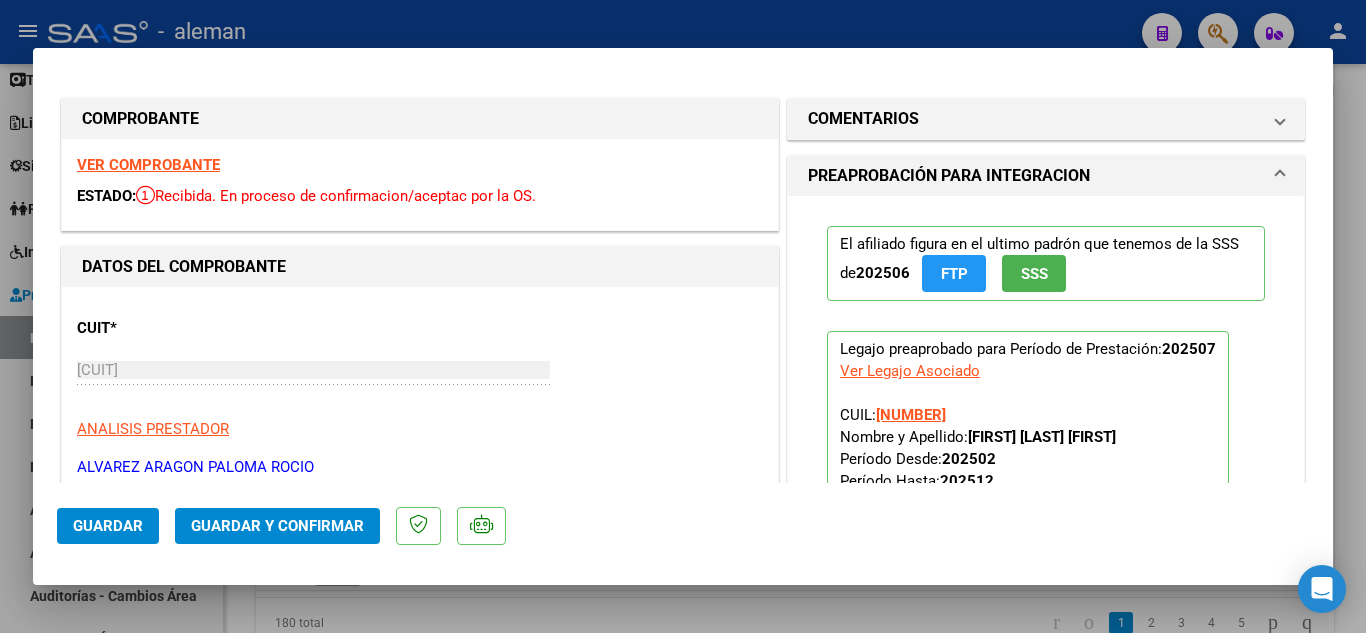 click on "VER COMPROBANTE" at bounding box center (148, 165) 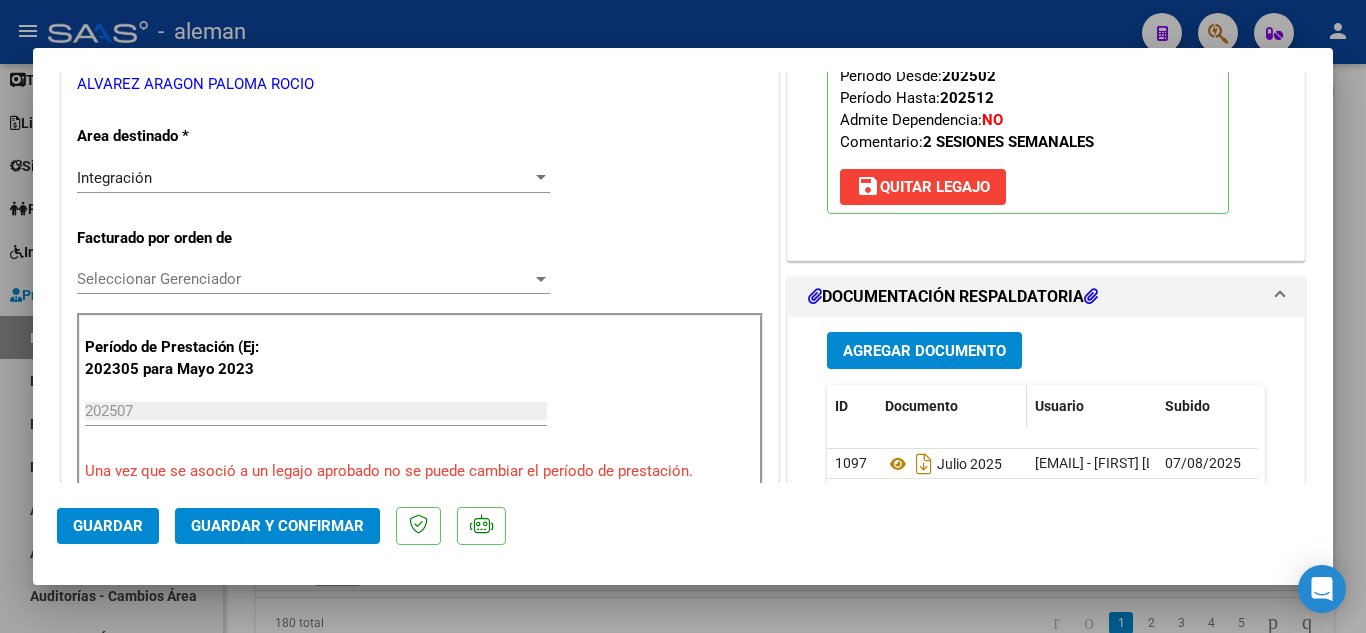 scroll, scrollTop: 400, scrollLeft: 0, axis: vertical 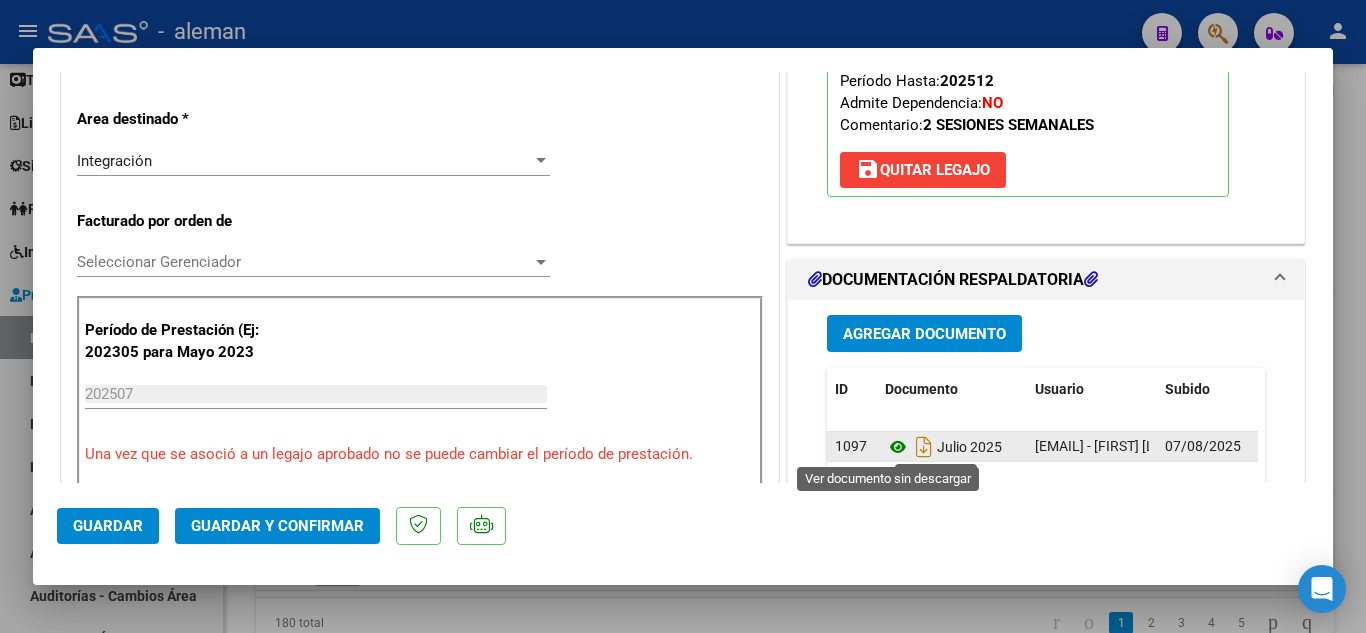 click 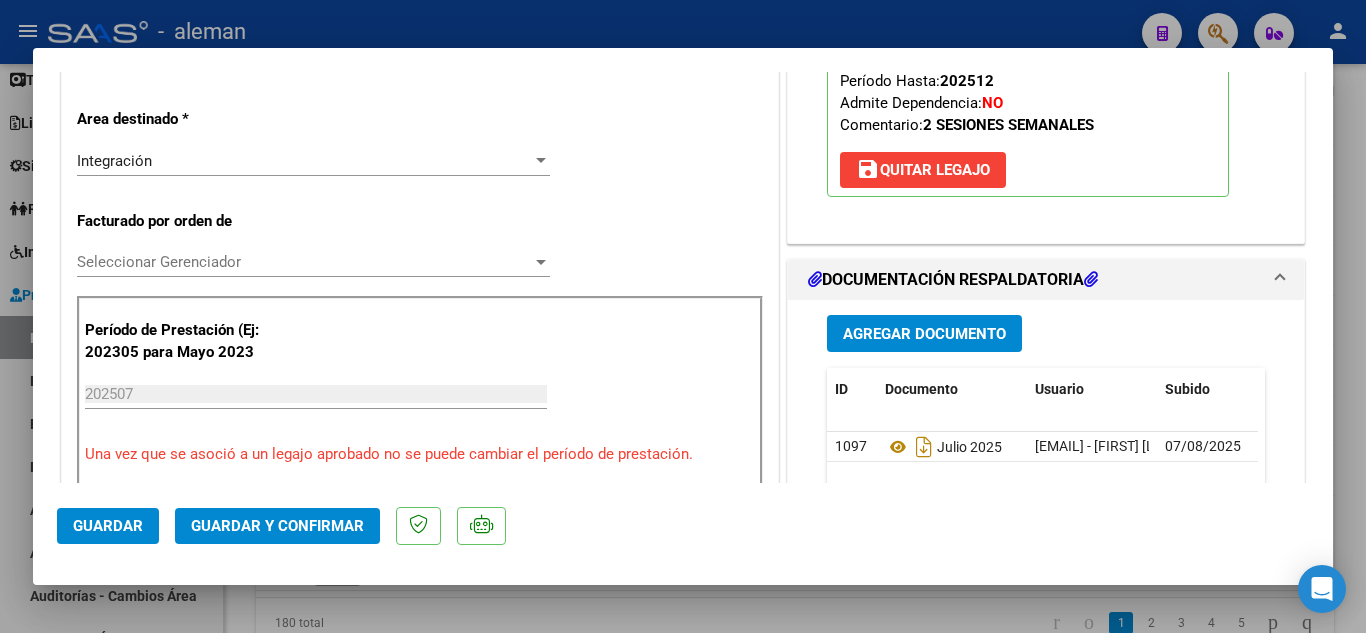 click on "Guardar y Confirmar" 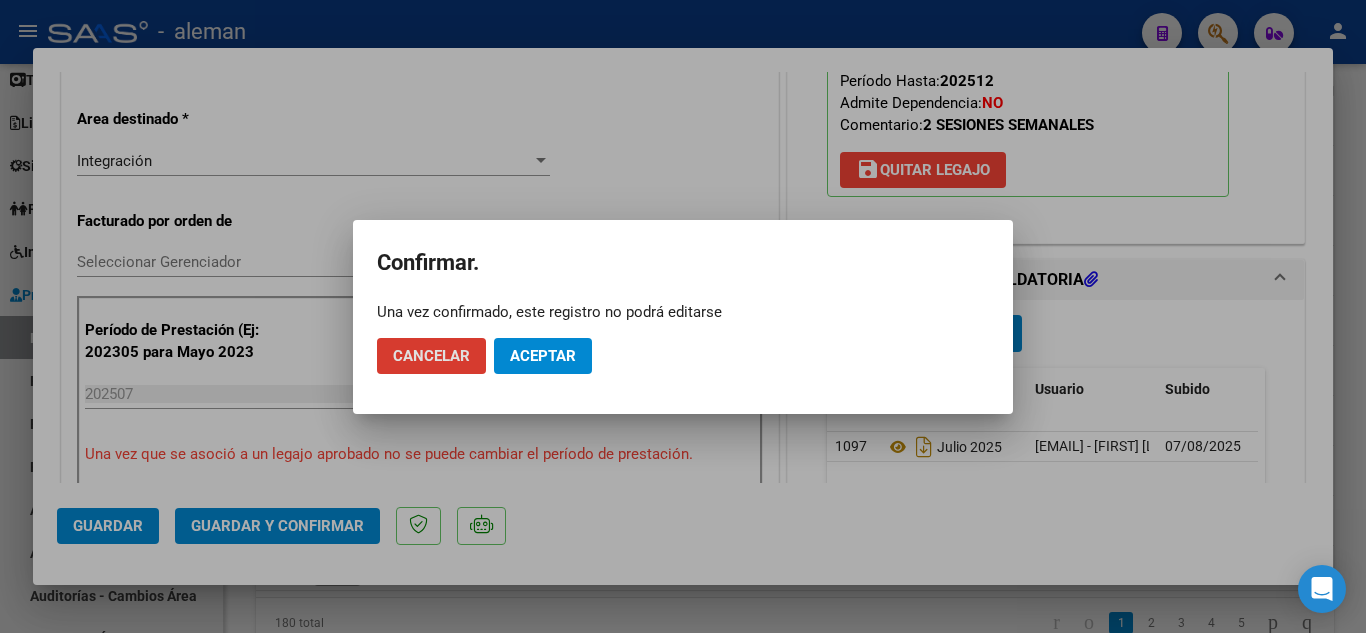 click on "Aceptar" 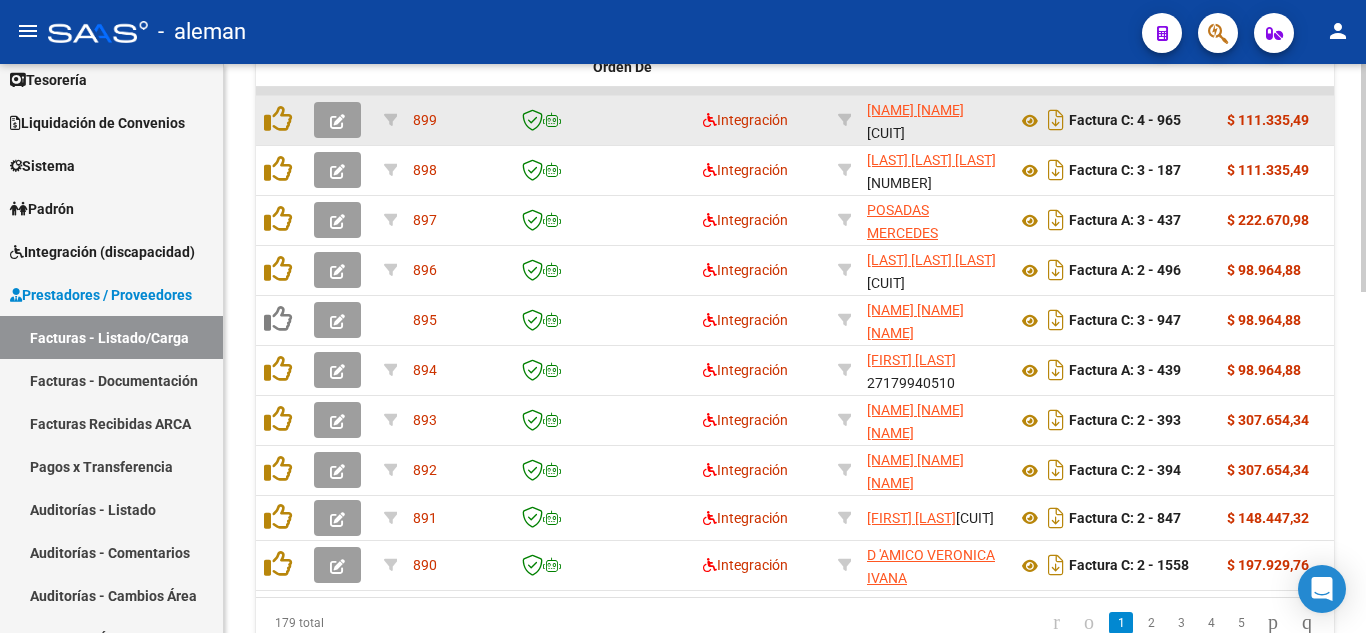 click 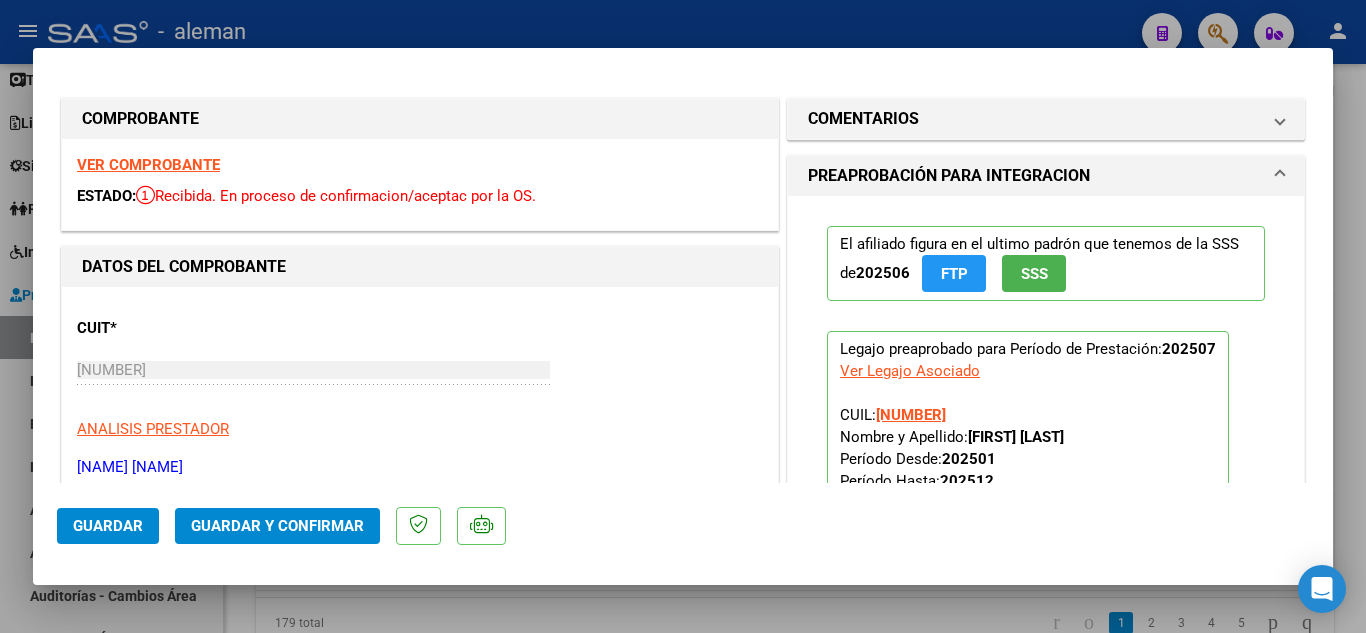 click on "VER COMPROBANTE" at bounding box center [148, 165] 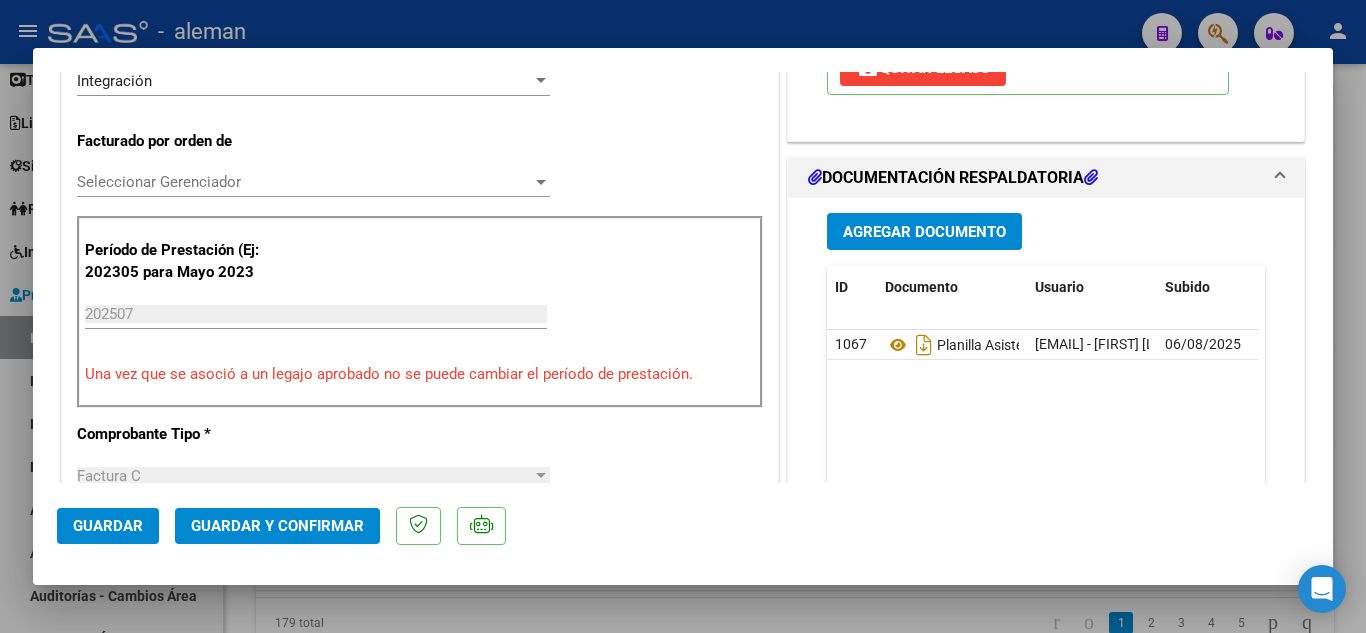 scroll, scrollTop: 500, scrollLeft: 0, axis: vertical 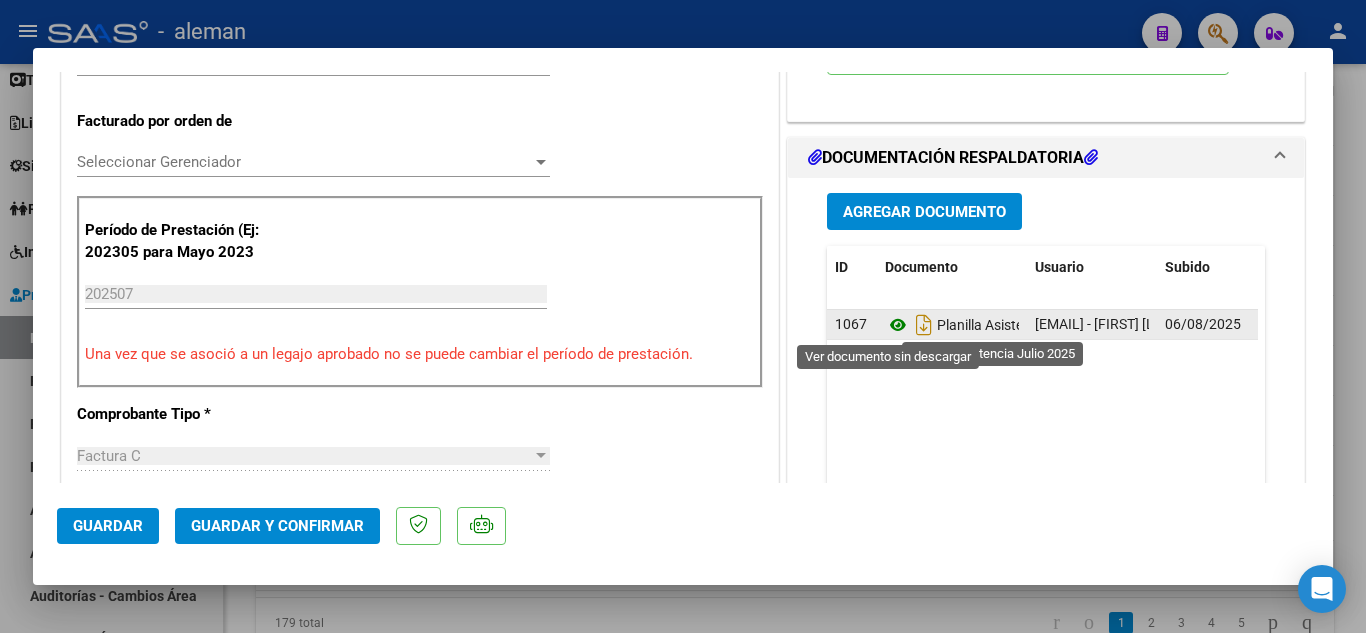 click 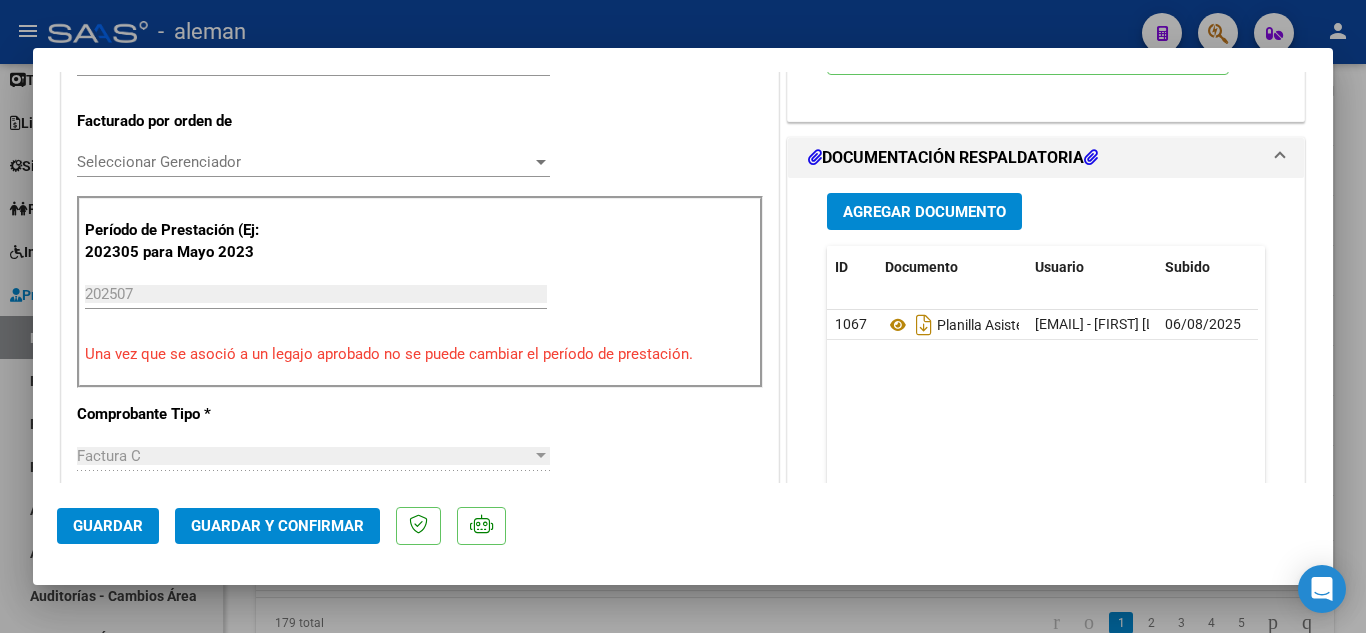 click on "Guardar y Confirmar" 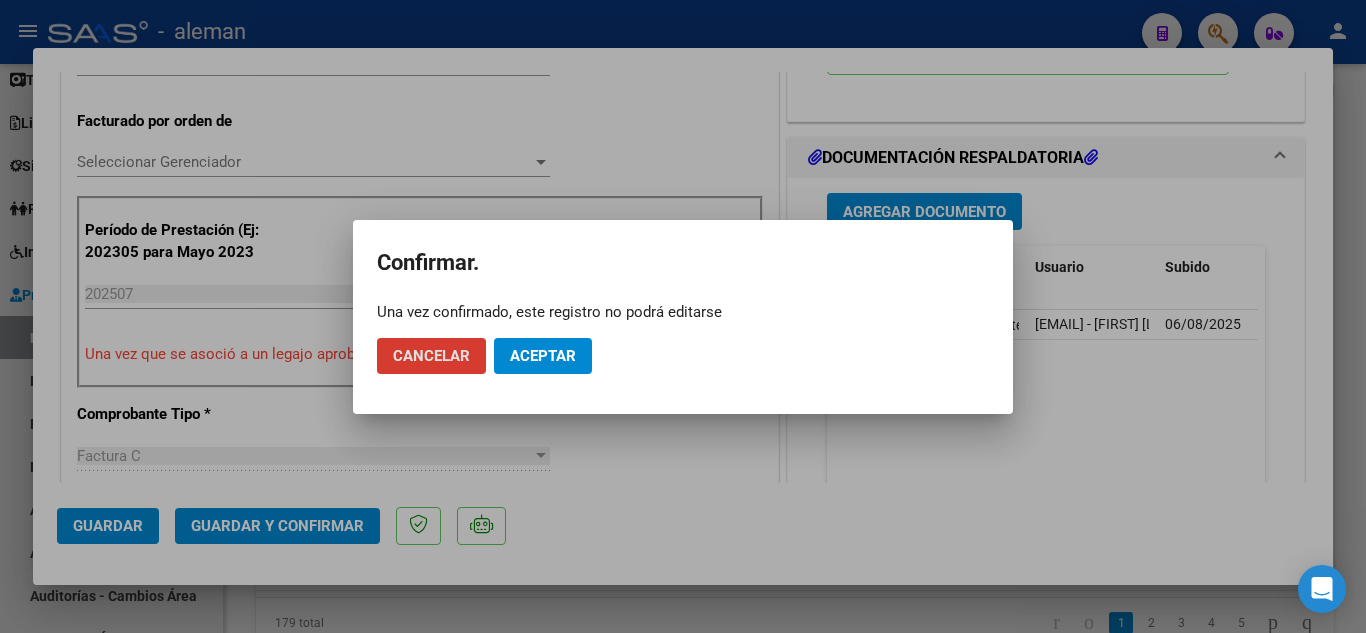 click on "Aceptar" 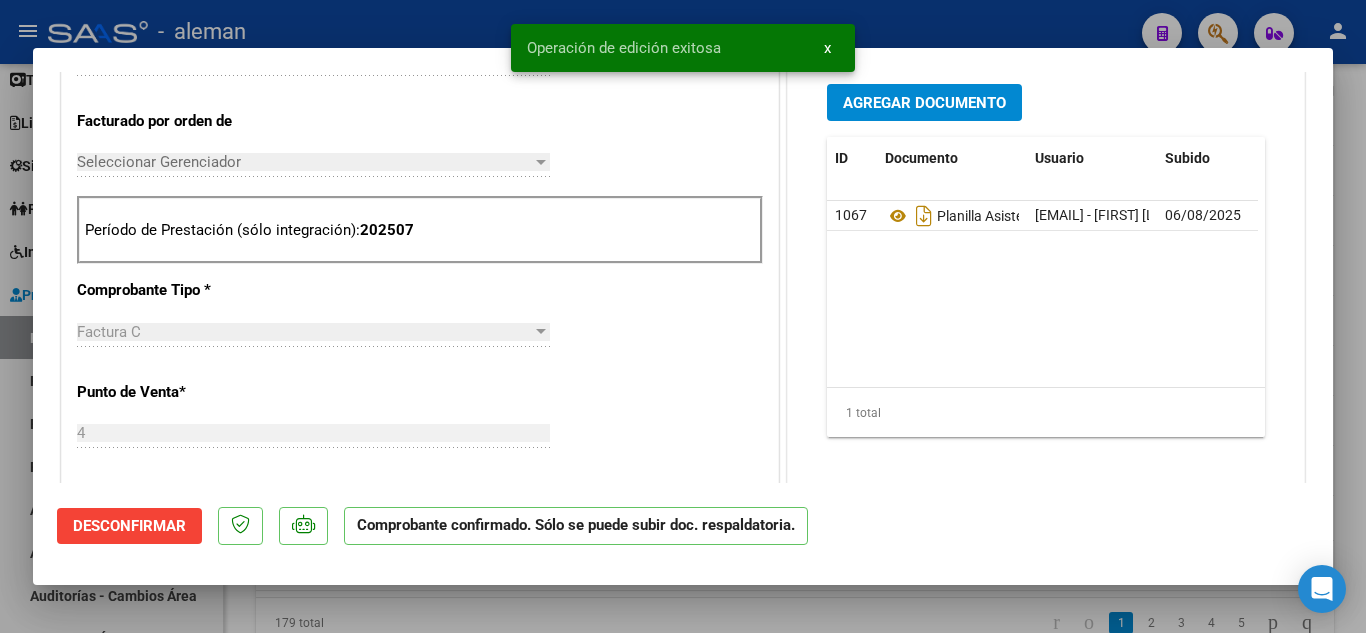 type 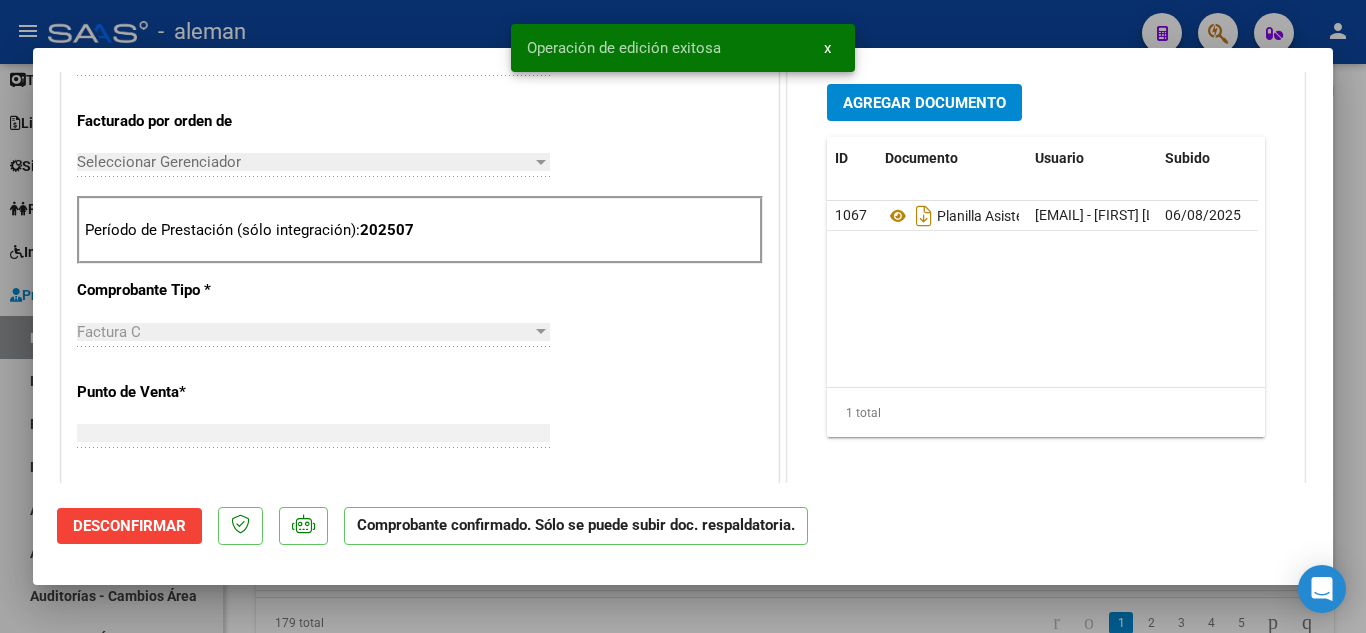 scroll, scrollTop: 535, scrollLeft: 0, axis: vertical 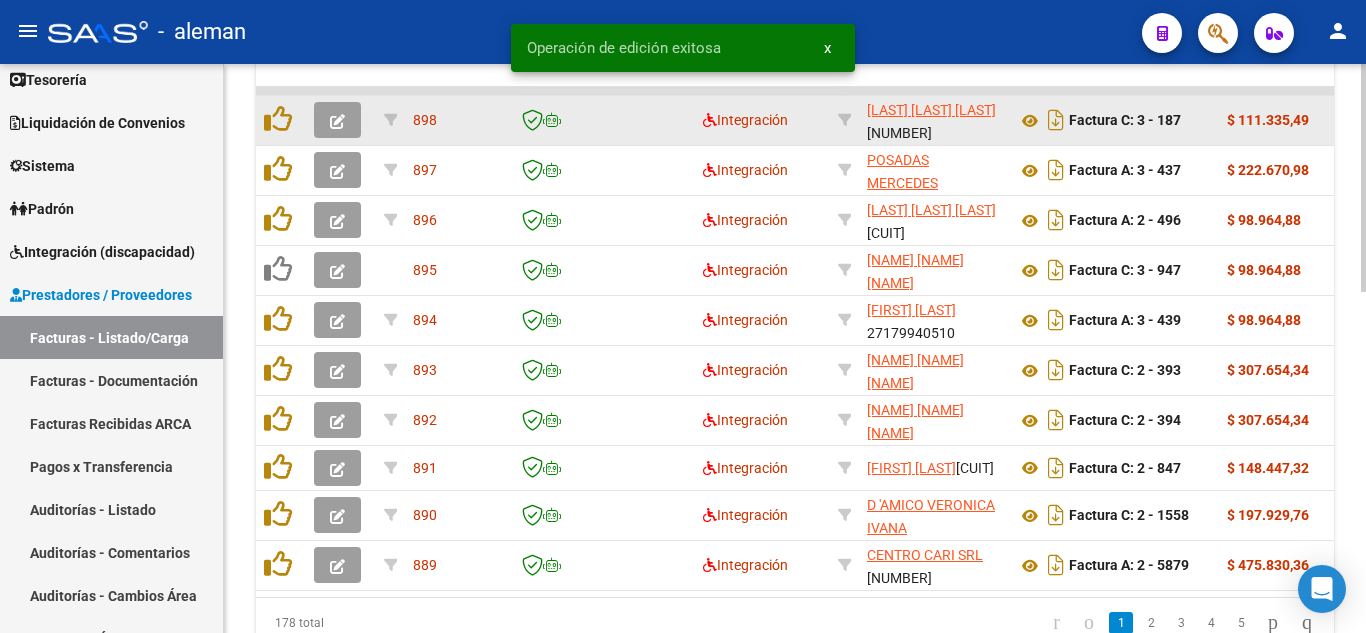 click 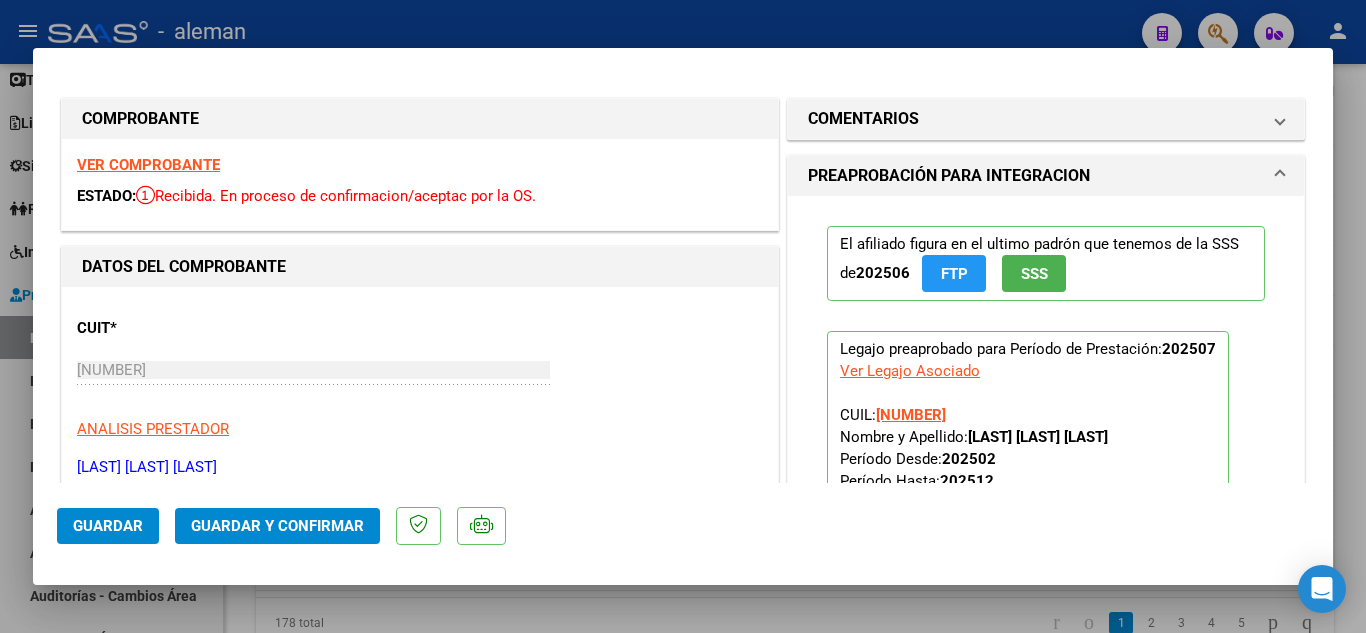 click on "VER COMPROBANTE" at bounding box center (148, 165) 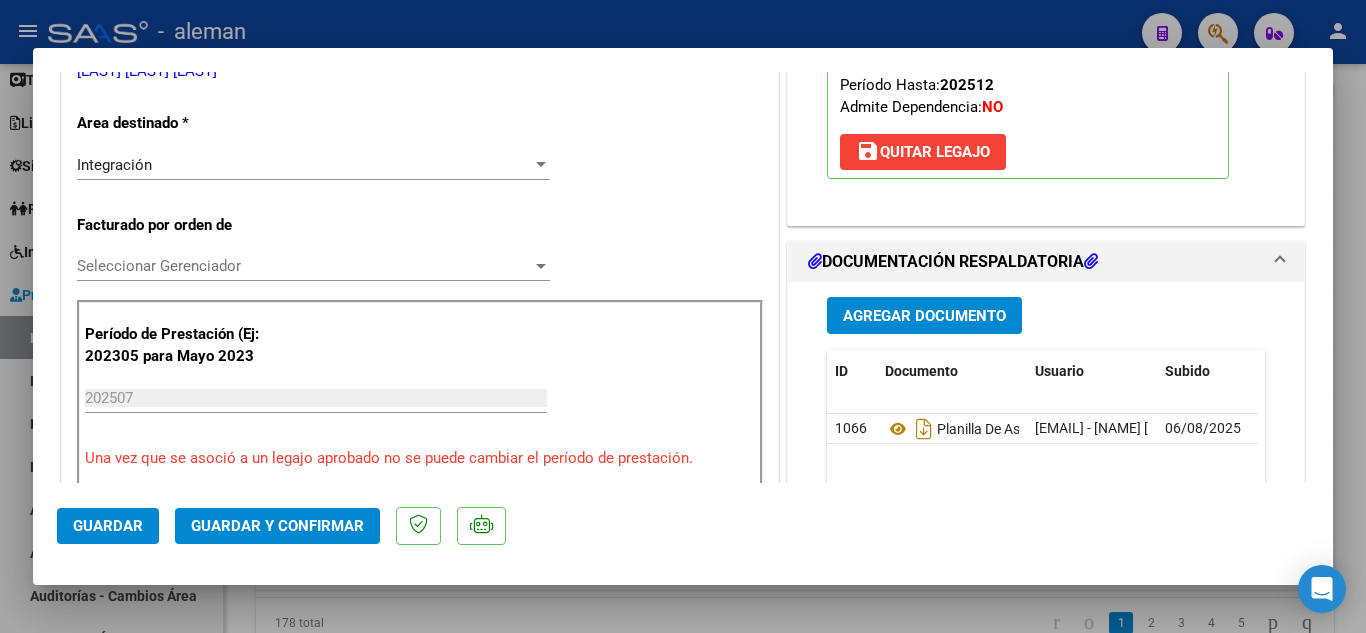 scroll, scrollTop: 400, scrollLeft: 0, axis: vertical 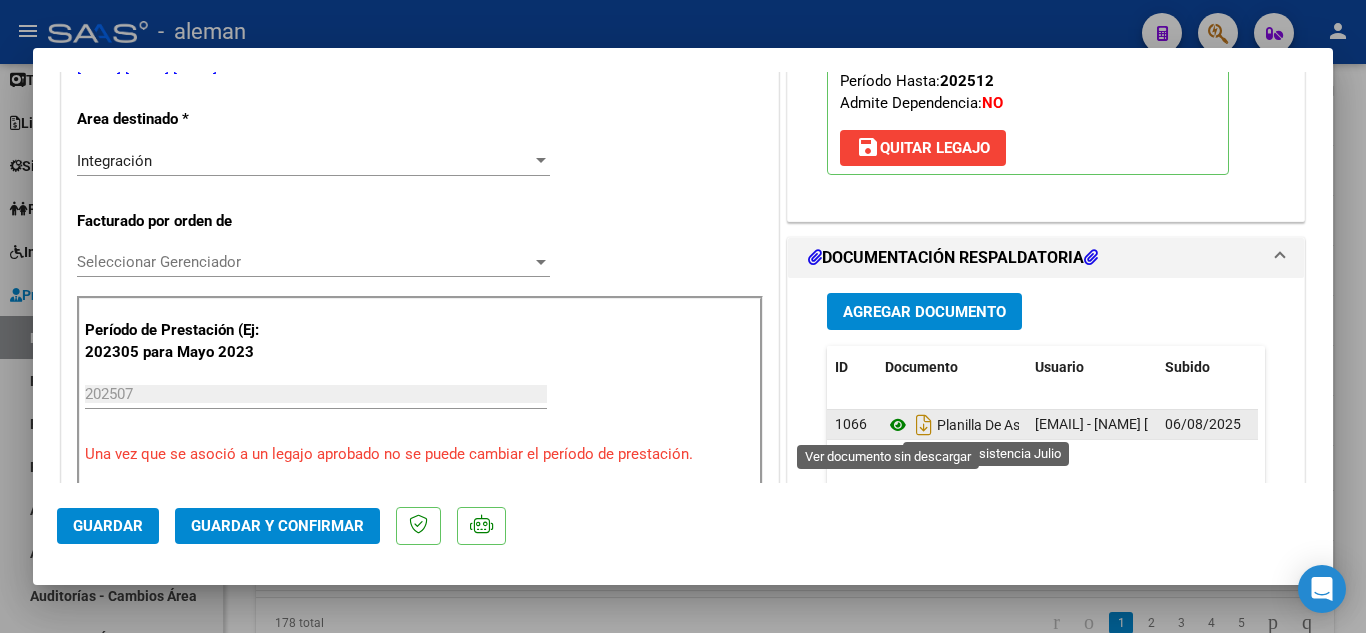 click 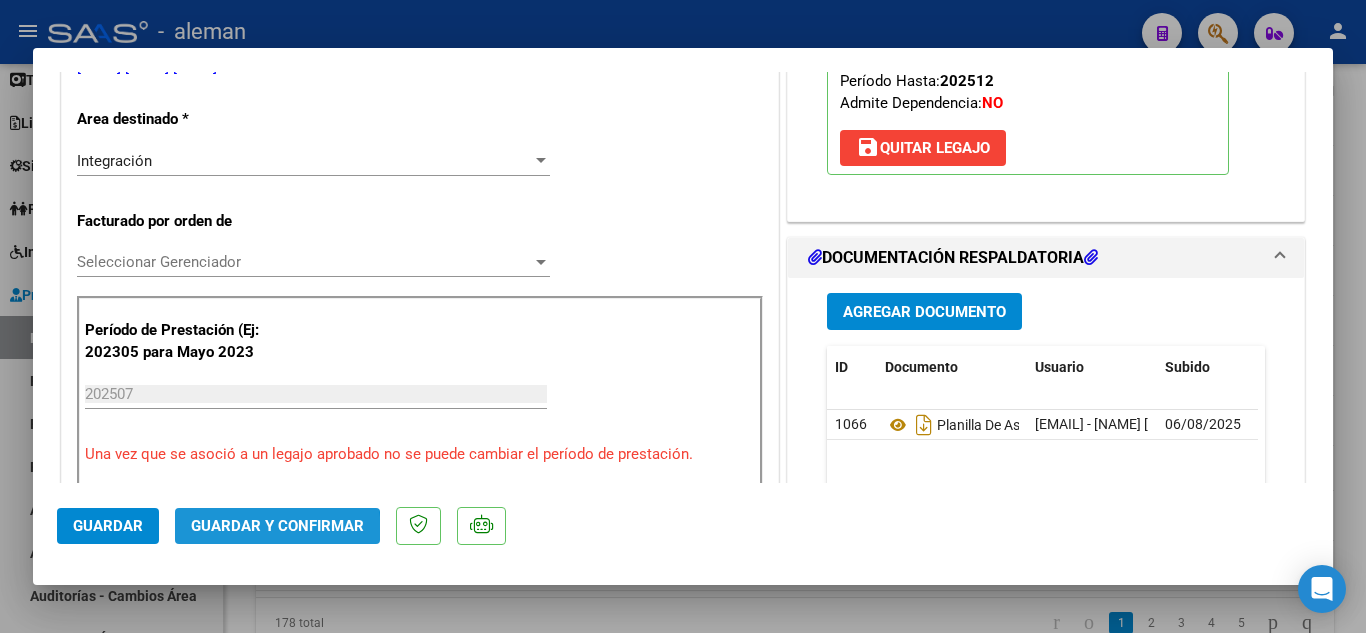 click on "Guardar y Confirmar" 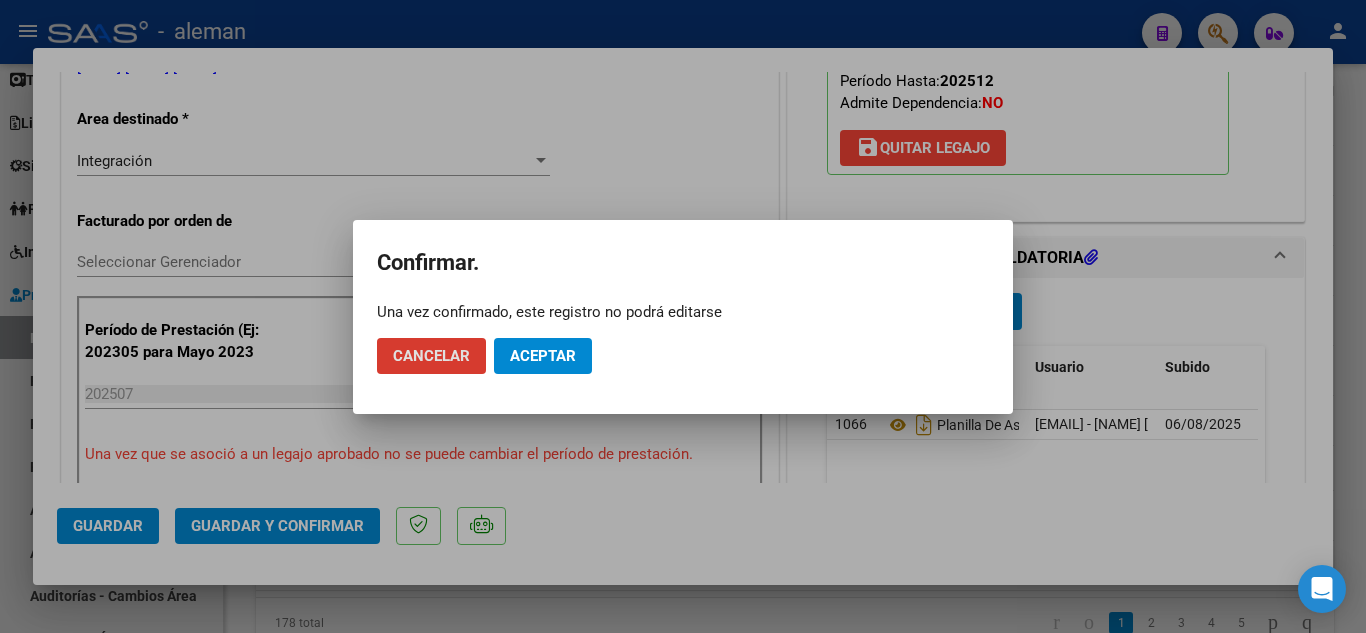 click on "Aceptar" 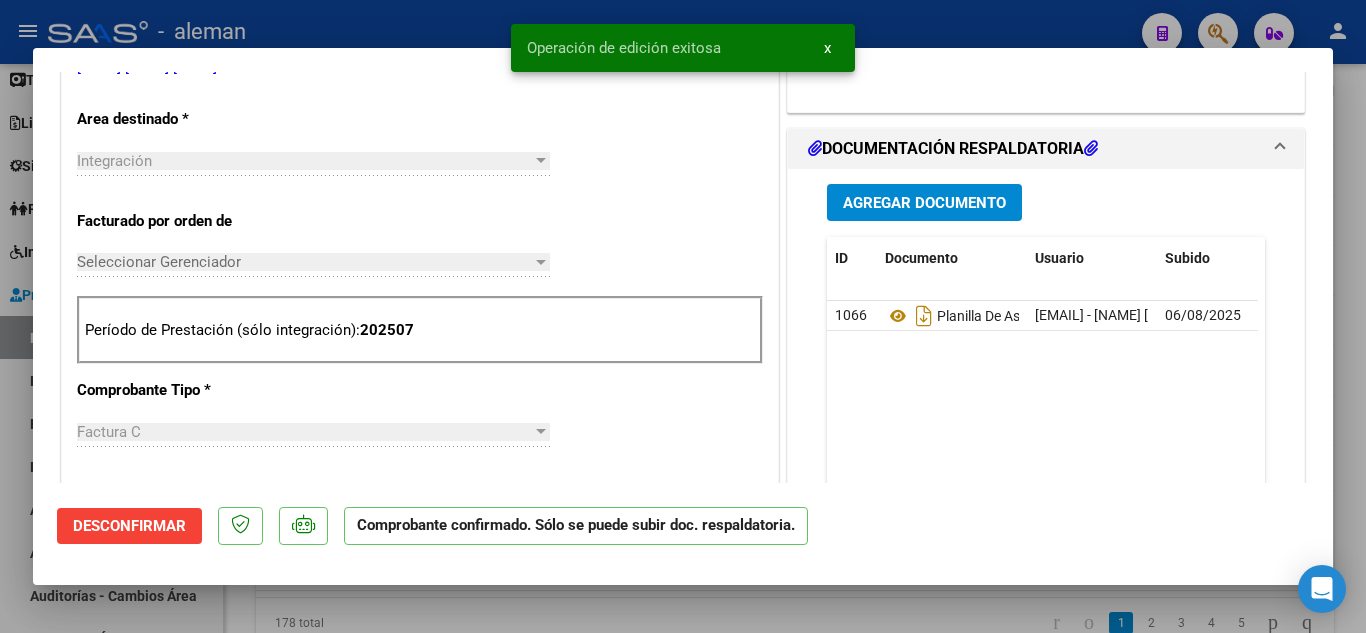 type 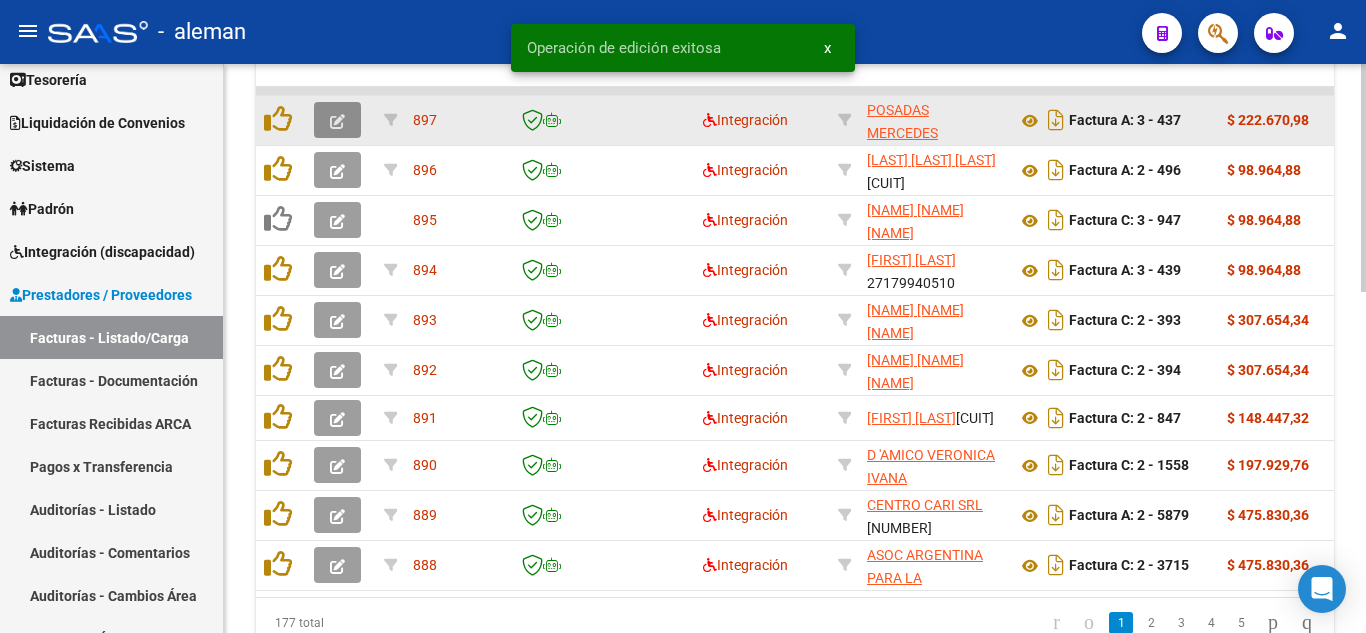 click 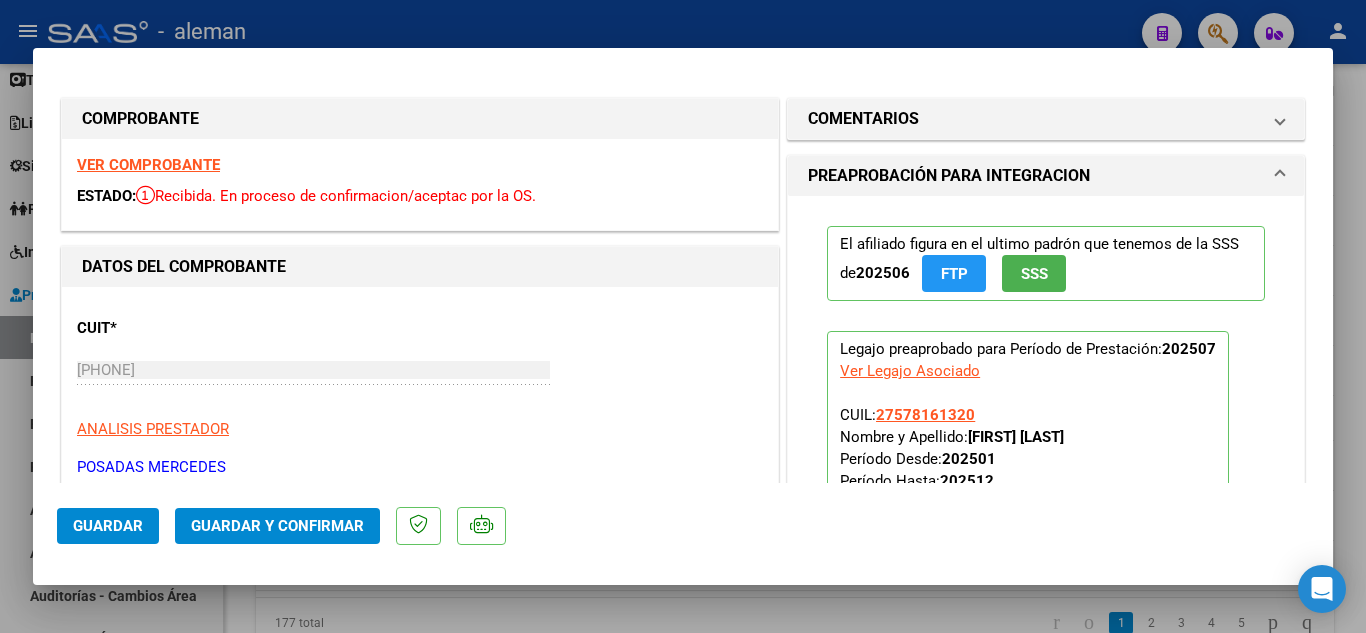 click on "VER COMPROBANTE" at bounding box center [148, 165] 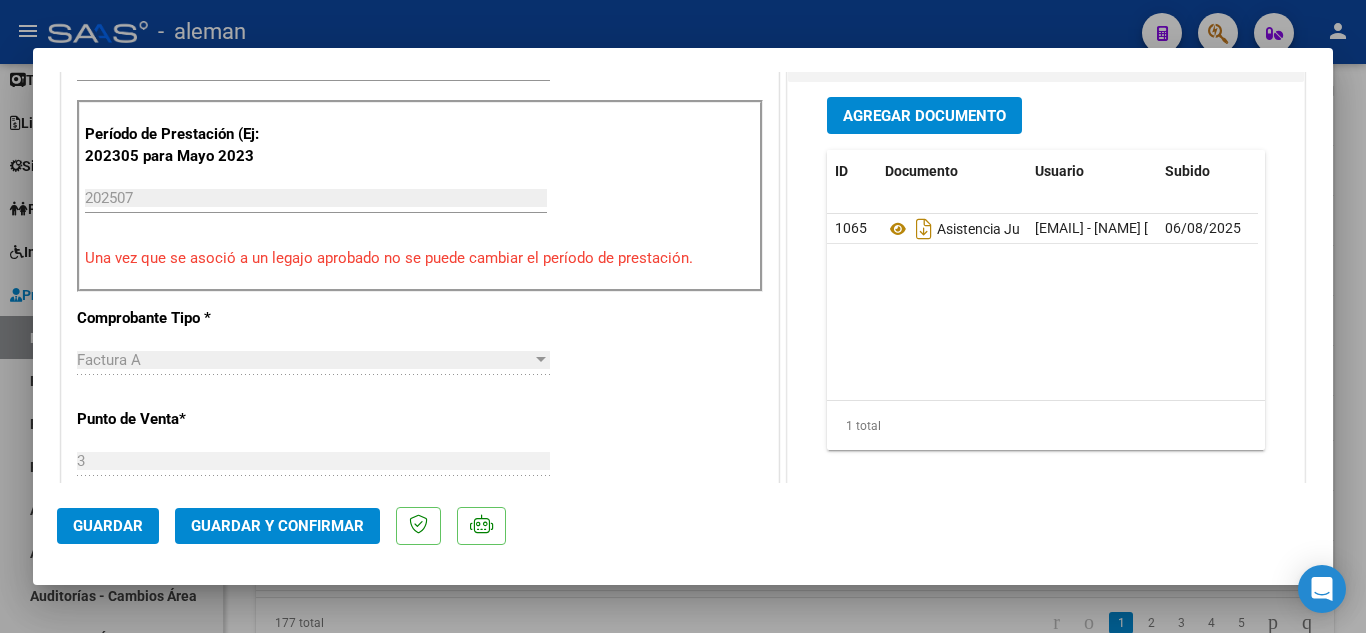 scroll, scrollTop: 600, scrollLeft: 0, axis: vertical 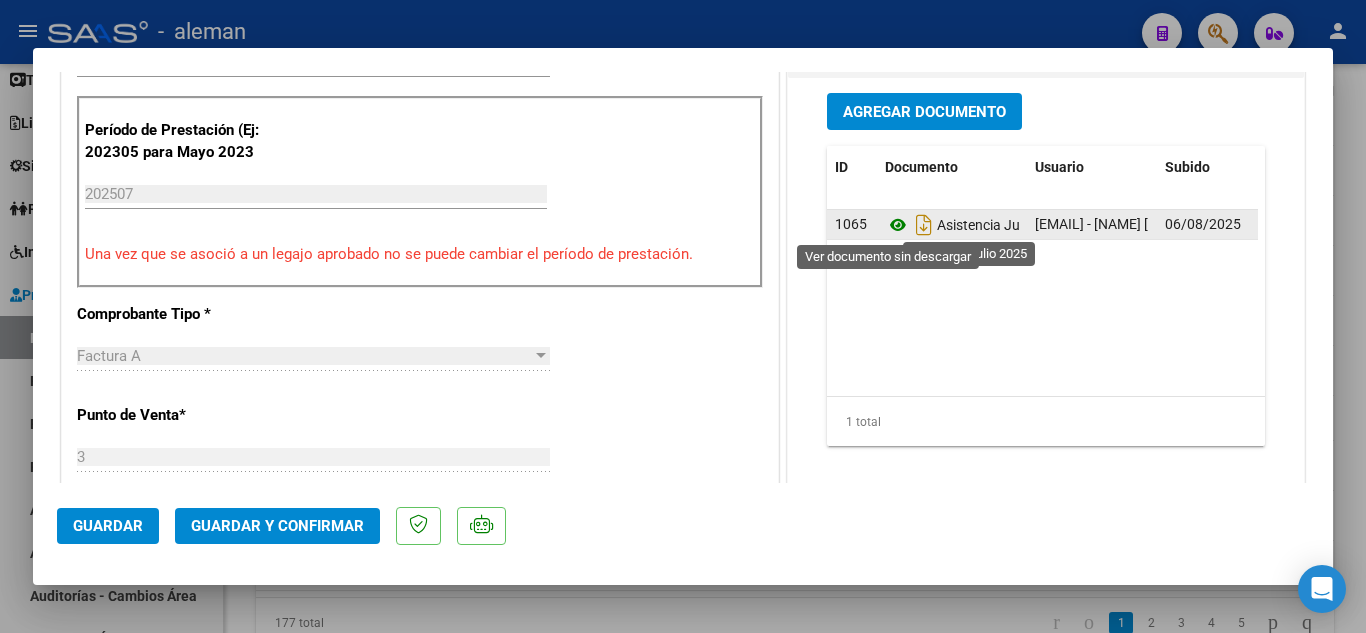 click 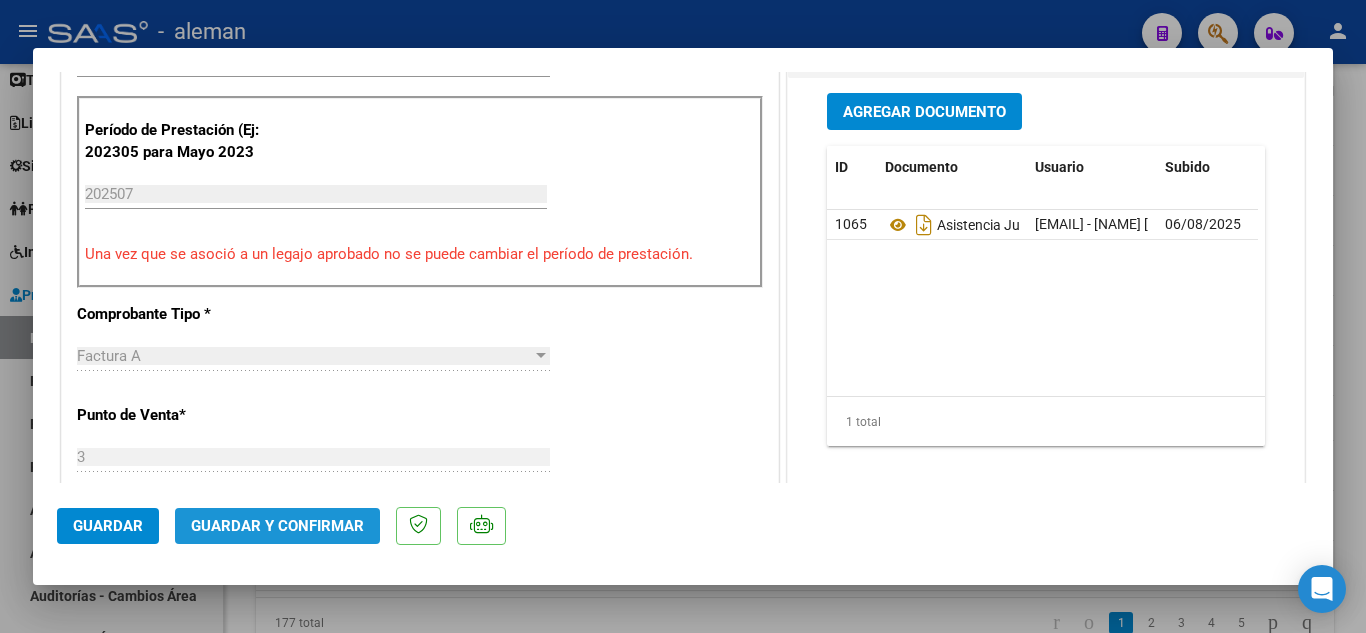 click on "Guardar y Confirmar" 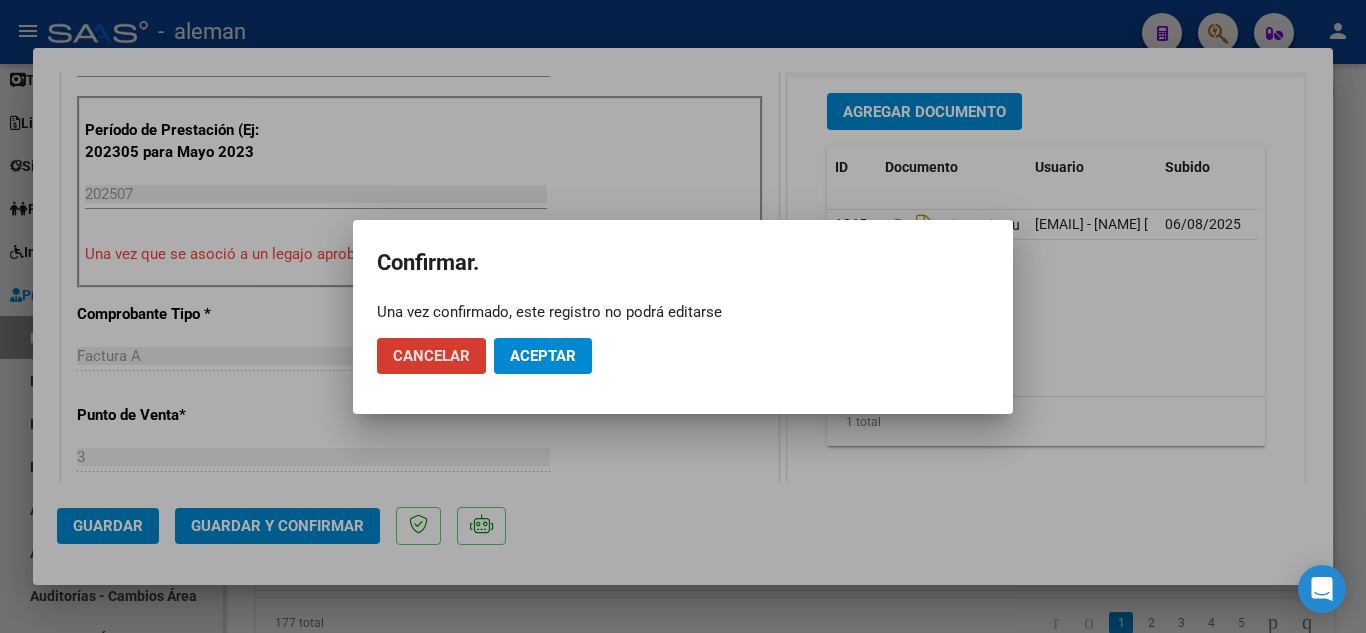 click on "Aceptar" 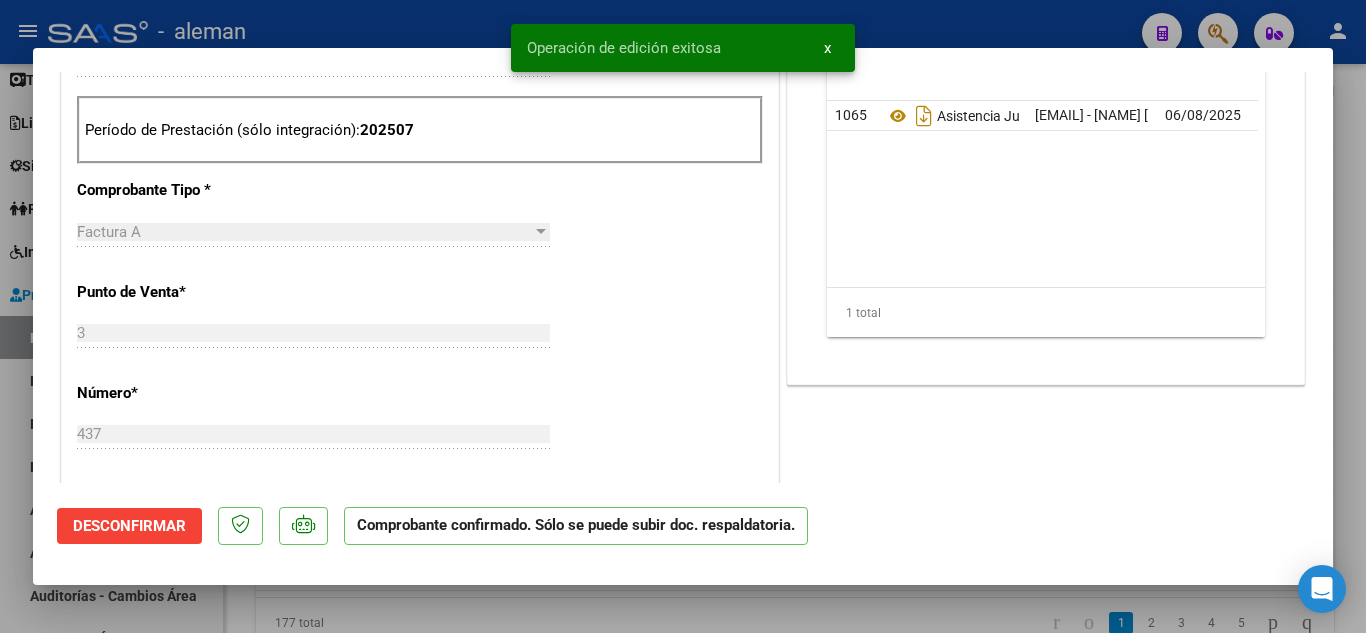 type 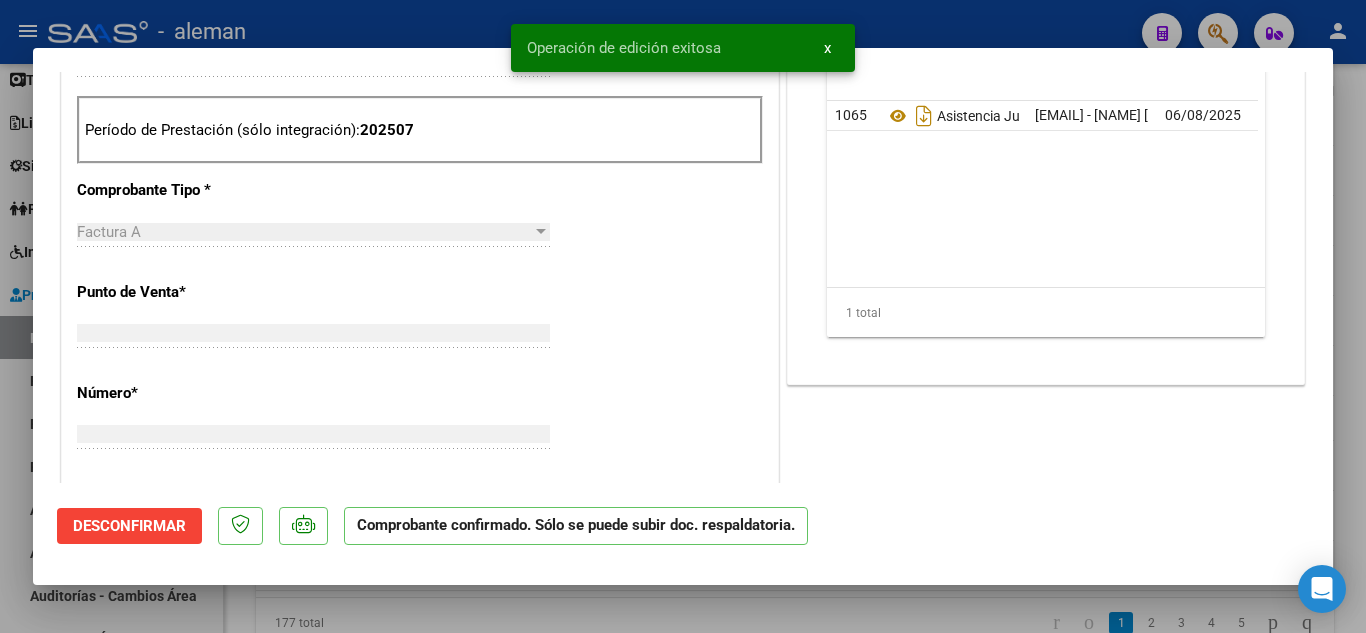 scroll, scrollTop: 635, scrollLeft: 0, axis: vertical 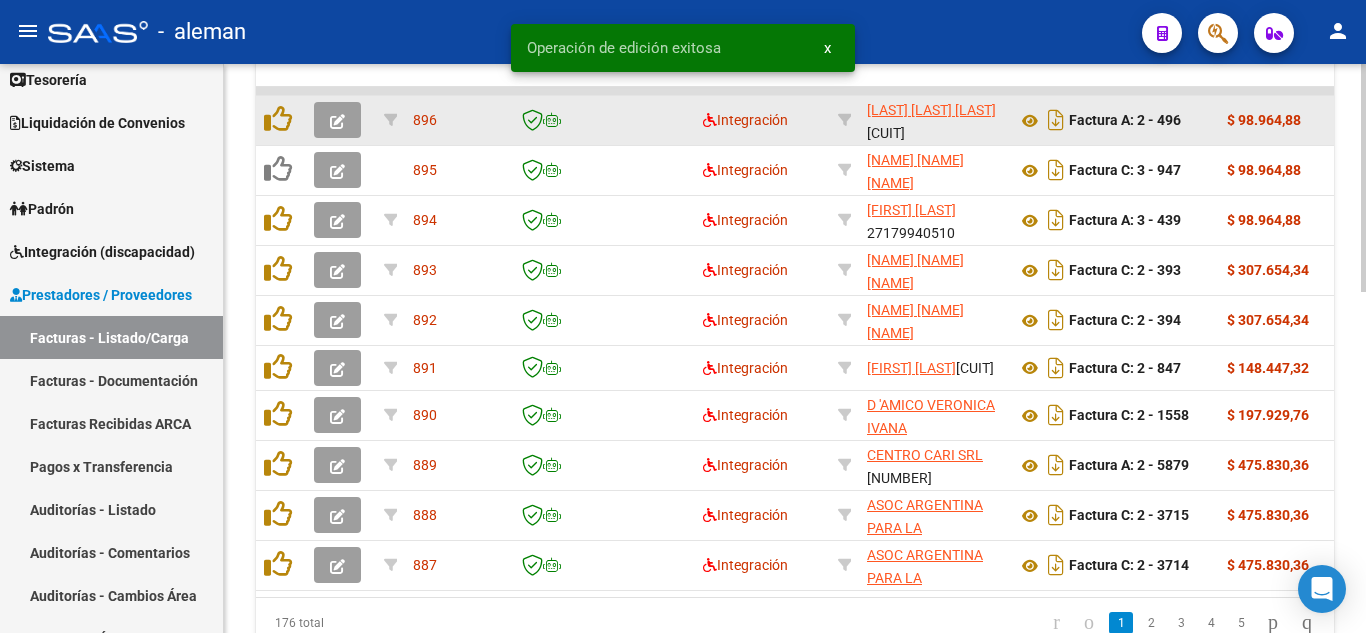 click 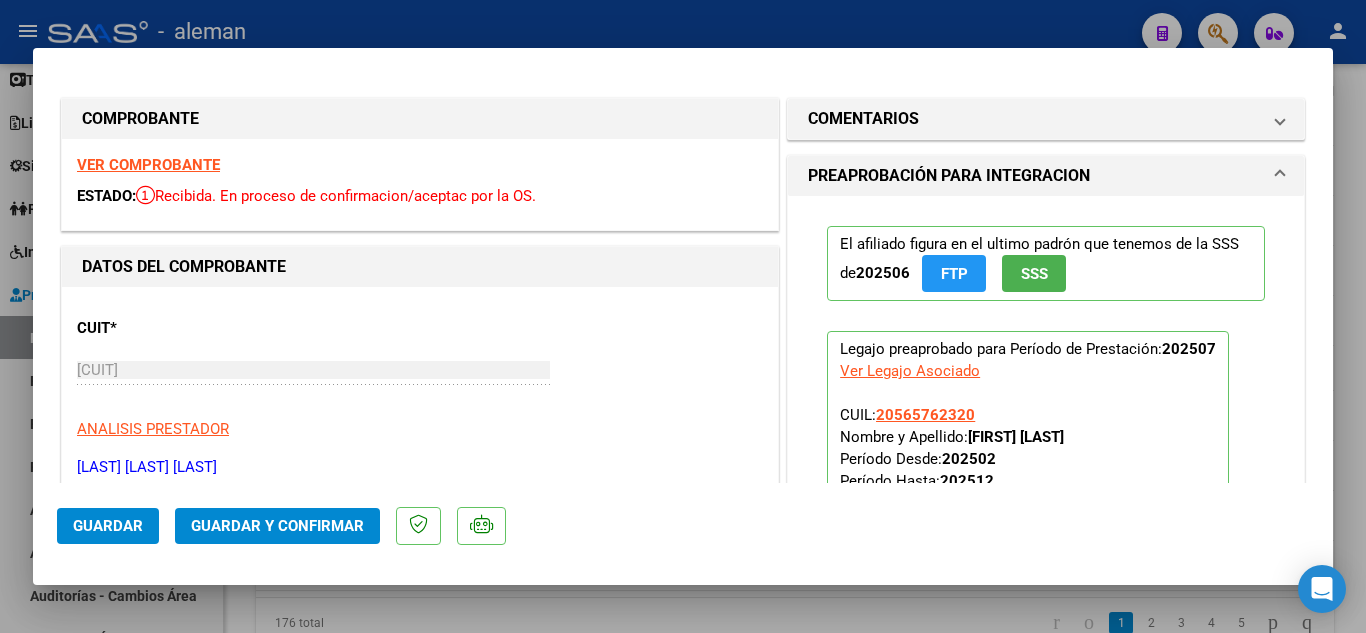 click on "VER COMPROBANTE" at bounding box center [148, 165] 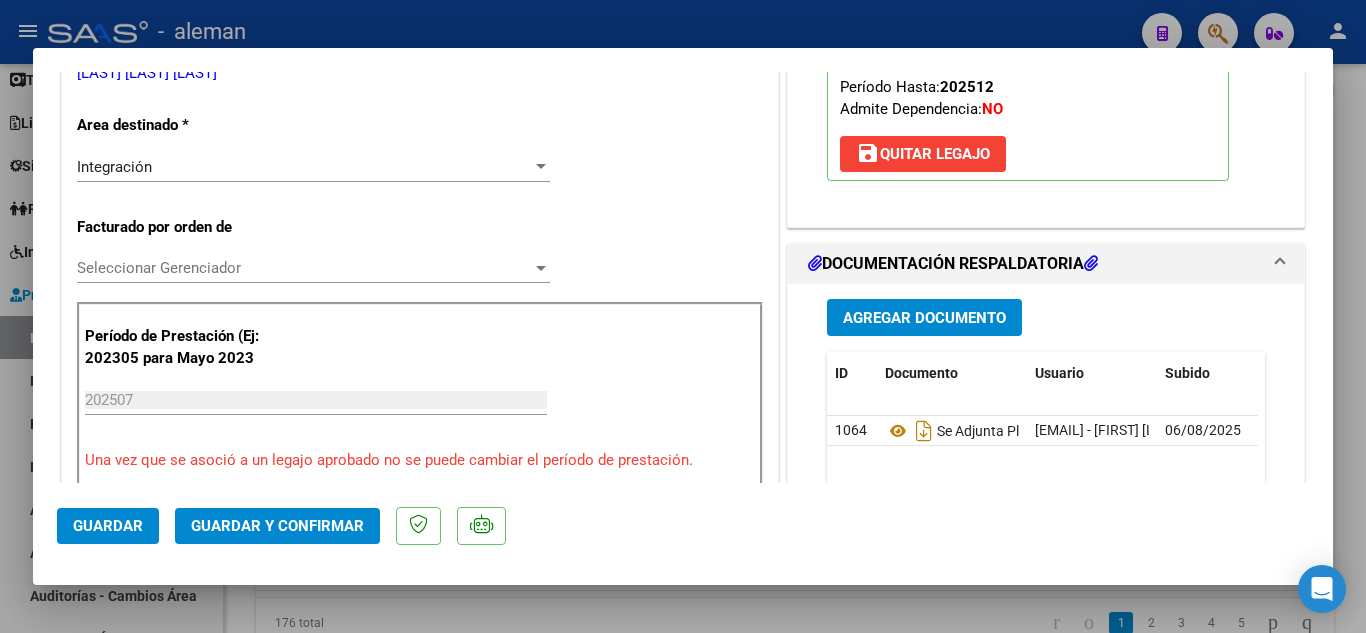 scroll, scrollTop: 400, scrollLeft: 0, axis: vertical 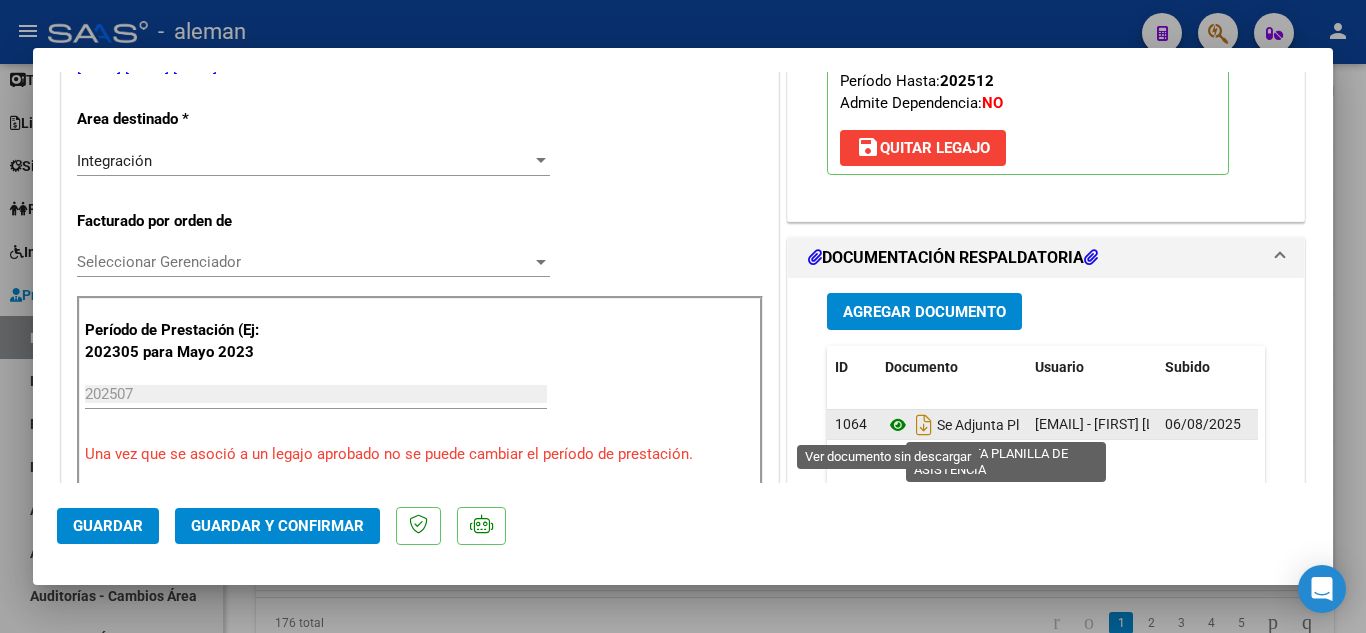 click 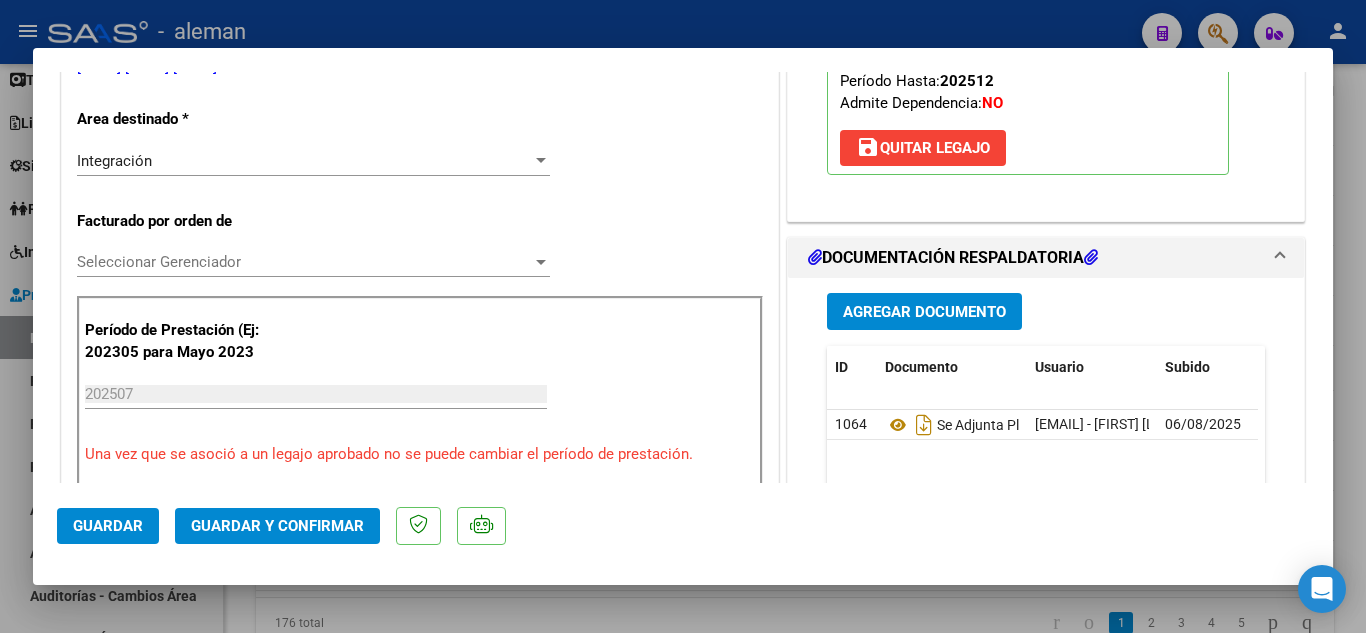 click on "Guardar y Confirmar" 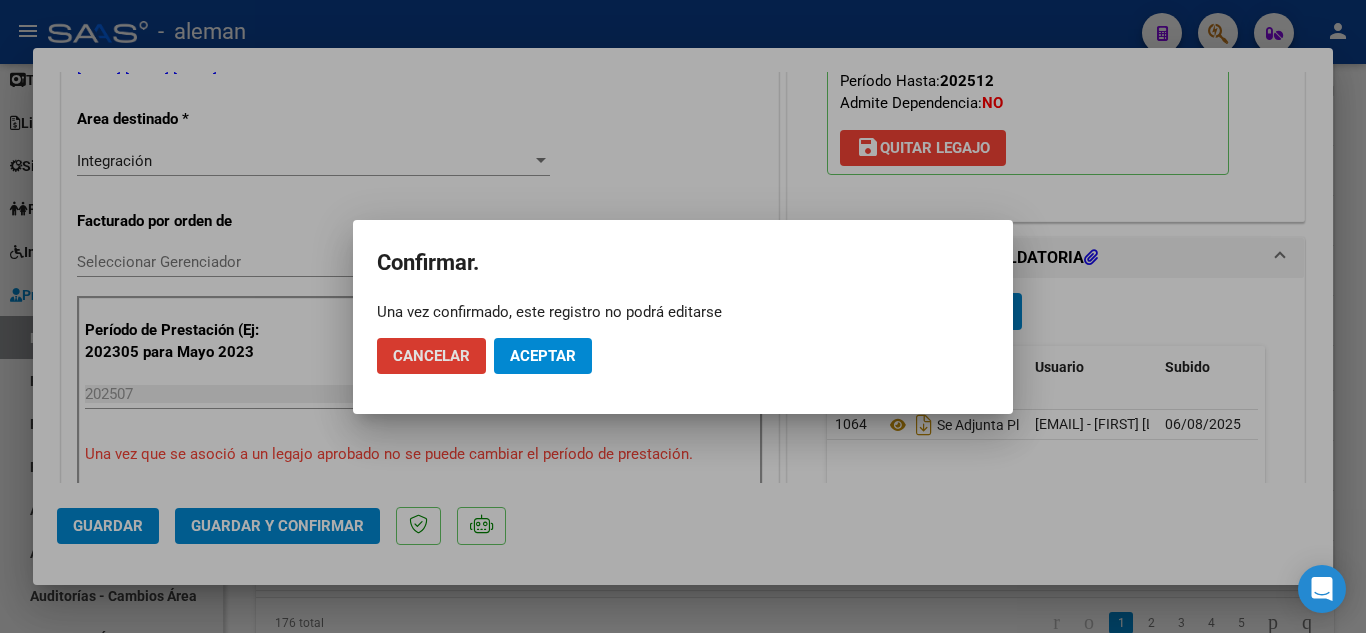 click on "Aceptar" 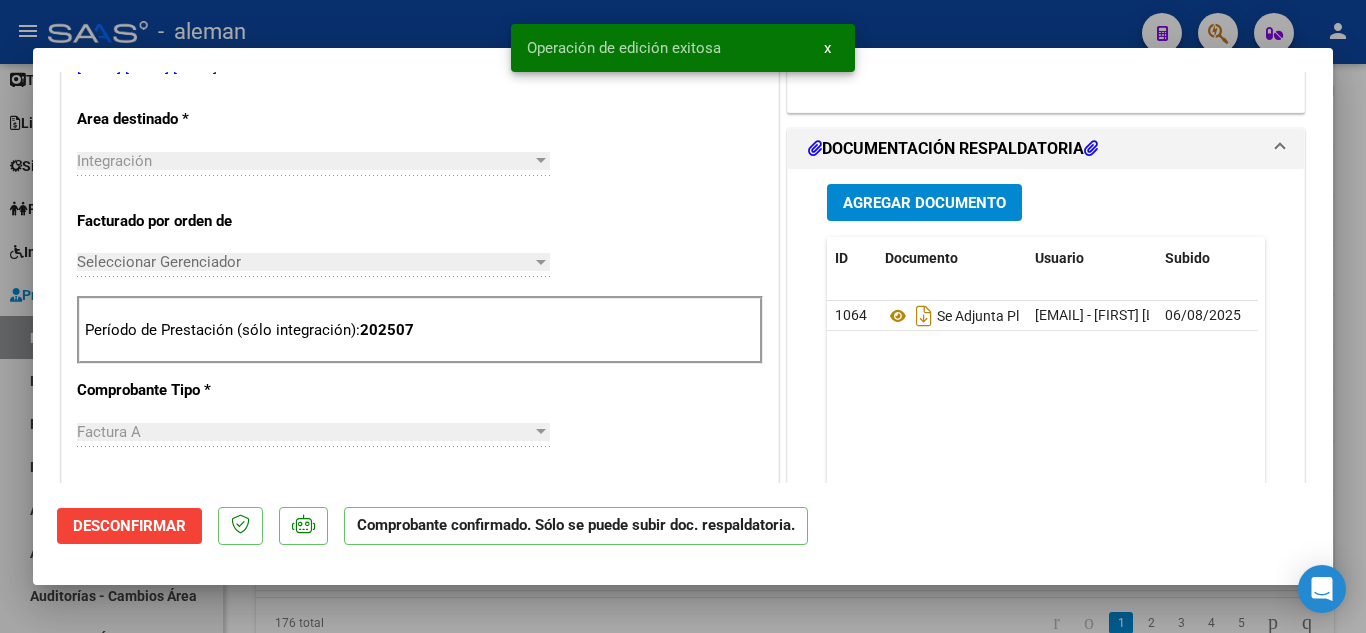type 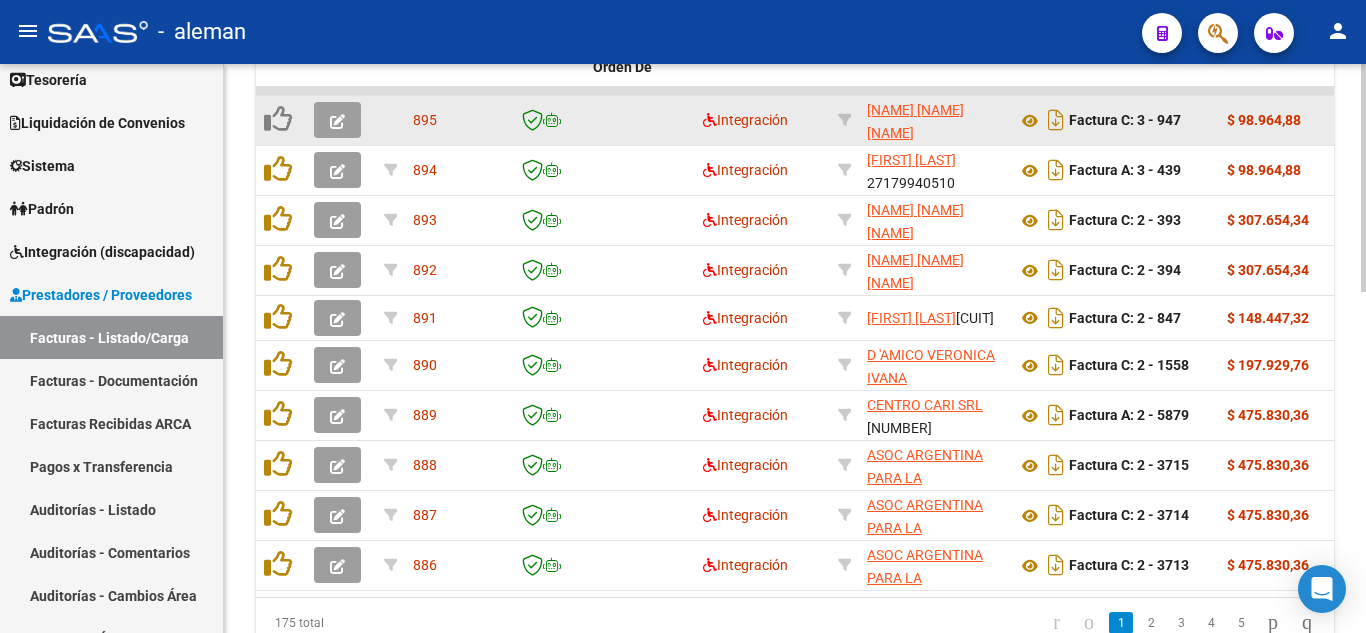 click 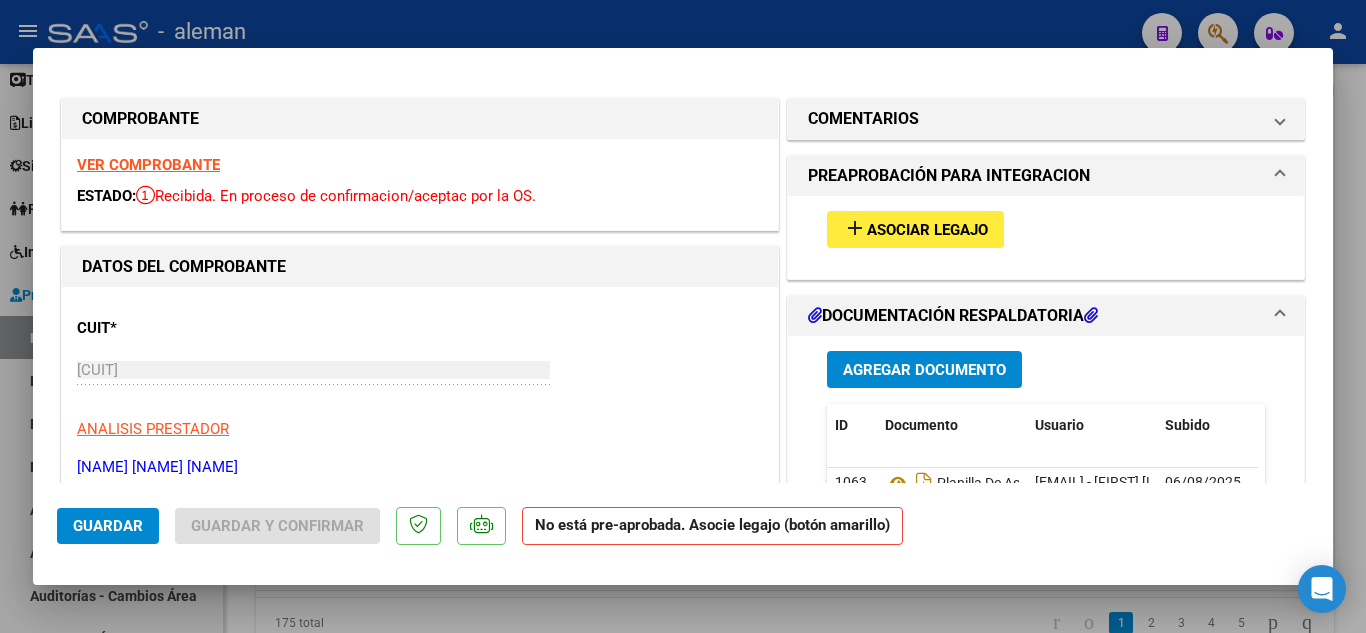 click on "VER COMPROBANTE" at bounding box center [148, 165] 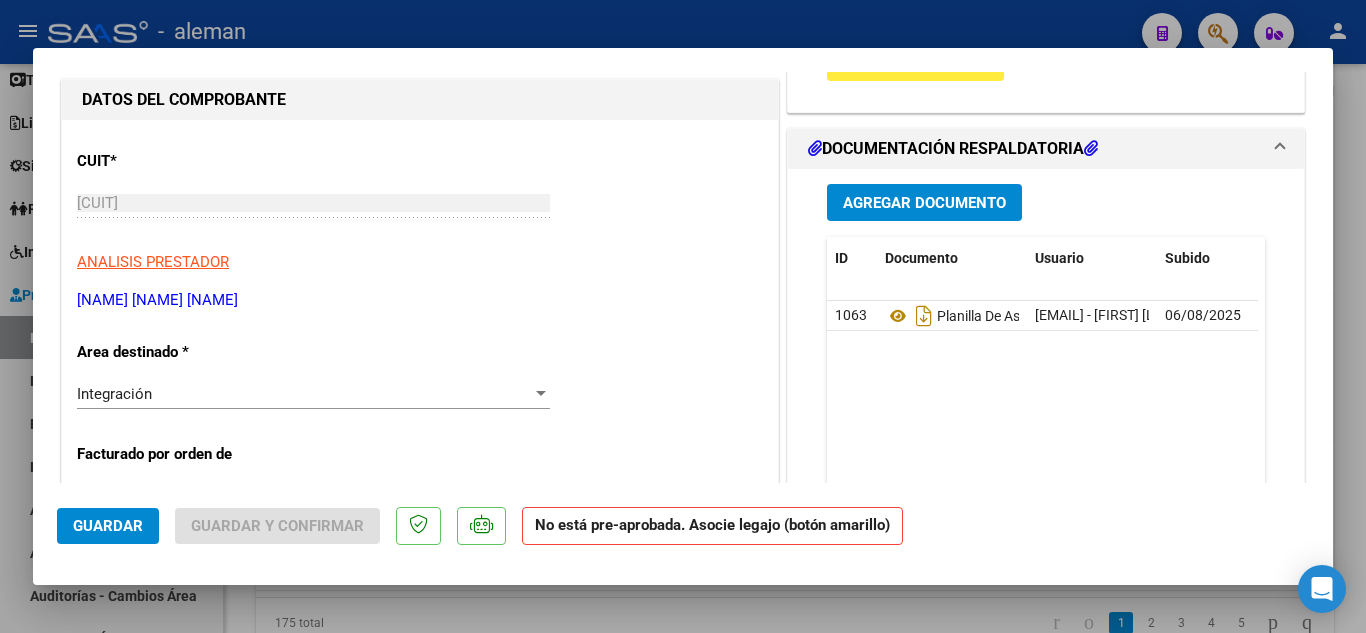scroll, scrollTop: 200, scrollLeft: 0, axis: vertical 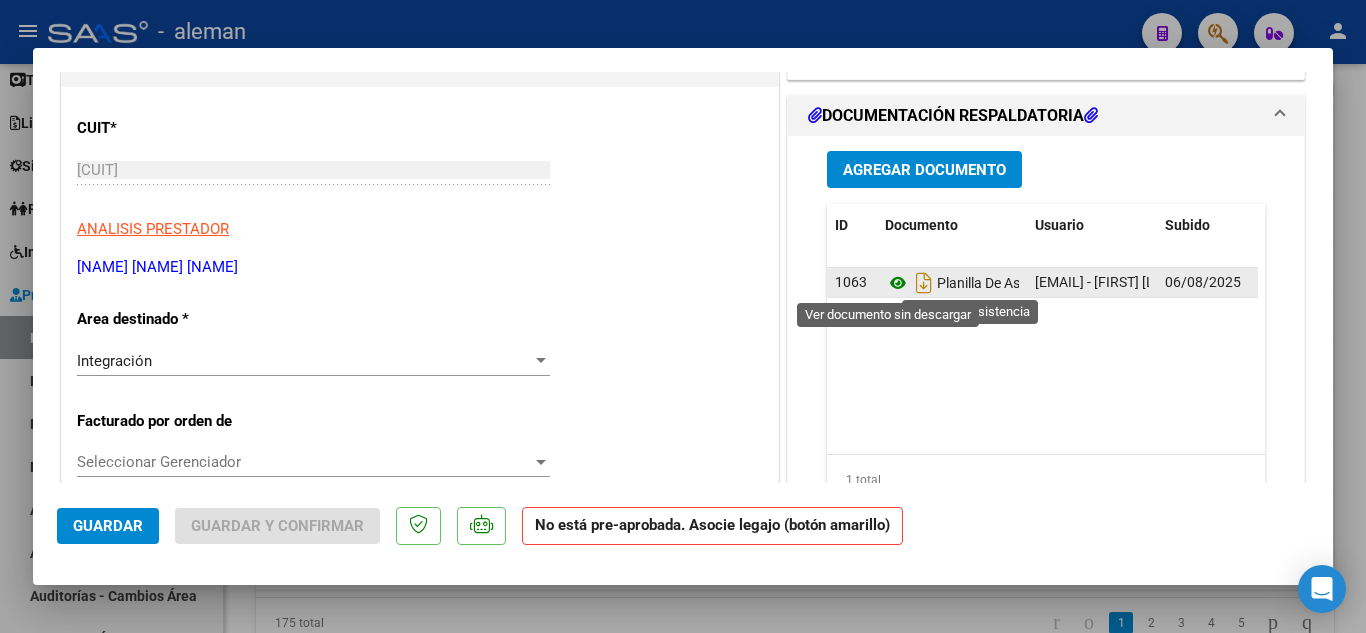 click 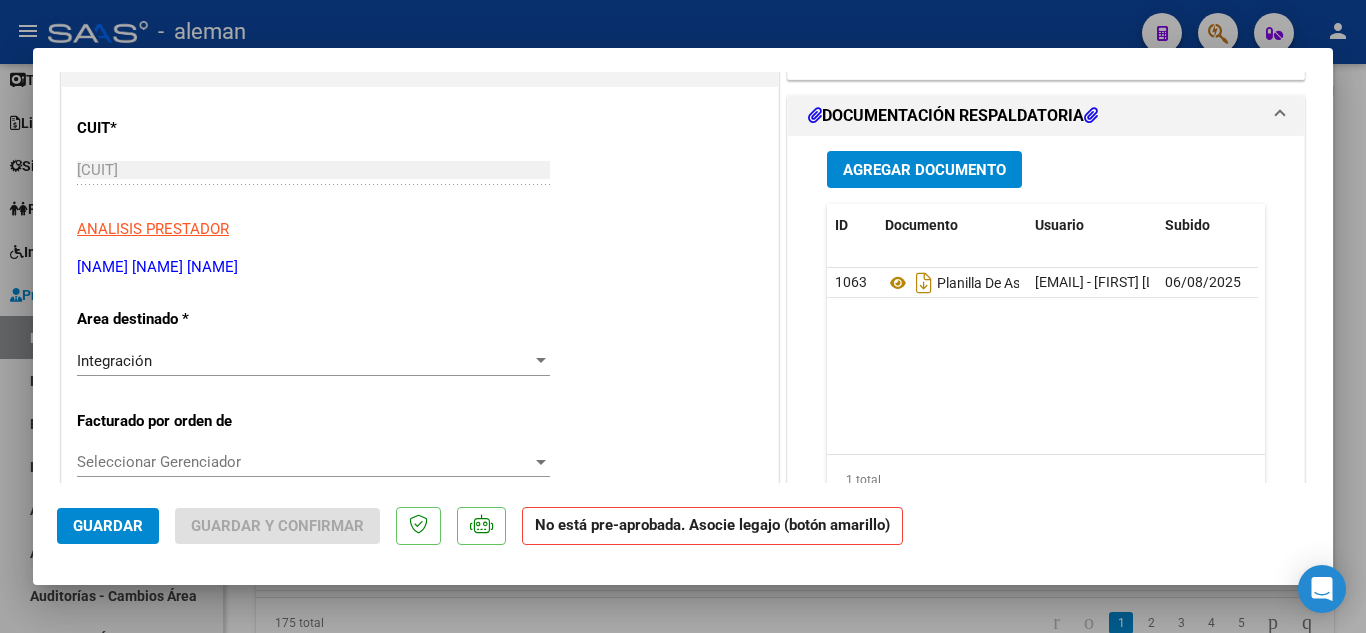 type 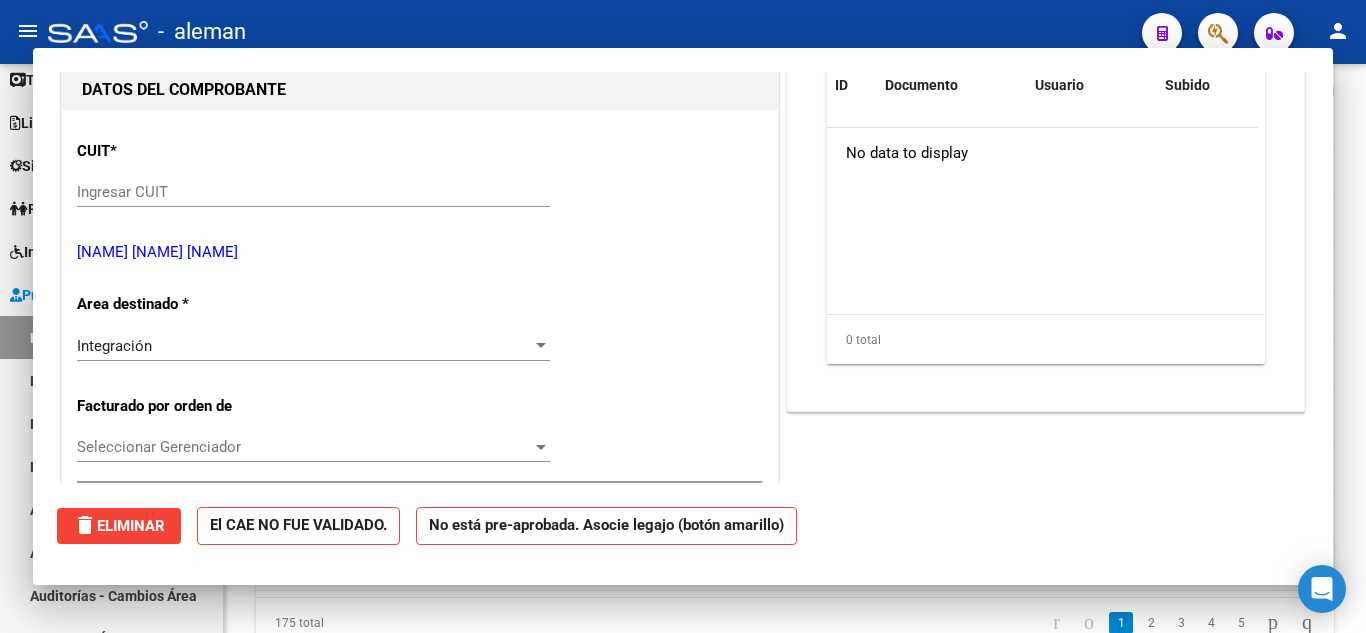 scroll, scrollTop: 0, scrollLeft: 0, axis: both 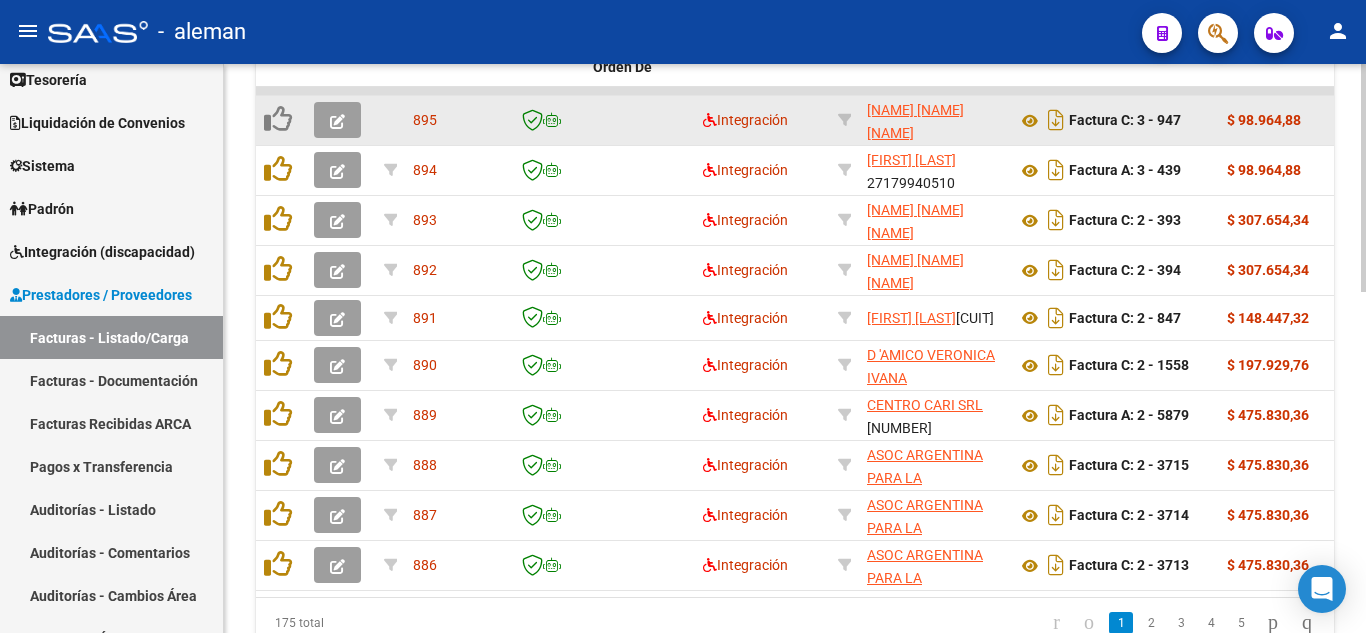click 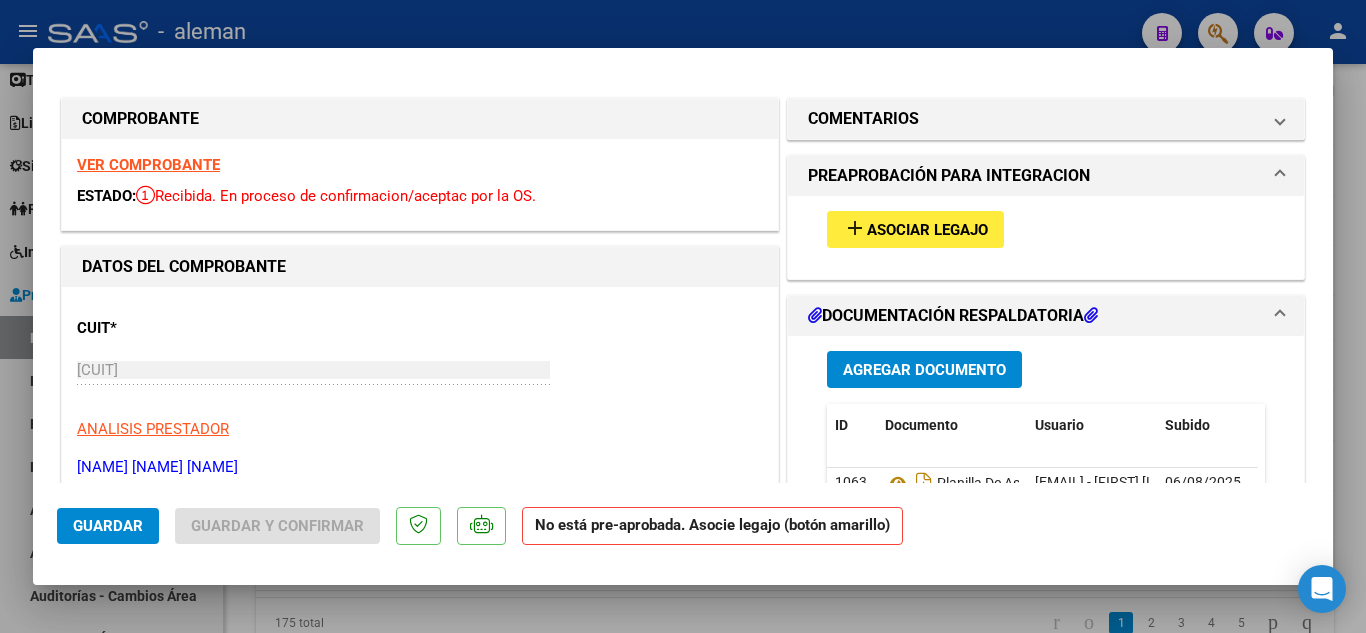 click on "VER COMPROBANTE" at bounding box center [148, 165] 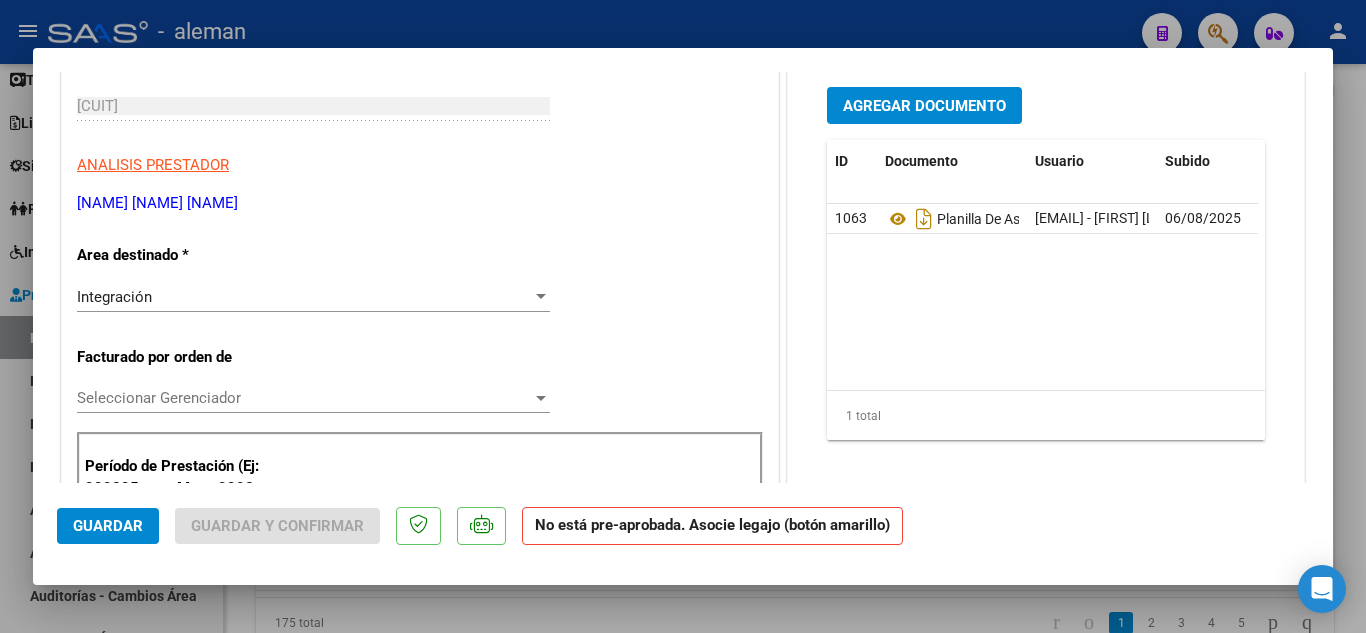 scroll, scrollTop: 300, scrollLeft: 0, axis: vertical 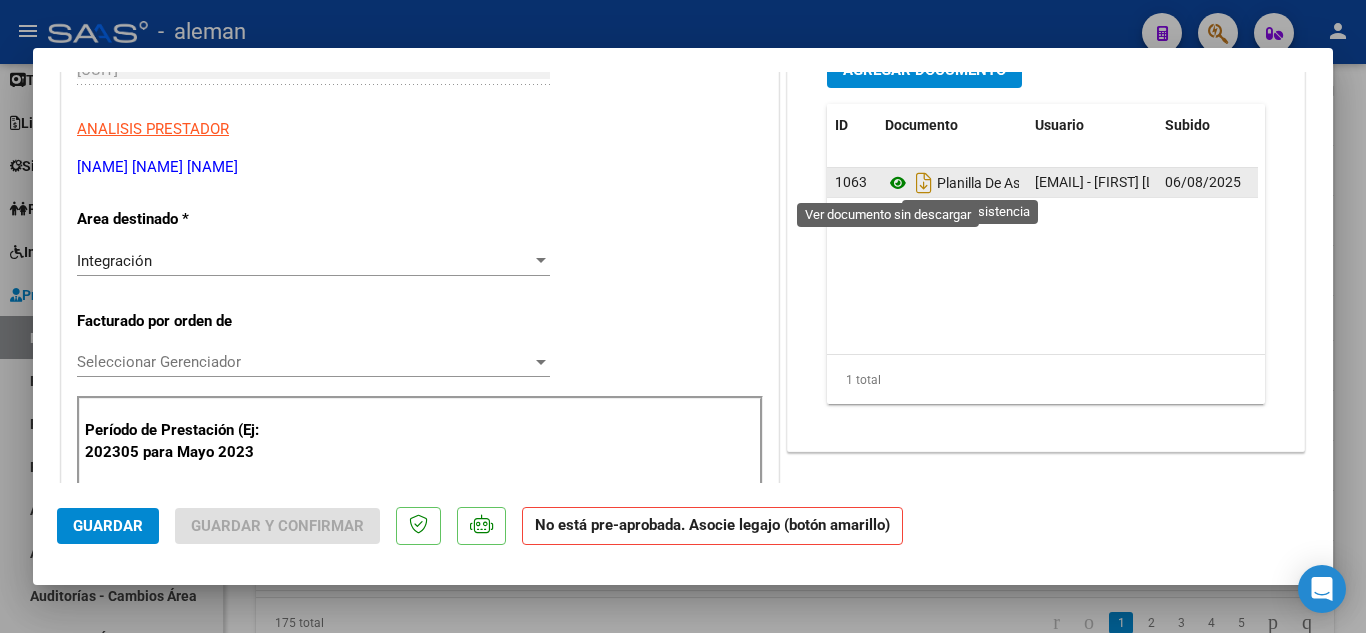 click 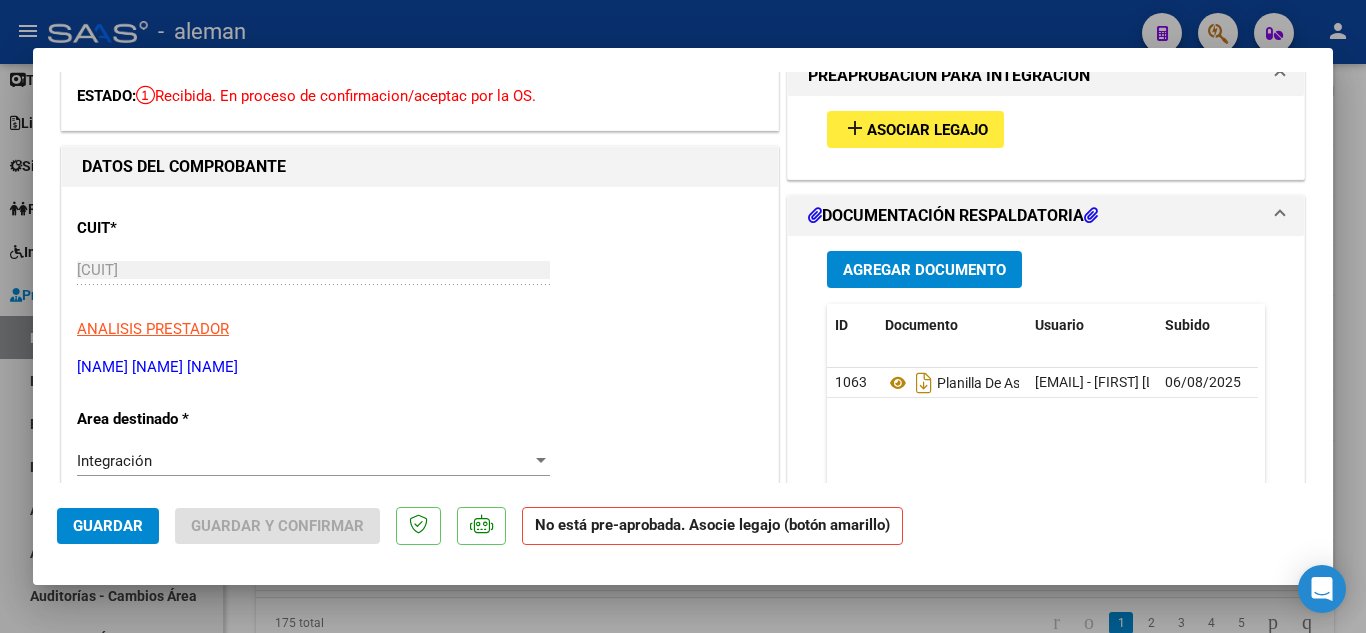scroll, scrollTop: 0, scrollLeft: 0, axis: both 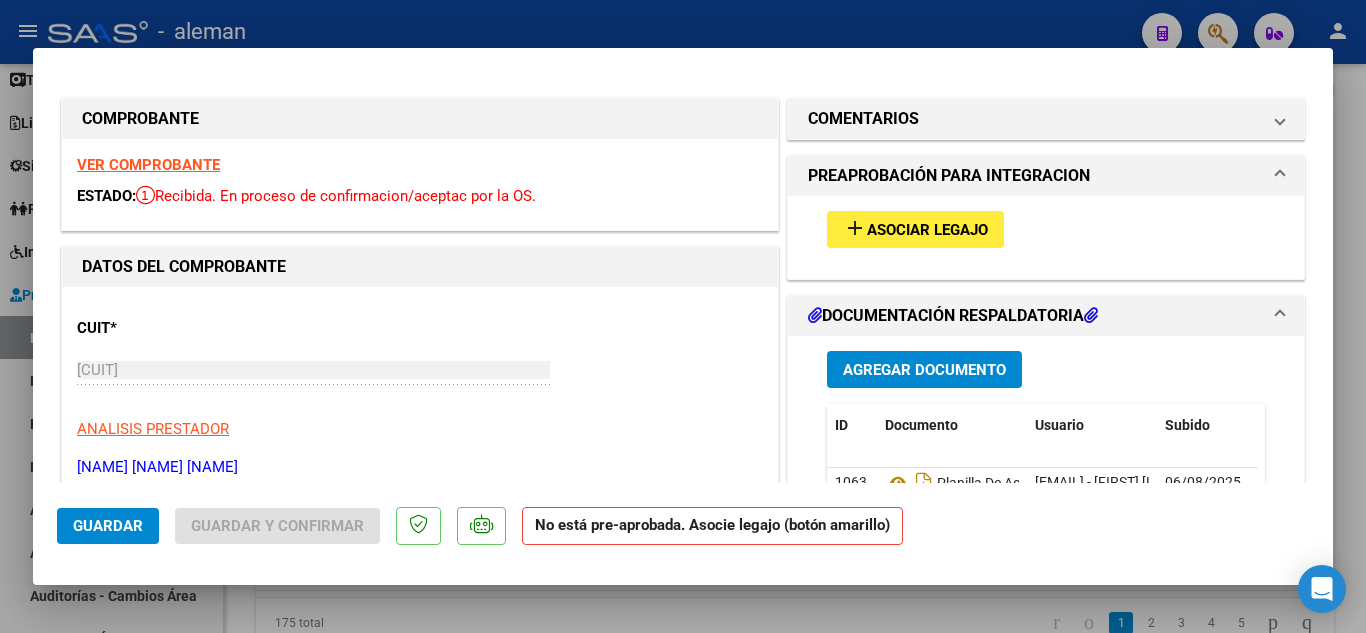 click on "VER COMPROBANTE" at bounding box center [148, 165] 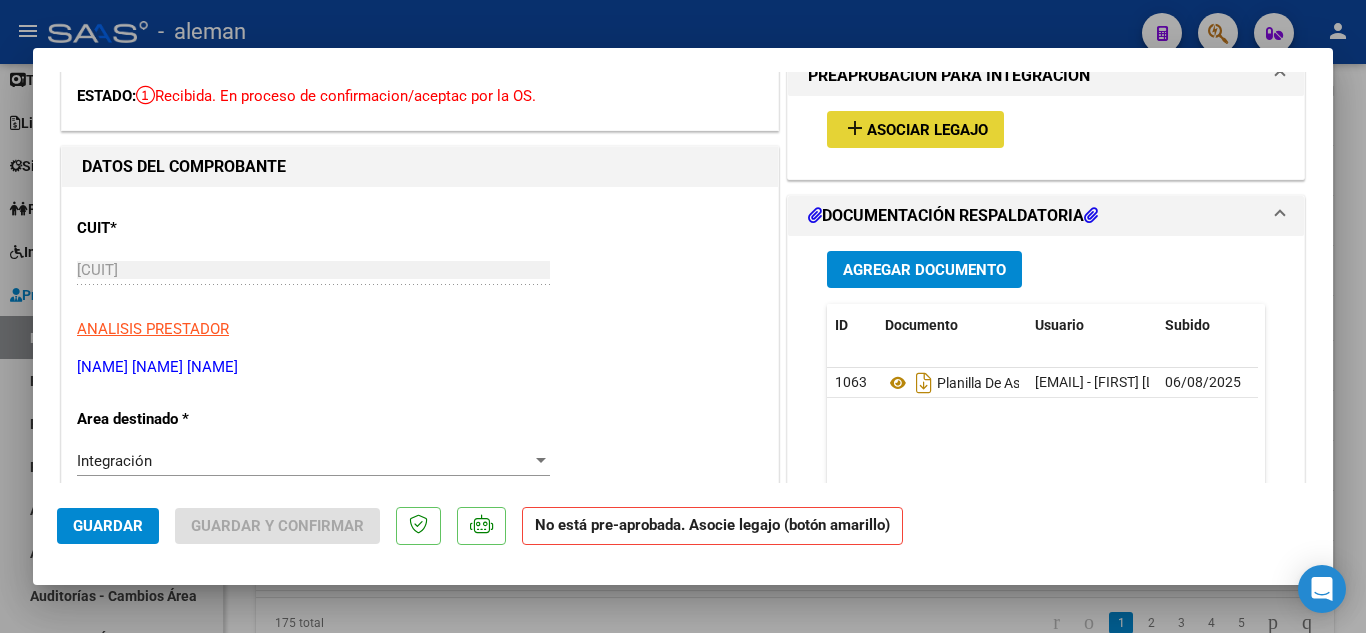 click on "Asociar Legajo" at bounding box center [927, 130] 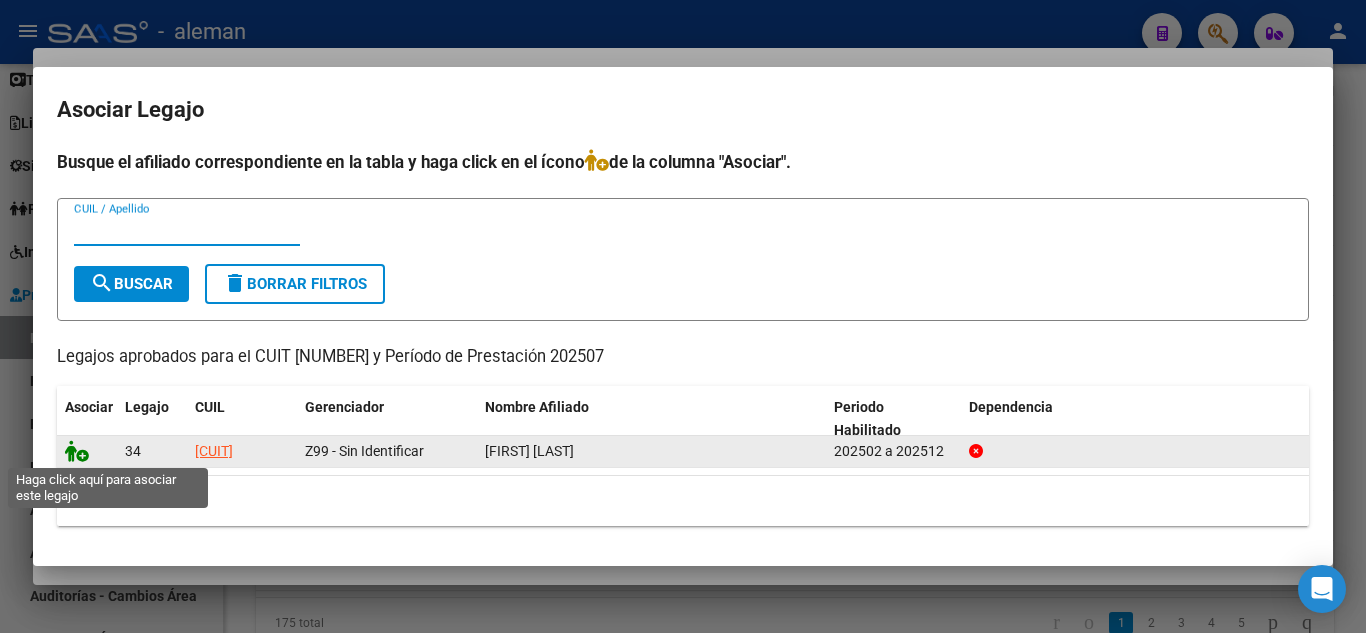 click 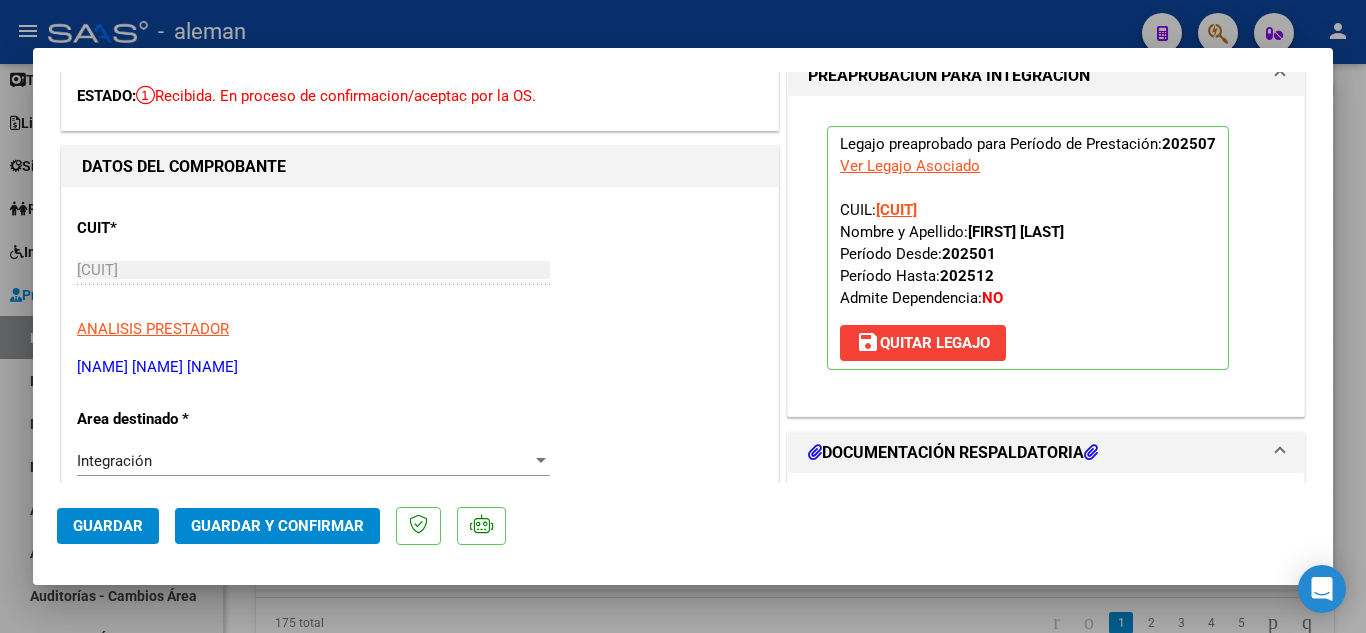 click on "Guardar y Confirmar" 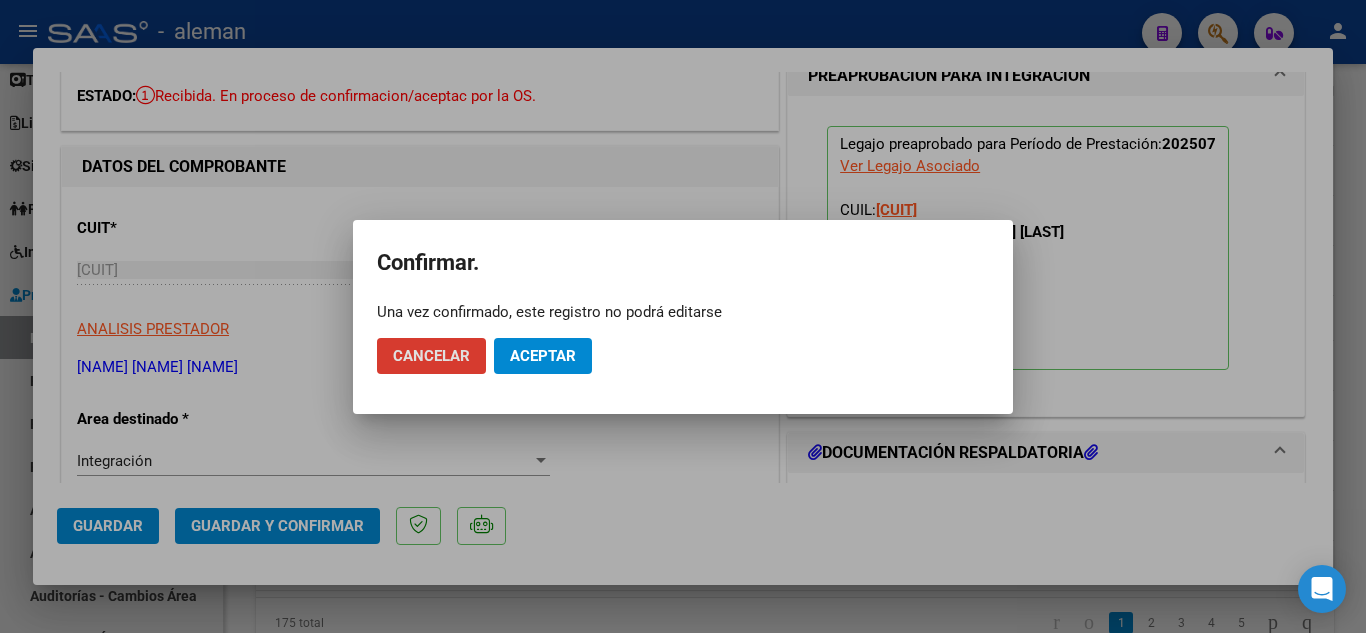 click on "Aceptar" 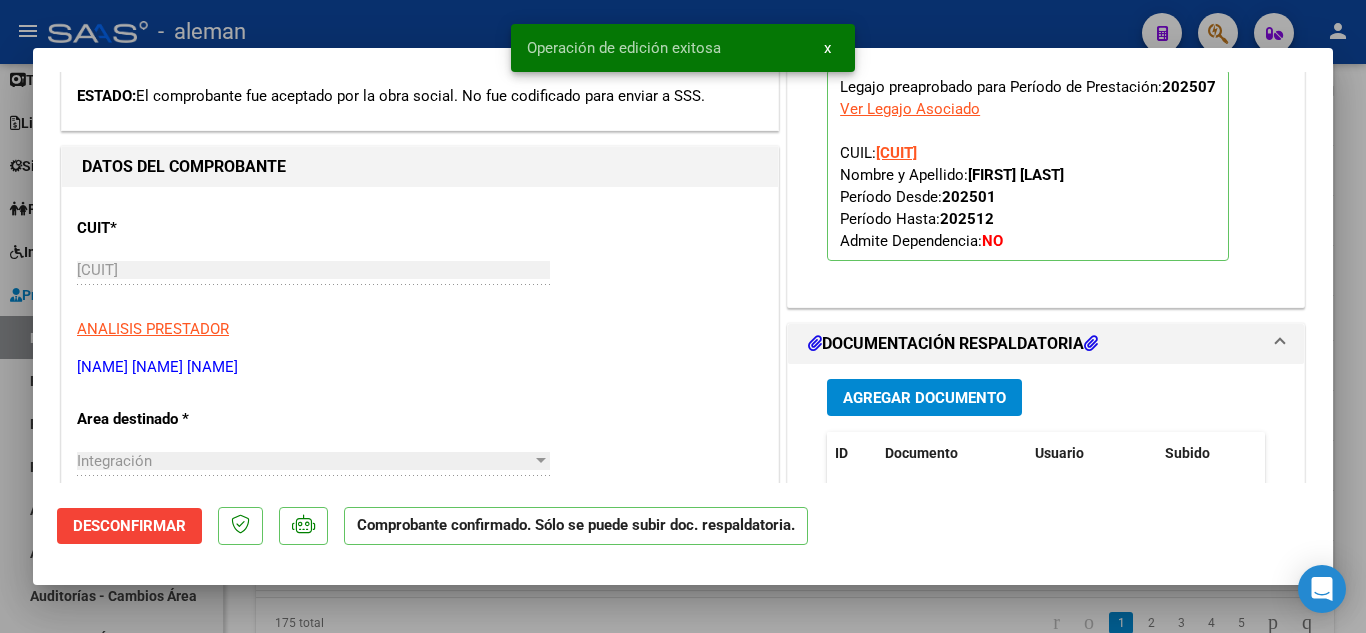 type 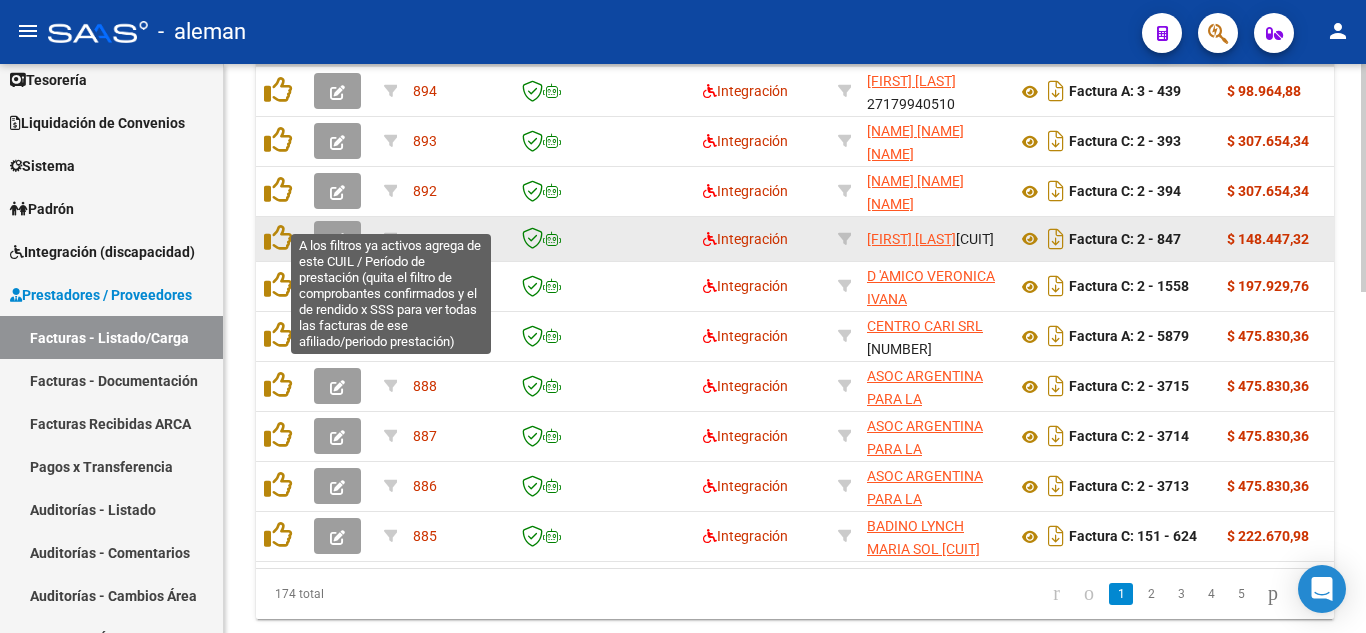 scroll, scrollTop: 751, scrollLeft: 0, axis: vertical 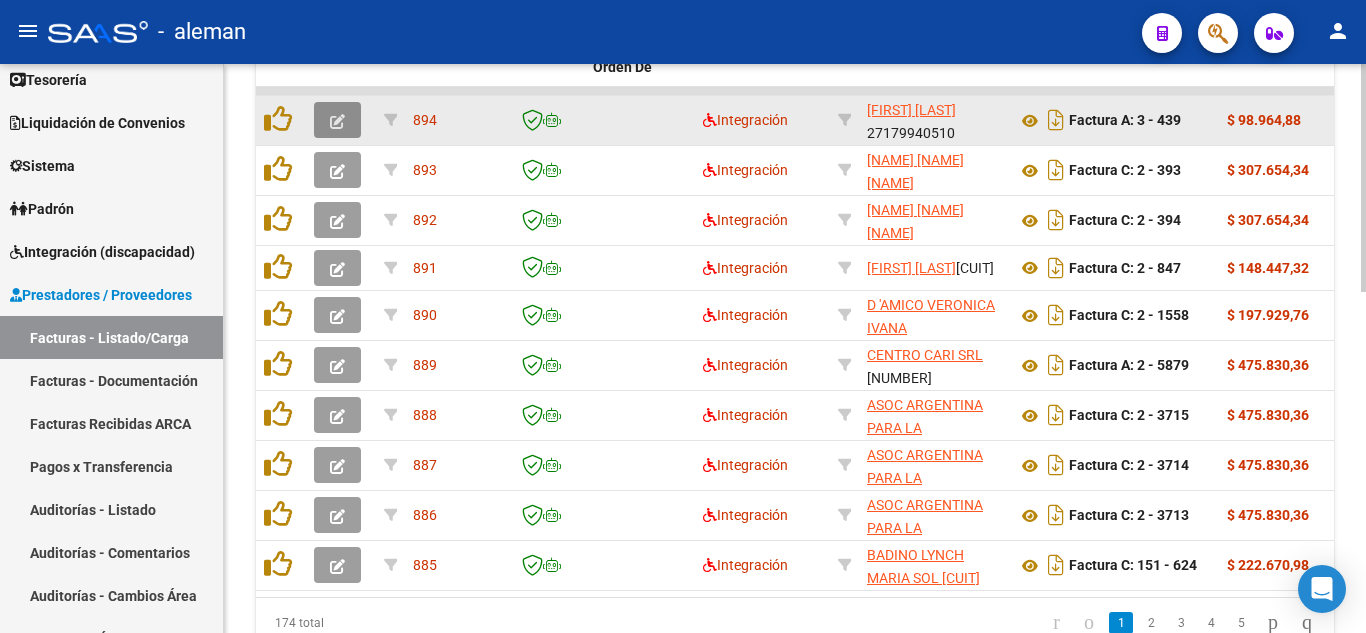 click 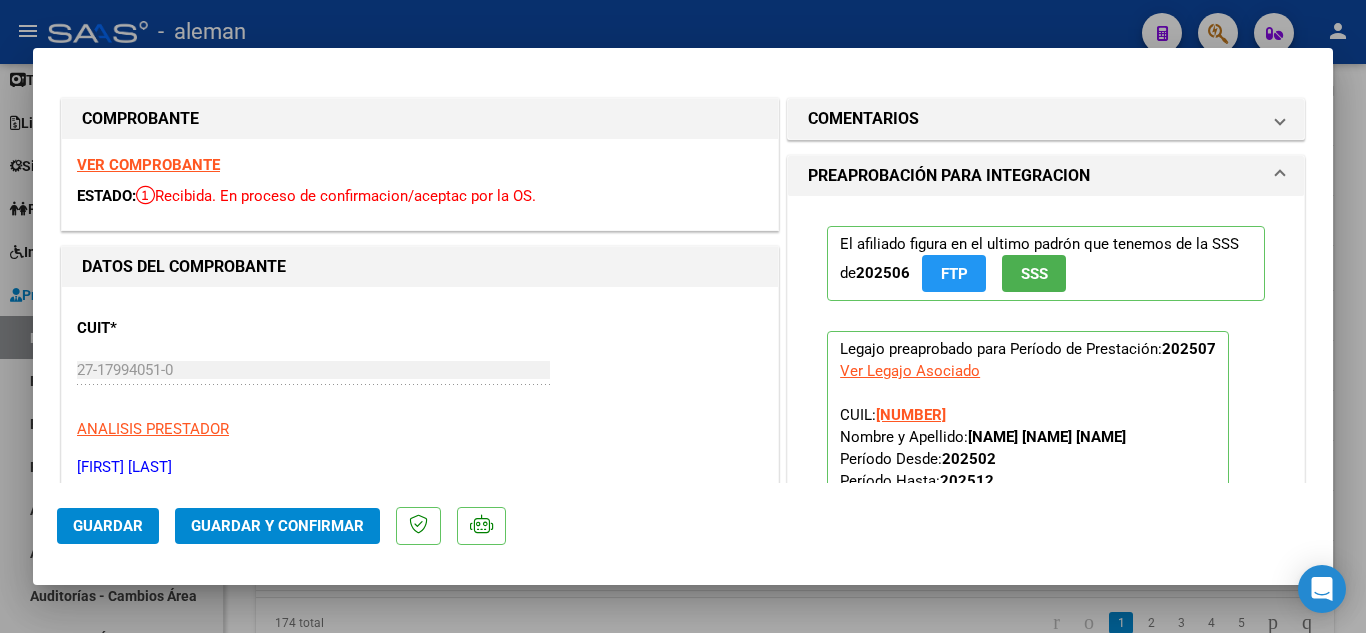 click on "VER COMPROBANTE" at bounding box center [148, 165] 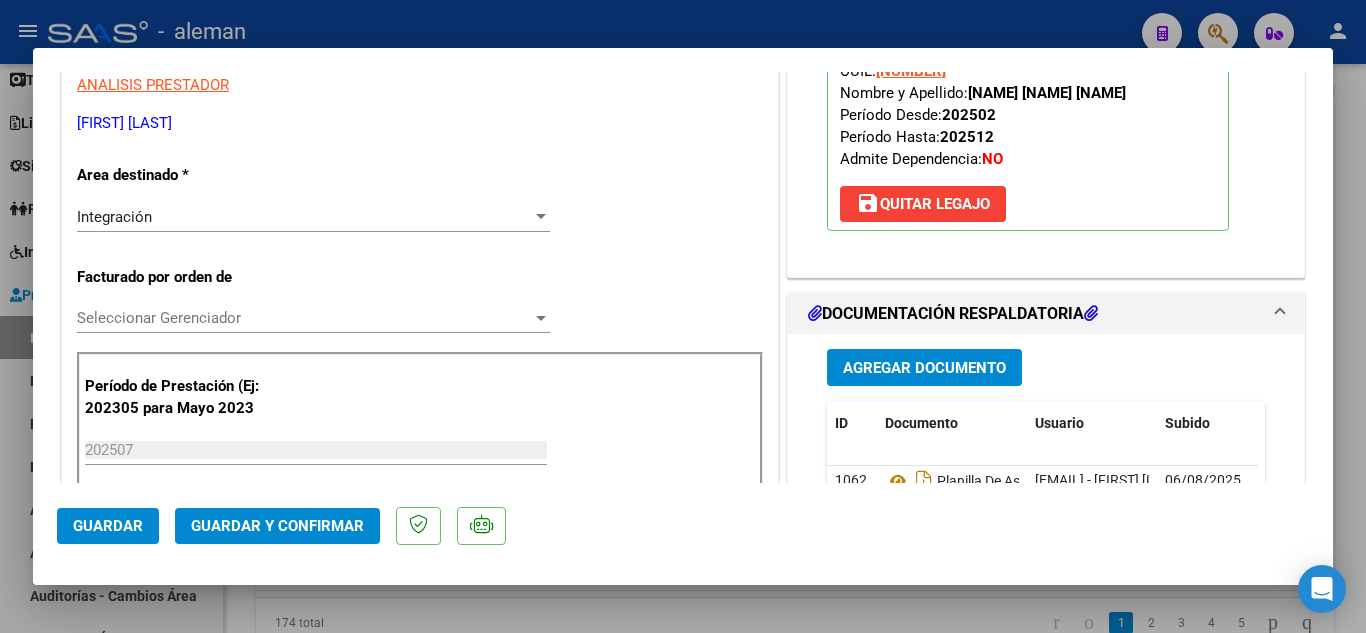 scroll, scrollTop: 400, scrollLeft: 0, axis: vertical 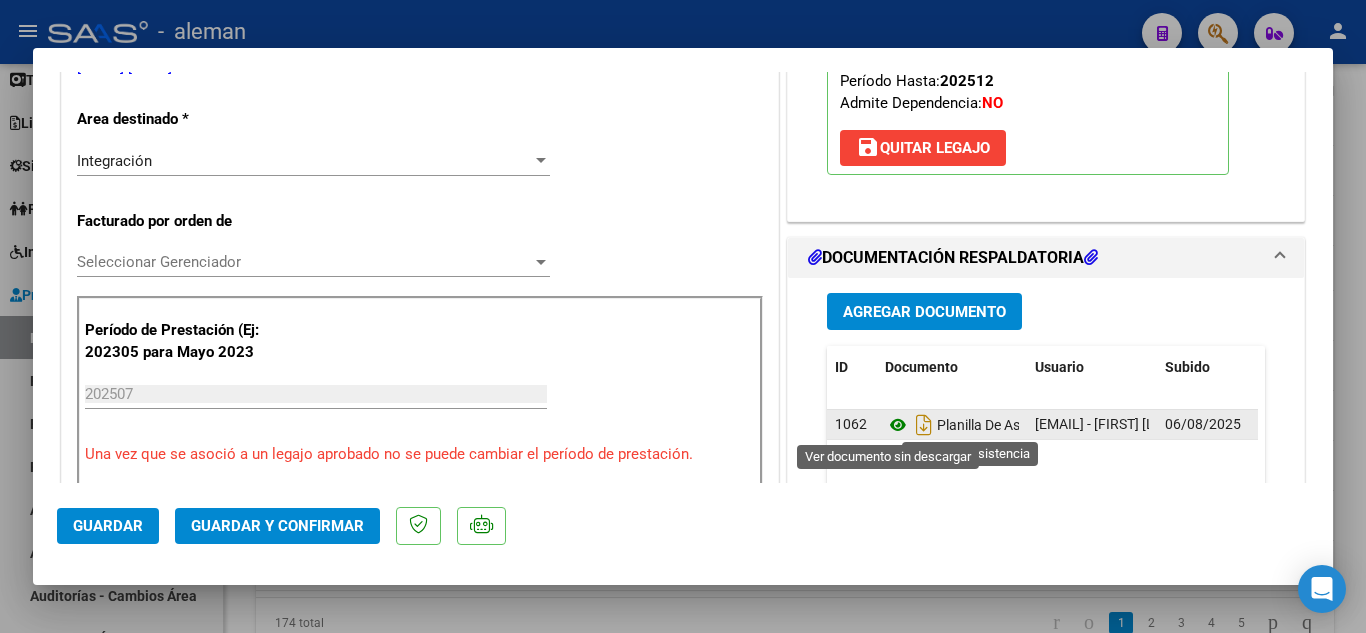 click 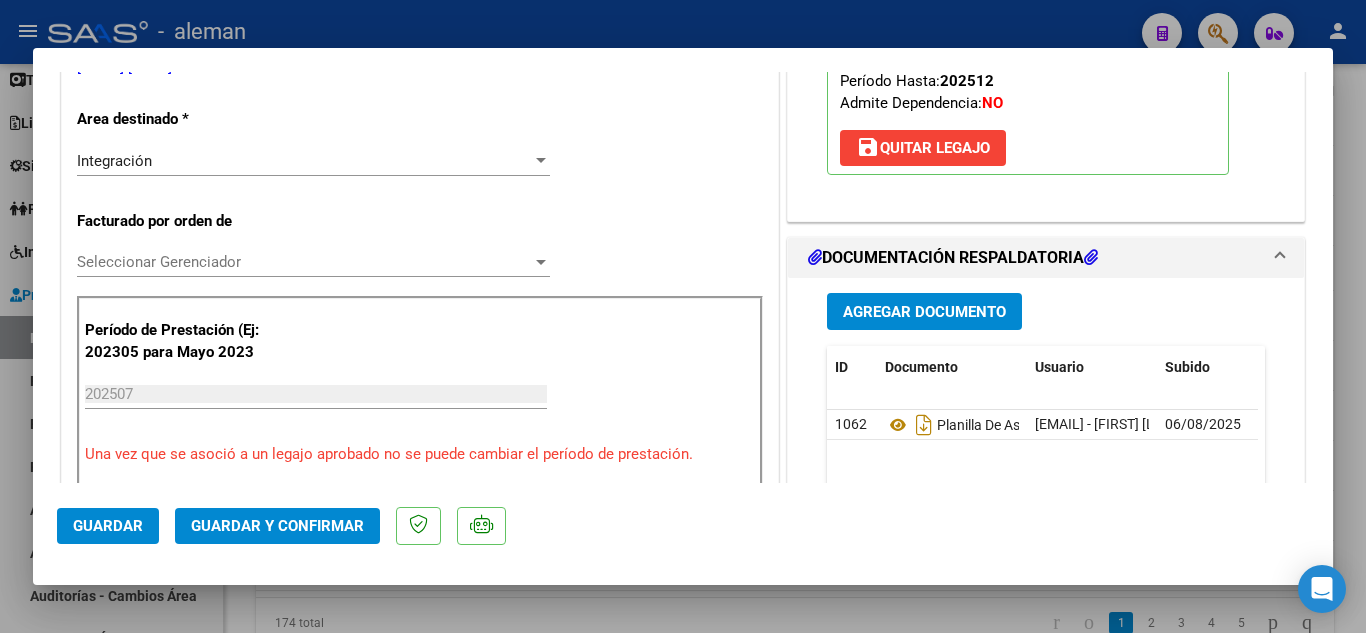 click on "Guardar y Confirmar" 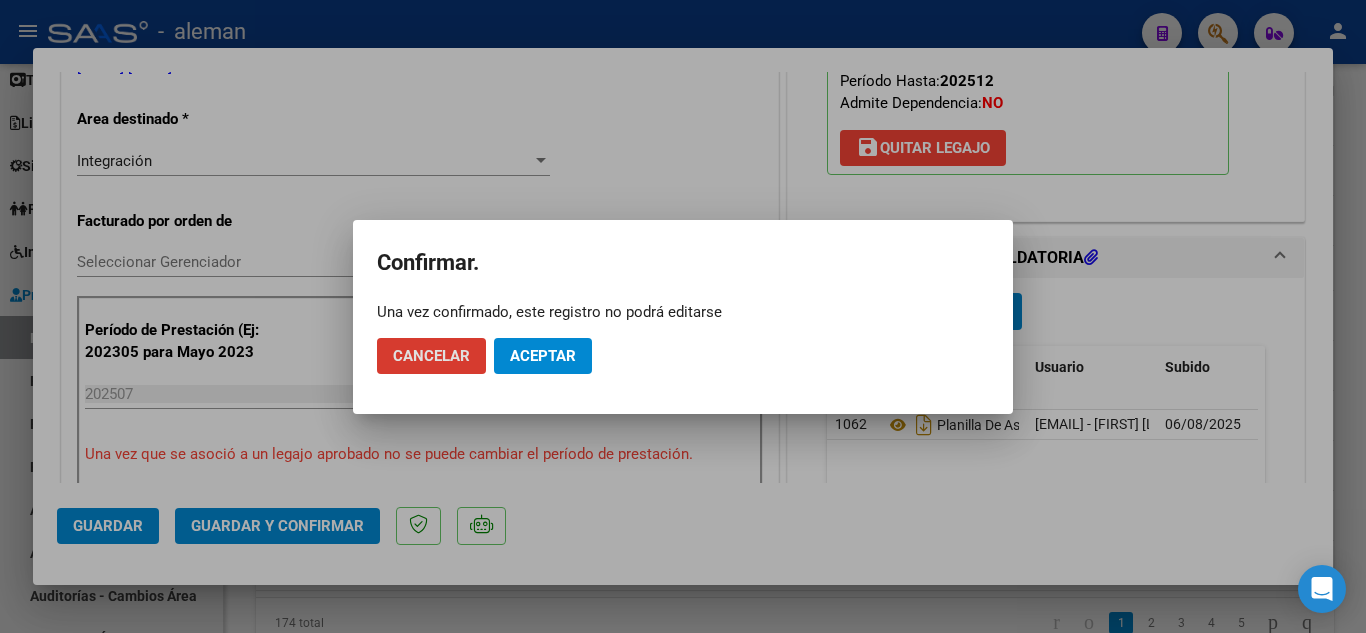 click on "Cancelar Aceptar" 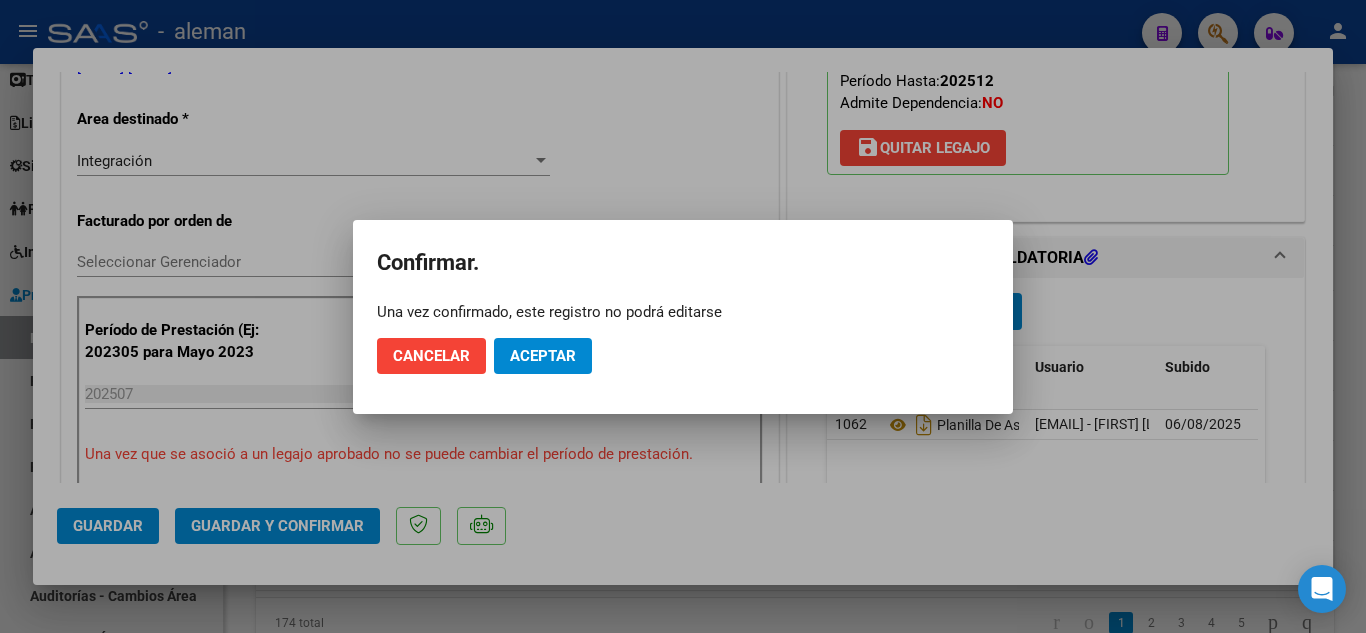 click on "Aceptar" 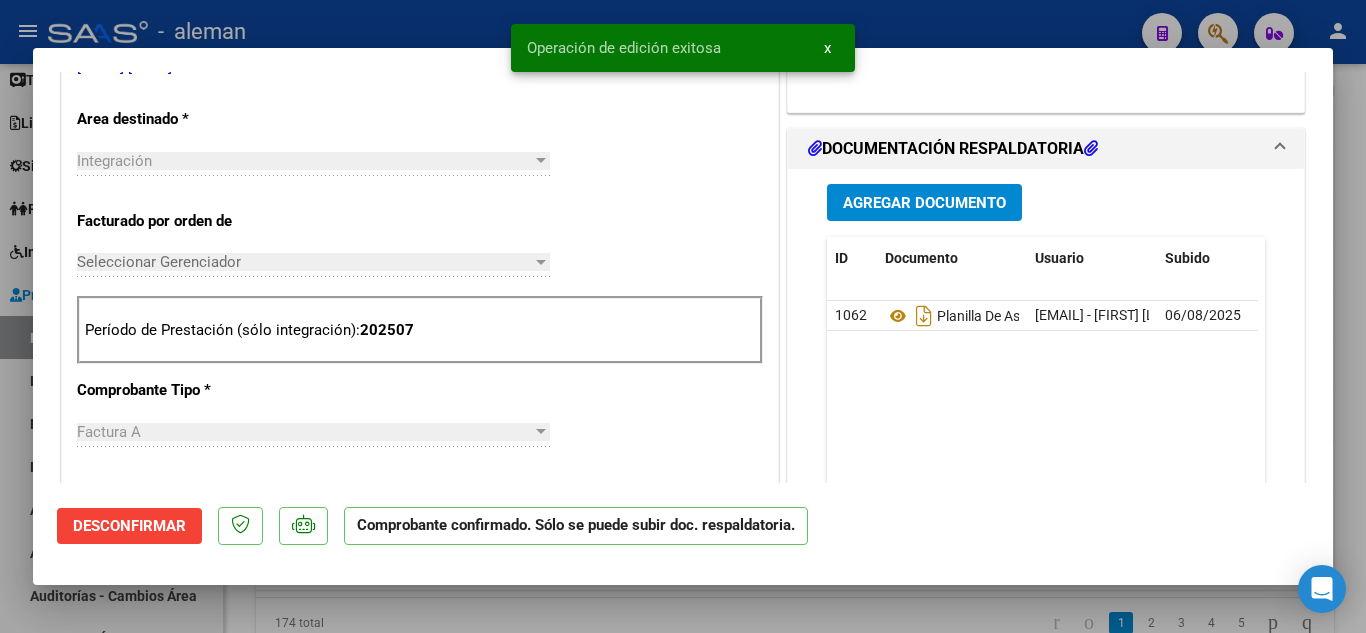 scroll, scrollTop: 0, scrollLeft: 0, axis: both 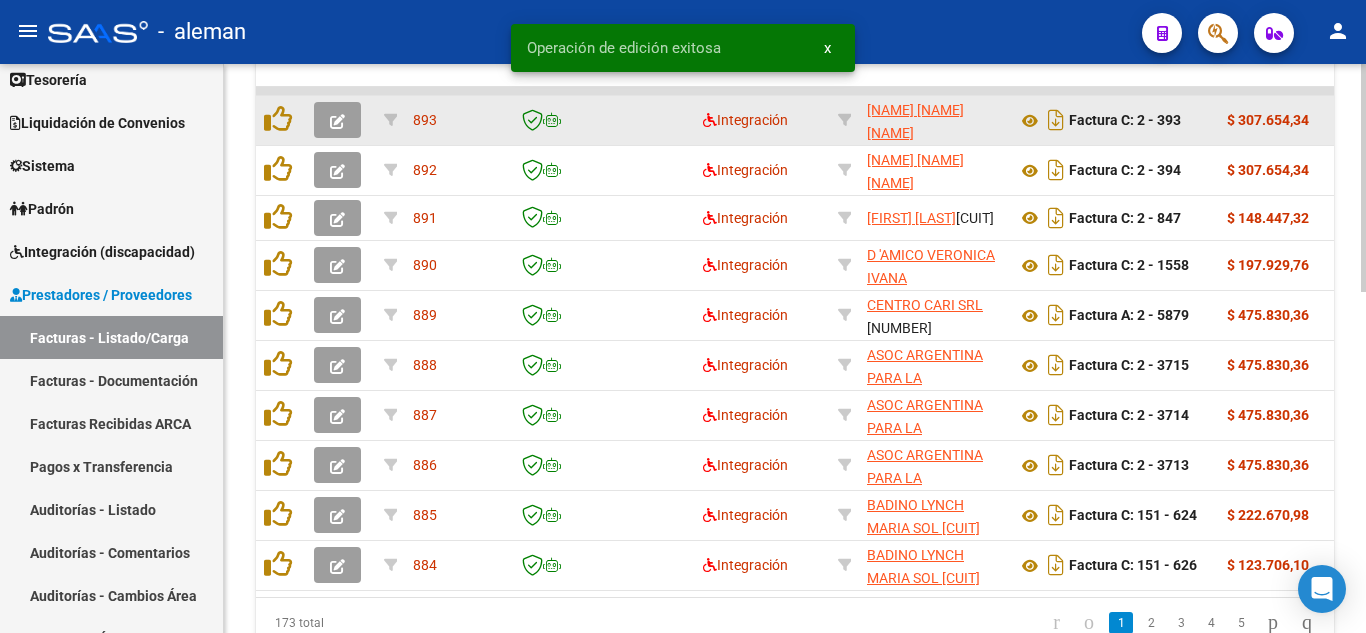 click 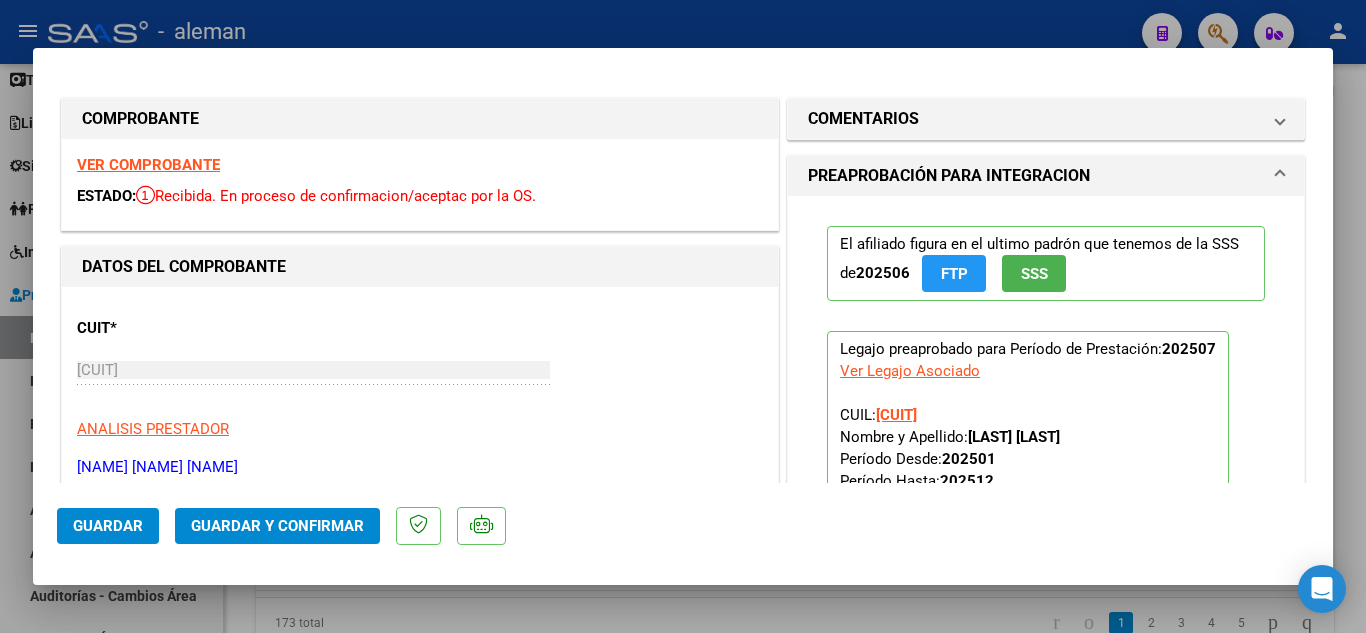 click on "VER COMPROBANTE" at bounding box center (148, 165) 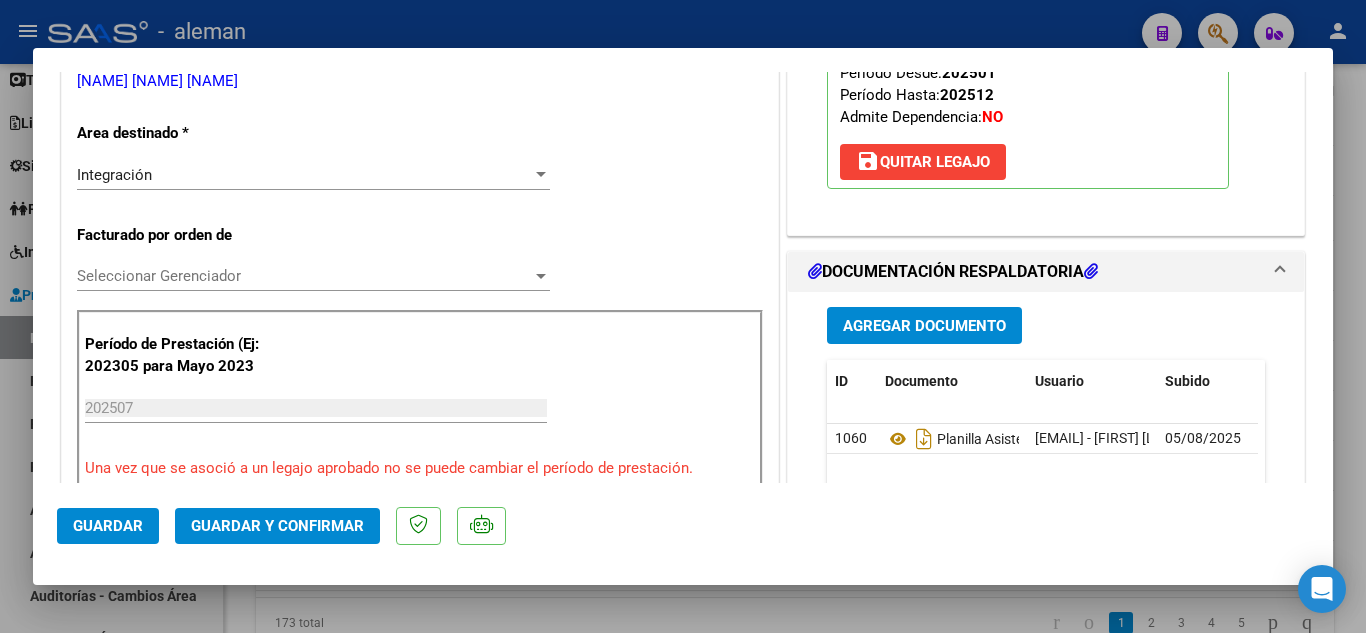 scroll, scrollTop: 500, scrollLeft: 0, axis: vertical 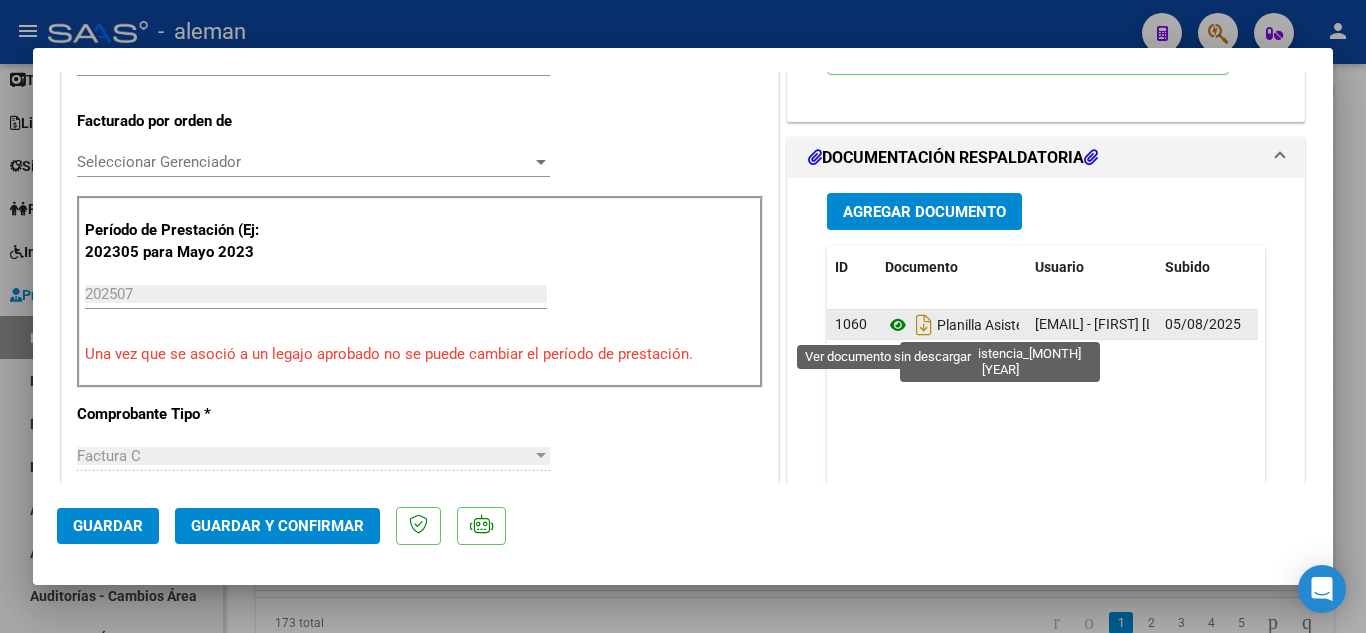 click 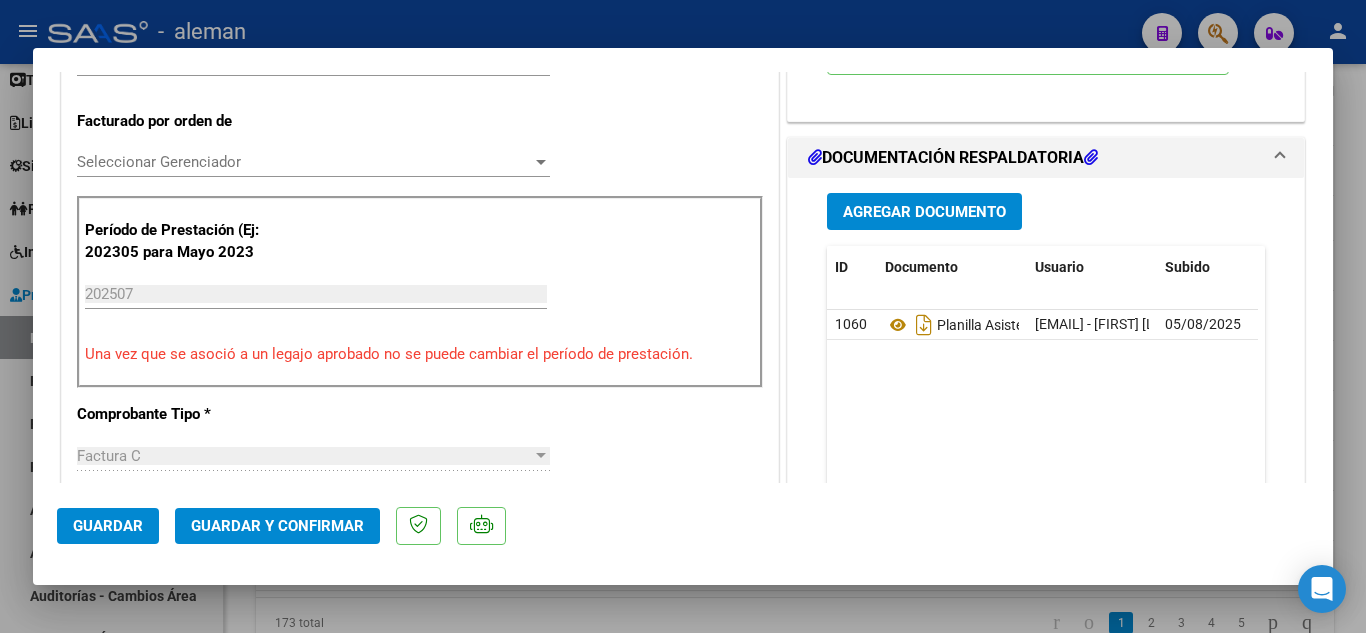 click on "Guardar y Confirmar" 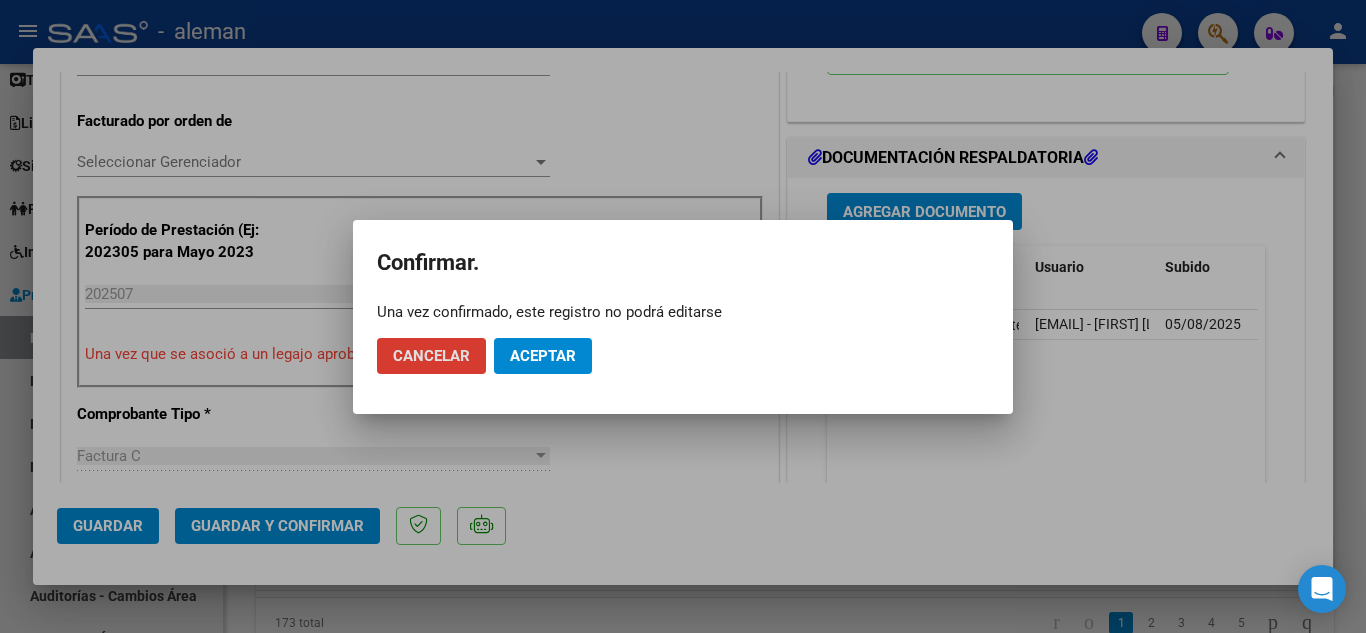click on "Aceptar" 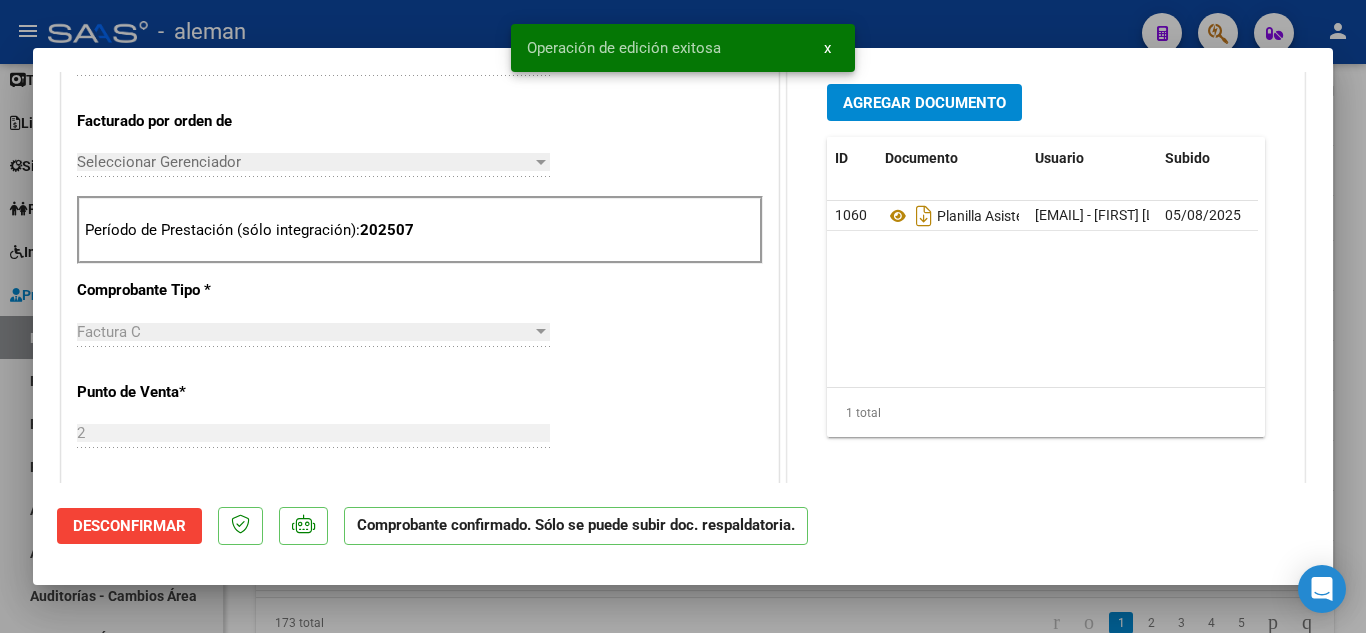type 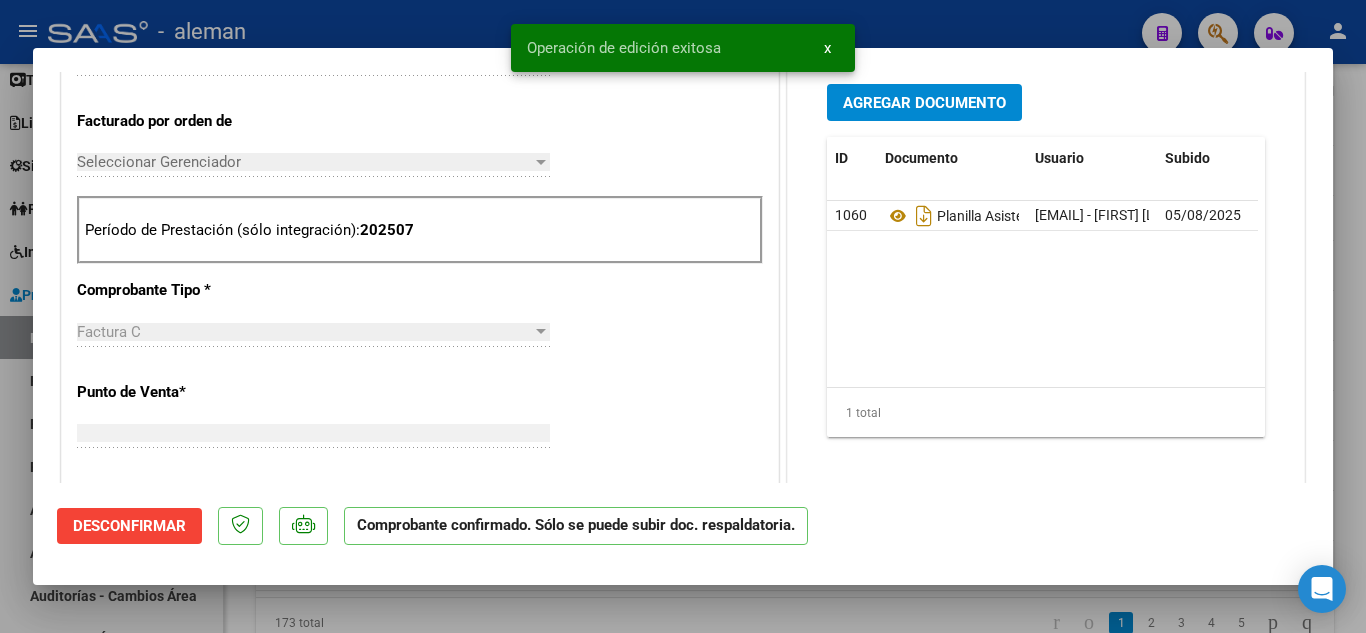 scroll, scrollTop: 535, scrollLeft: 0, axis: vertical 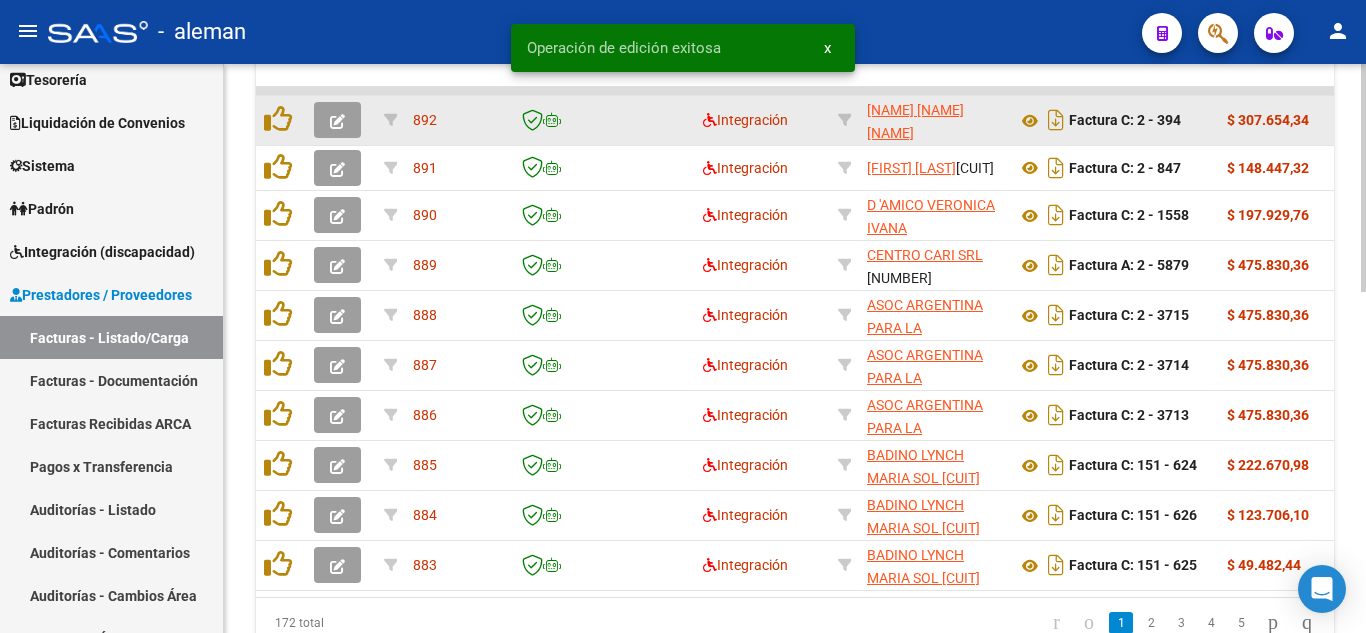 click 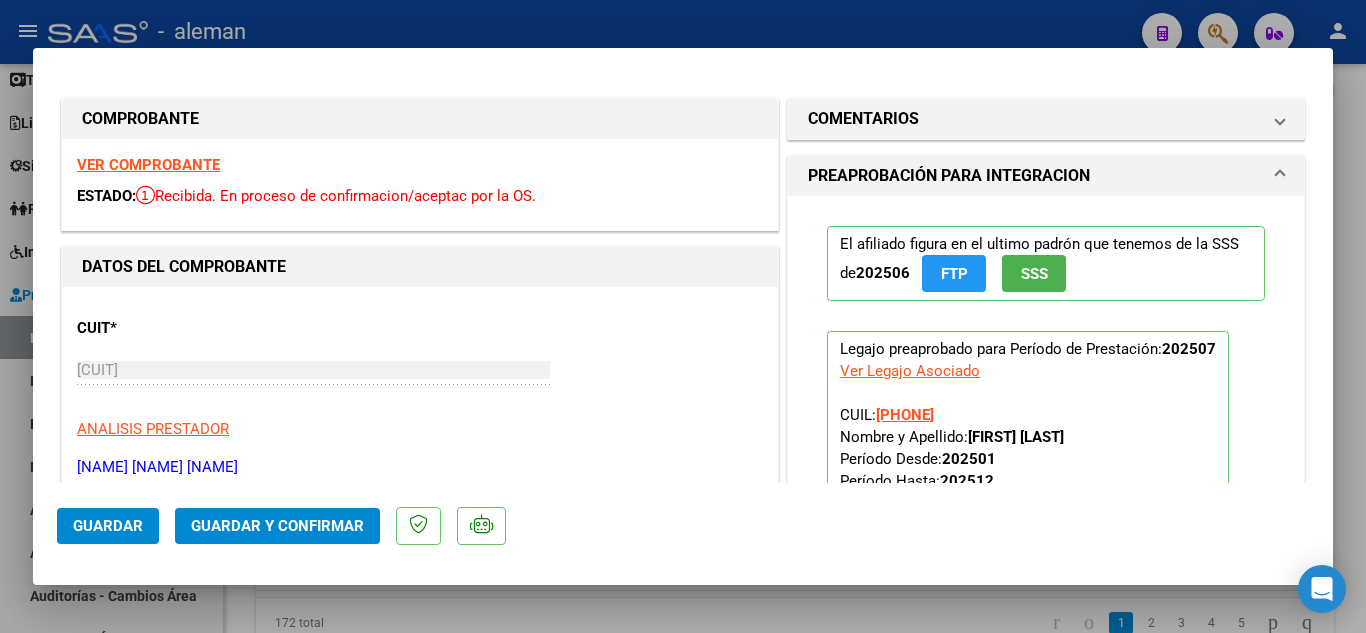 click on "VER COMPROBANTE" at bounding box center [148, 165] 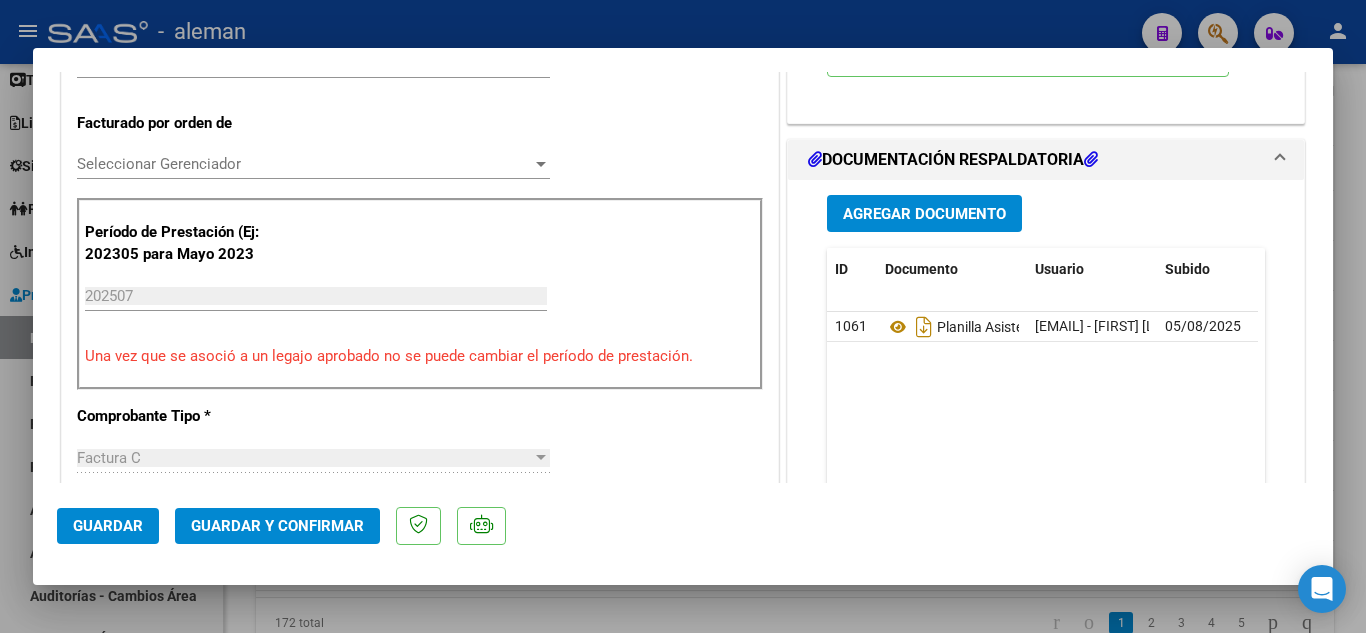 scroll, scrollTop: 500, scrollLeft: 0, axis: vertical 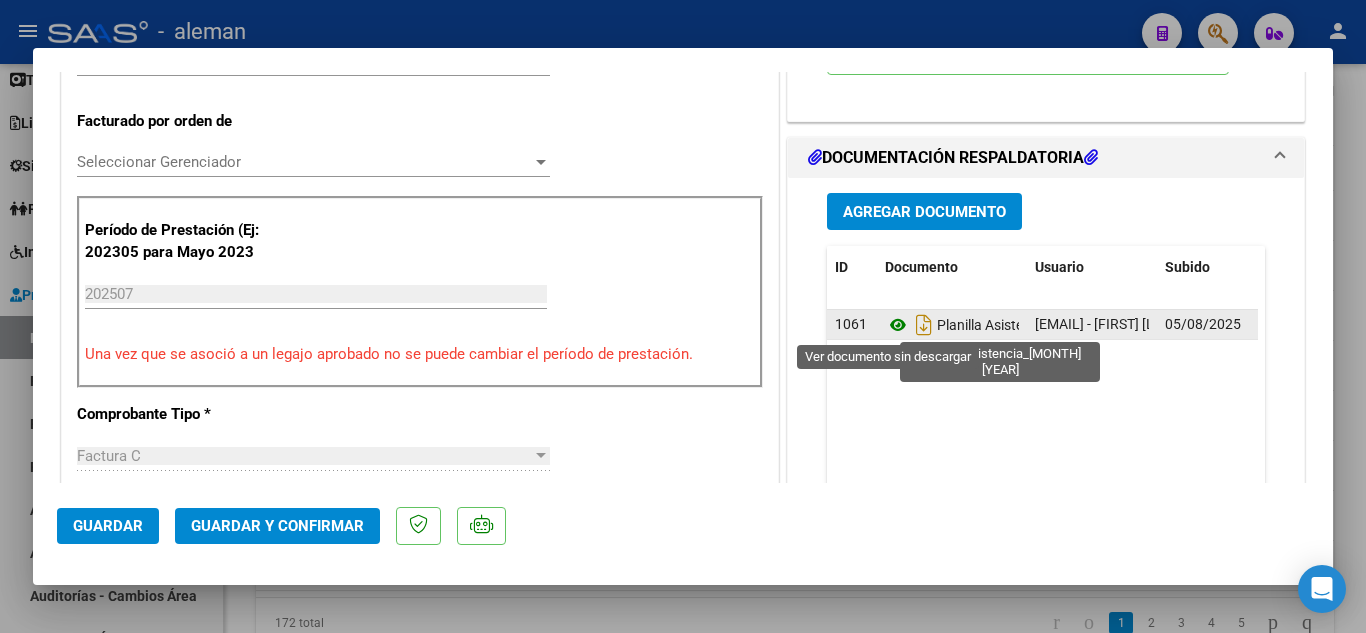 click 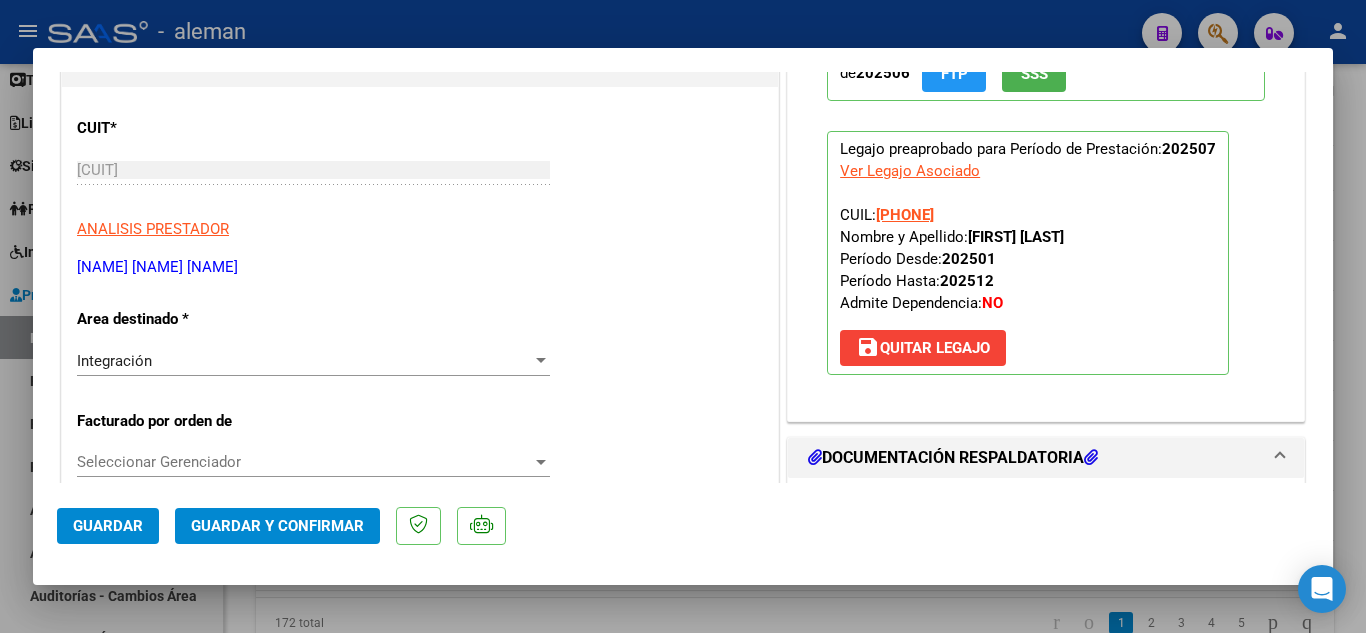 scroll, scrollTop: 0, scrollLeft: 0, axis: both 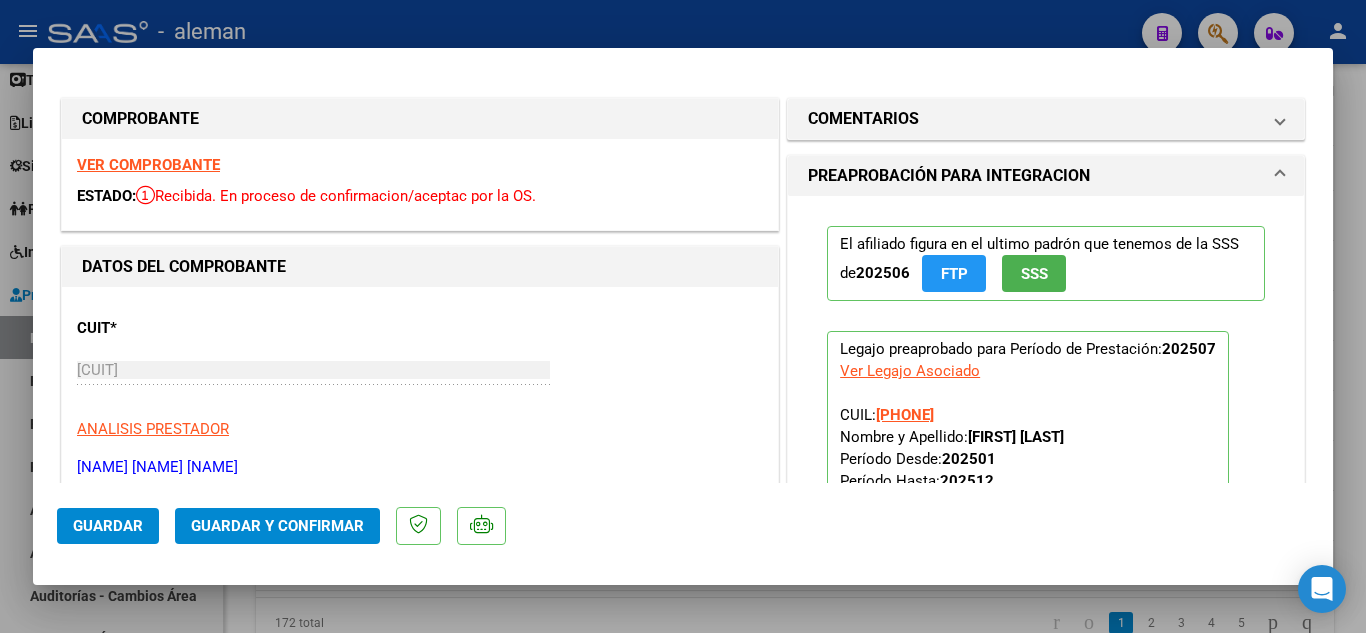 click on "VER COMPROBANTE" at bounding box center (148, 165) 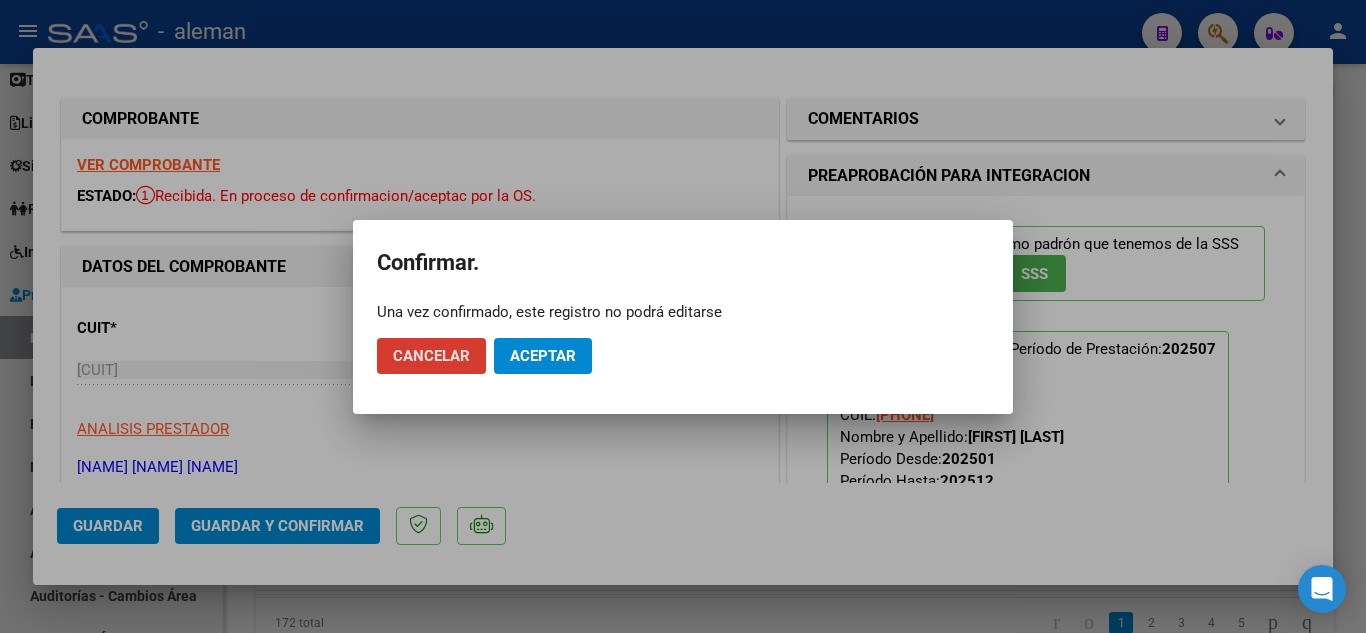 click on "Aceptar" 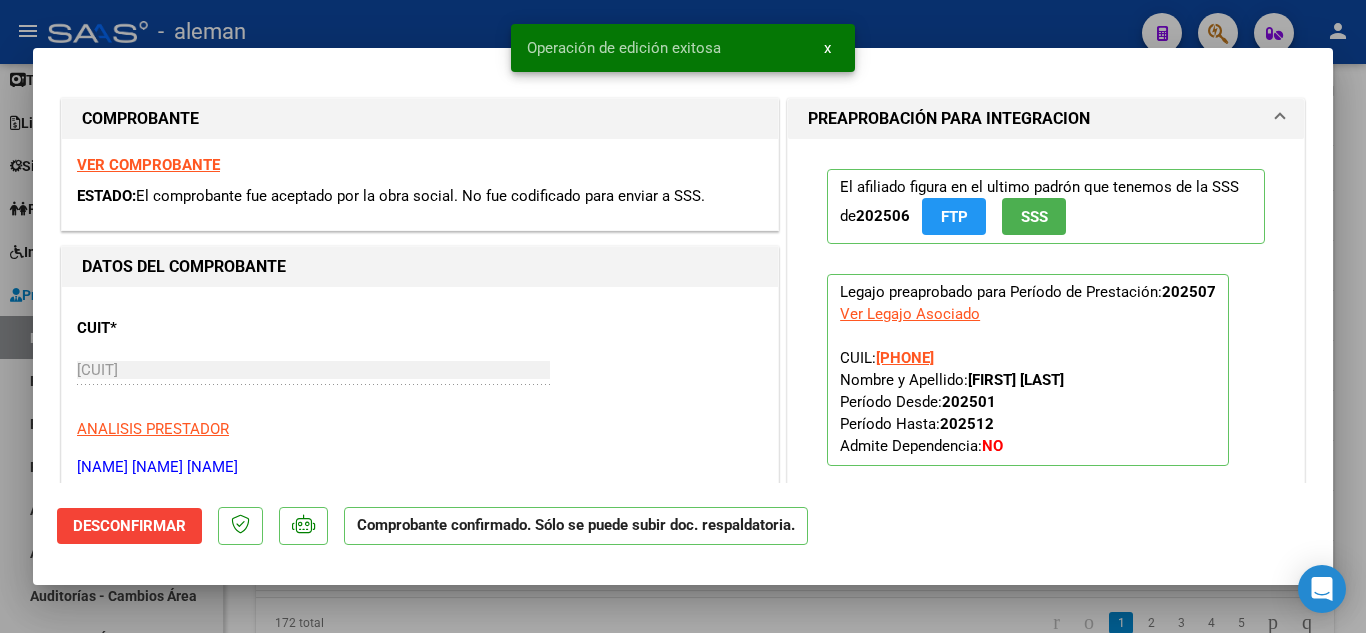 type 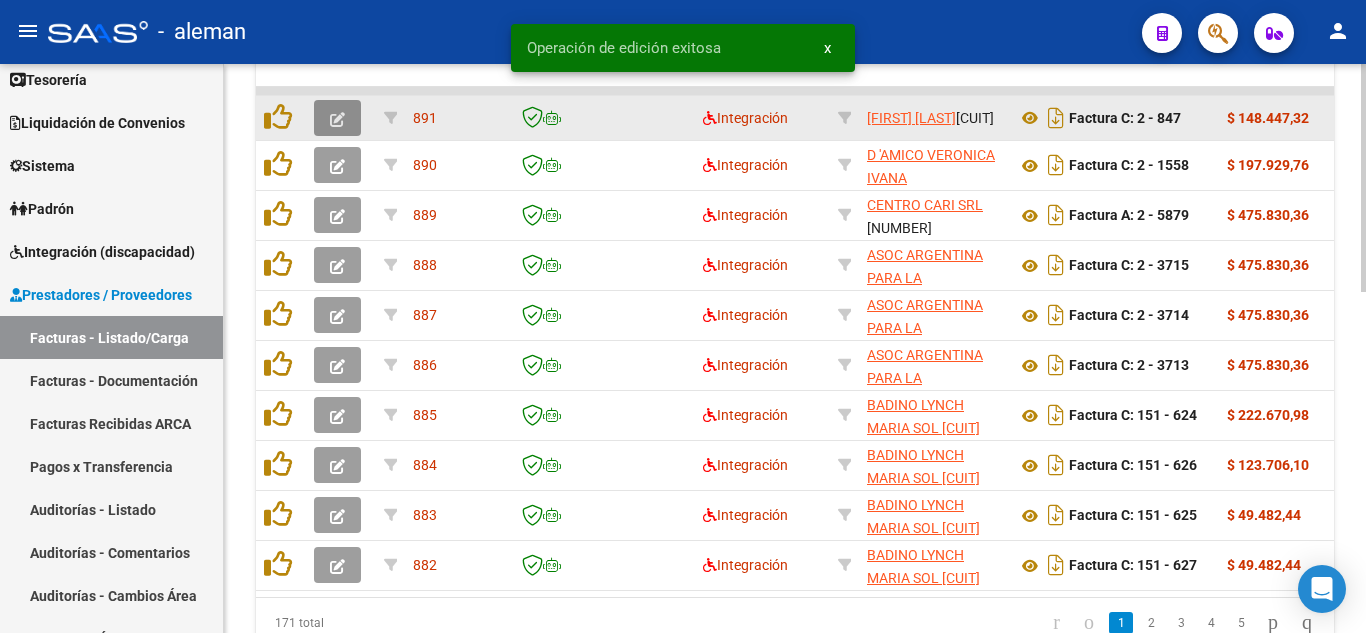 click 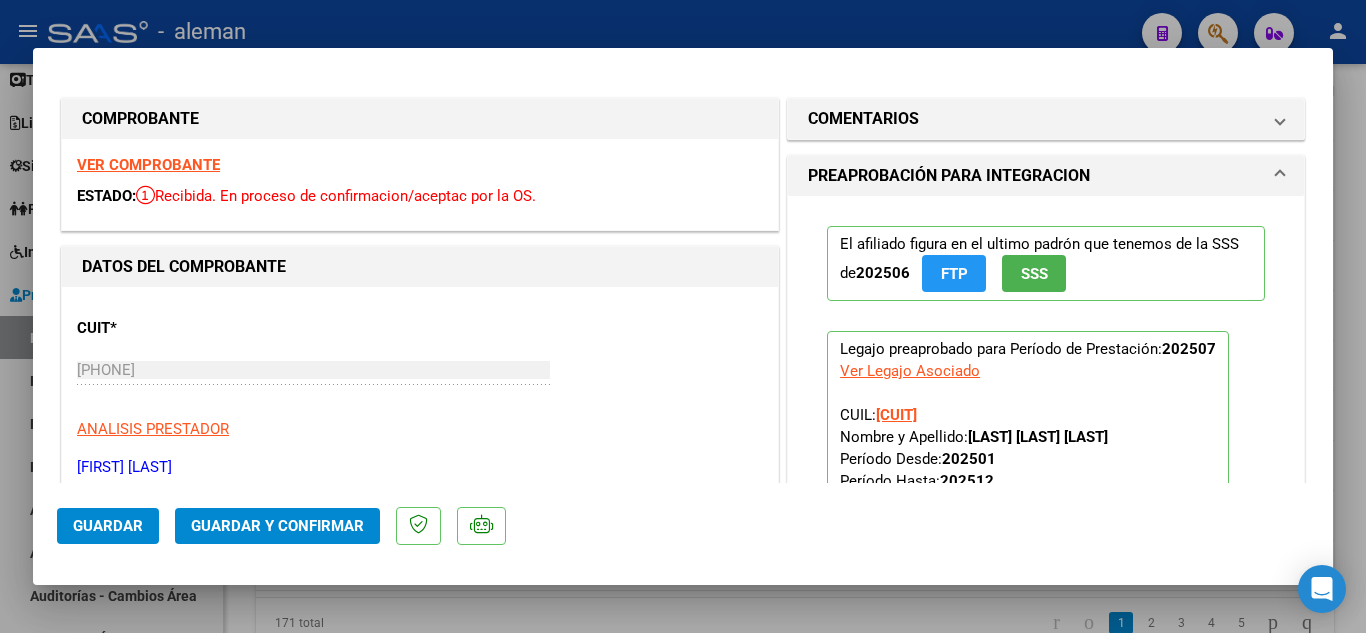 click on "VER COMPROBANTE" at bounding box center (148, 165) 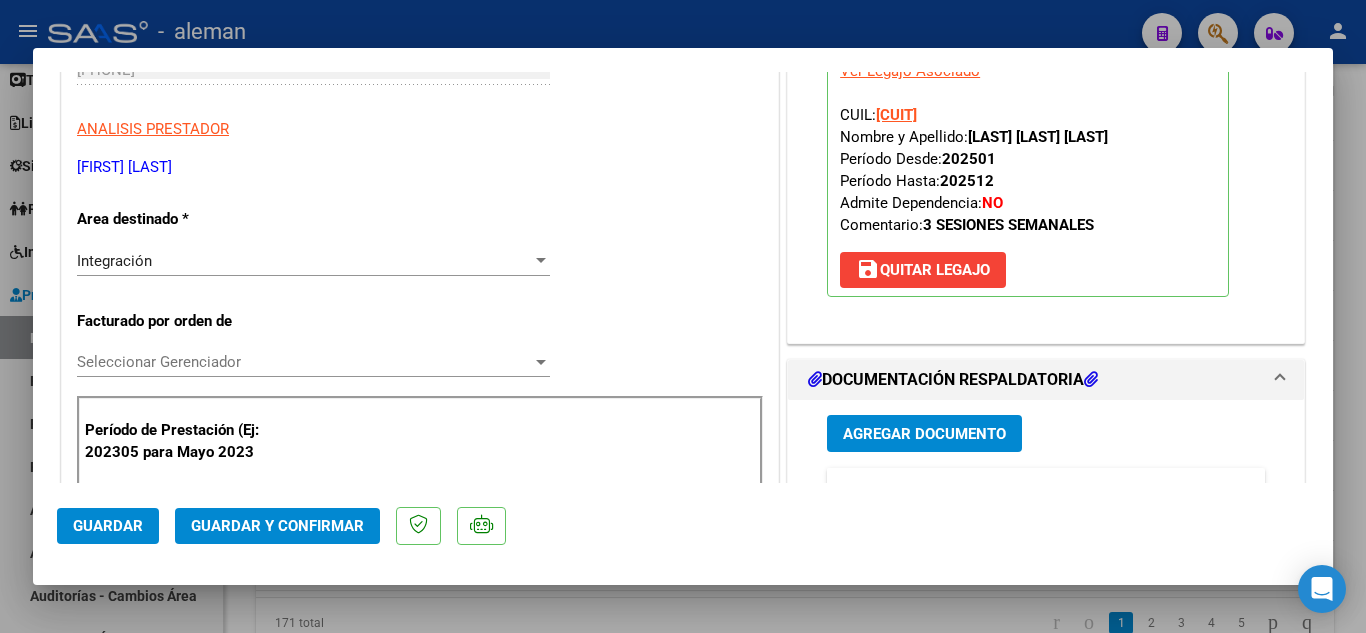 scroll, scrollTop: 500, scrollLeft: 0, axis: vertical 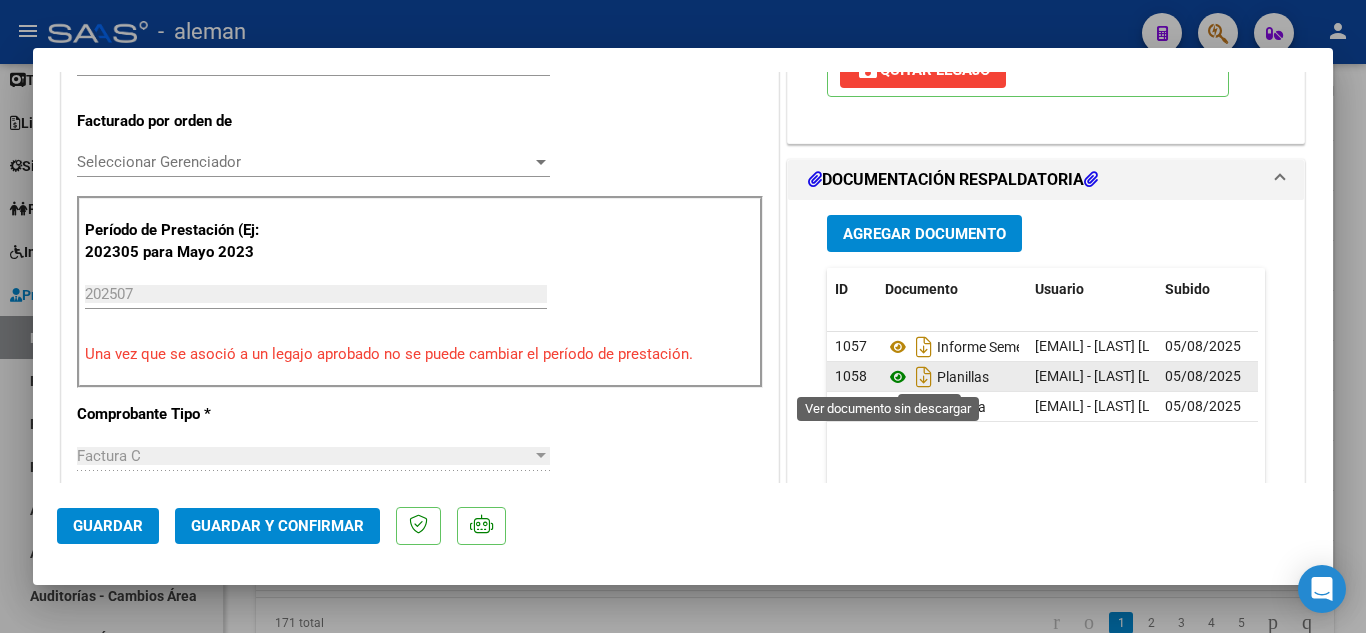 click 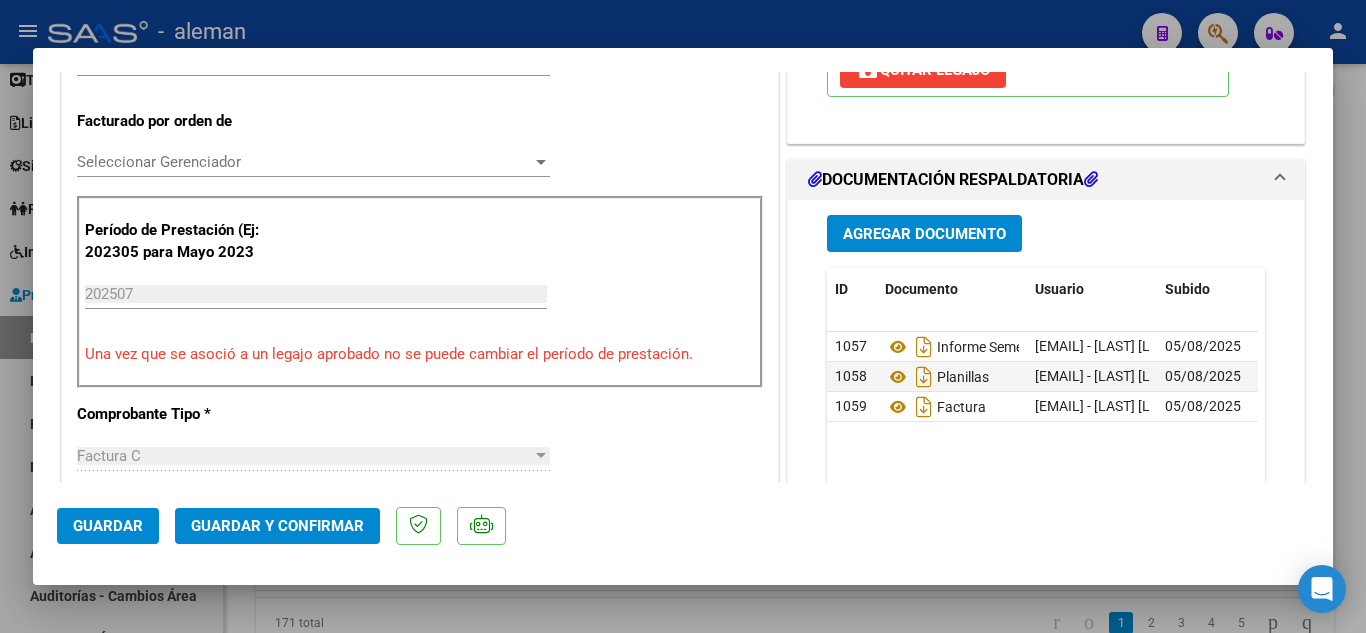 click on "Guardar y Confirmar" 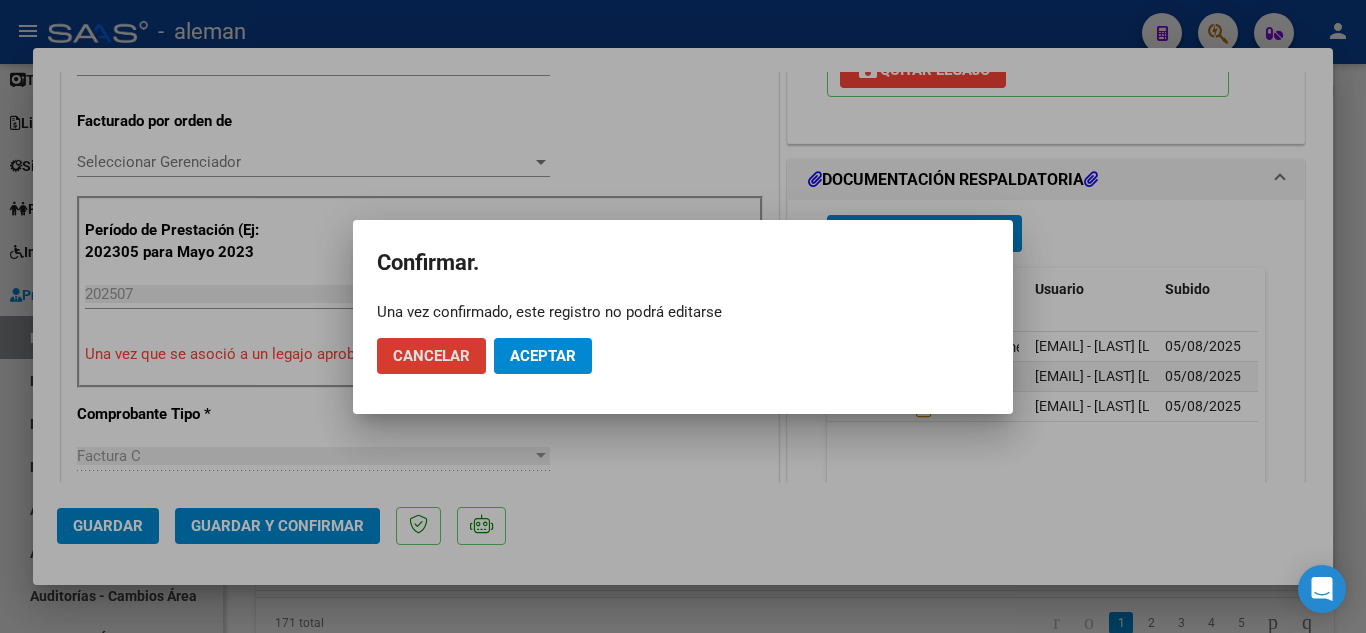 click on "Aceptar" 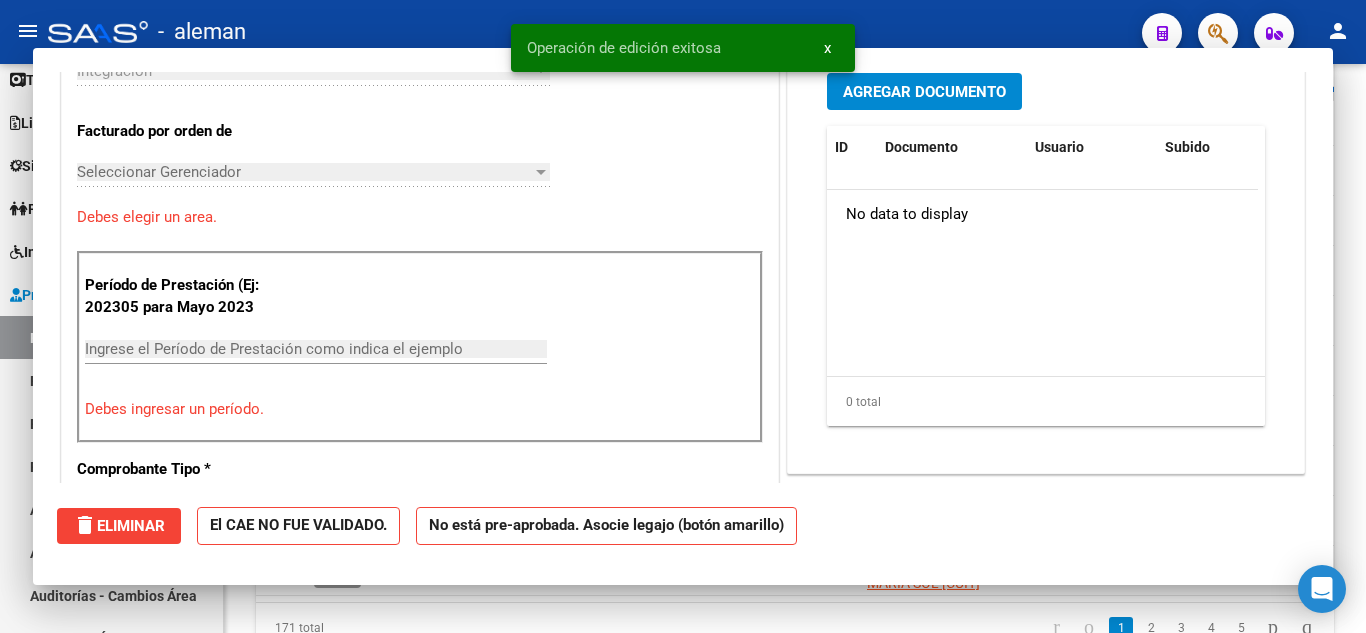 scroll, scrollTop: 0, scrollLeft: 0, axis: both 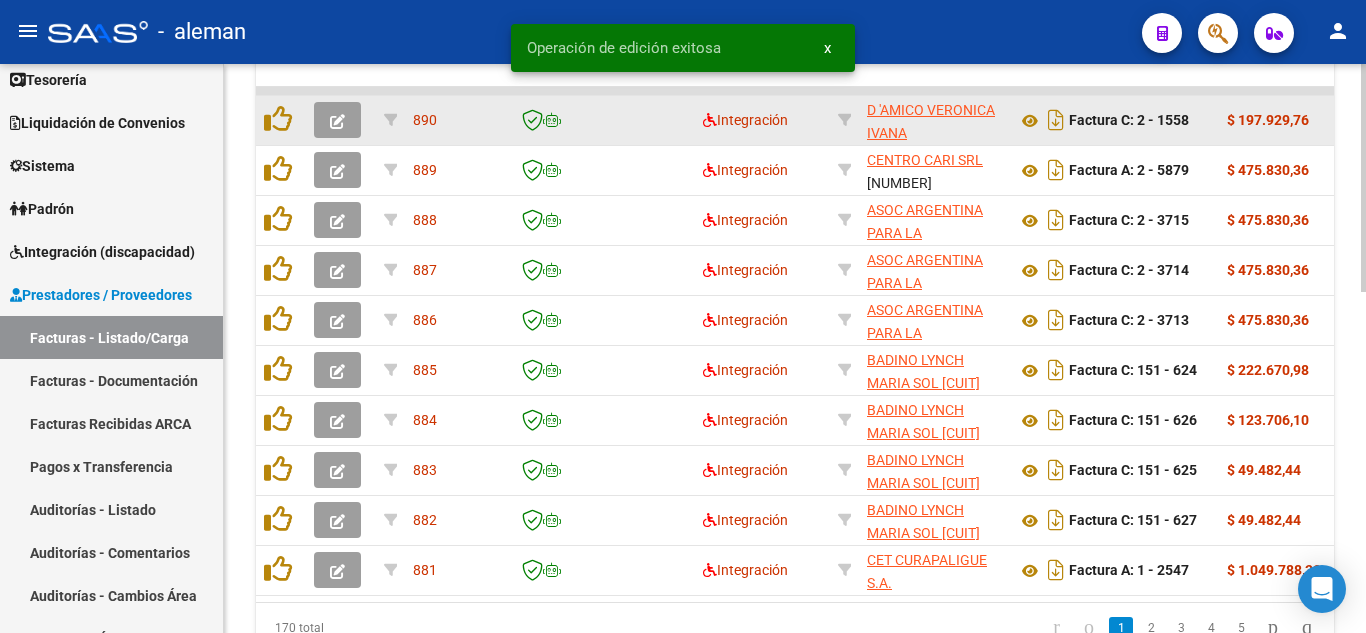 click 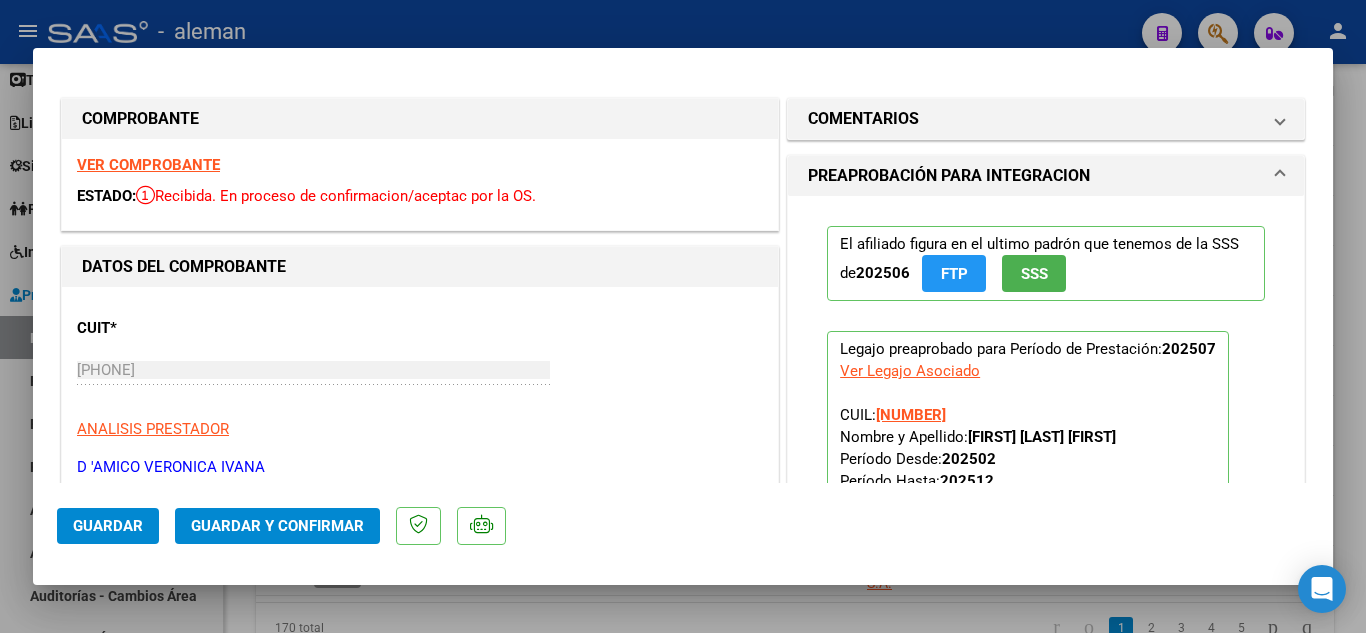 click on "VER COMPROBANTE" at bounding box center [148, 165] 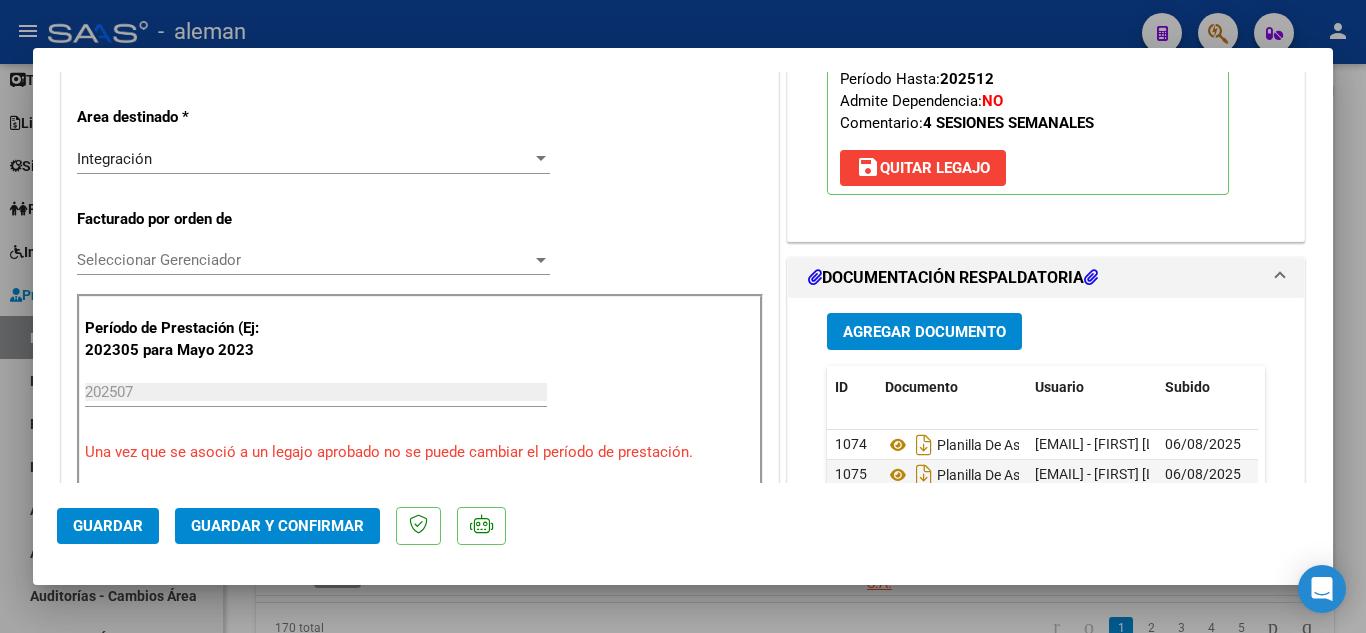 scroll, scrollTop: 600, scrollLeft: 0, axis: vertical 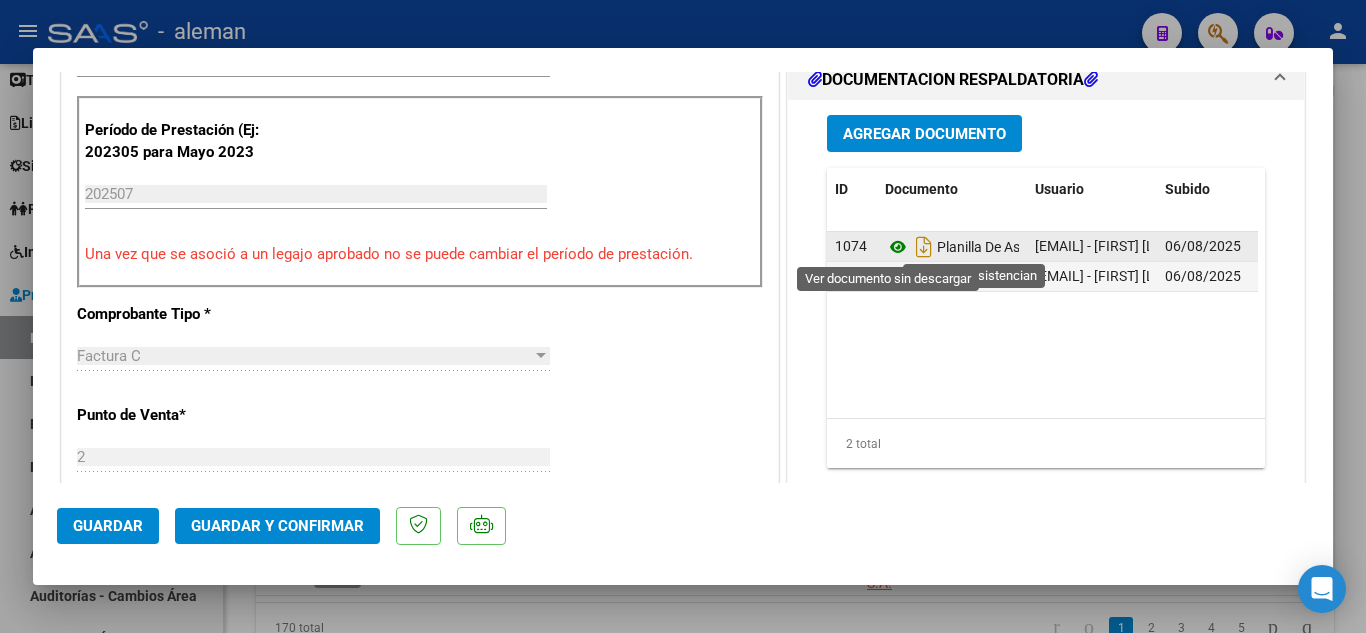 click 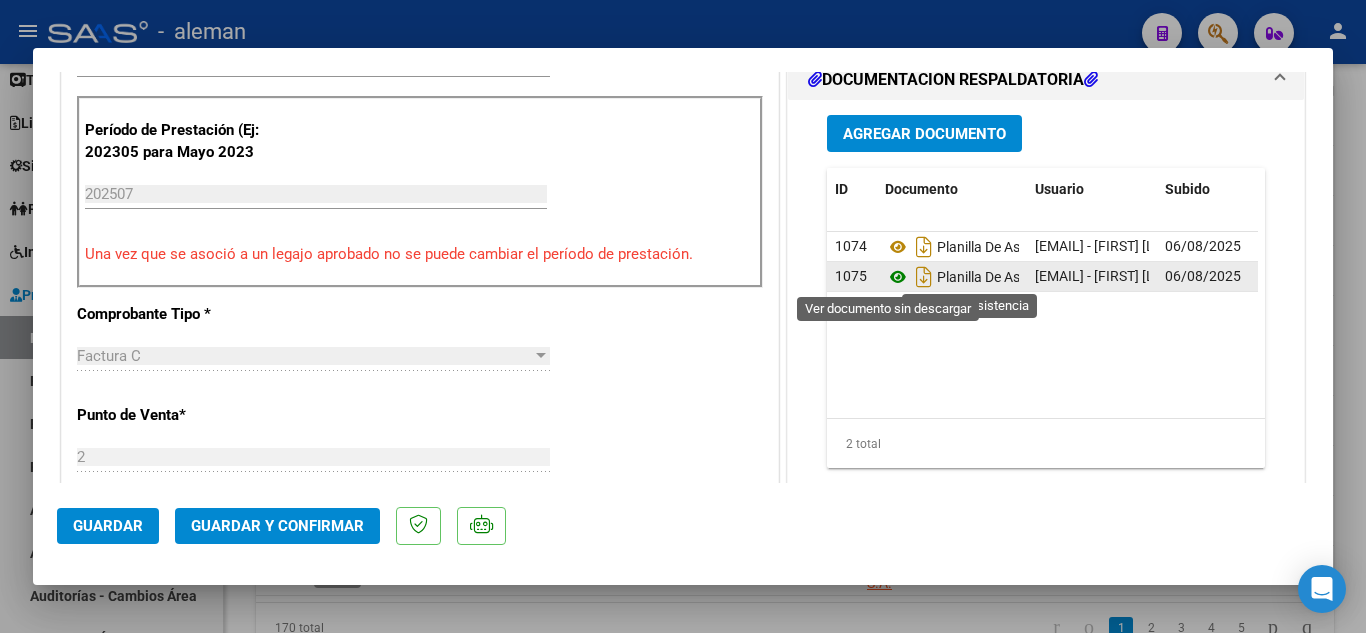 click 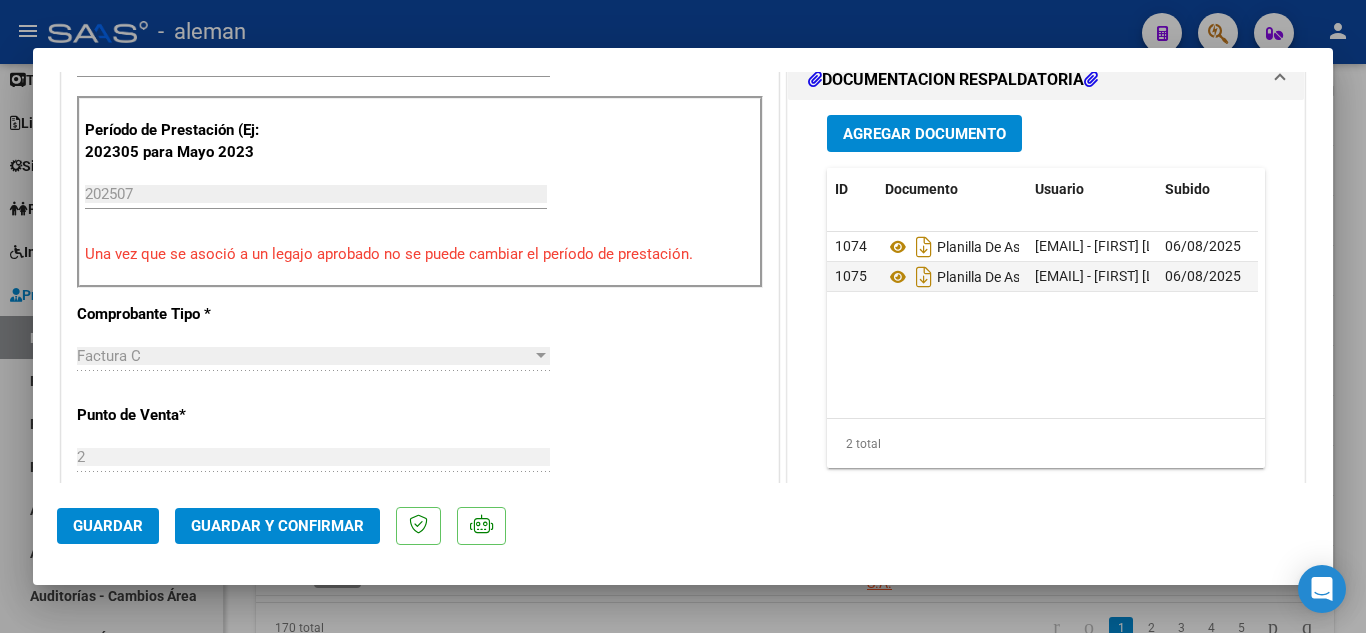 drag, startPoint x: 280, startPoint y: 529, endPoint x: 290, endPoint y: 526, distance: 10.440307 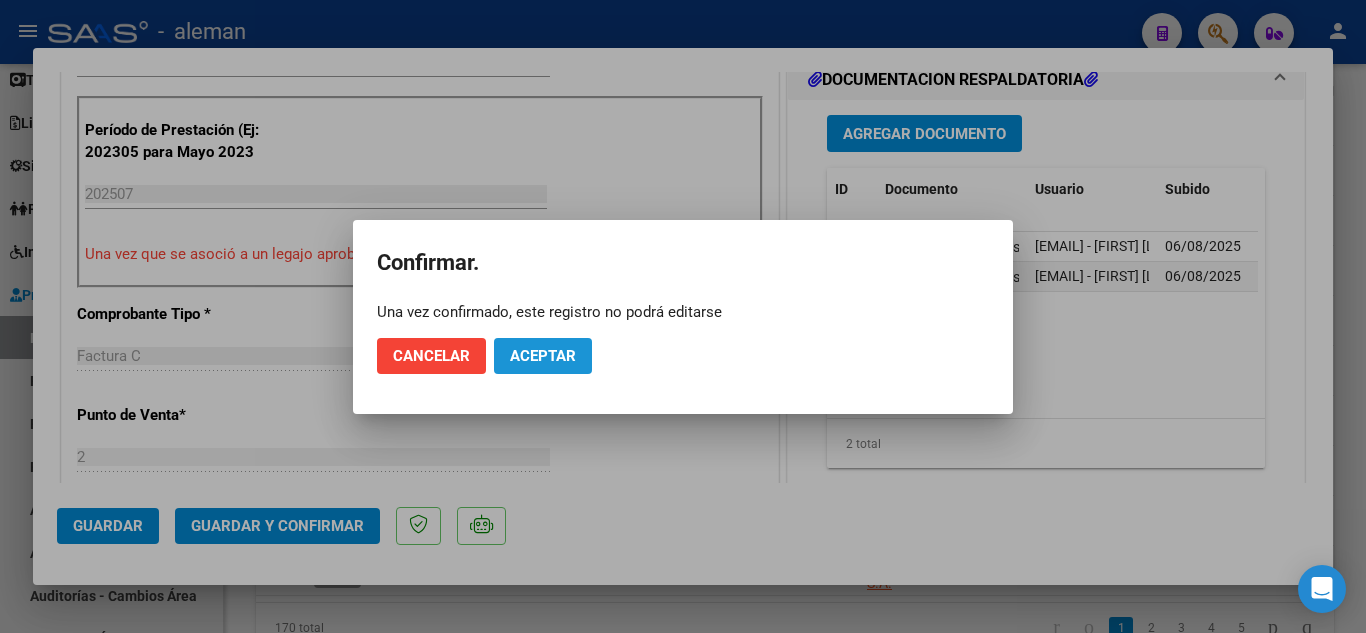 click on "Aceptar" 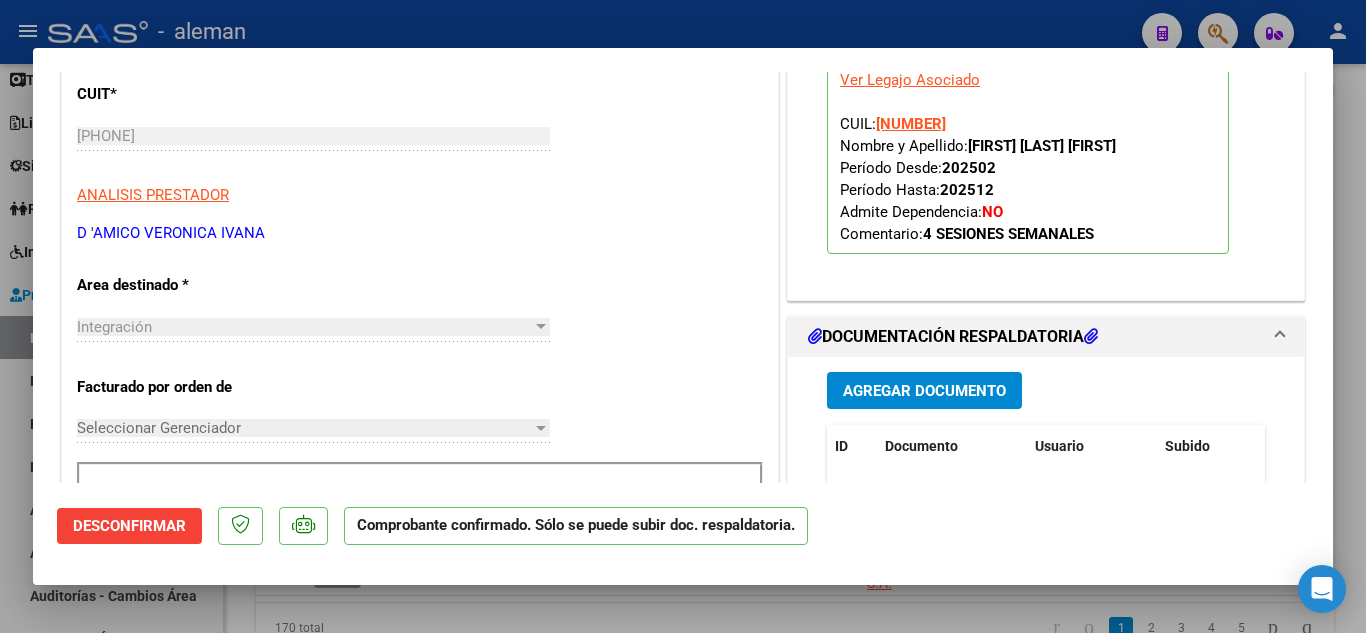 scroll, scrollTop: 200, scrollLeft: 0, axis: vertical 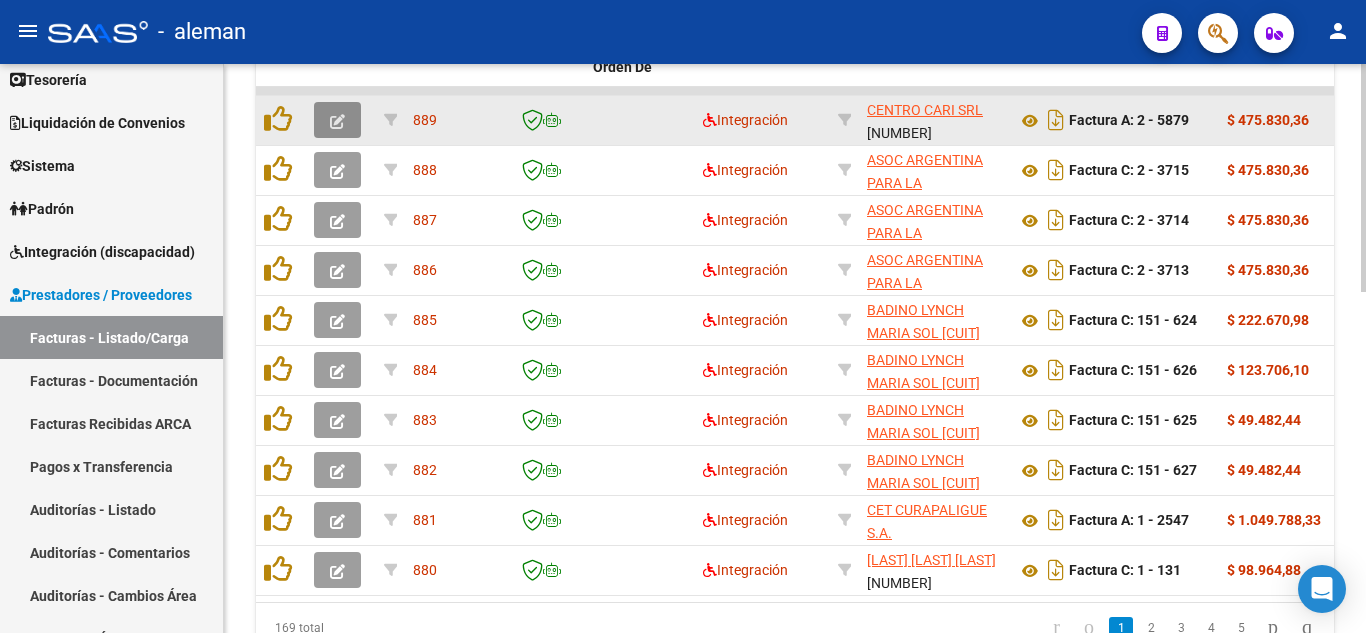 click 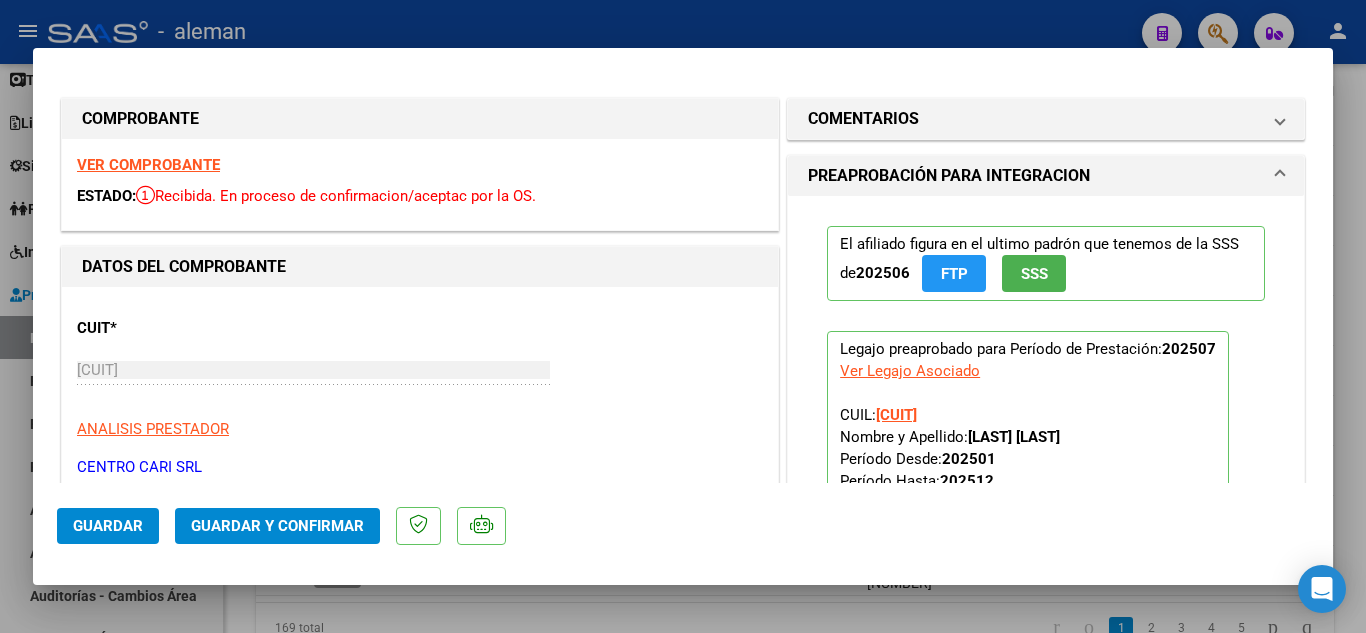 click on "VER COMPROBANTE" at bounding box center (148, 165) 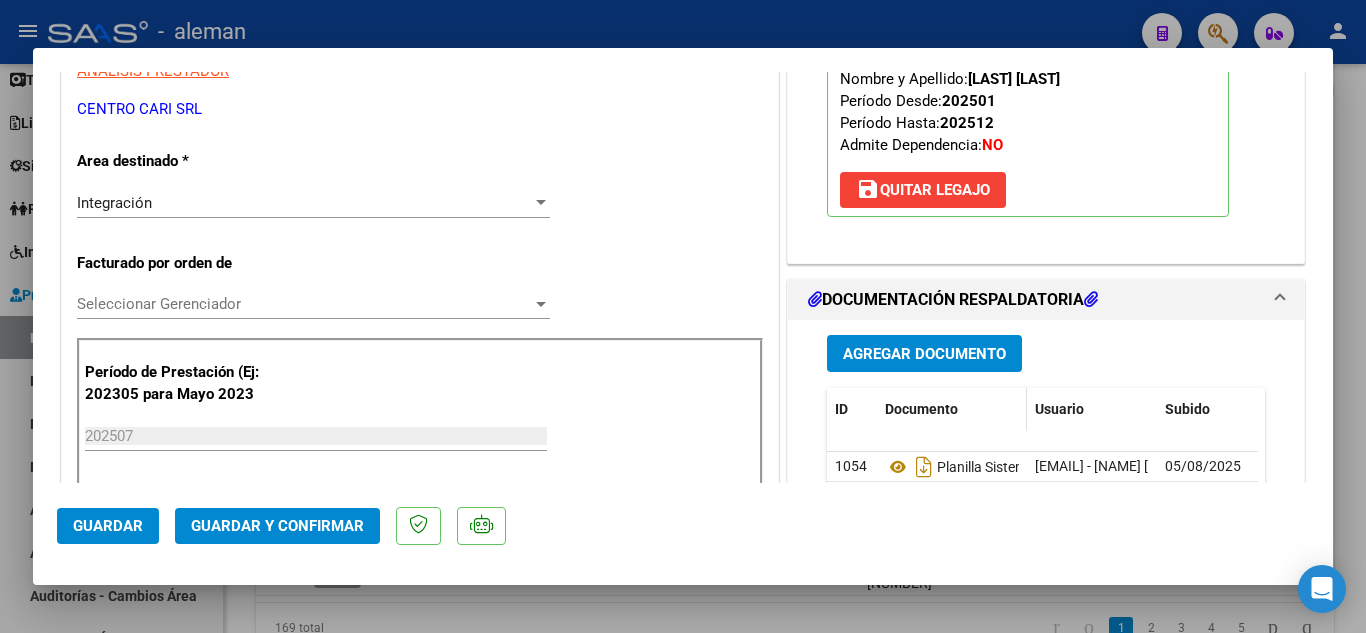 scroll, scrollTop: 400, scrollLeft: 0, axis: vertical 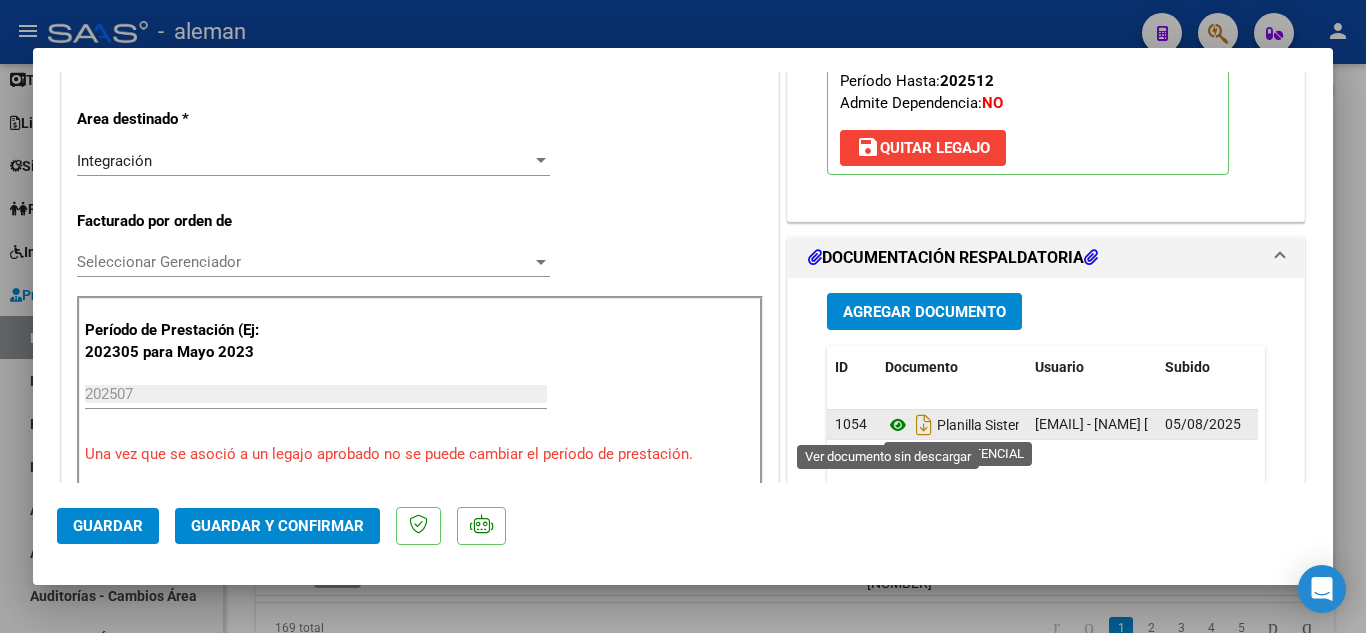 click 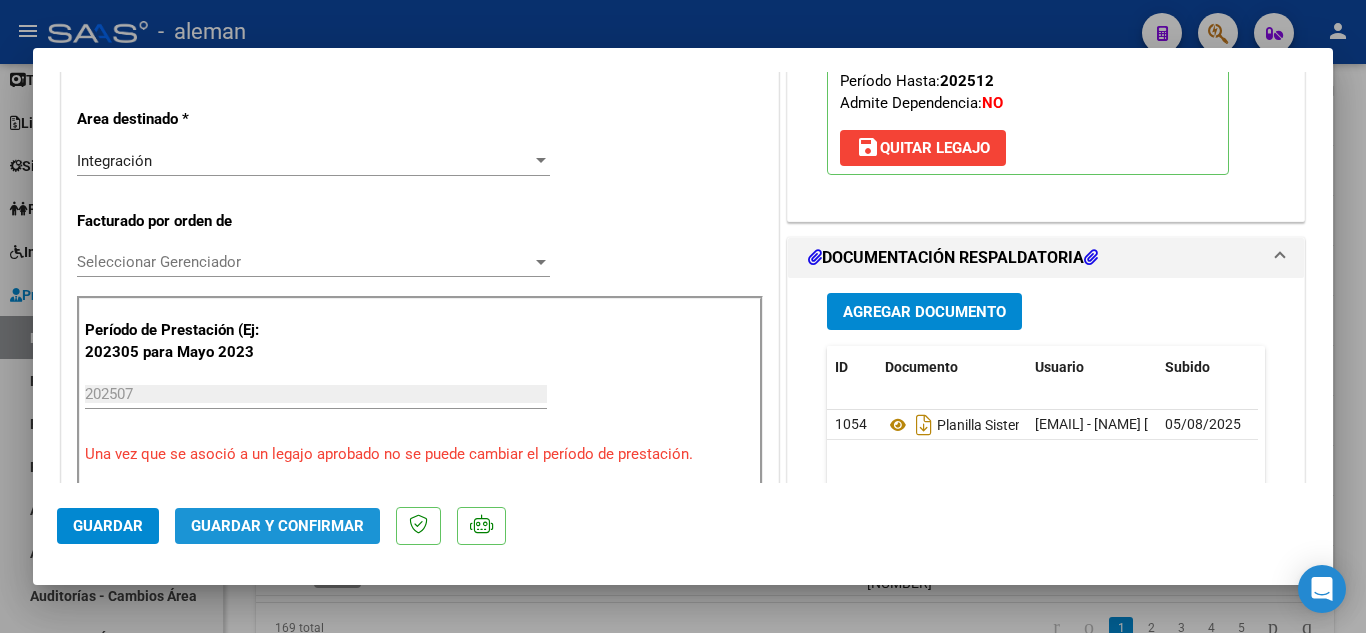 click on "Guardar y Confirmar" 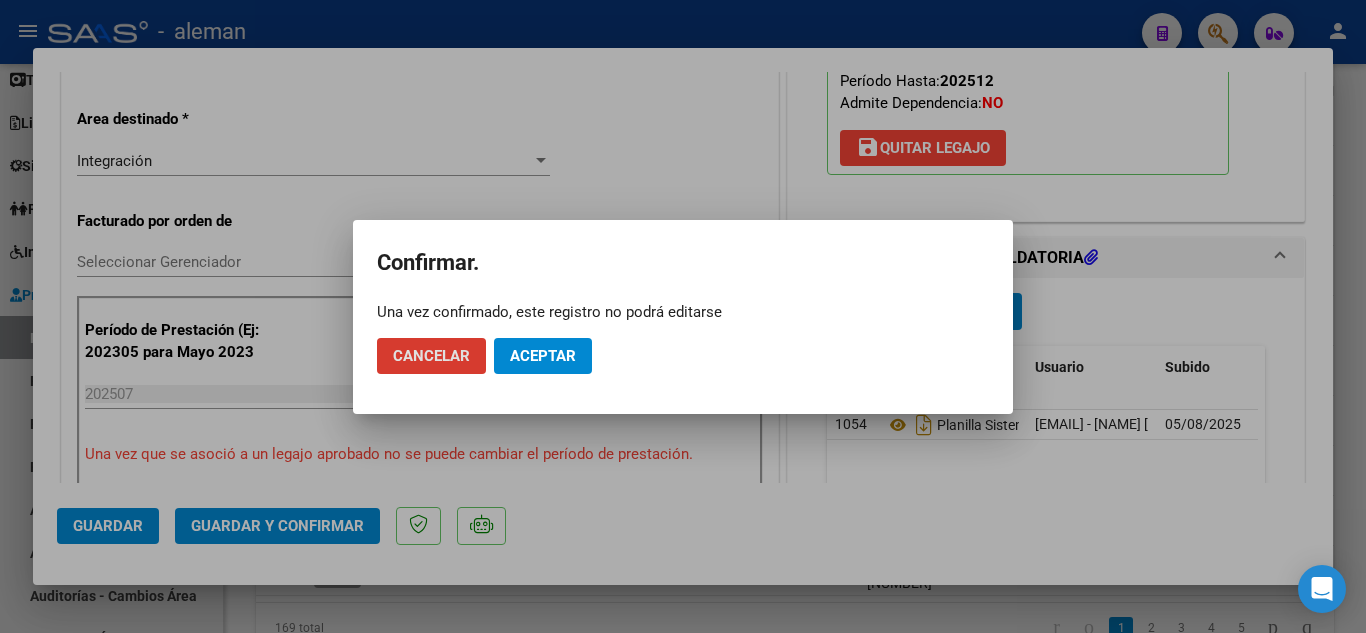 click on "Aceptar" 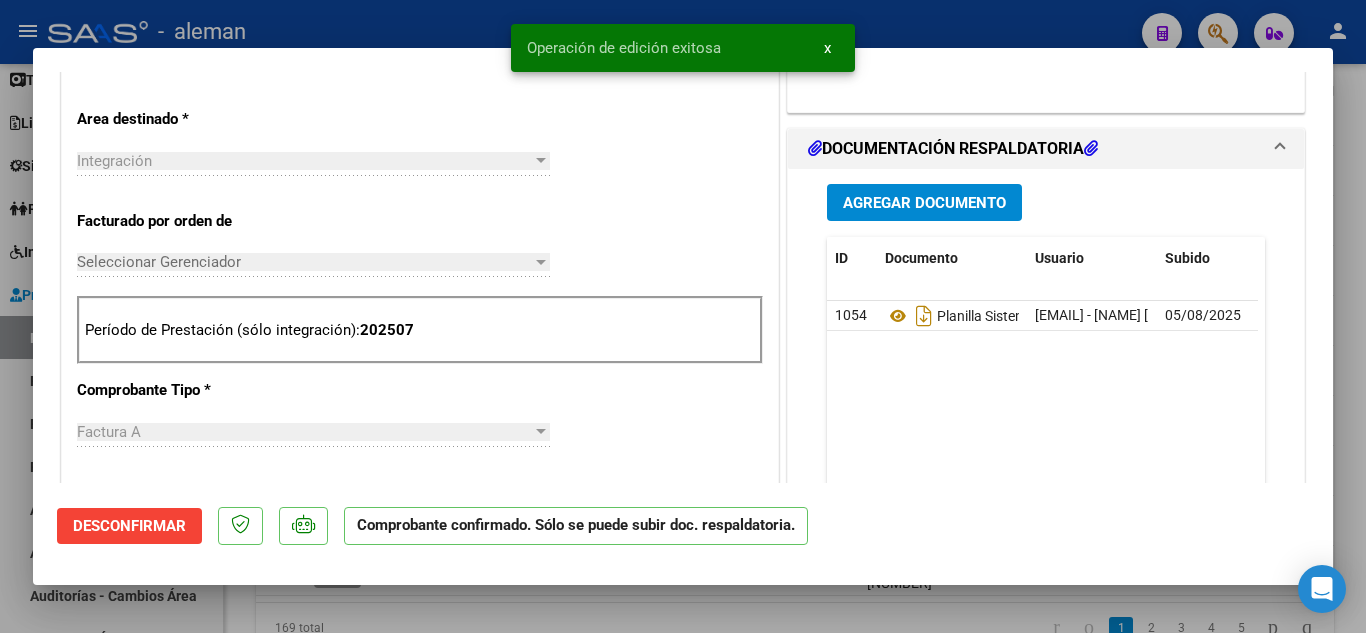 scroll, scrollTop: 0, scrollLeft: 0, axis: both 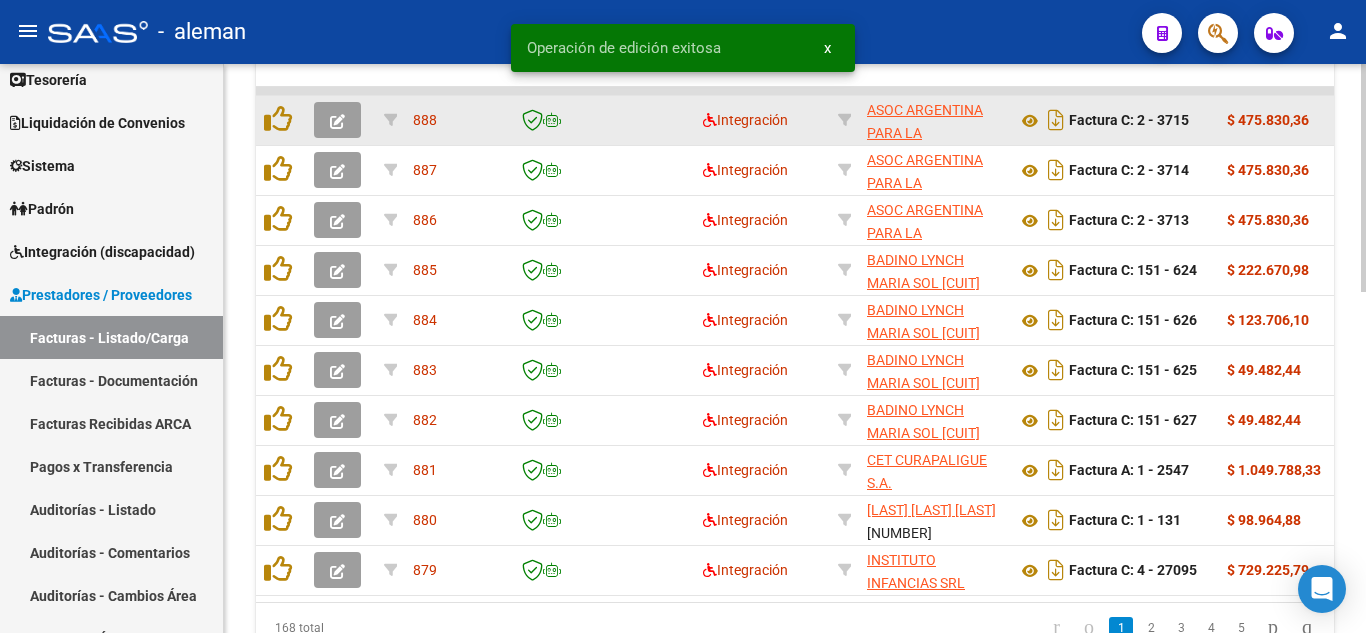 click 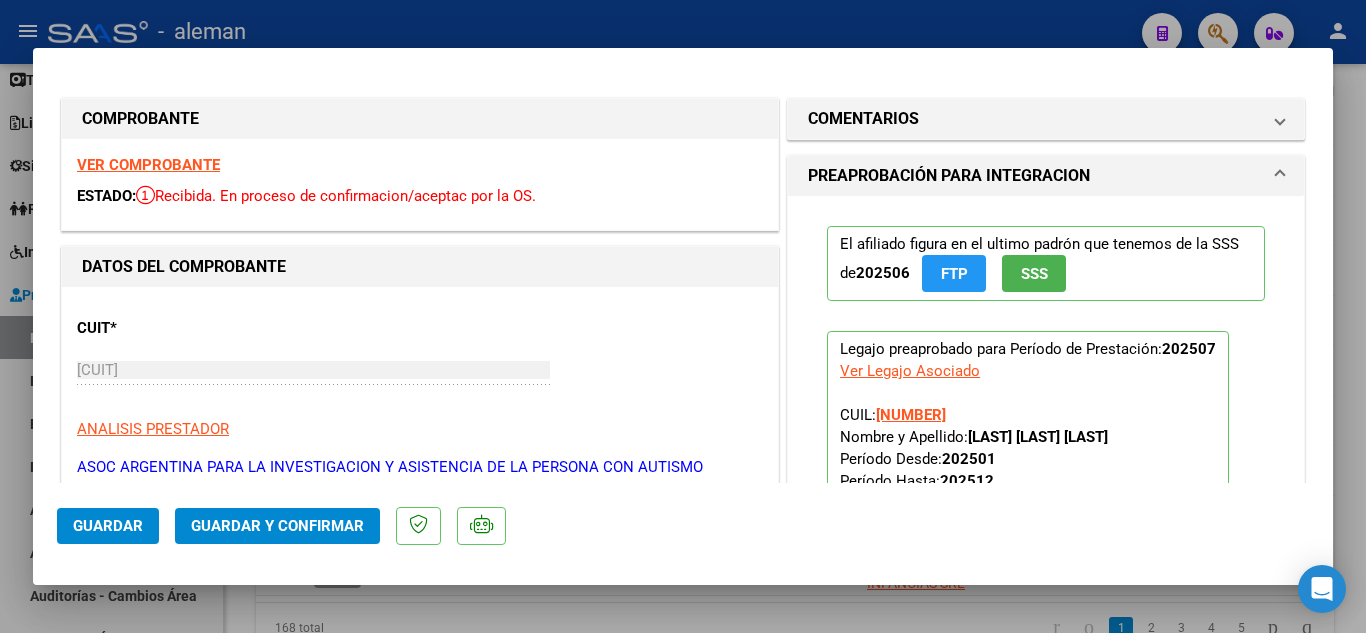 click on "VER COMPROBANTE" at bounding box center (148, 165) 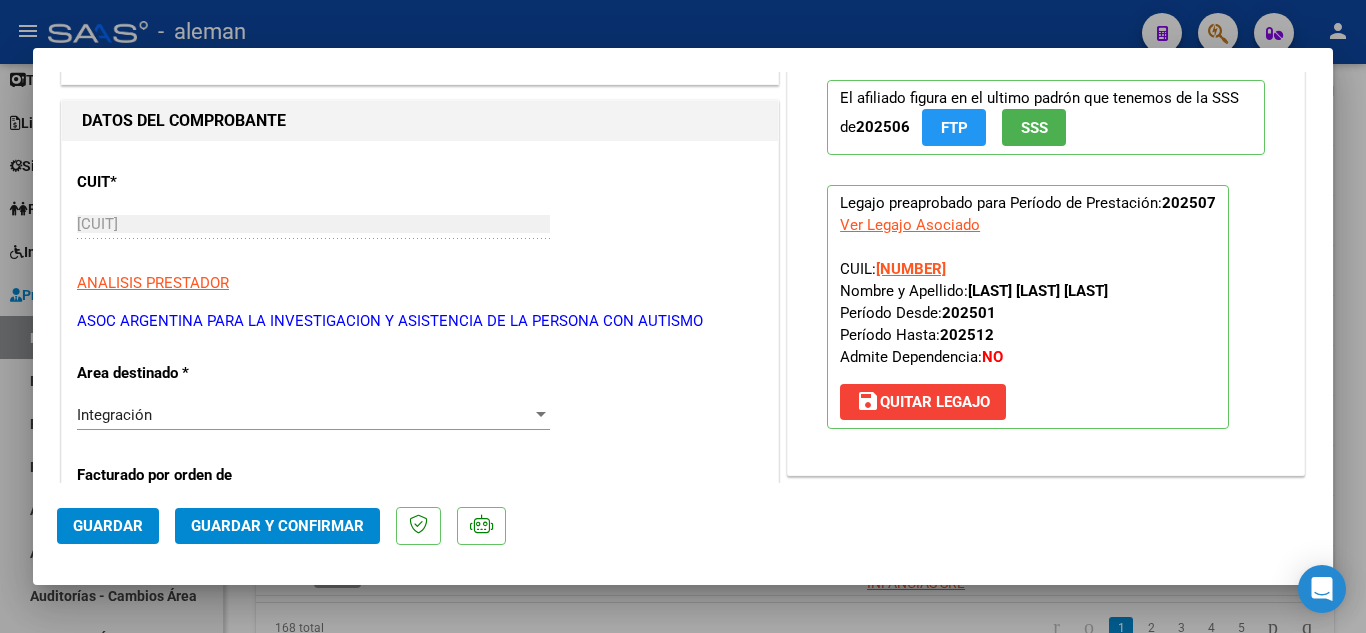 scroll, scrollTop: 400, scrollLeft: 0, axis: vertical 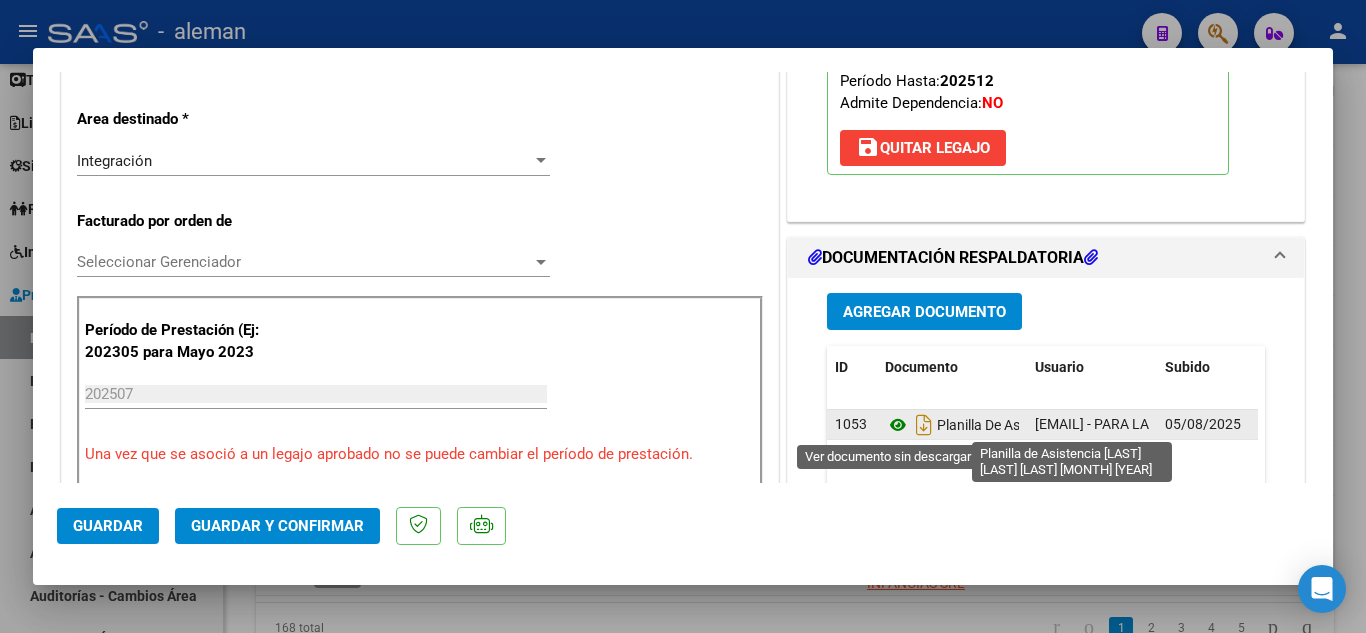 click 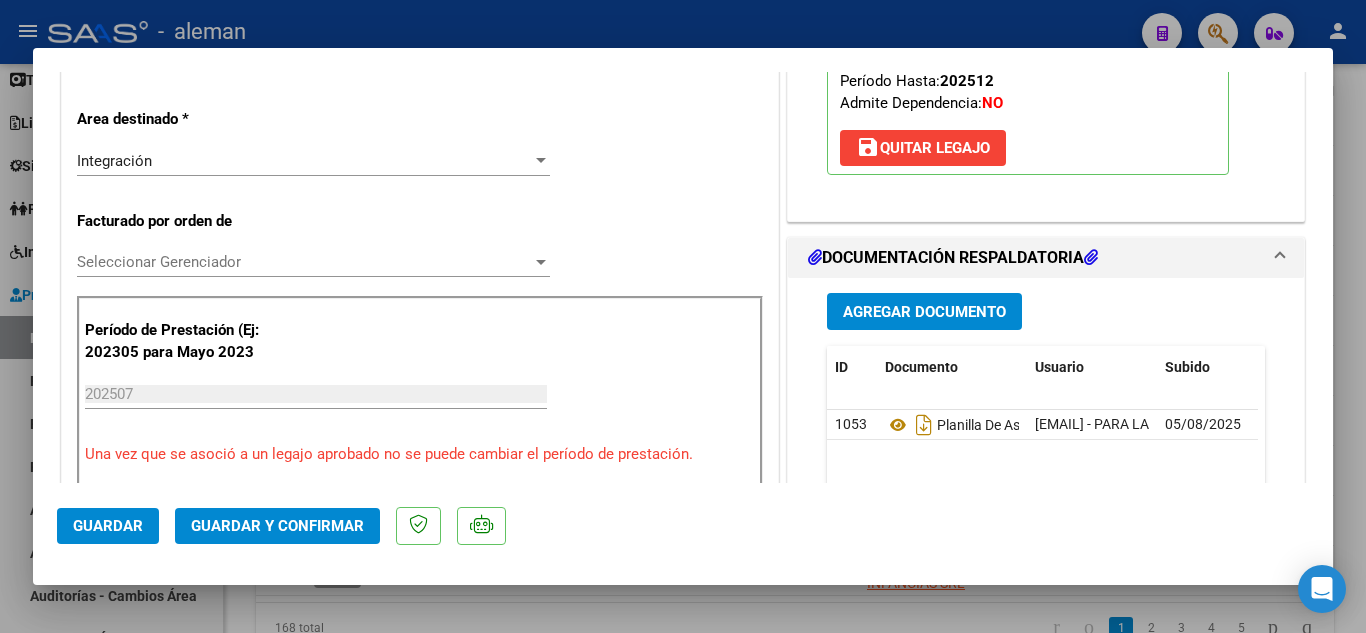 click on "Guardar y Confirmar" 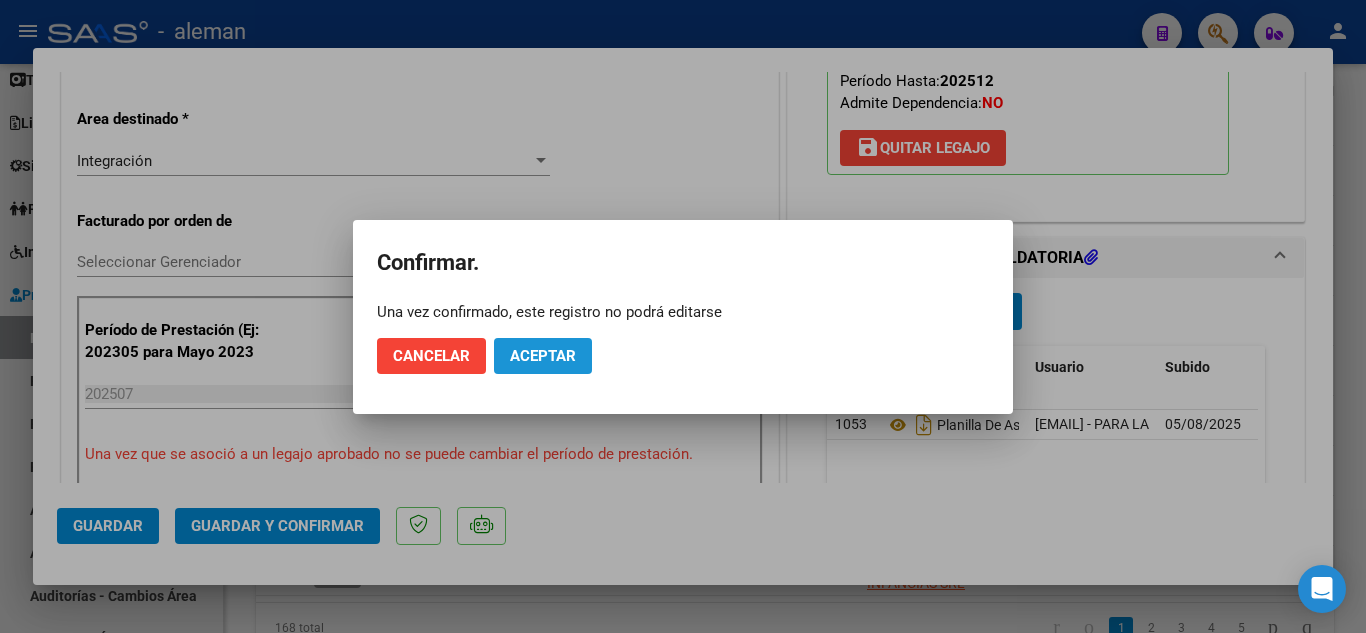 click on "Aceptar" 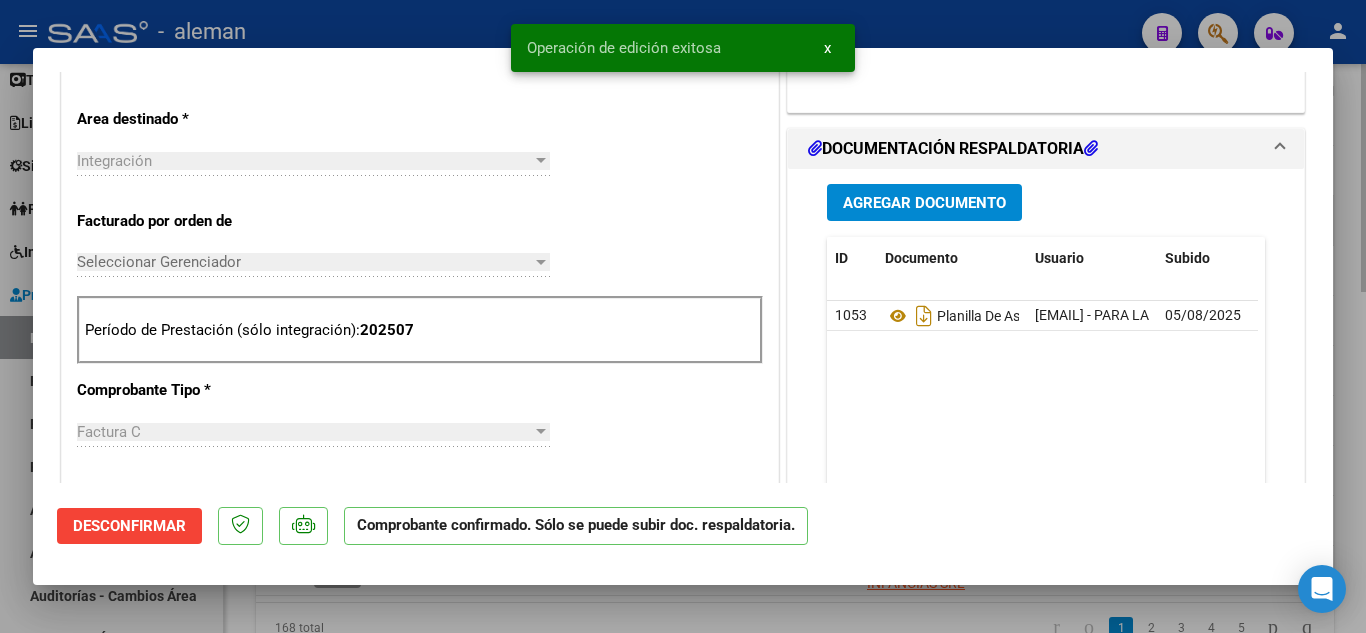 scroll, scrollTop: 0, scrollLeft: 0, axis: both 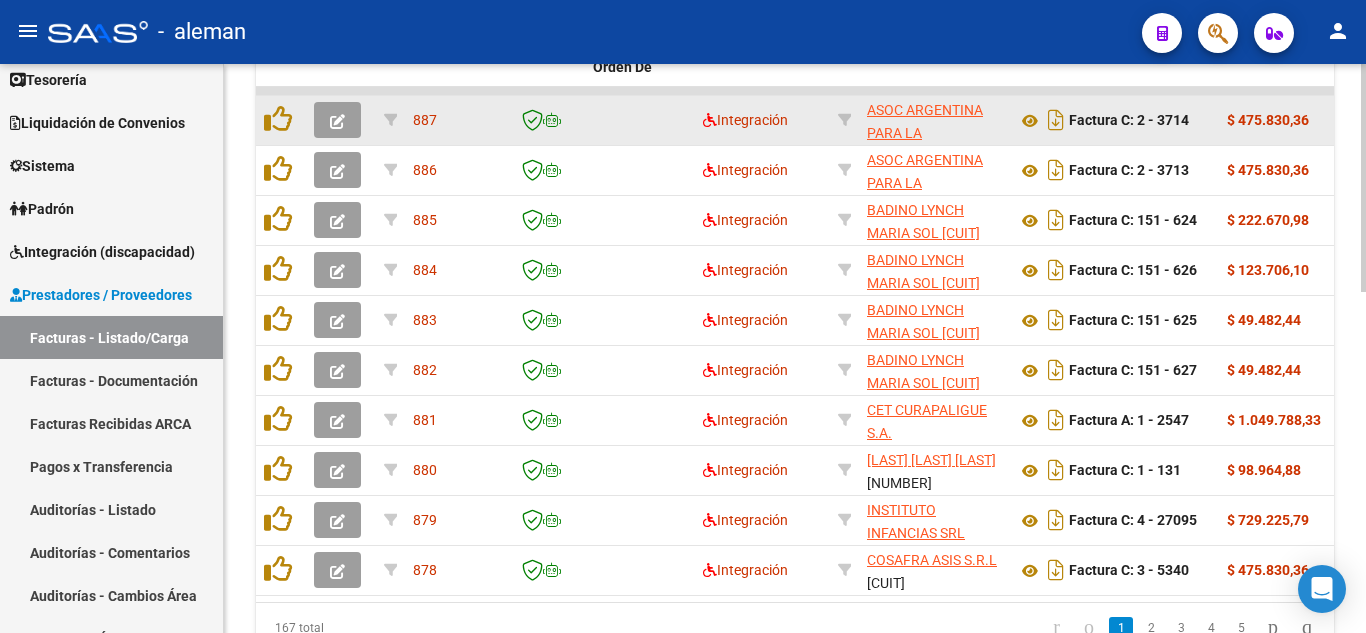 click 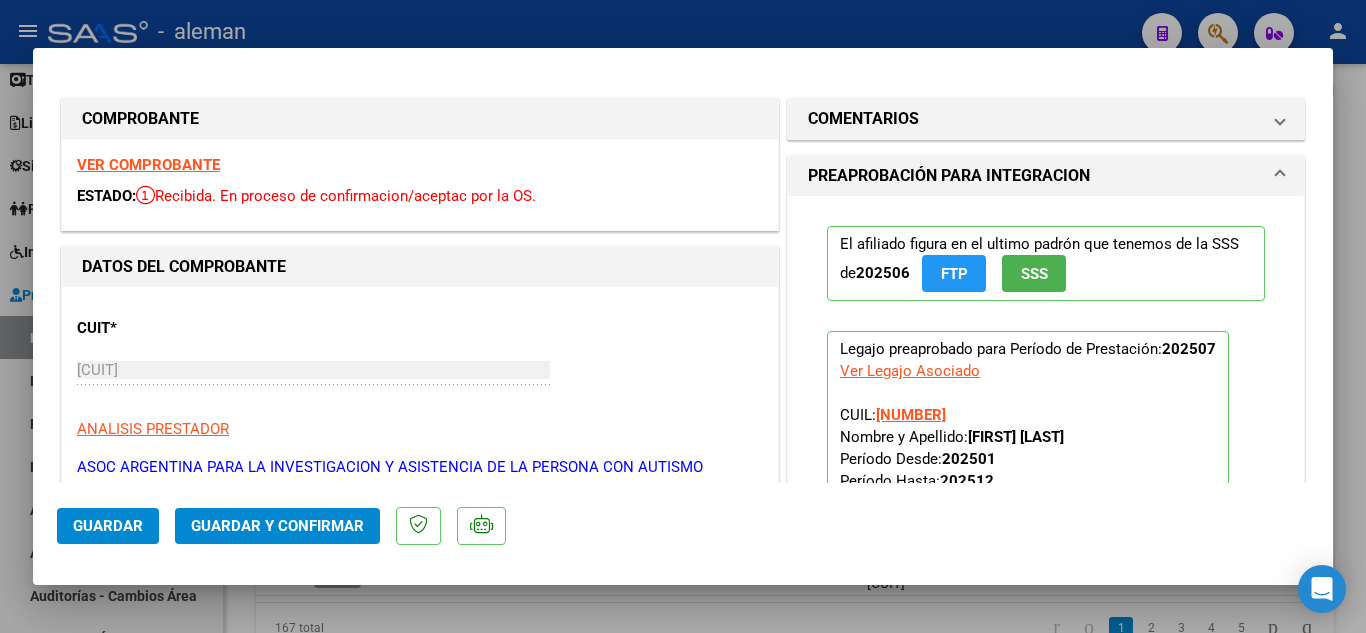 click on "VER COMPROBANTE" at bounding box center [148, 165] 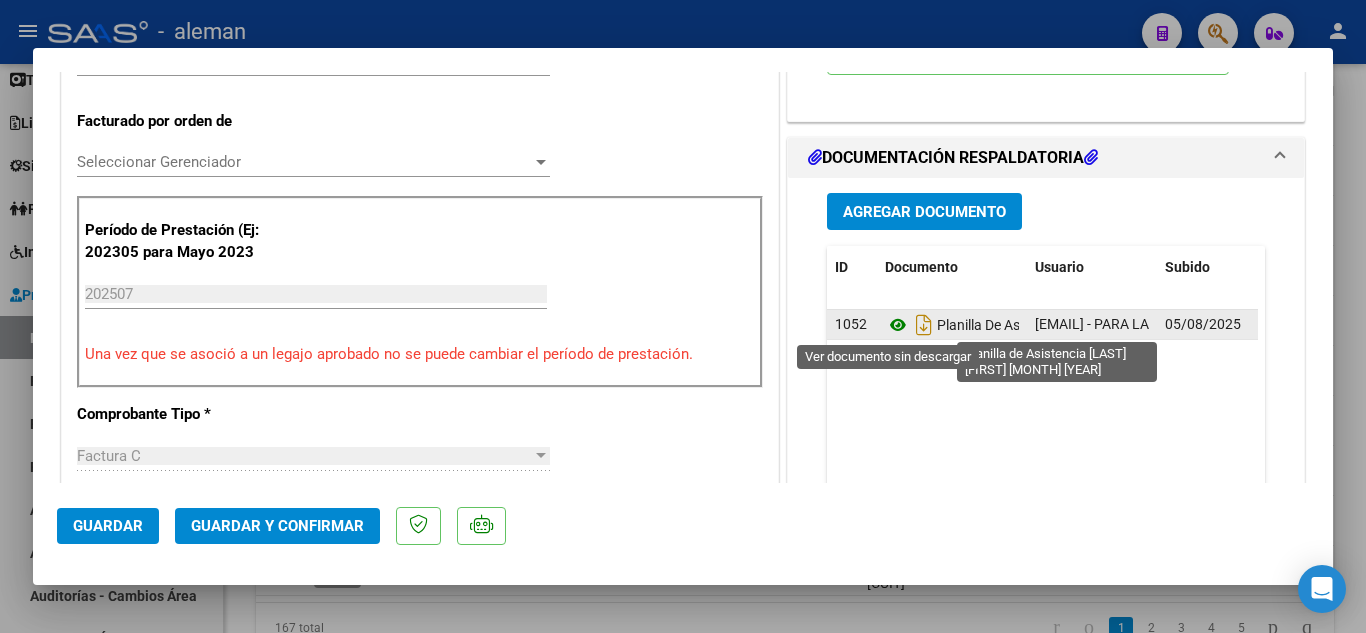 click 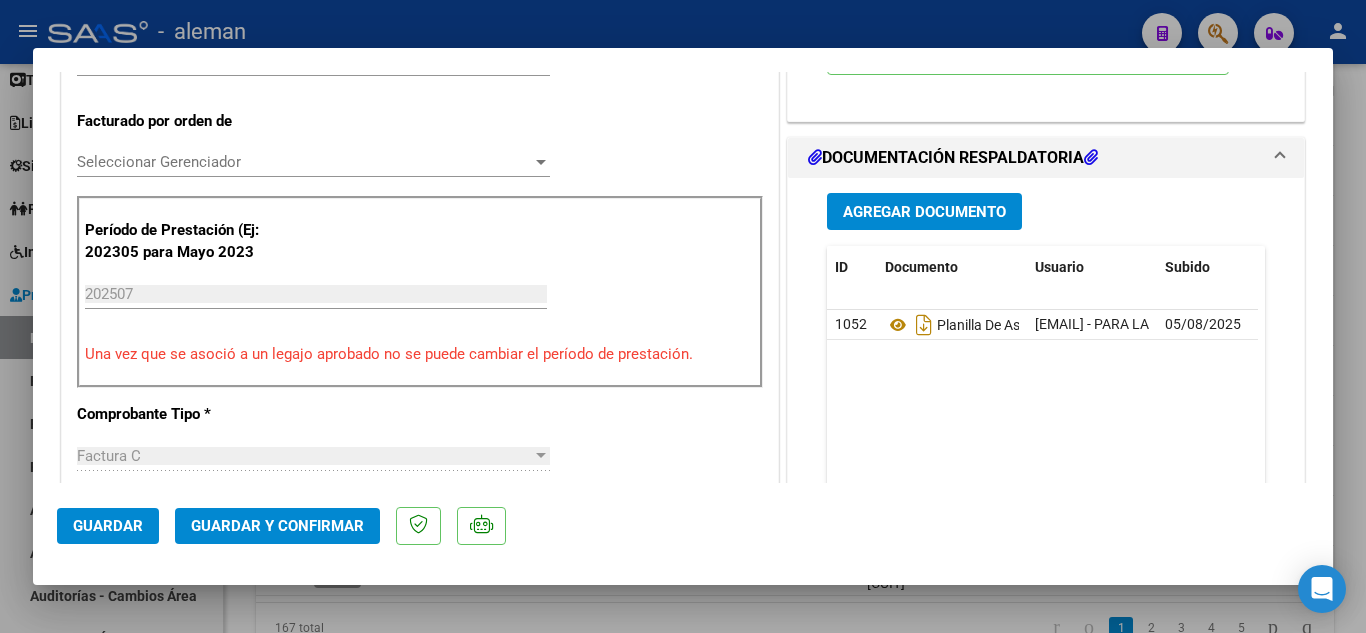 click on "Guardar y Confirmar" 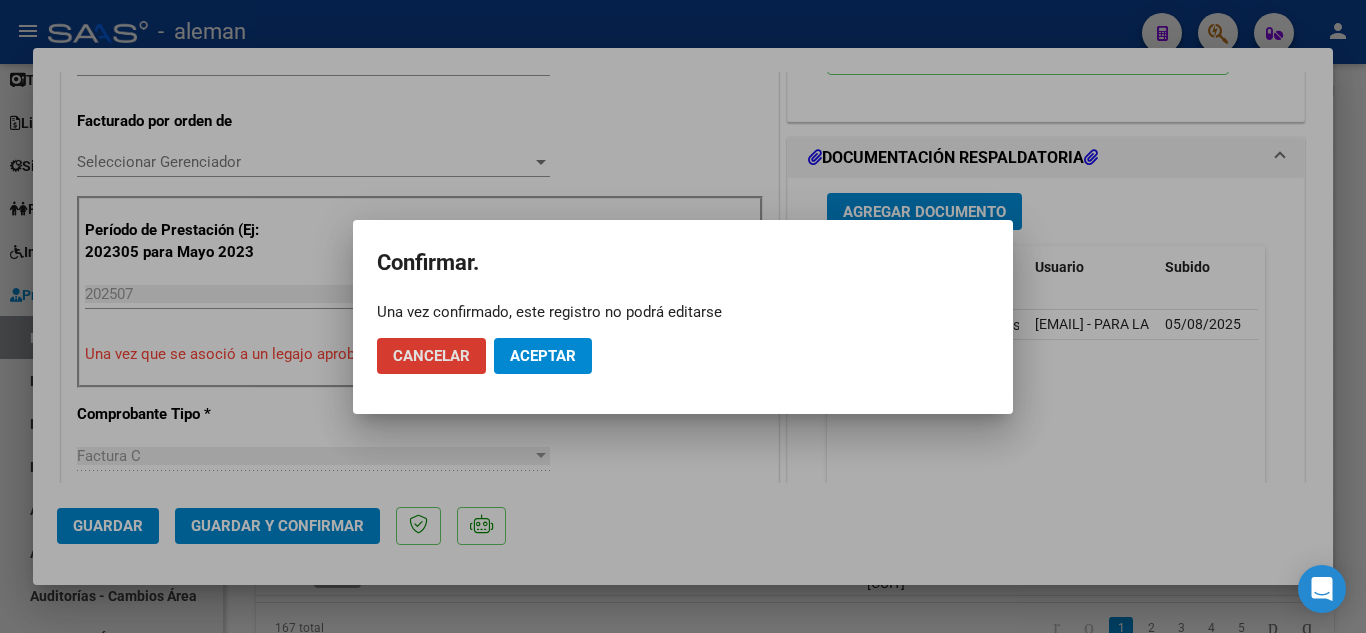 click on "Aceptar" 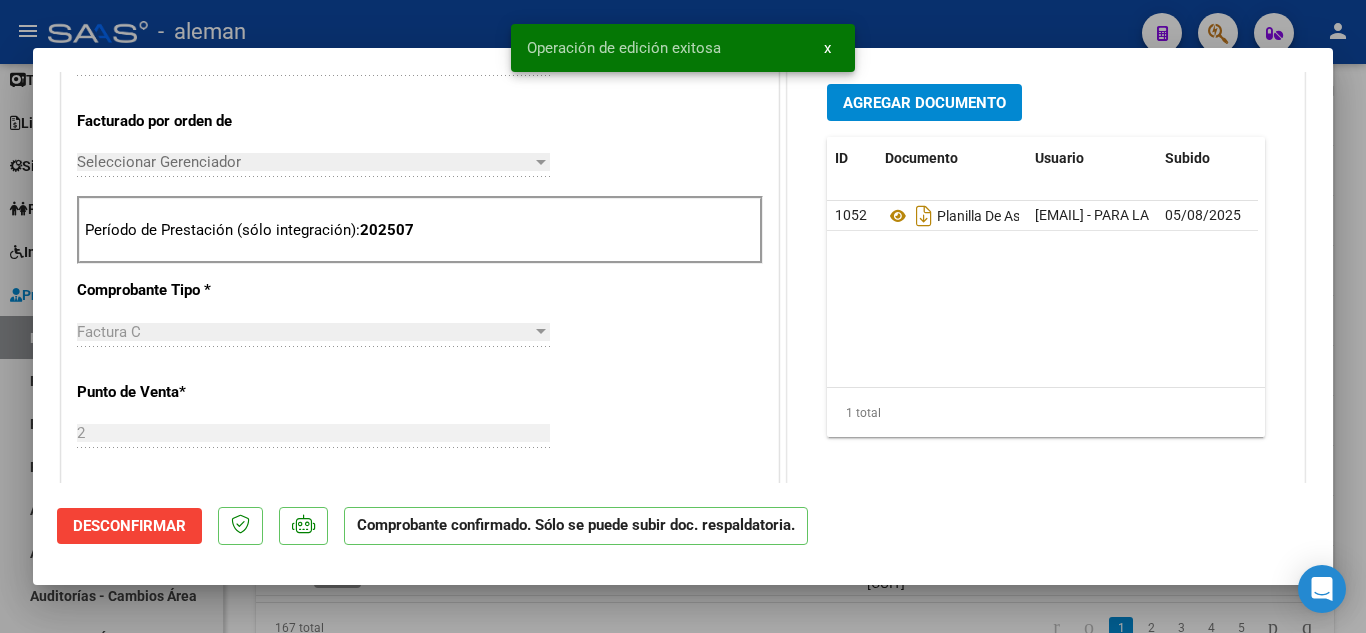 type 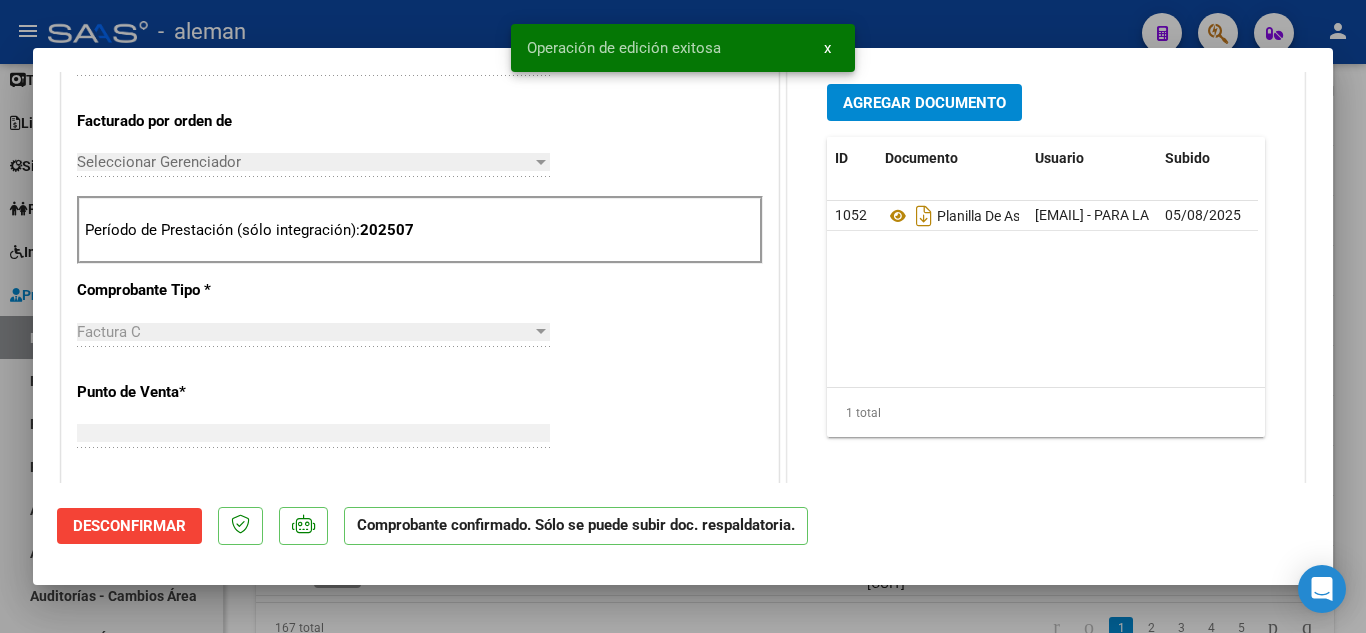 scroll, scrollTop: 535, scrollLeft: 0, axis: vertical 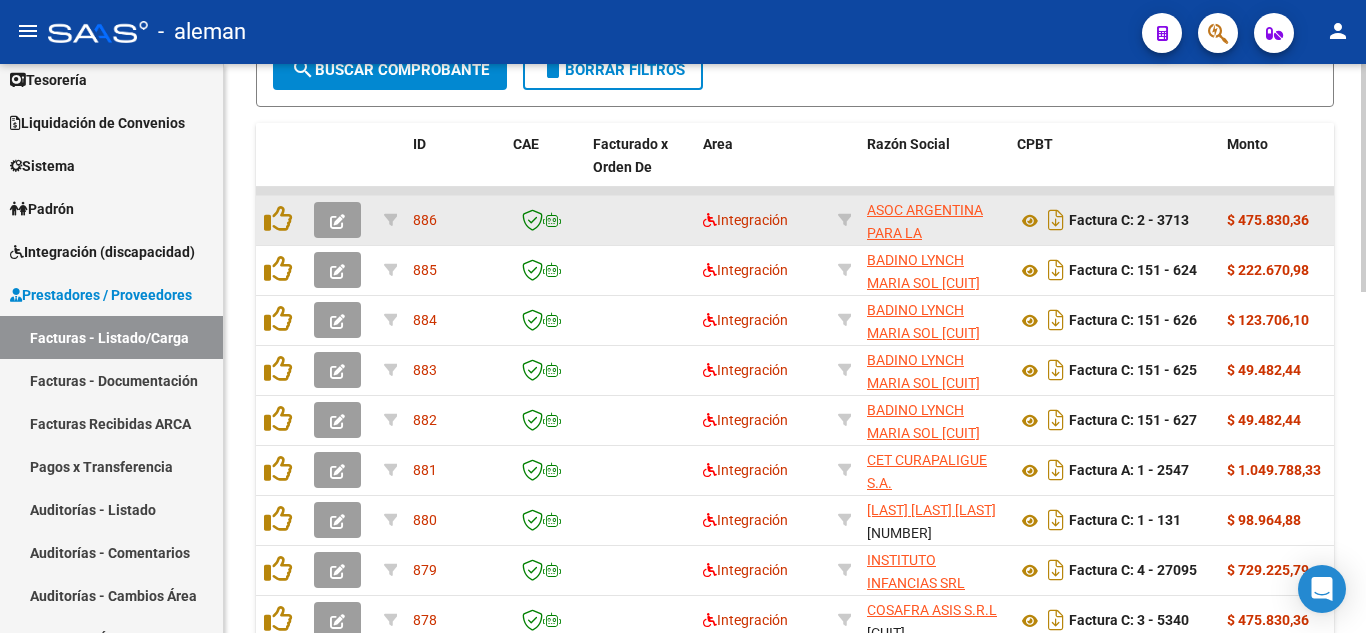 click 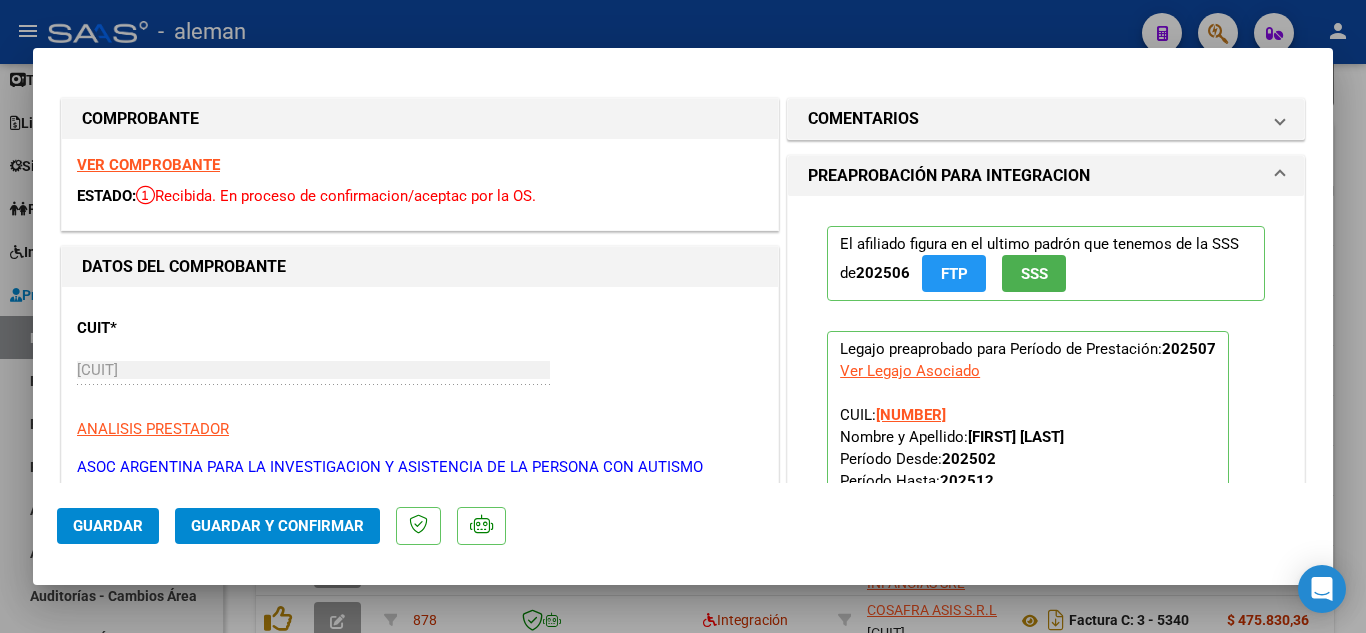click on "VER COMPROBANTE       ESTADO:   Recibida. En proceso de confirmacion/aceptac por la OS." at bounding box center [420, 184] 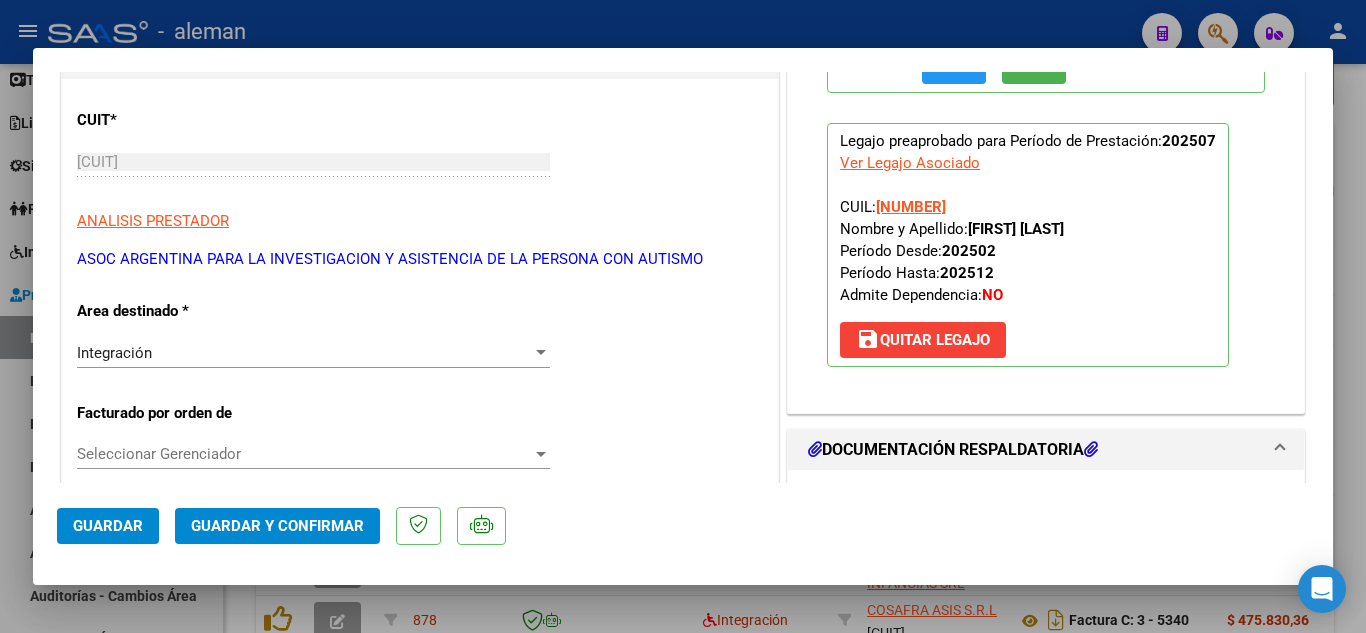 scroll, scrollTop: 500, scrollLeft: 0, axis: vertical 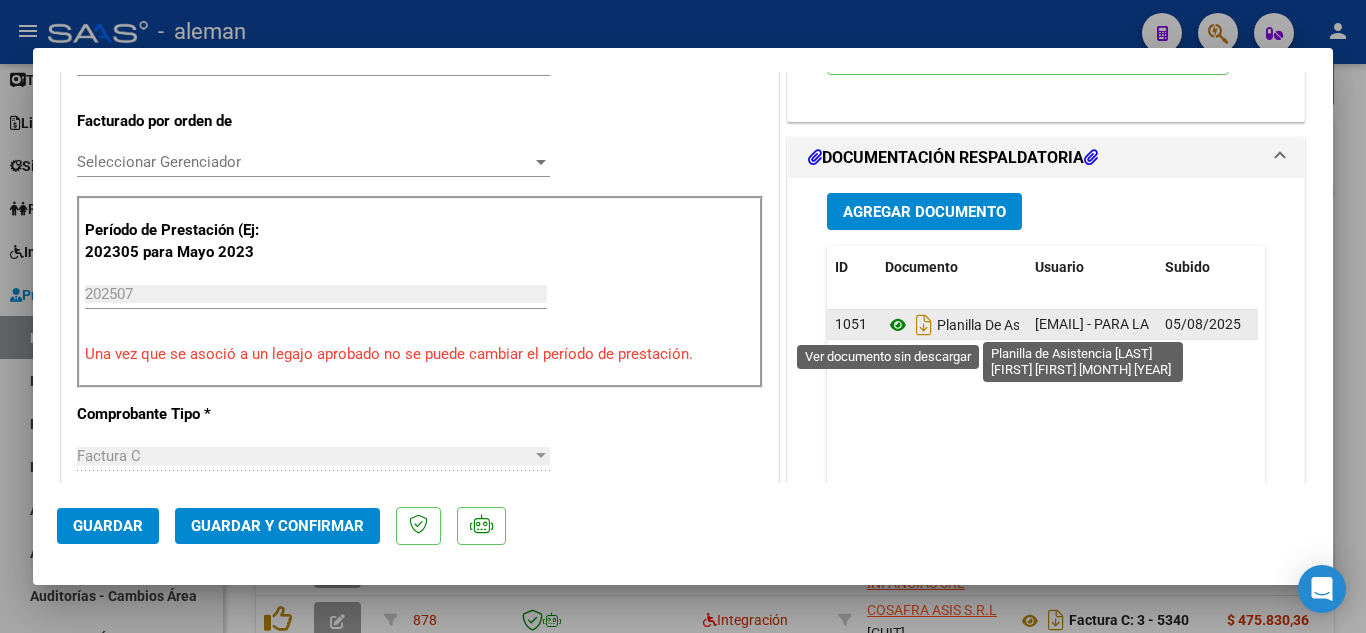 click 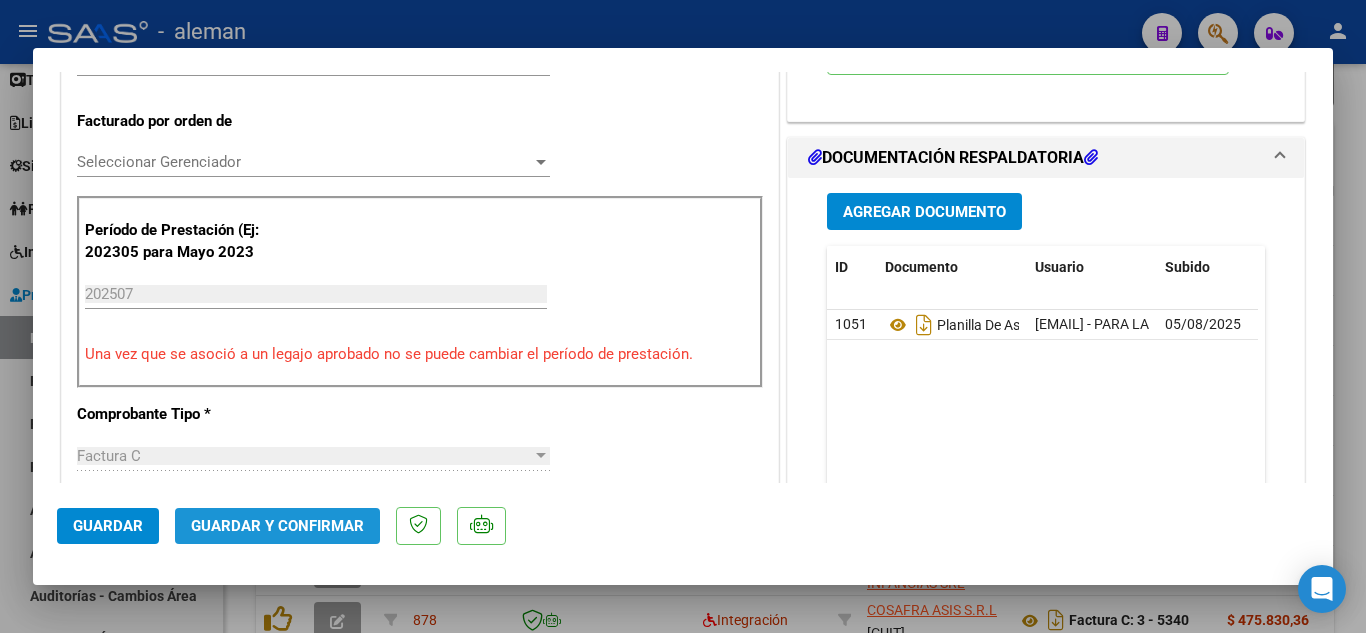 click on "Guardar y Confirmar" 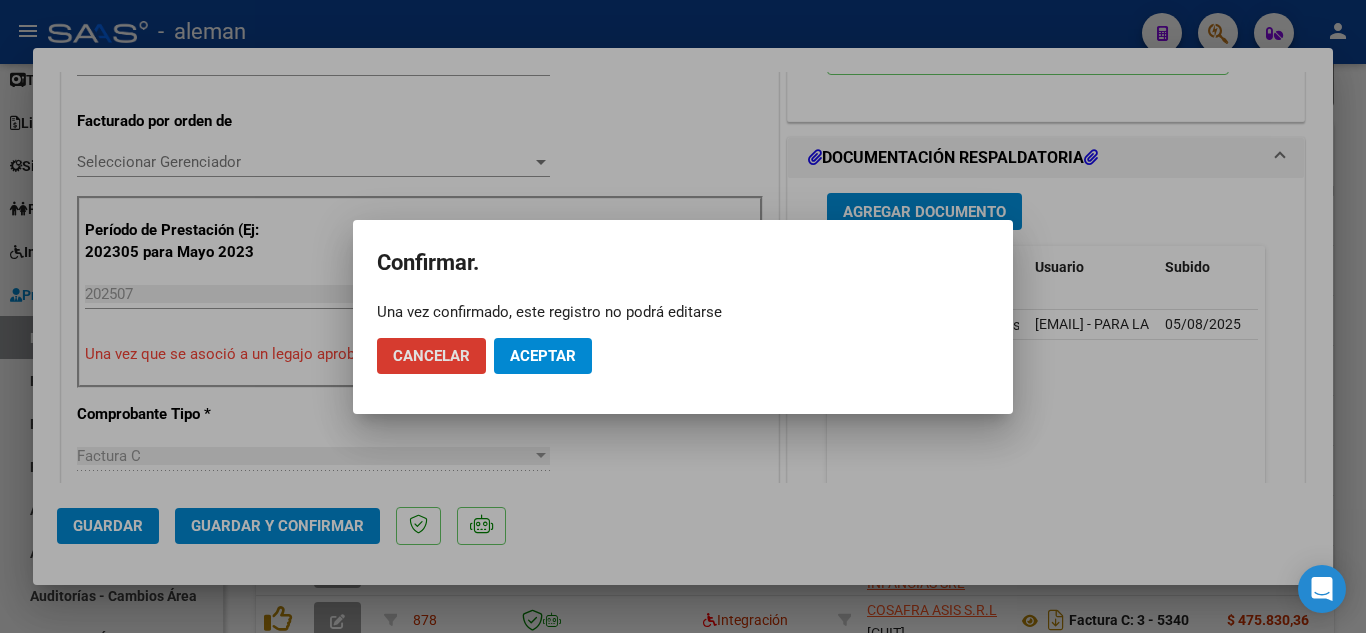 click on "Aceptar" 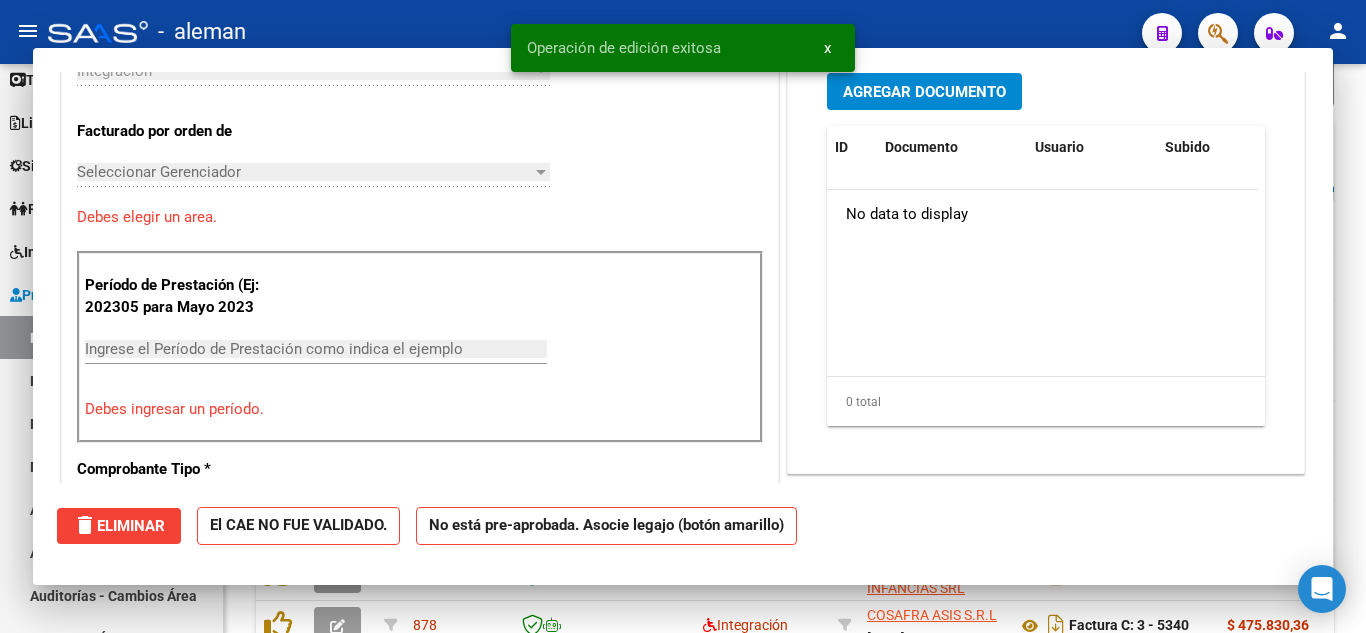 scroll, scrollTop: 0, scrollLeft: 0, axis: both 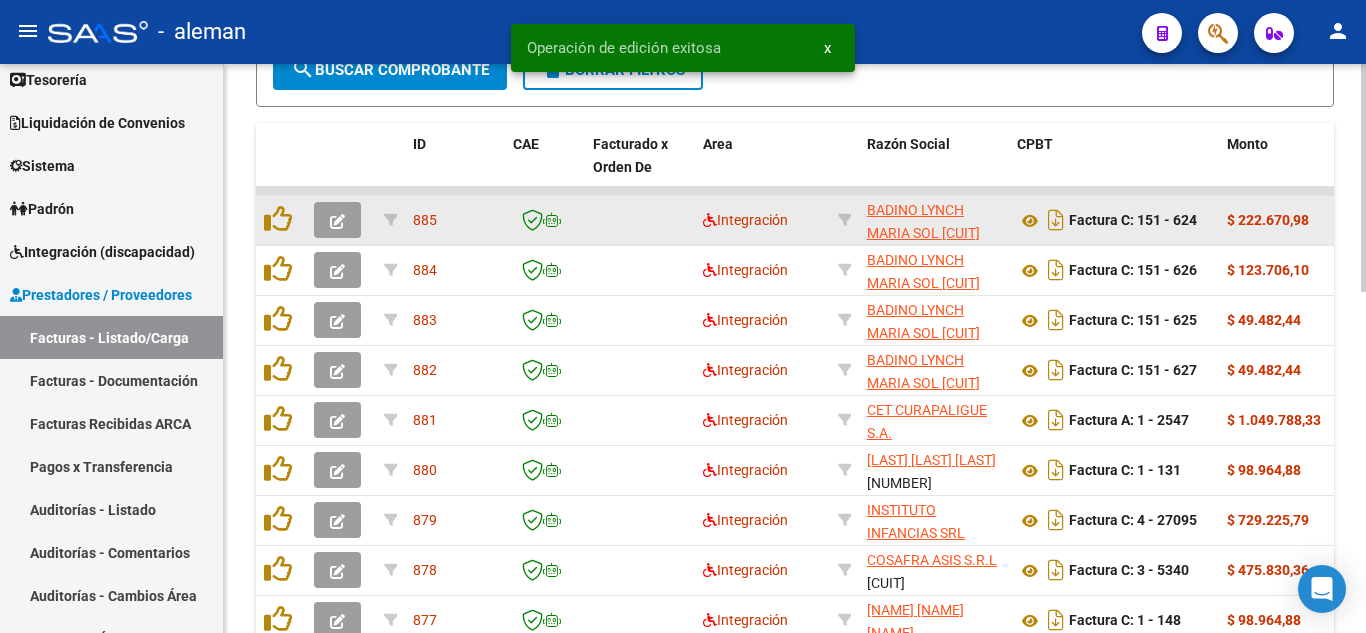 click 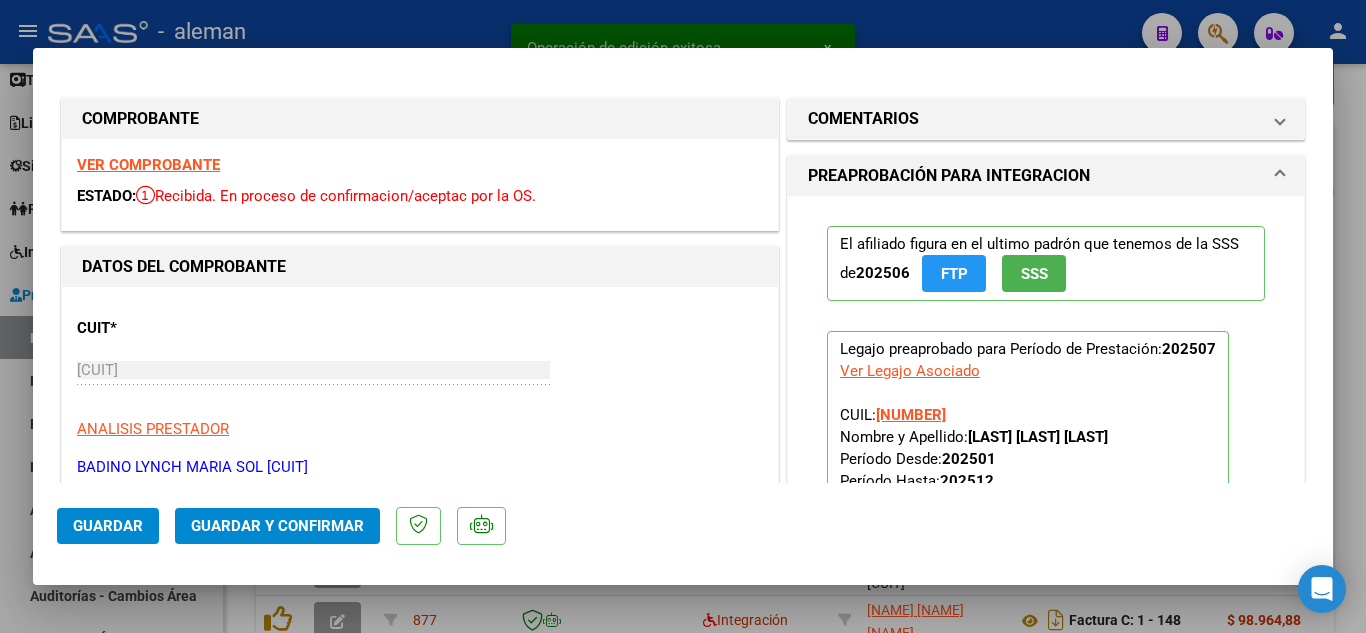 click on "VER COMPROBANTE" at bounding box center [148, 165] 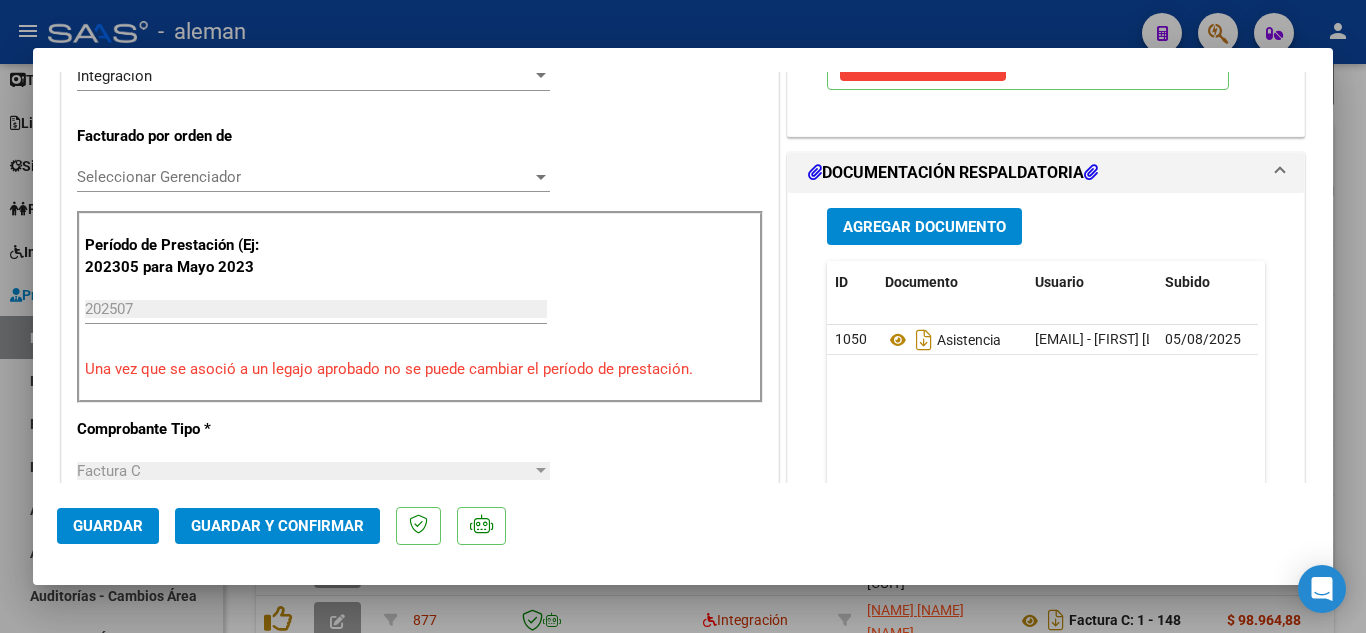 scroll, scrollTop: 500, scrollLeft: 0, axis: vertical 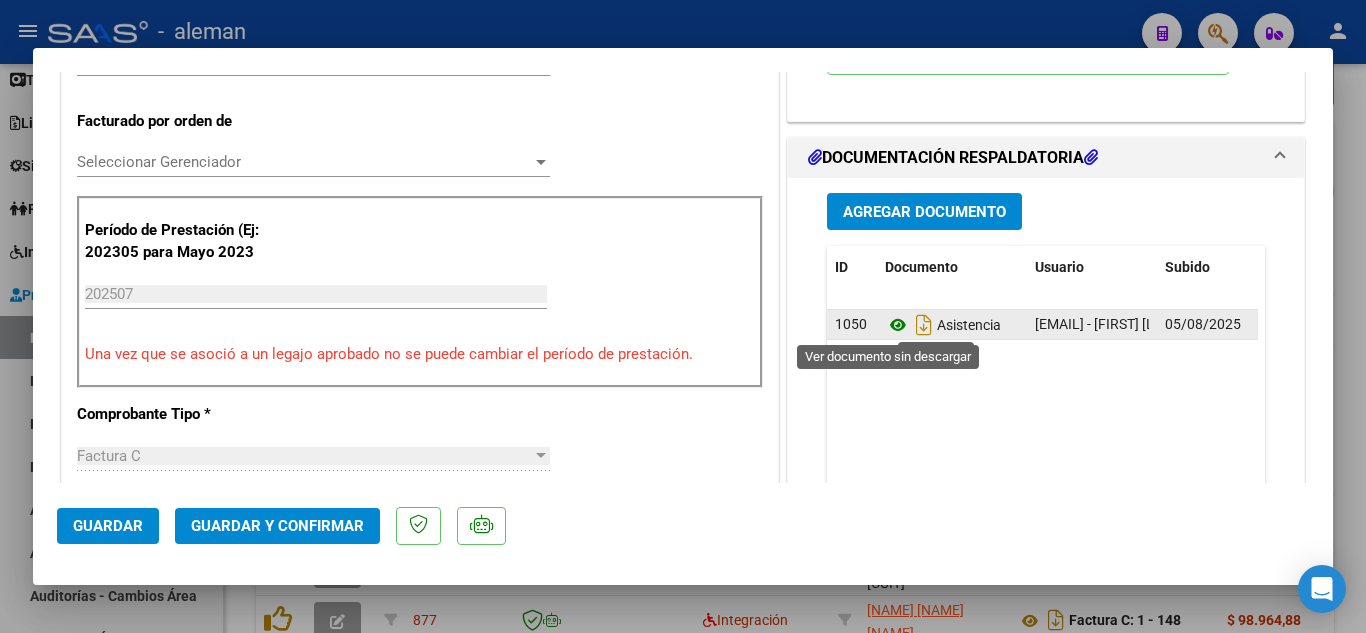 click 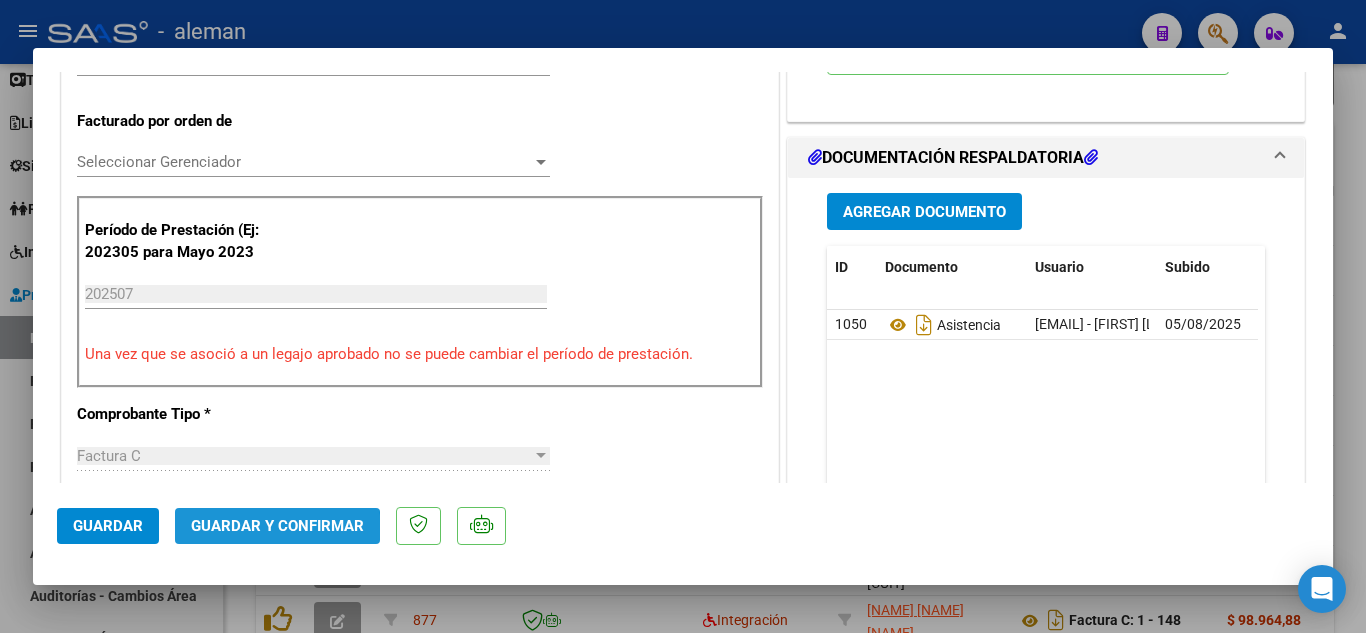 click on "Guardar y Confirmar" 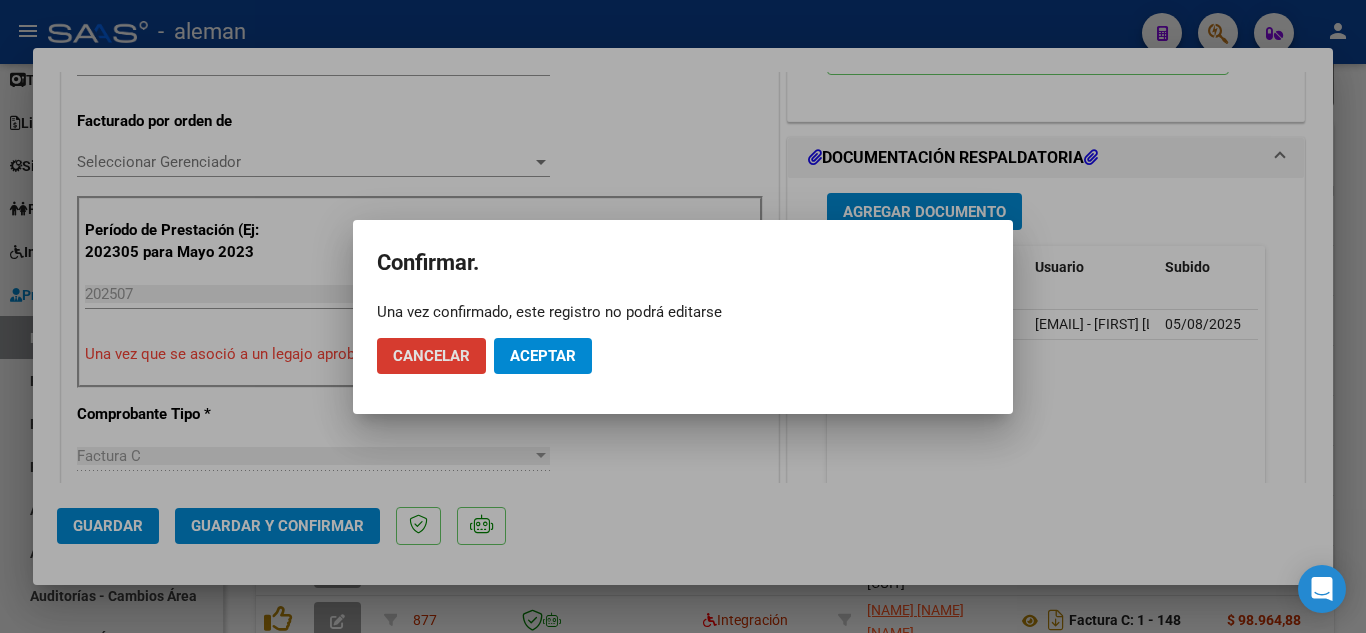 click on "Aceptar" 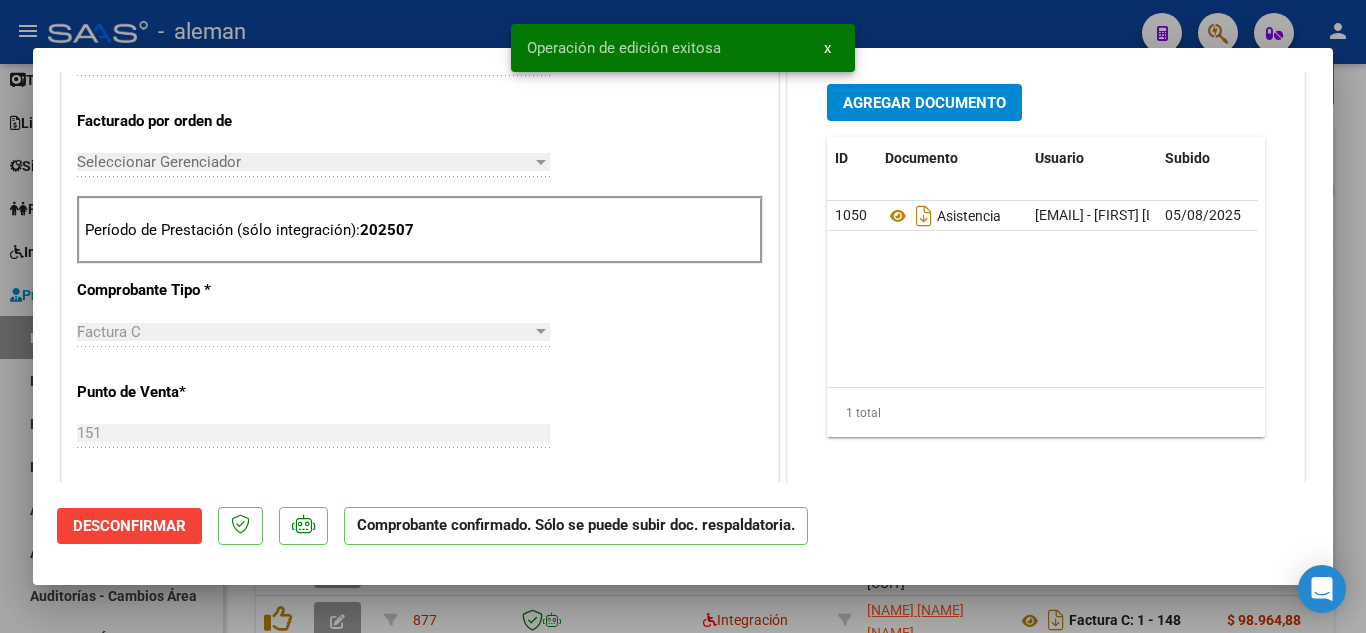 type 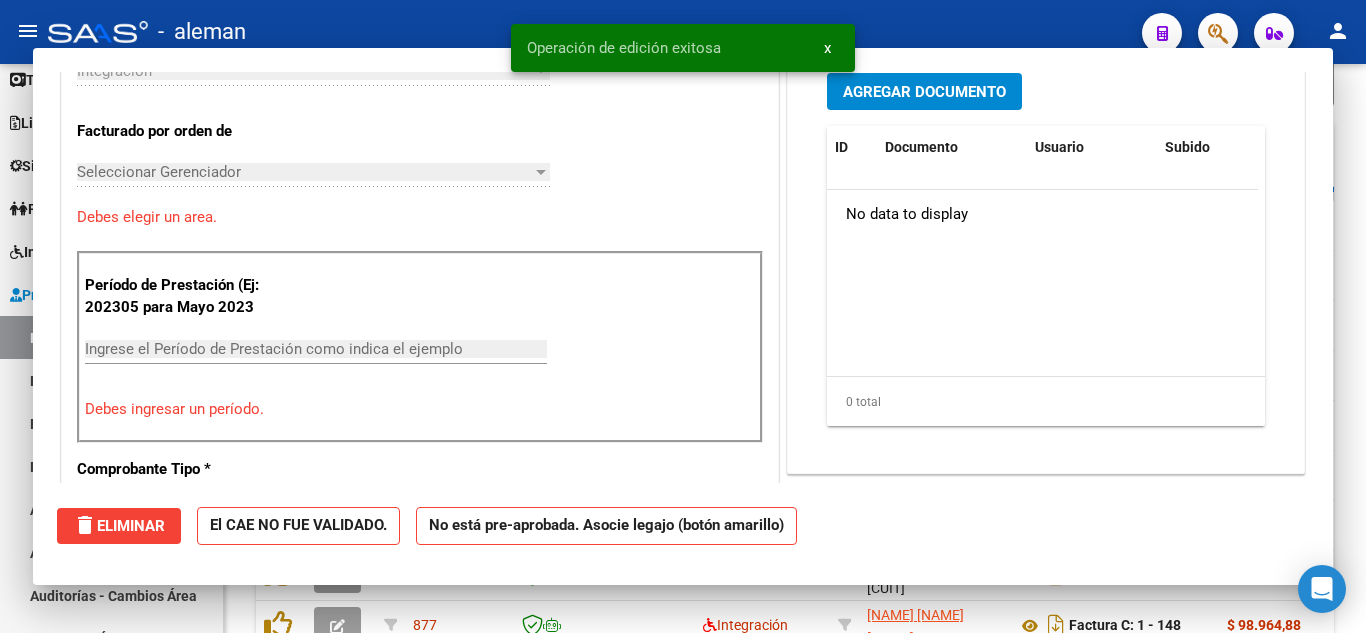 scroll, scrollTop: 535, scrollLeft: 0, axis: vertical 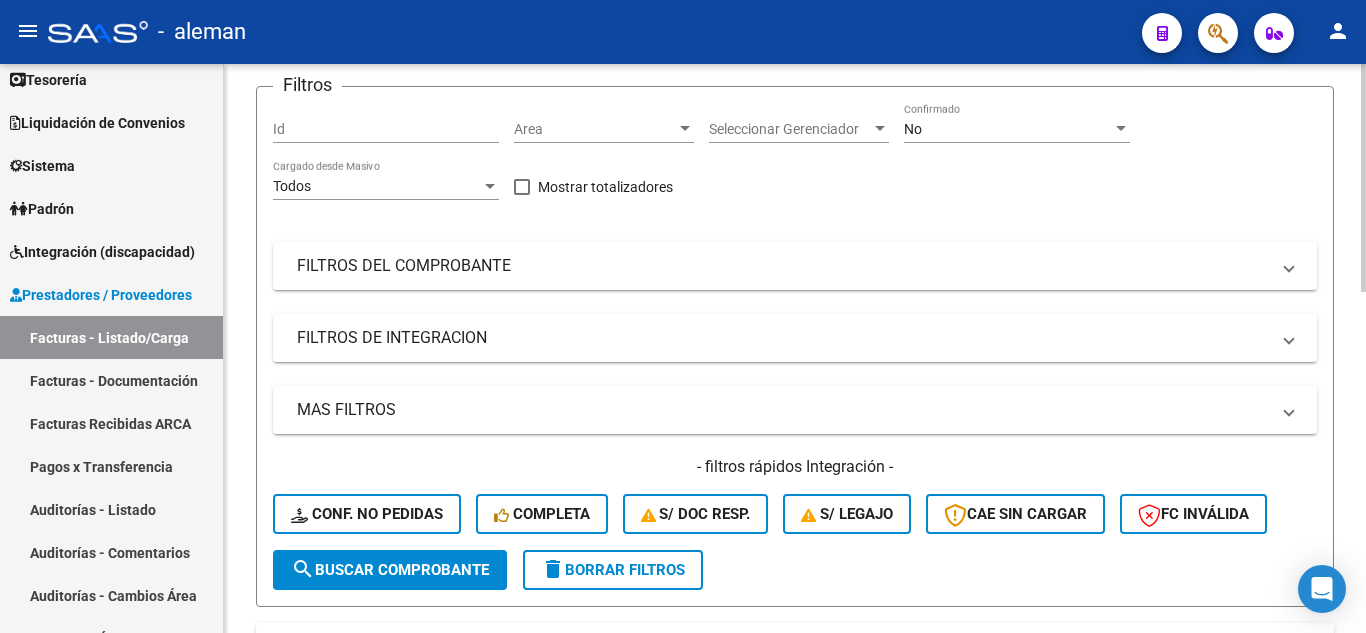 click on "search  Buscar Comprobante" 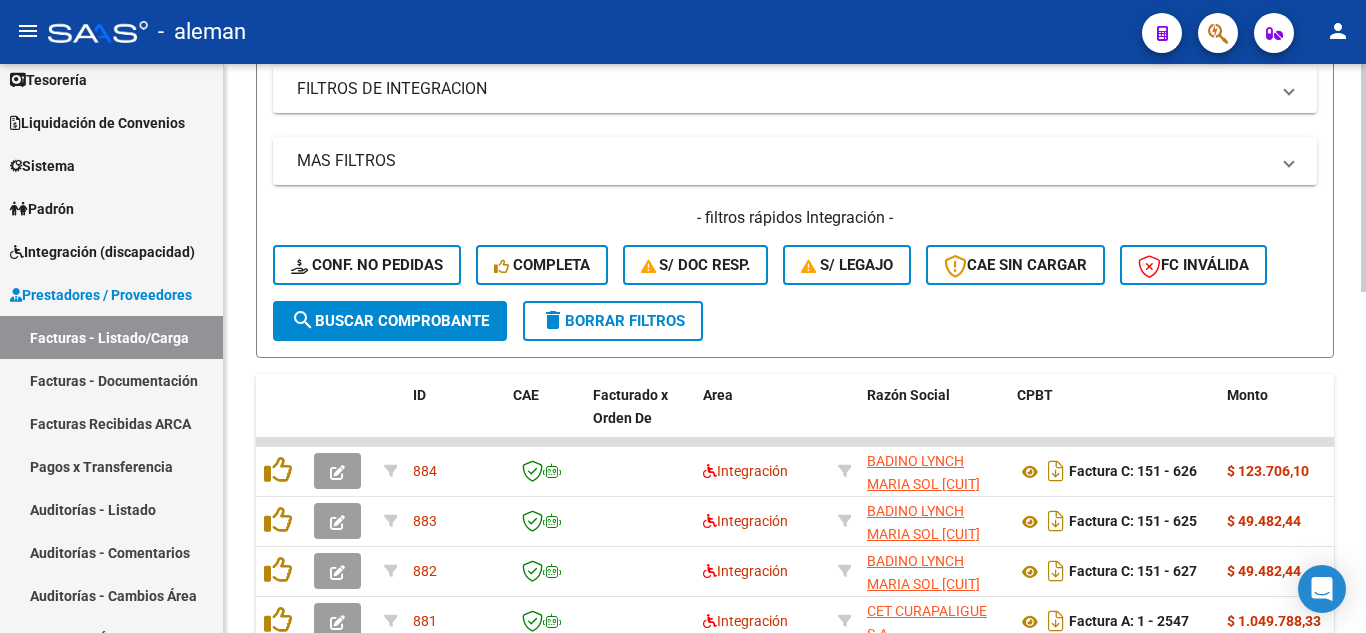 scroll, scrollTop: 551, scrollLeft: 0, axis: vertical 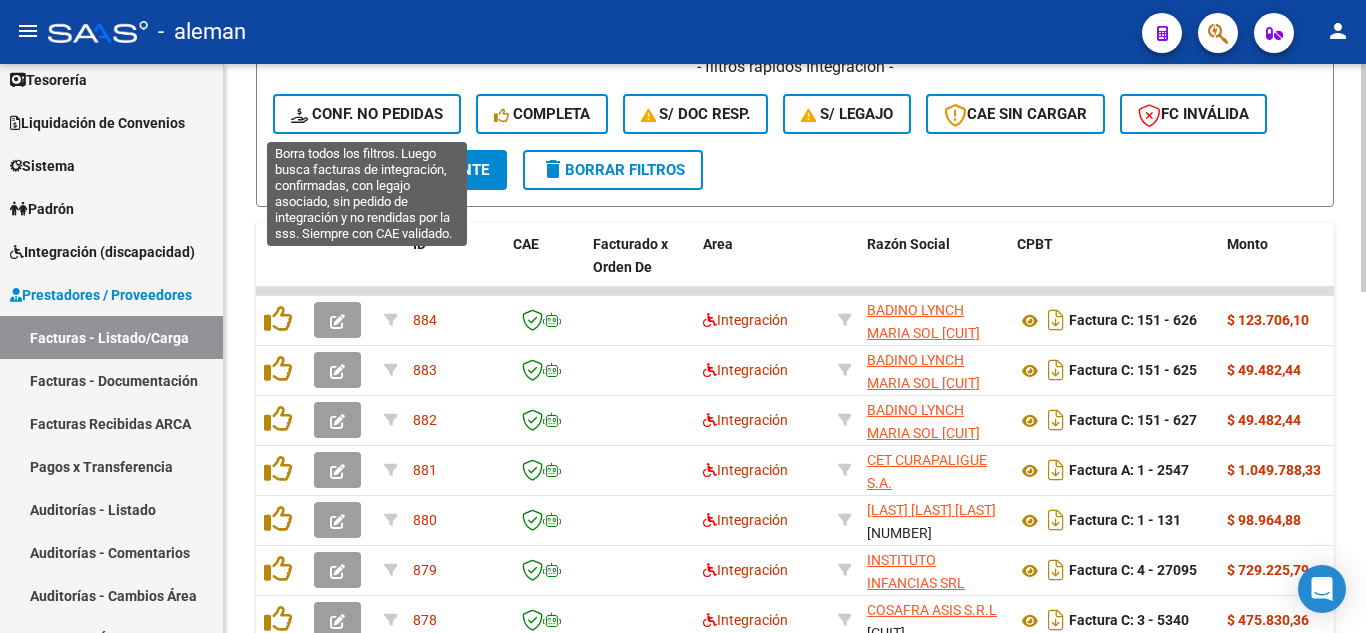 click on "Conf. no pedidas" 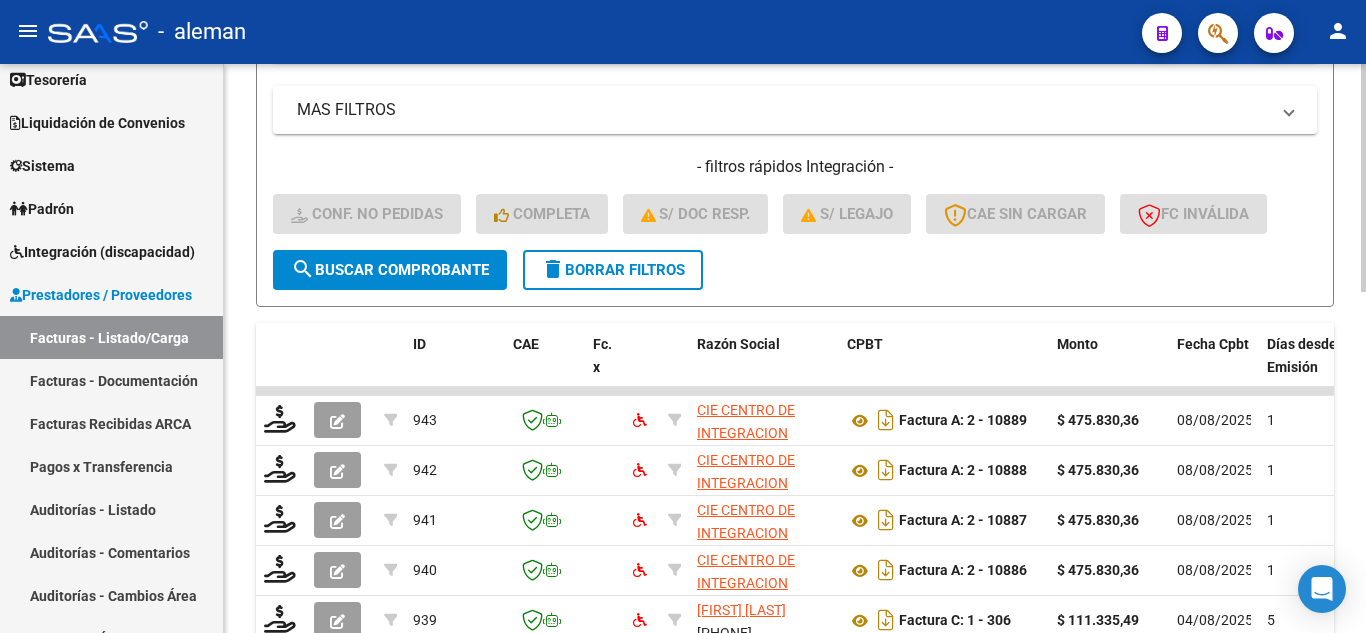 scroll, scrollTop: 0, scrollLeft: 0, axis: both 